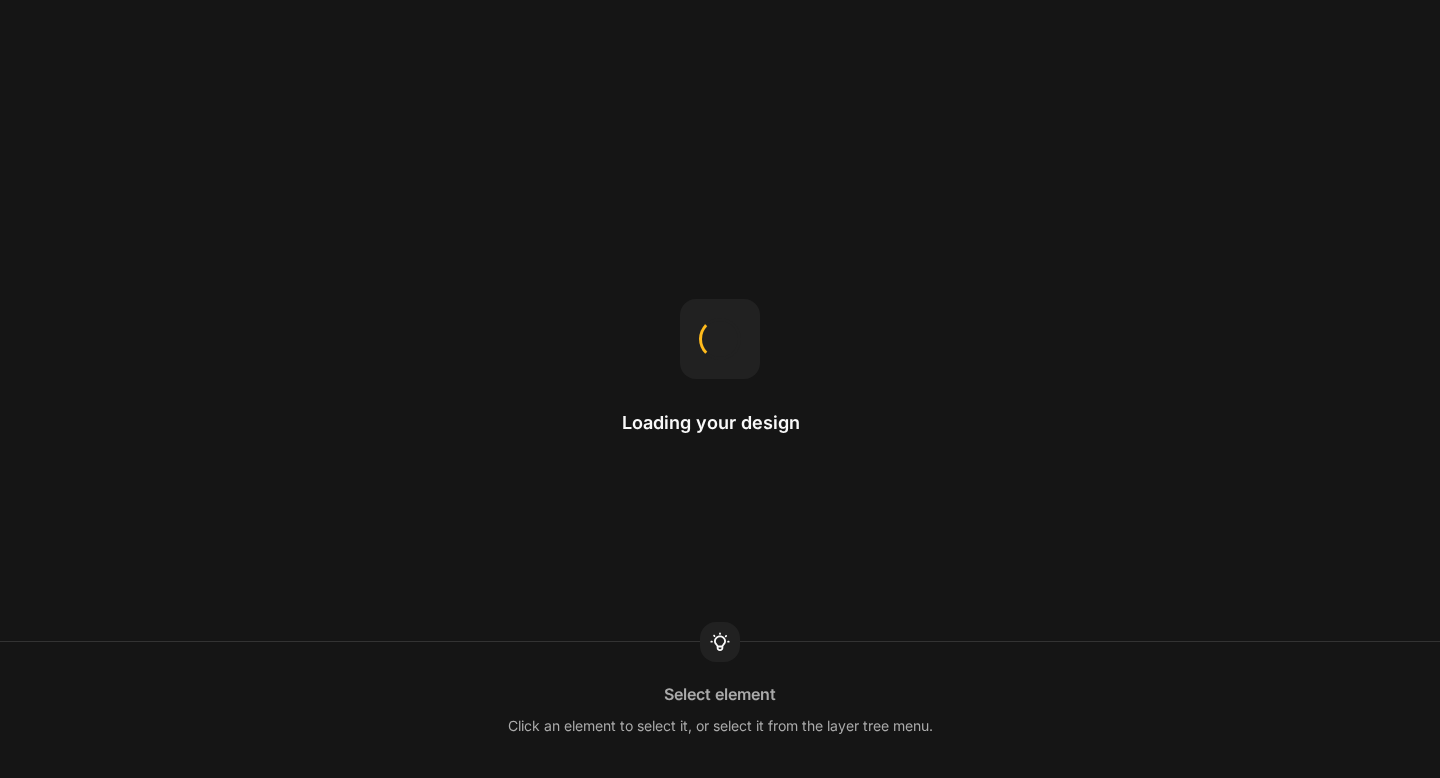 scroll, scrollTop: 0, scrollLeft: 0, axis: both 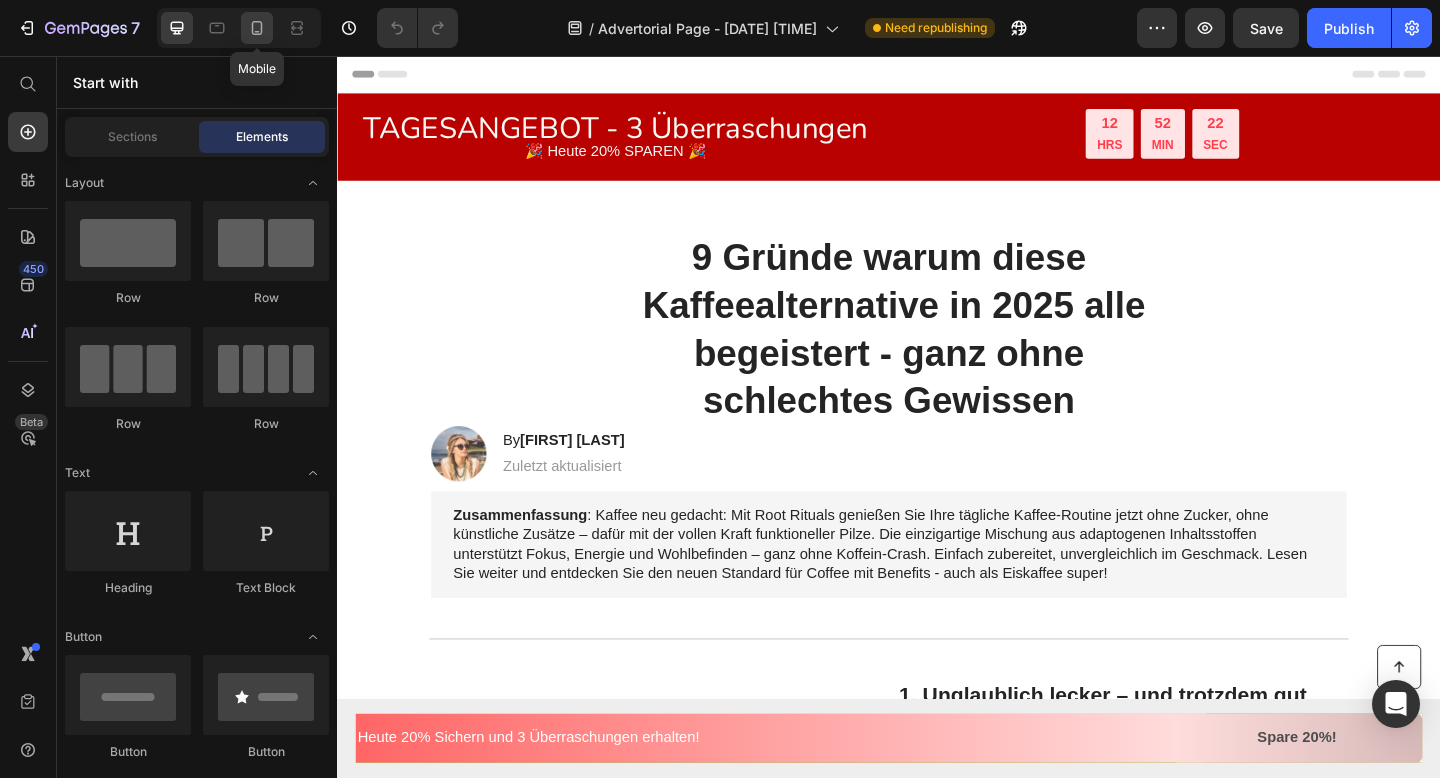 click 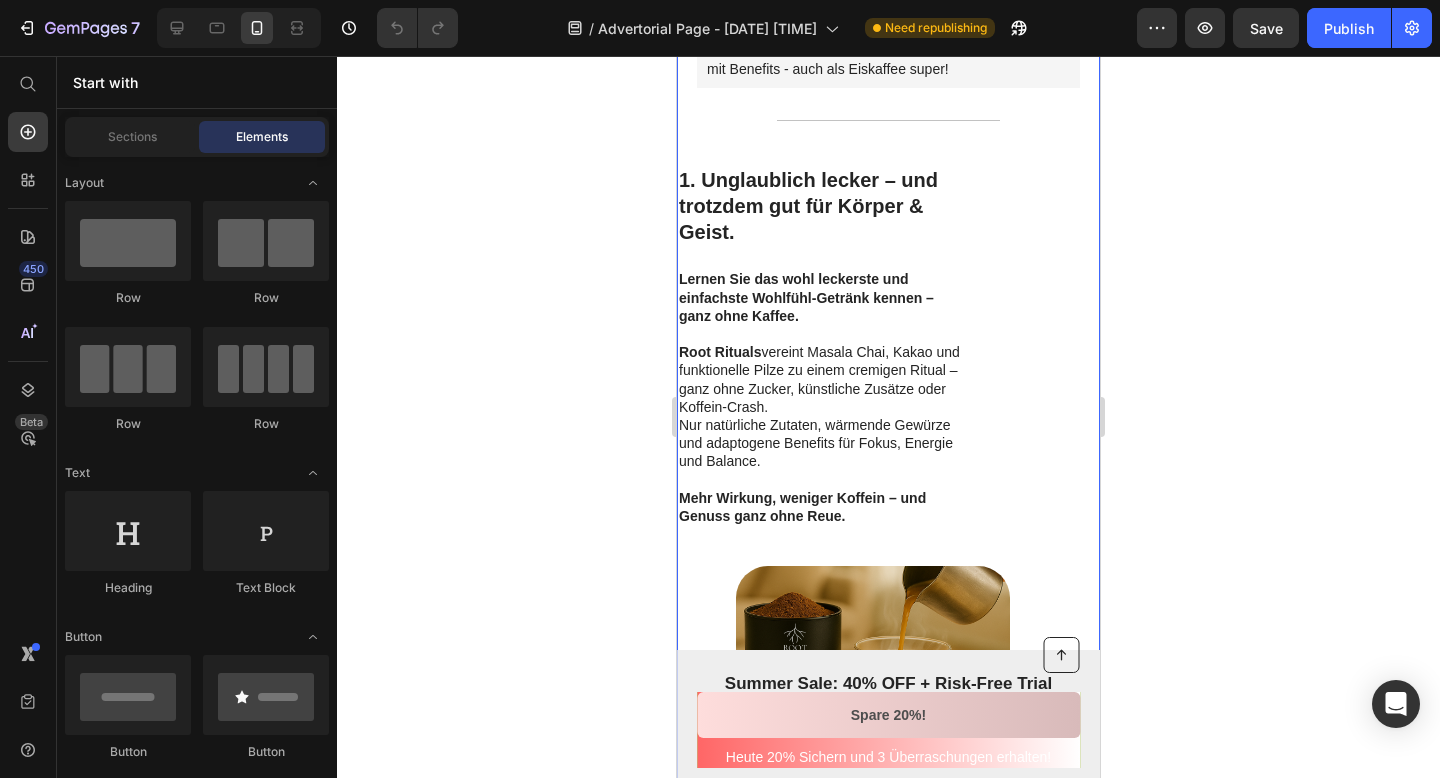 scroll, scrollTop: 577, scrollLeft: 0, axis: vertical 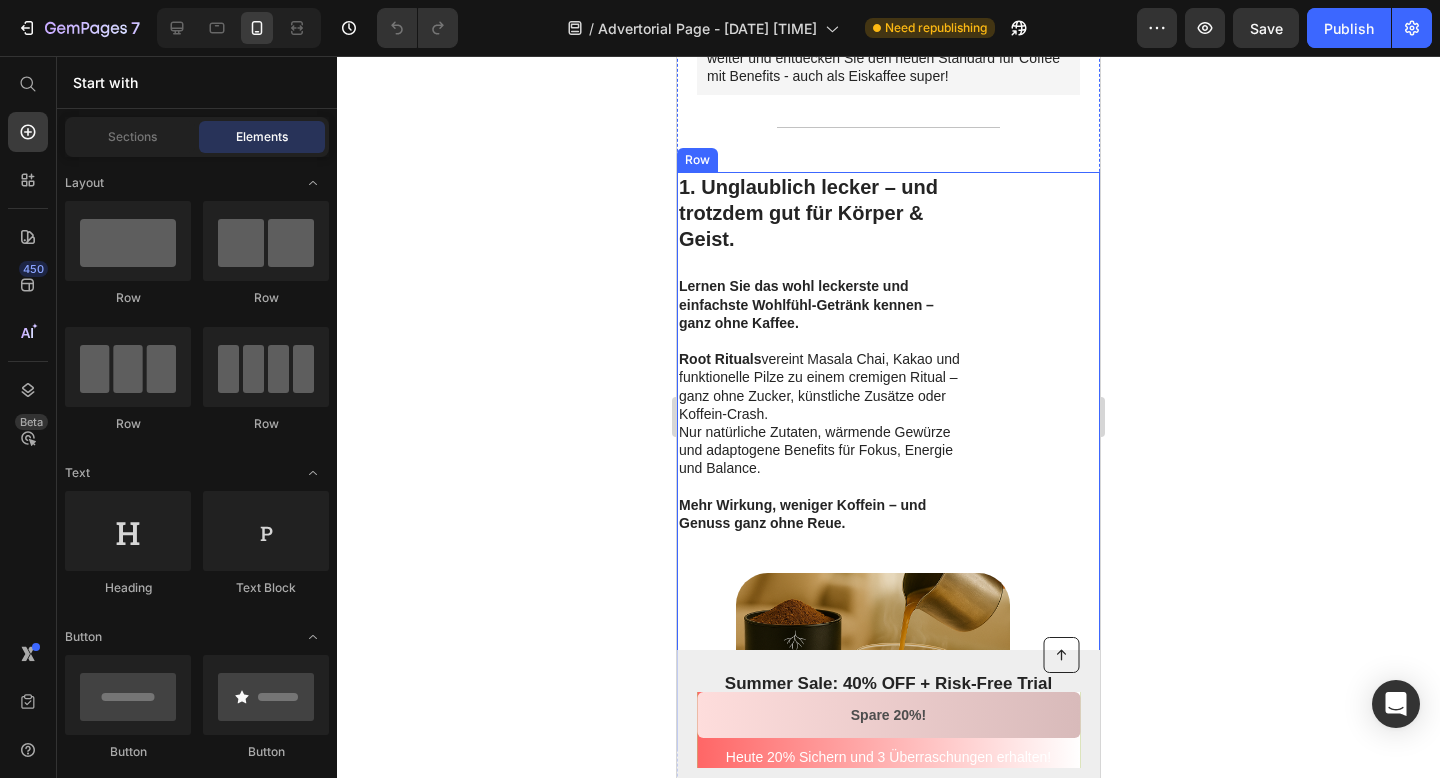 click on "1. Unglaublich lecker – und trotzdem gut für Körper & Geist. Heading Lernen Sie das wohl leckerste und einfachste Wohlfühl-Getränk kennen – ganz ohne Kaffee. Root Rituals  vereint Masala Chai, Kakao und funktionelle Pilze zu einem cremigen Ritual – ganz ohne Zucker, künstliche Zusätze oder Koffein-Crash. Nur natürliche Zutaten, wärmende Gewürze und adaptogene Benefits für Fokus, Energie und Balance. Mehr Wirkung, weniger Koffein – und Genuss ganz ohne Reue.   Text Block" at bounding box center [873, 372] 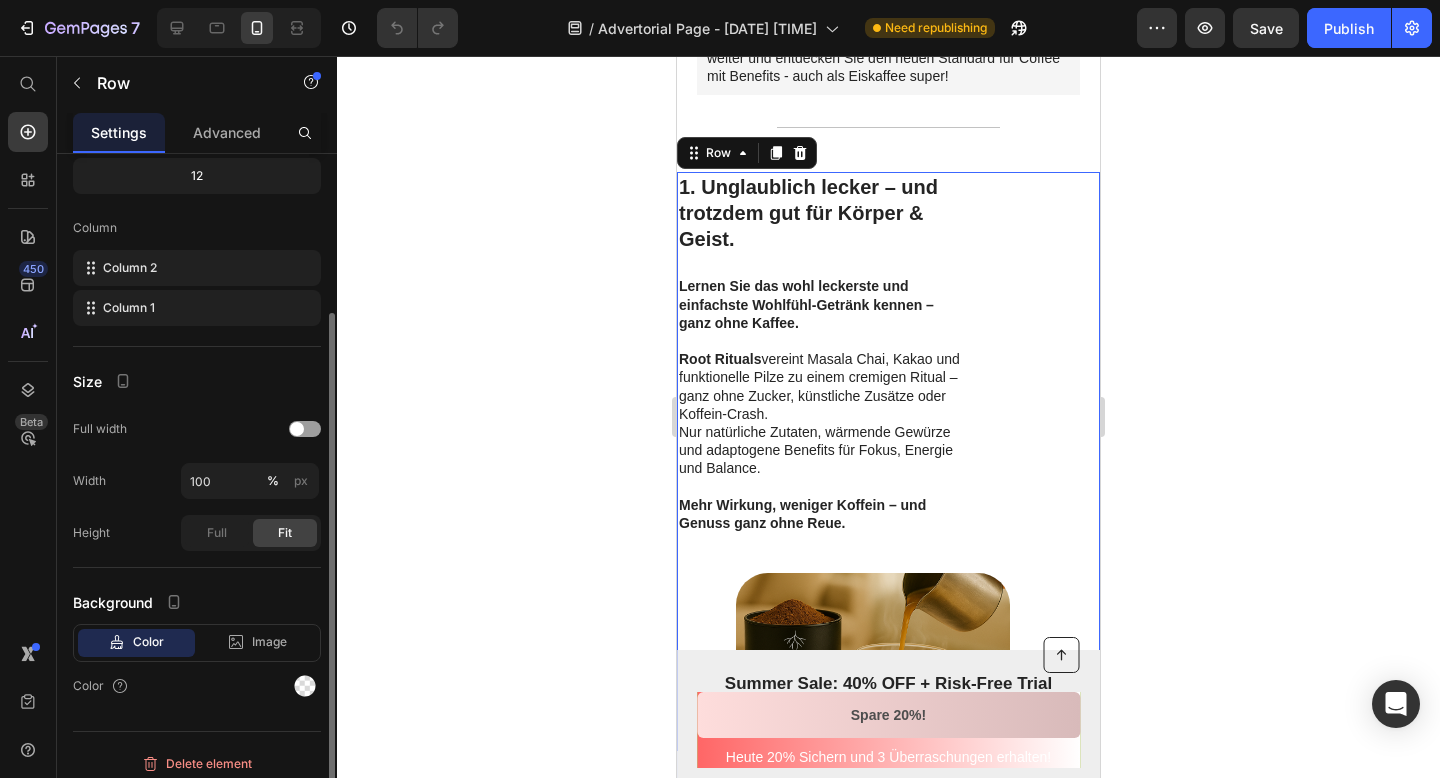 scroll, scrollTop: 212, scrollLeft: 0, axis: vertical 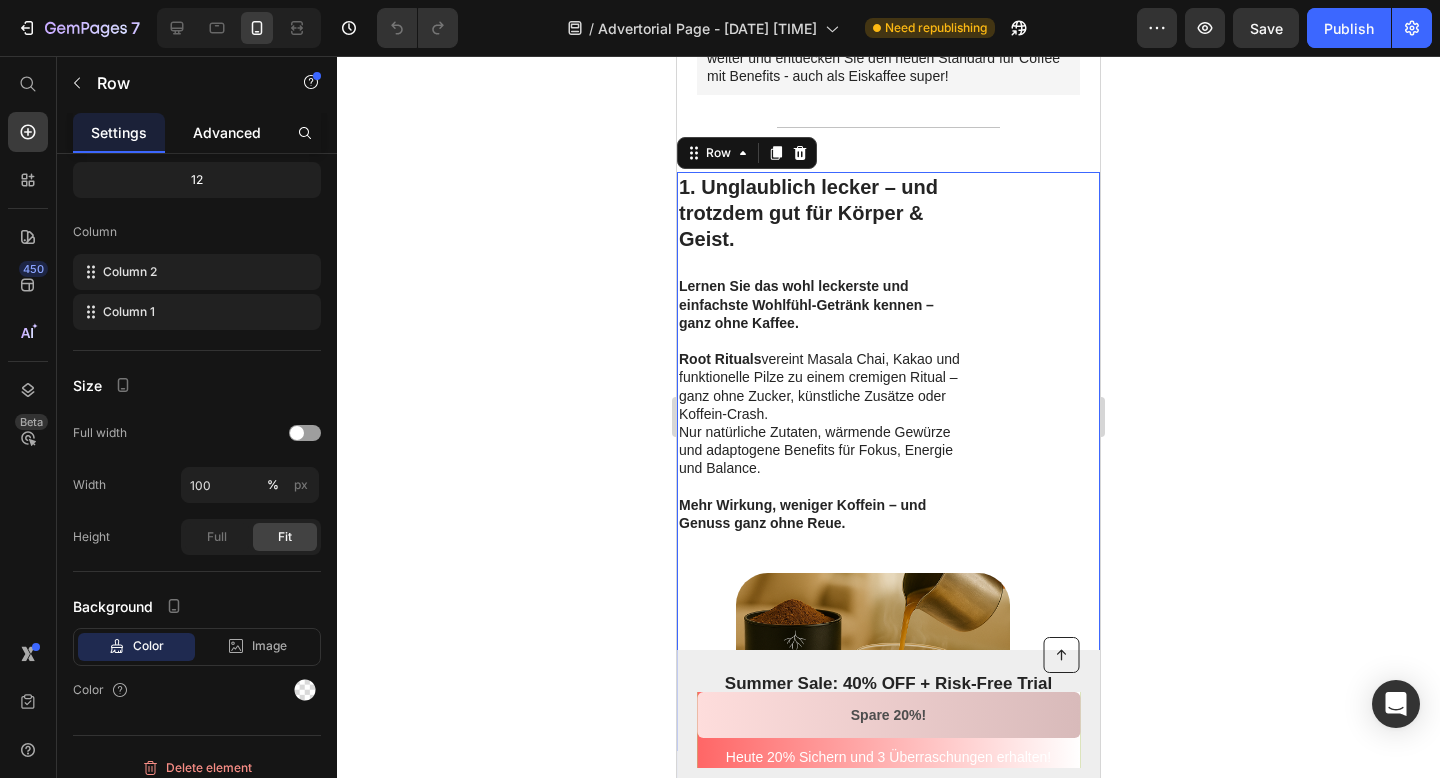 click on "Advanced" at bounding box center (227, 132) 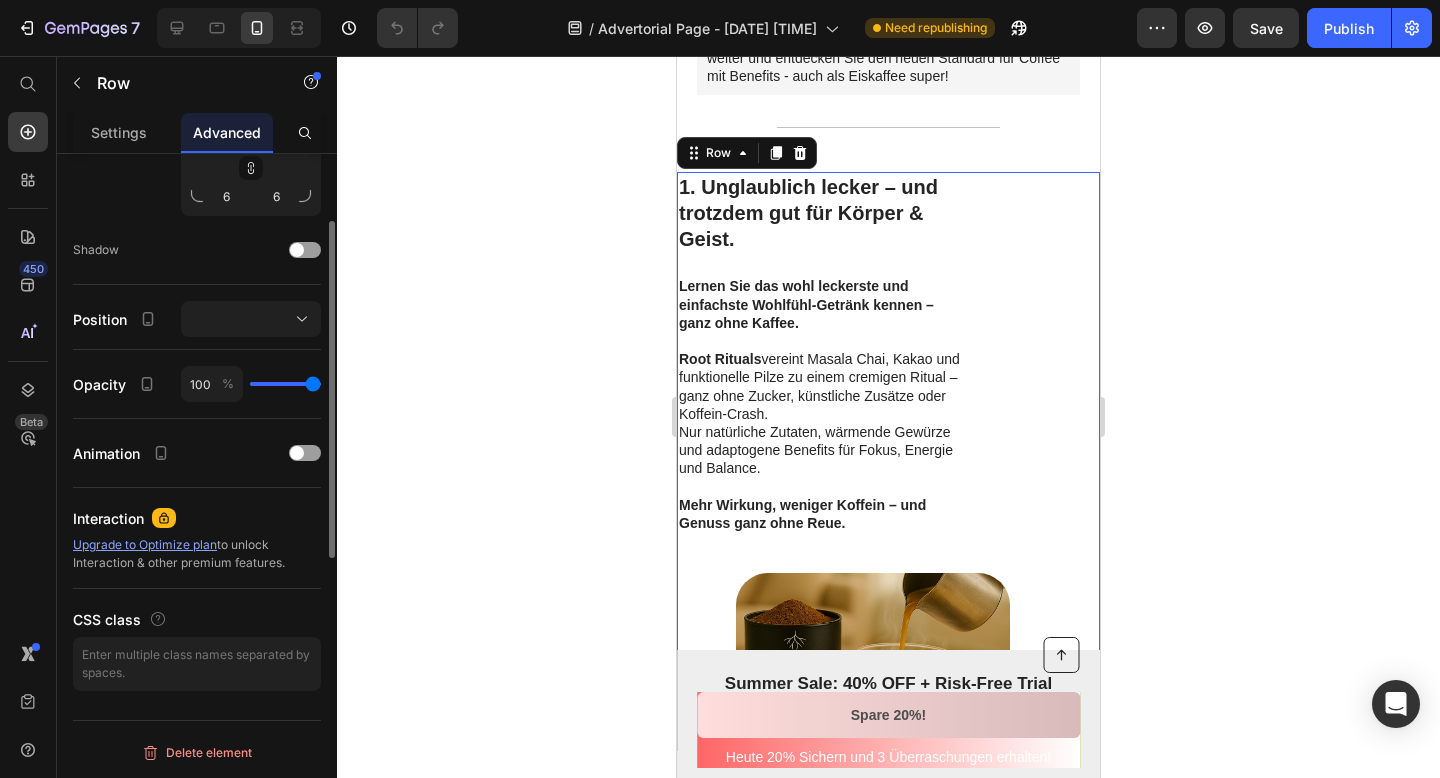 scroll, scrollTop: 0, scrollLeft: 0, axis: both 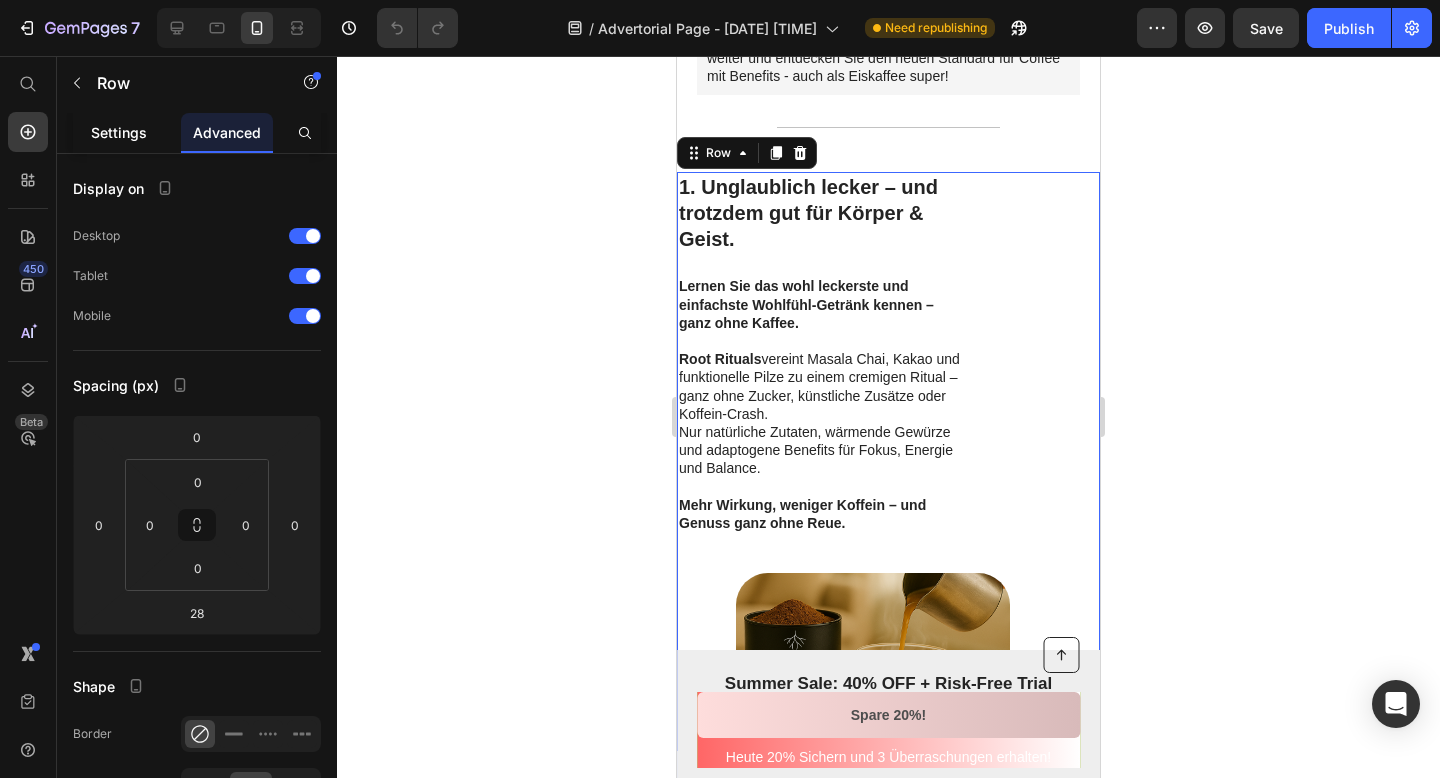 click on "Settings" at bounding box center [119, 132] 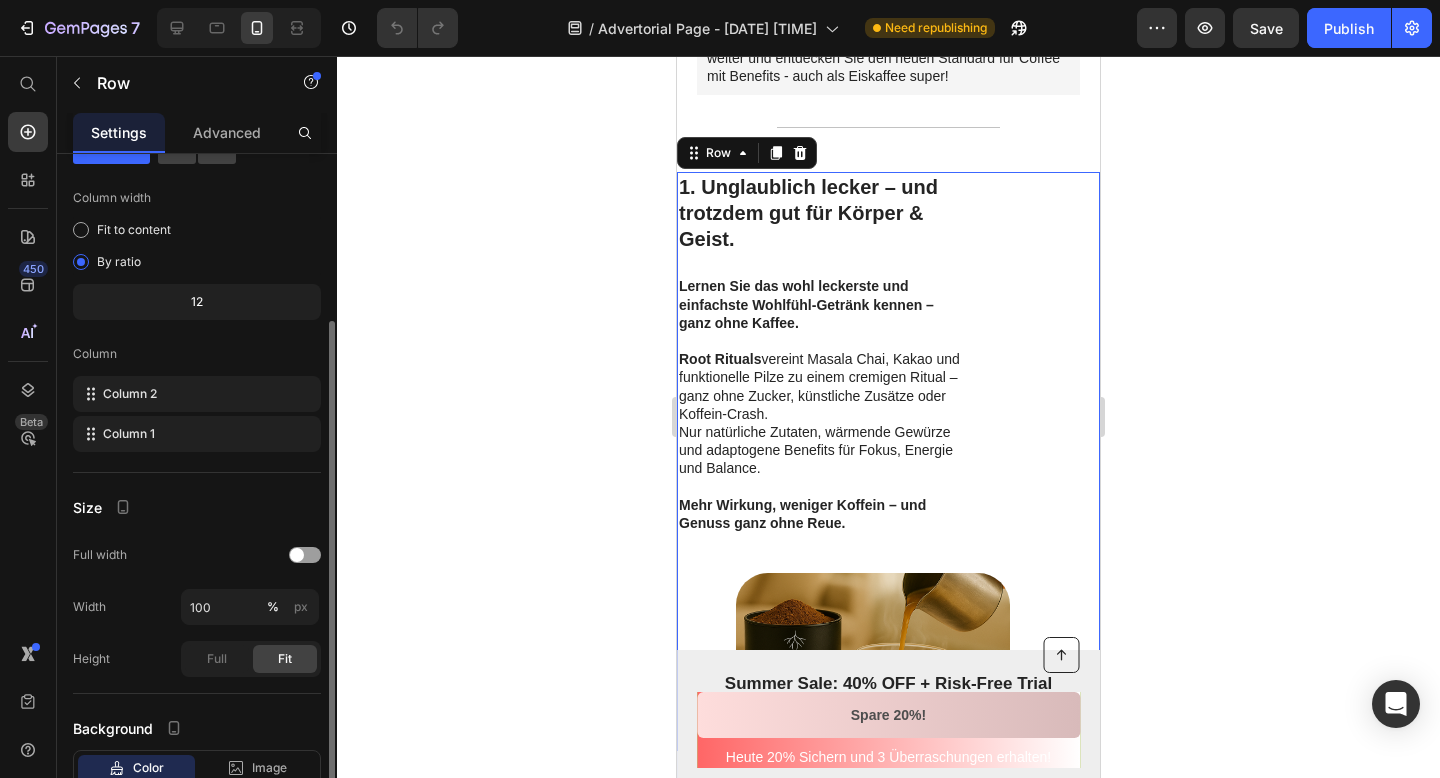 scroll, scrollTop: 0, scrollLeft: 0, axis: both 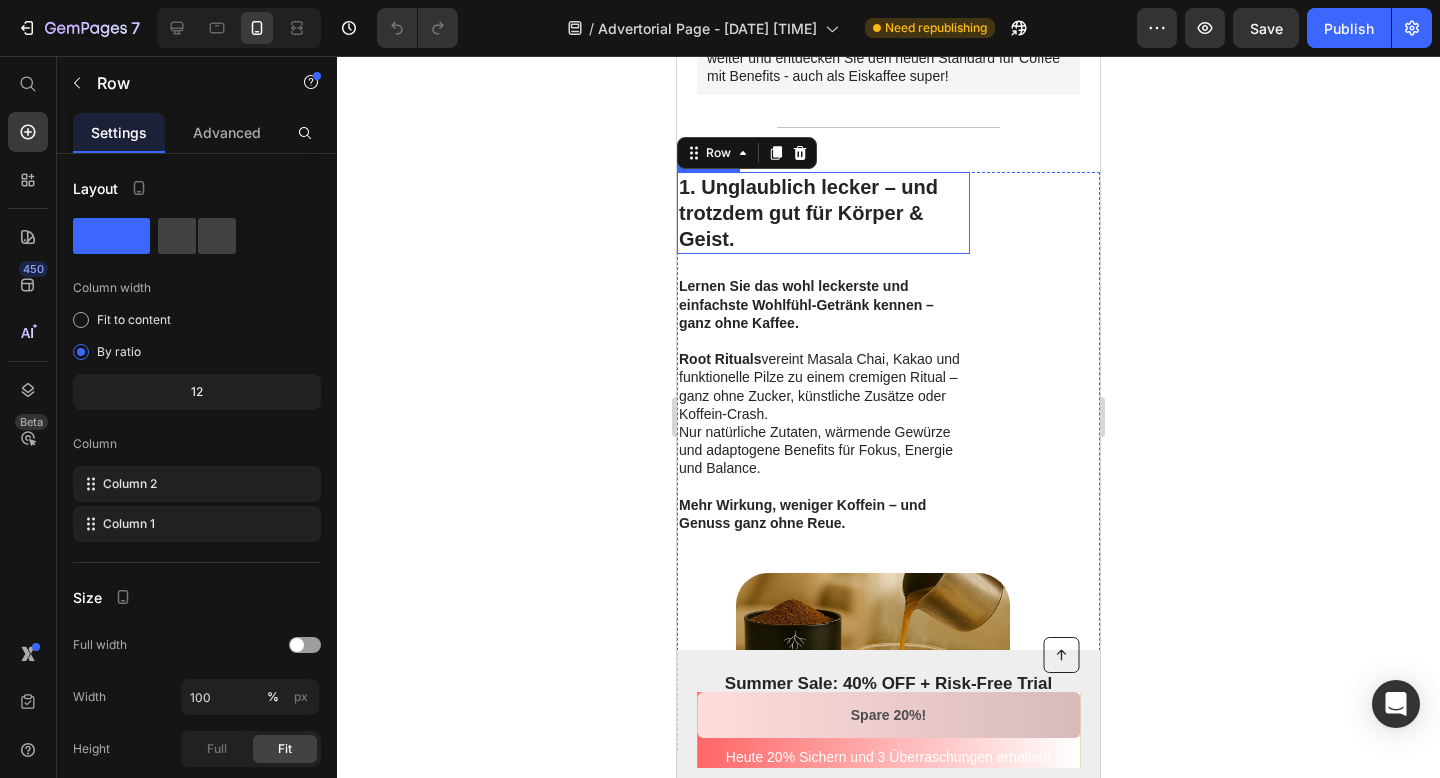 click on "1. Unglaublich lecker – und trotzdem gut für Körper & Geist." at bounding box center (823, 213) 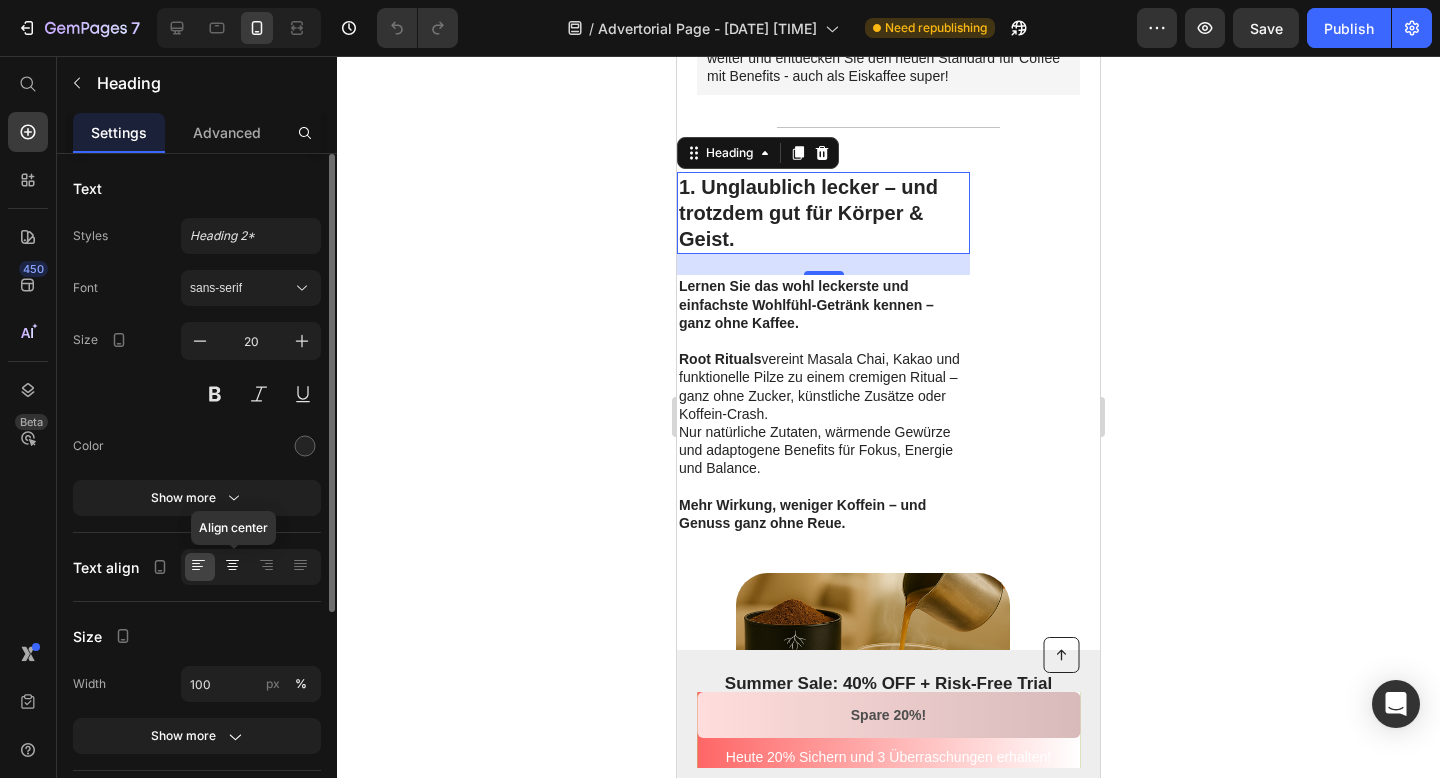 click 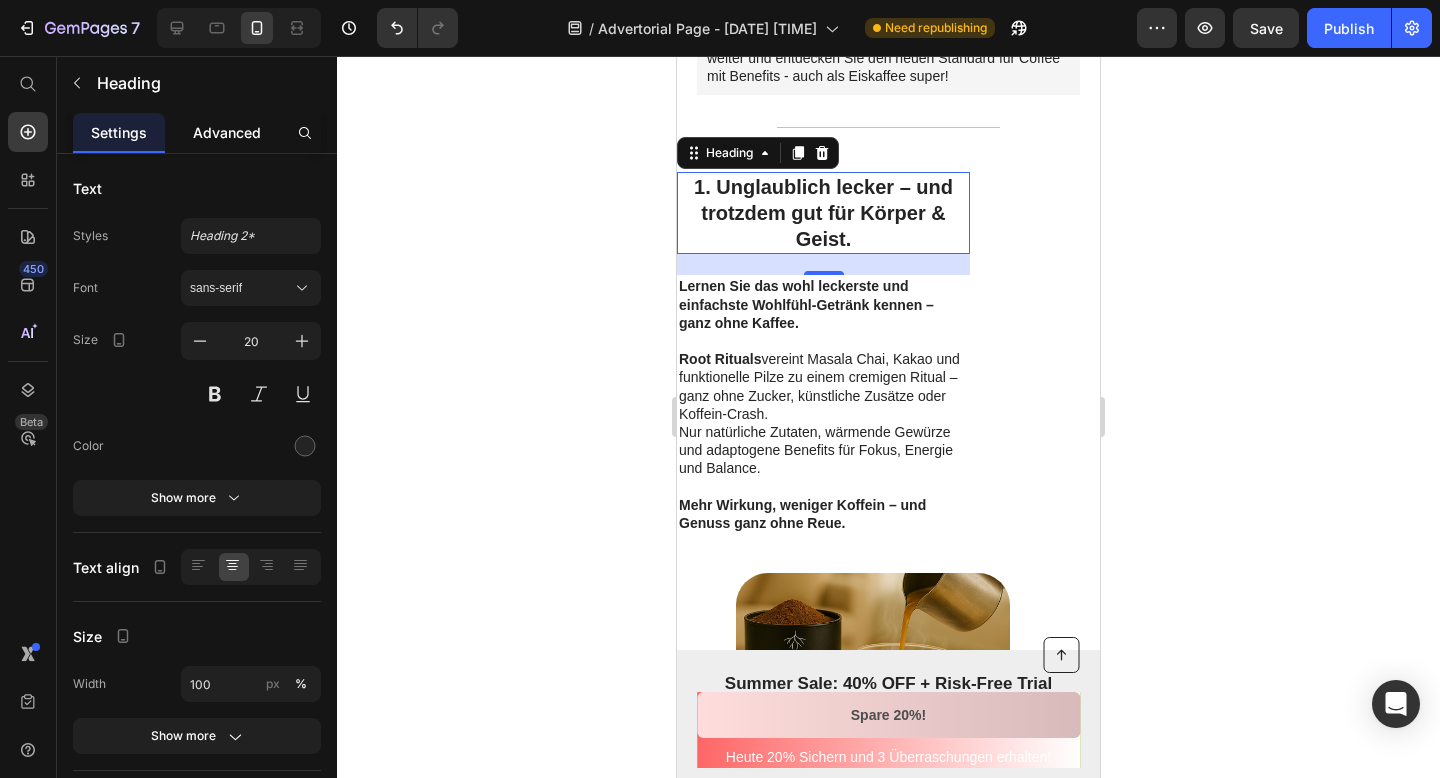 click on "Advanced" 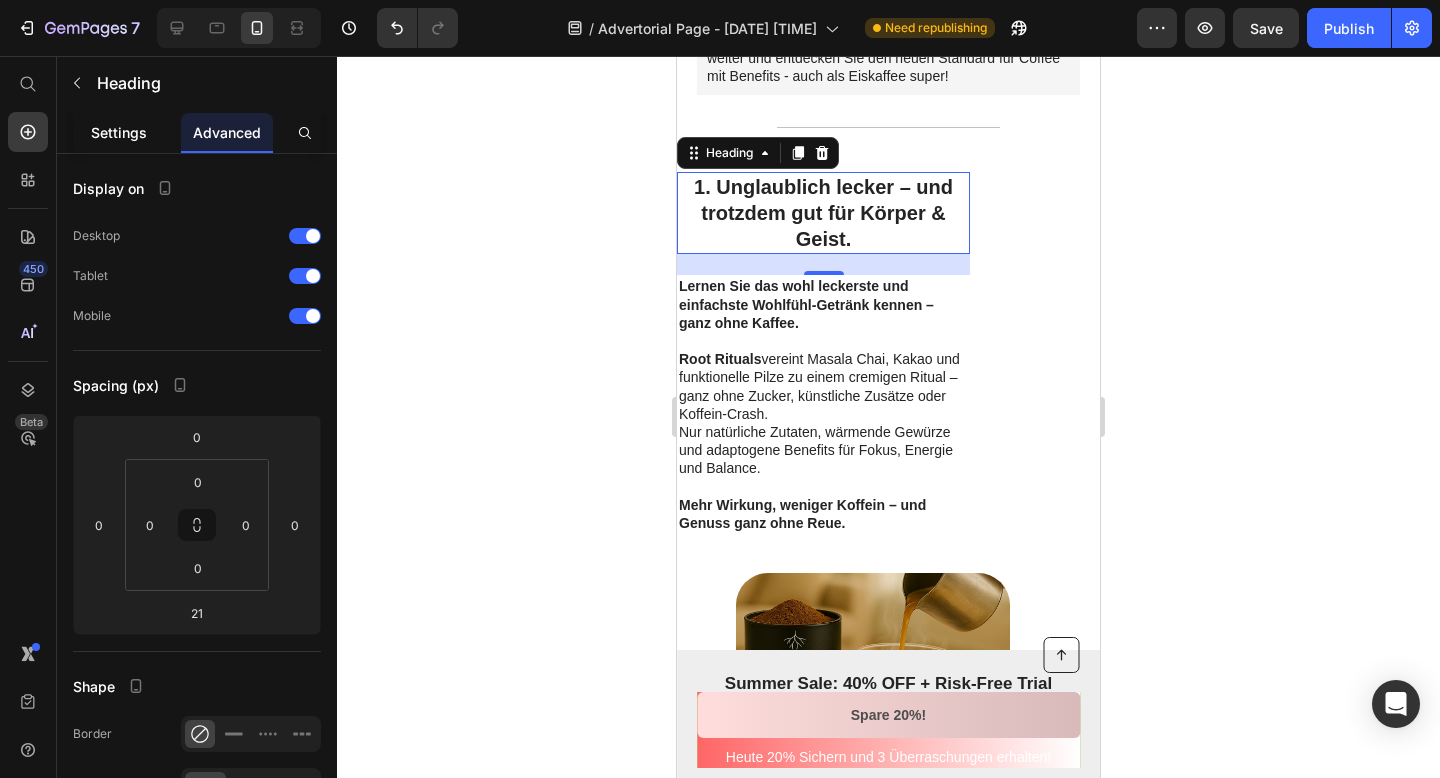 click on "Settings" at bounding box center (119, 132) 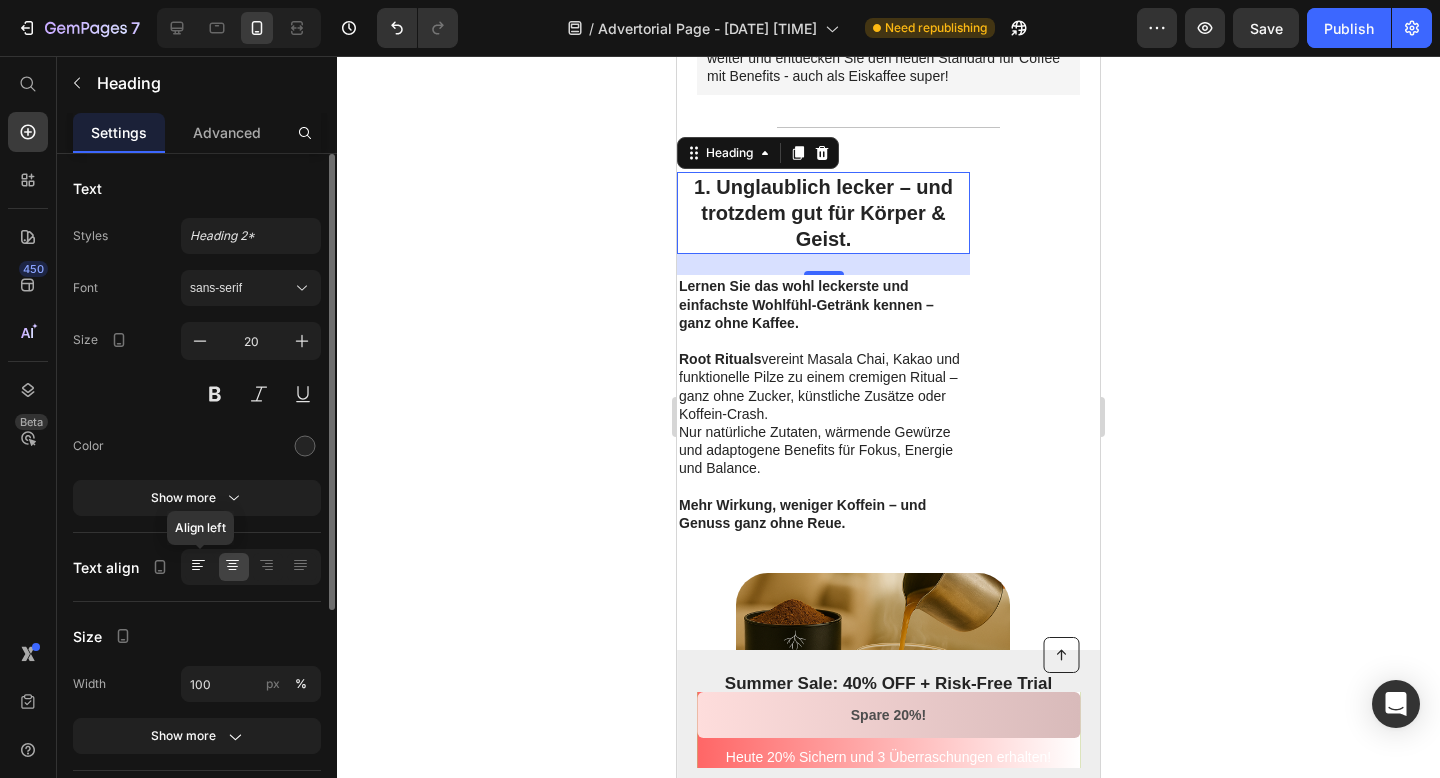 click 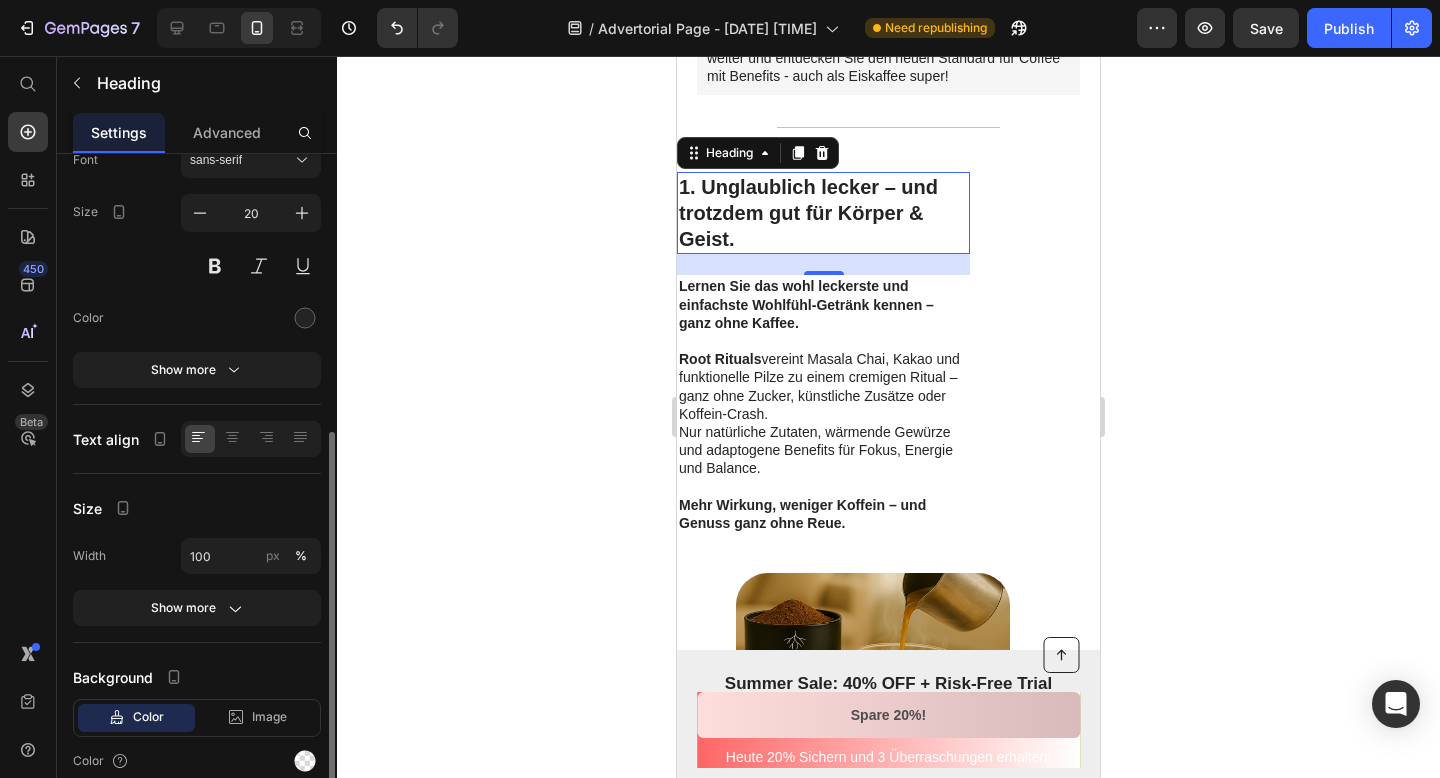 scroll, scrollTop: 0, scrollLeft: 0, axis: both 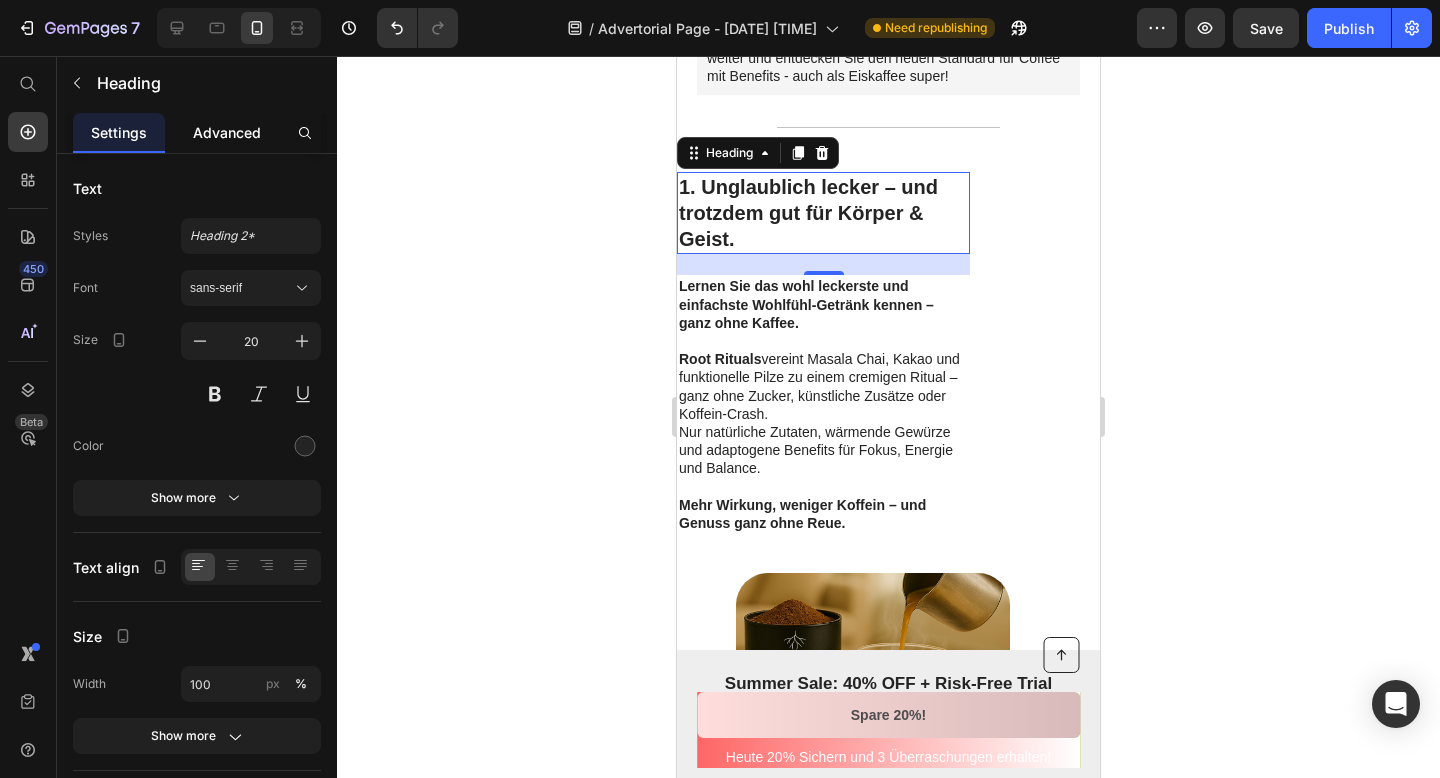 click on "Advanced" at bounding box center [227, 132] 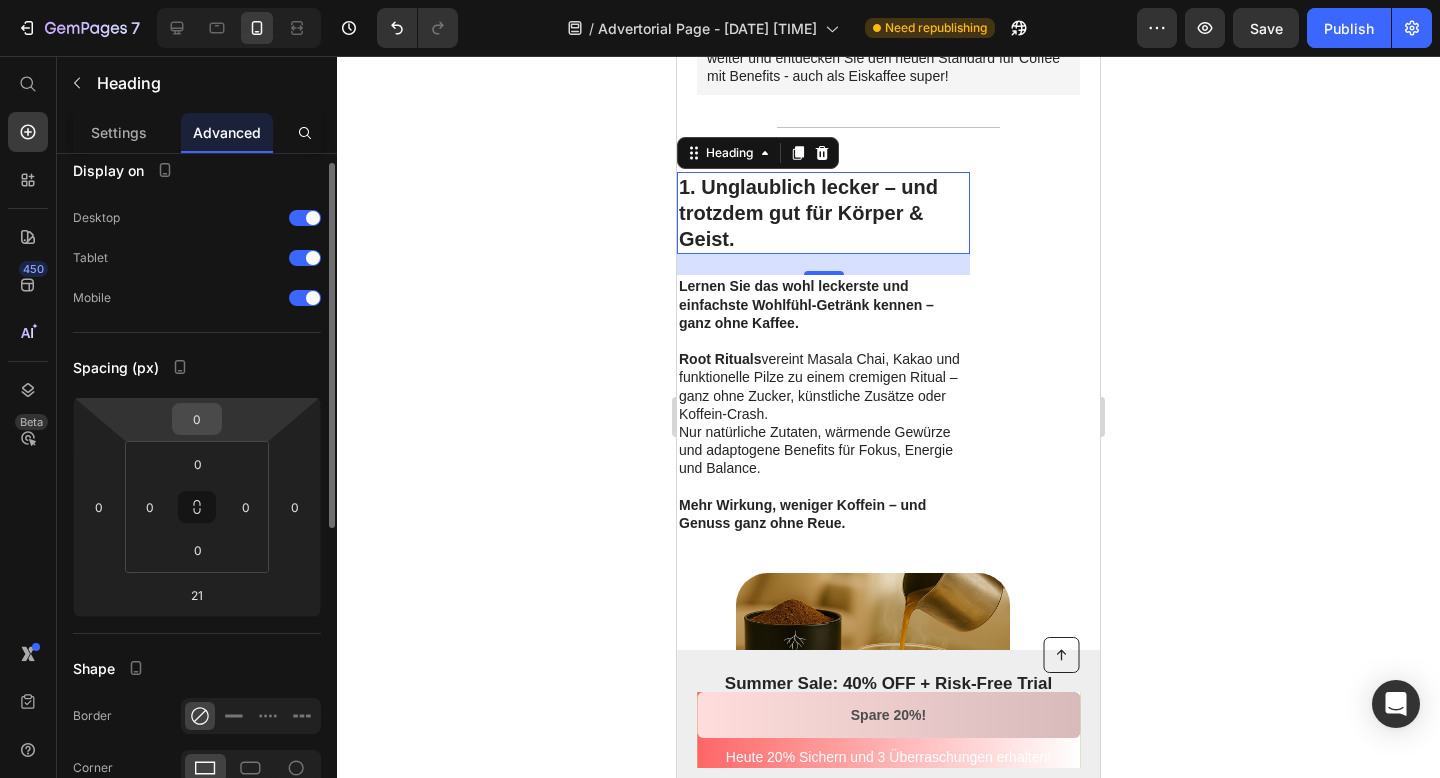 scroll, scrollTop: 16, scrollLeft: 0, axis: vertical 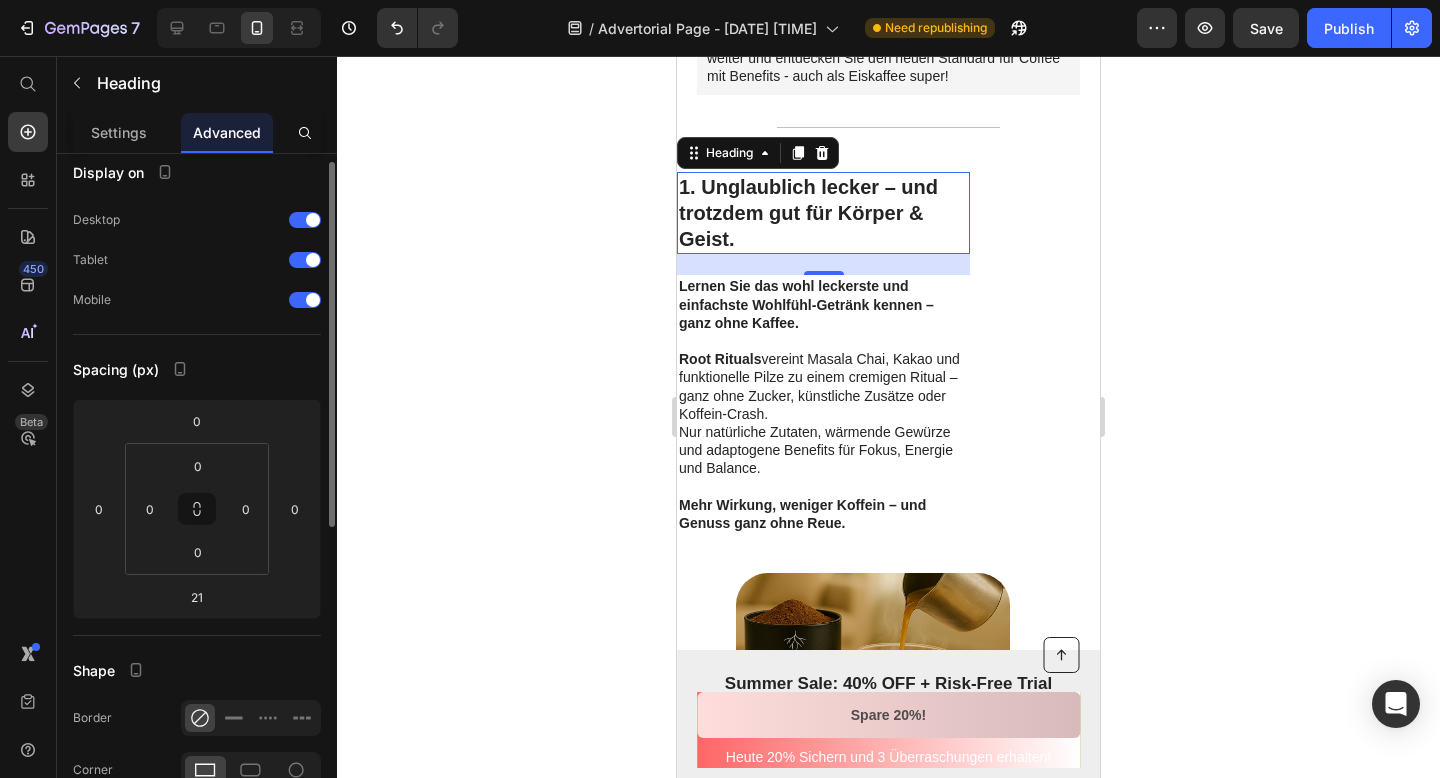 click on "Spacing (px)" at bounding box center (197, 369) 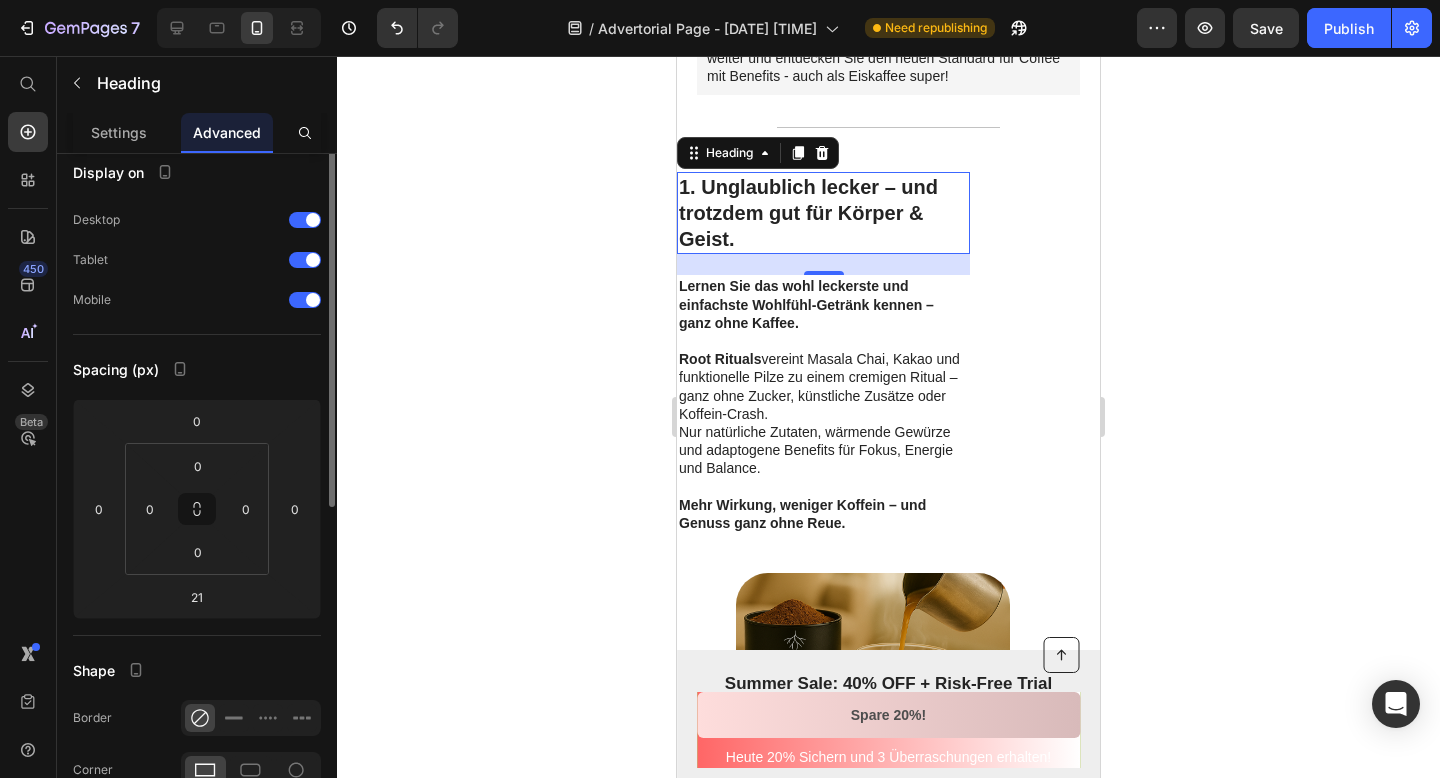 scroll, scrollTop: 0, scrollLeft: 0, axis: both 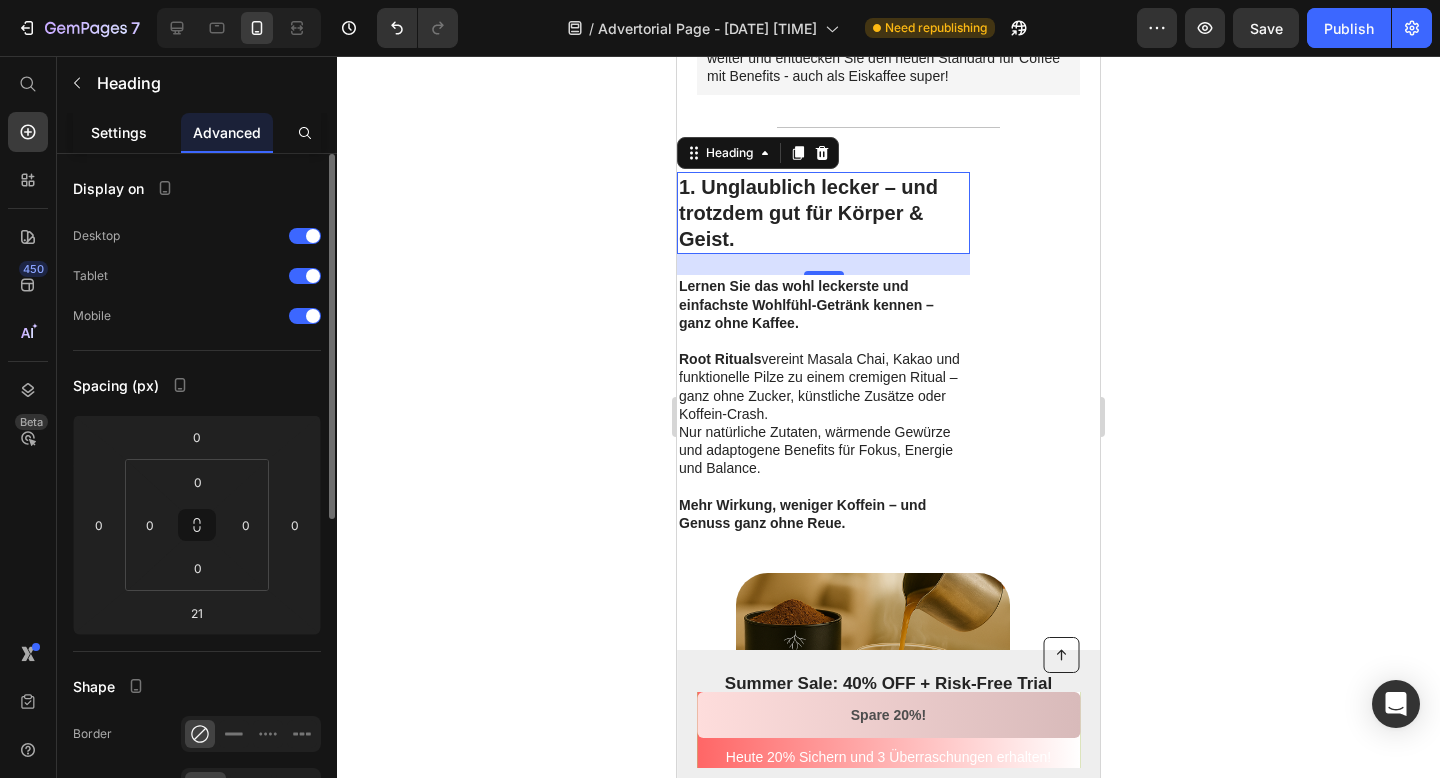 click on "Settings" at bounding box center [119, 132] 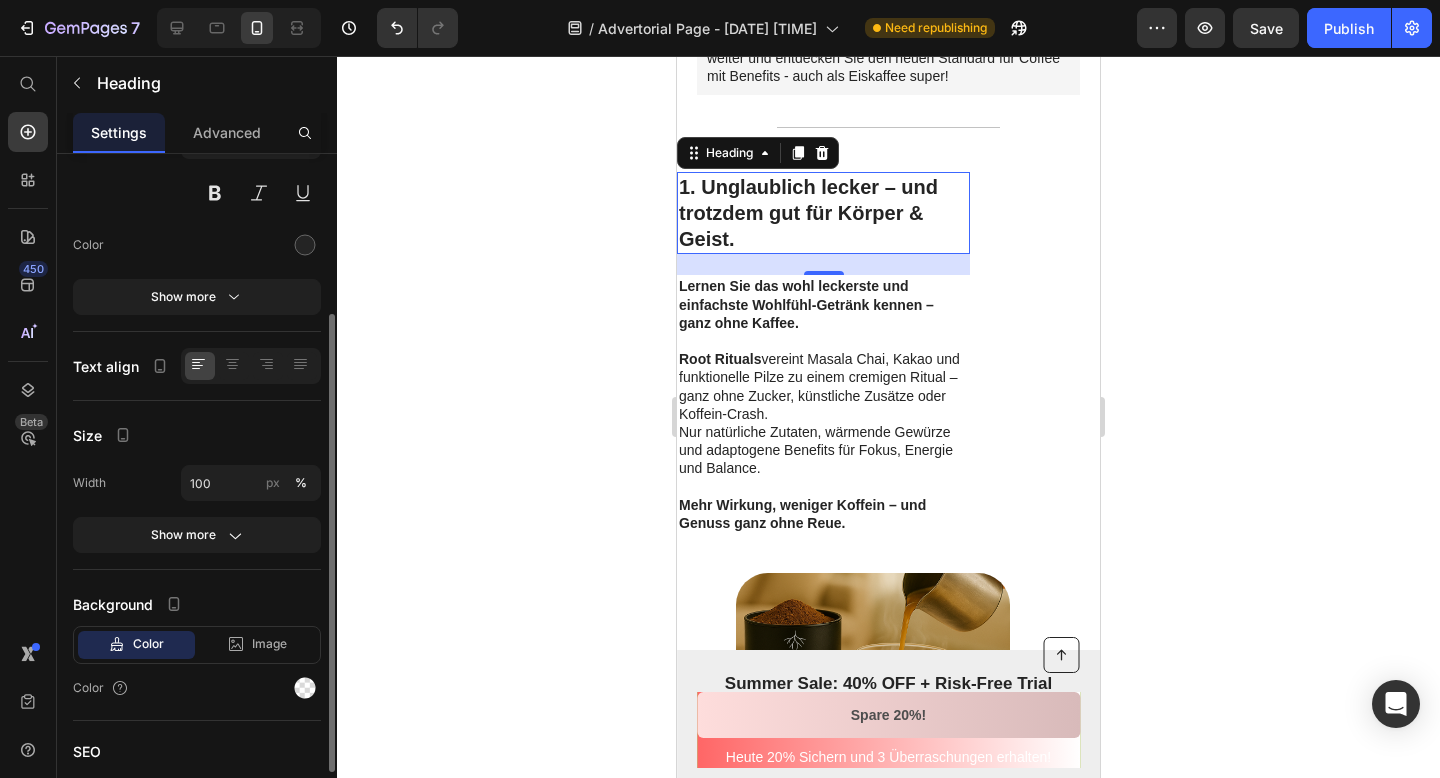 scroll, scrollTop: 219, scrollLeft: 0, axis: vertical 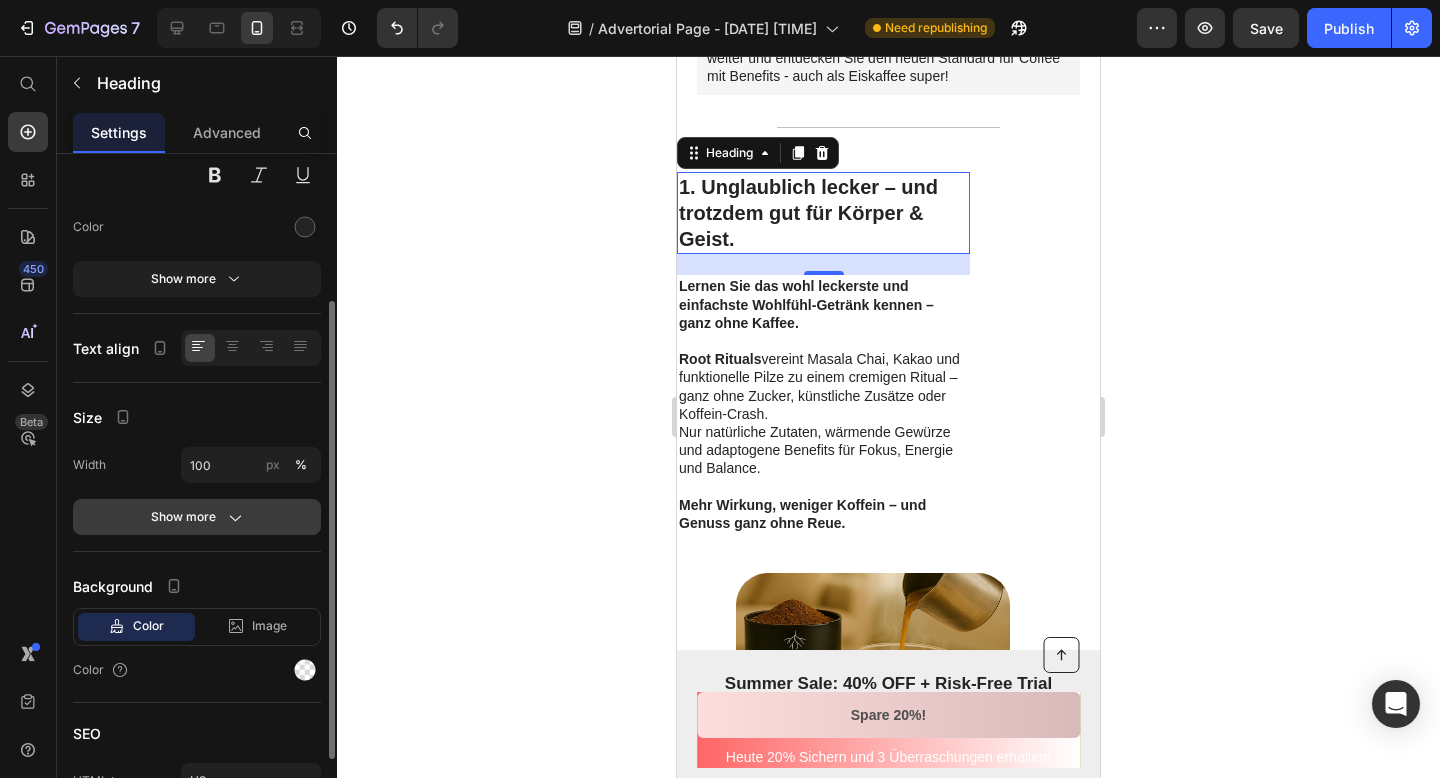 click on "Show more" at bounding box center [197, 517] 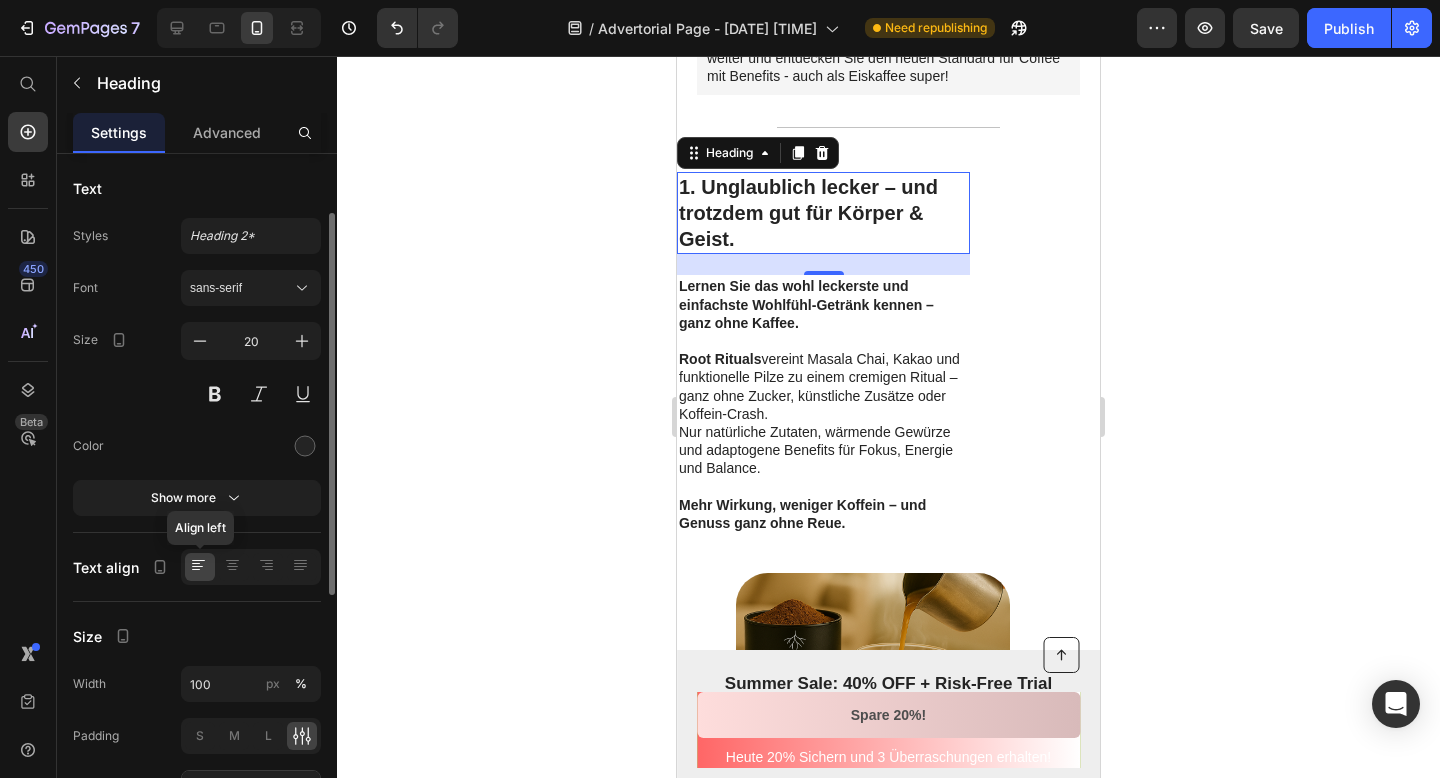 scroll, scrollTop: 62, scrollLeft: 0, axis: vertical 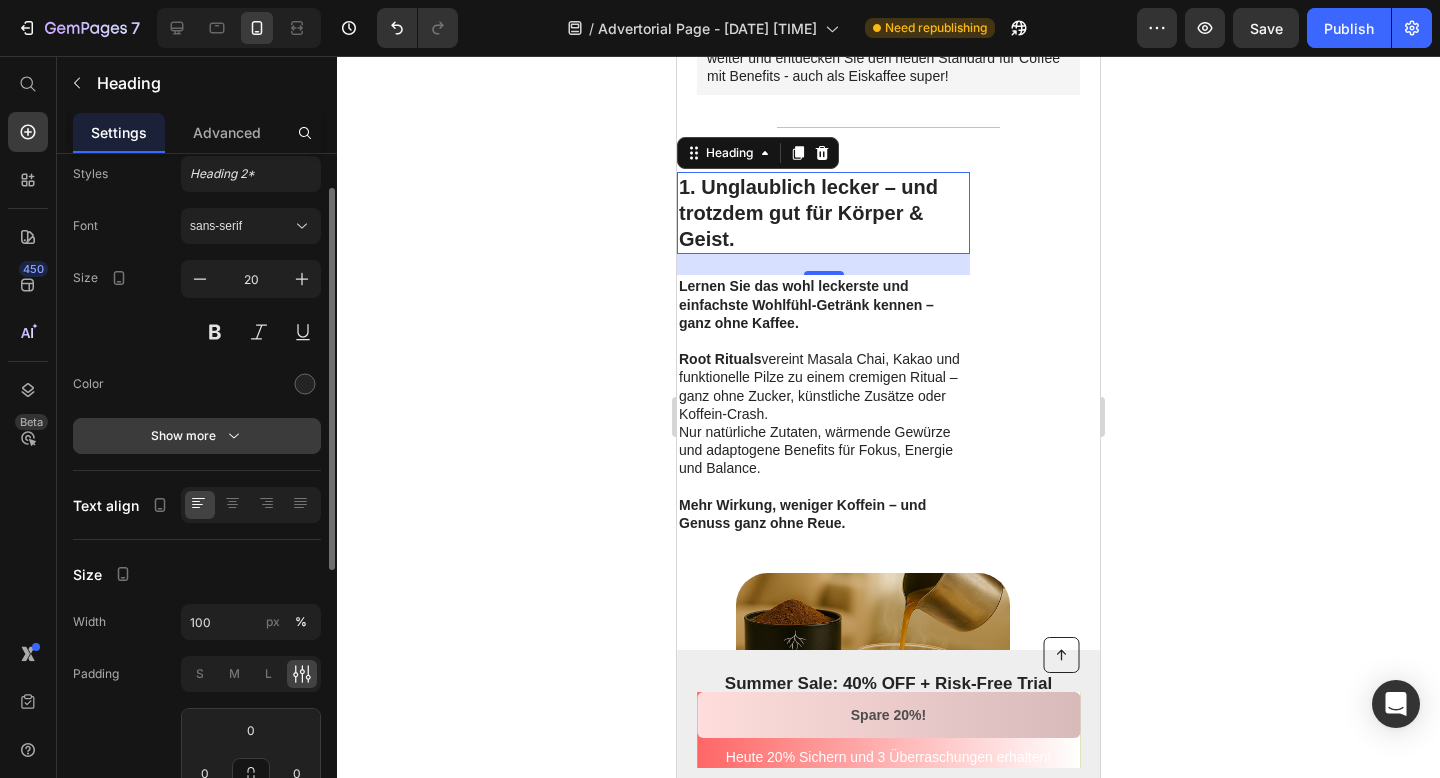 click on "Show more" at bounding box center (197, 436) 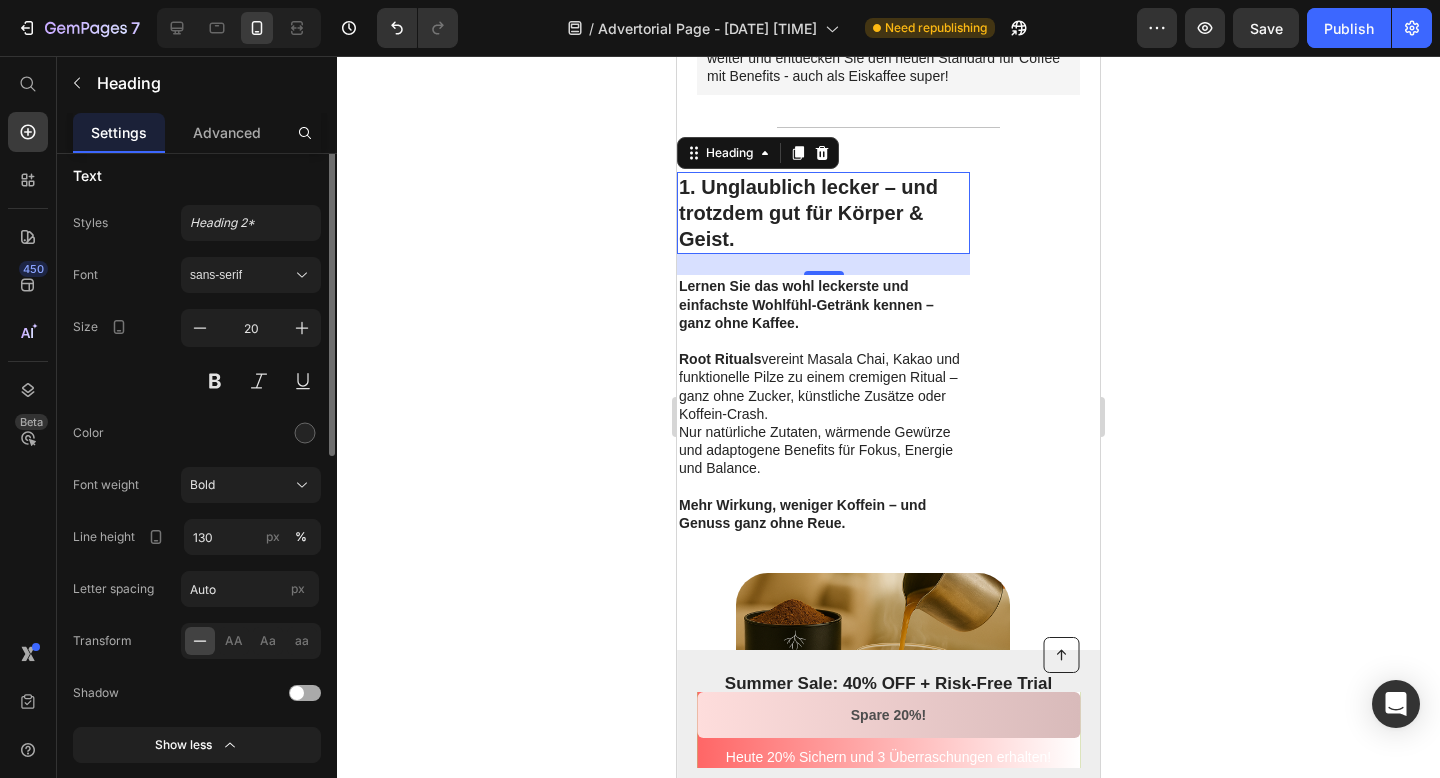 scroll, scrollTop: 0, scrollLeft: 0, axis: both 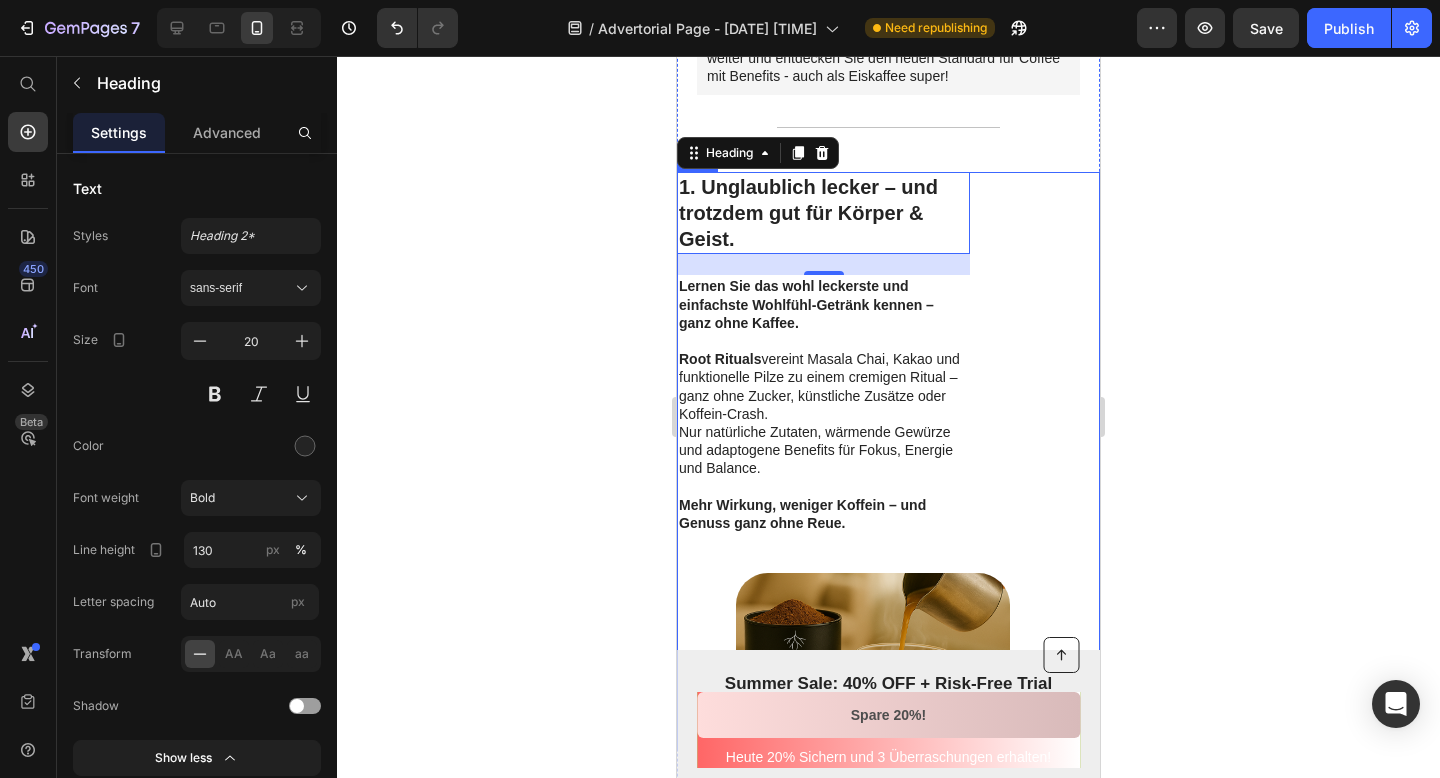 click on "1. Unglaublich lecker – und trotzdem gut für Körper & Geist. Heading   21 Lernen Sie das wohl leckerste und einfachste Wohlfühl-Getränk kennen – ganz ohne Kaffee. Root Rituals  vereint Masala Chai, Kakao und funktionelle Pilze zu einem cremigen Ritual – ganz ohne Zucker, künstliche Zusätze oder Koffein-Crash. Nur natürliche Zutaten, wärmende Gewürze und adaptogene Benefits für Fokus, Energie und Balance. Mehr Wirkung, weniger Koffein – und Genuss ganz ohne Reue.   Text Block" at bounding box center [873, 372] 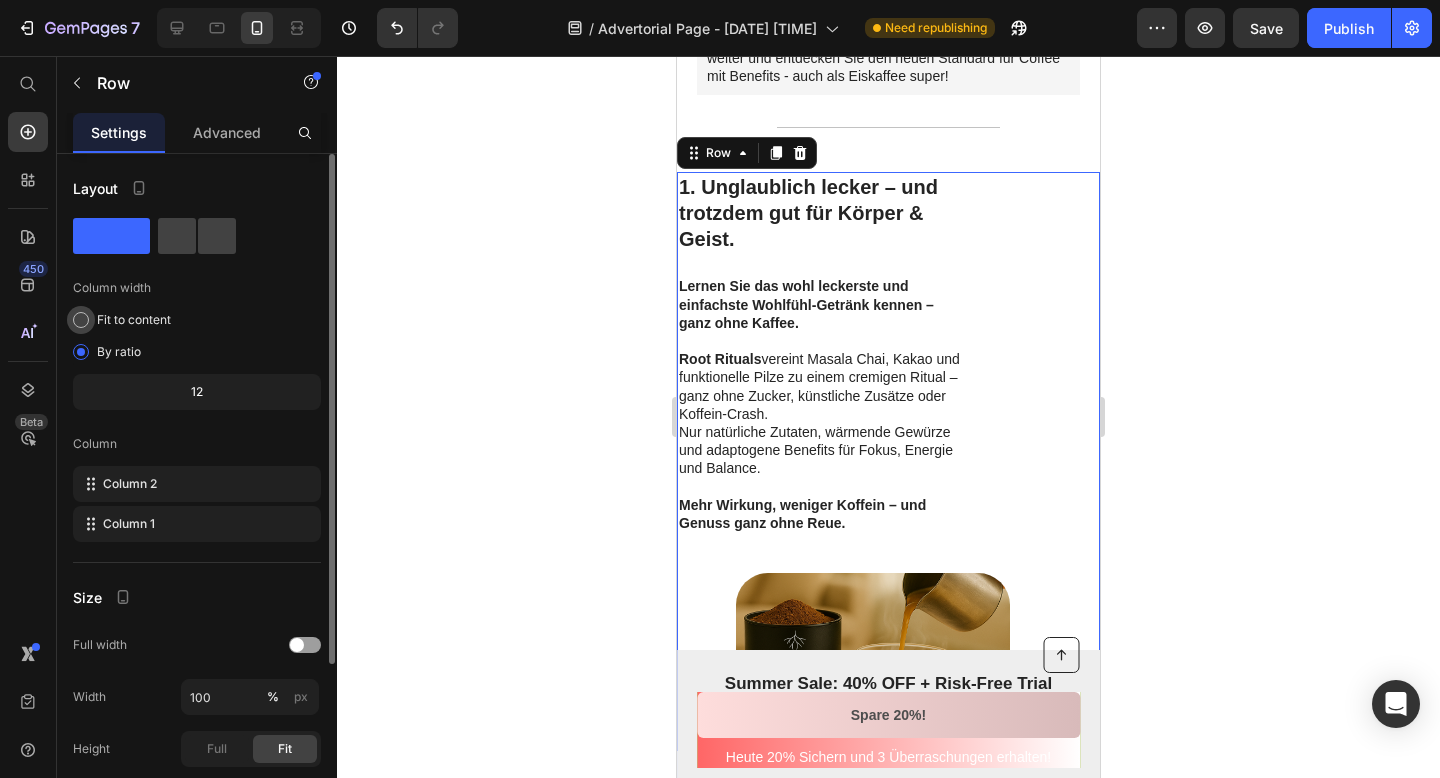 click on "Fit to content" 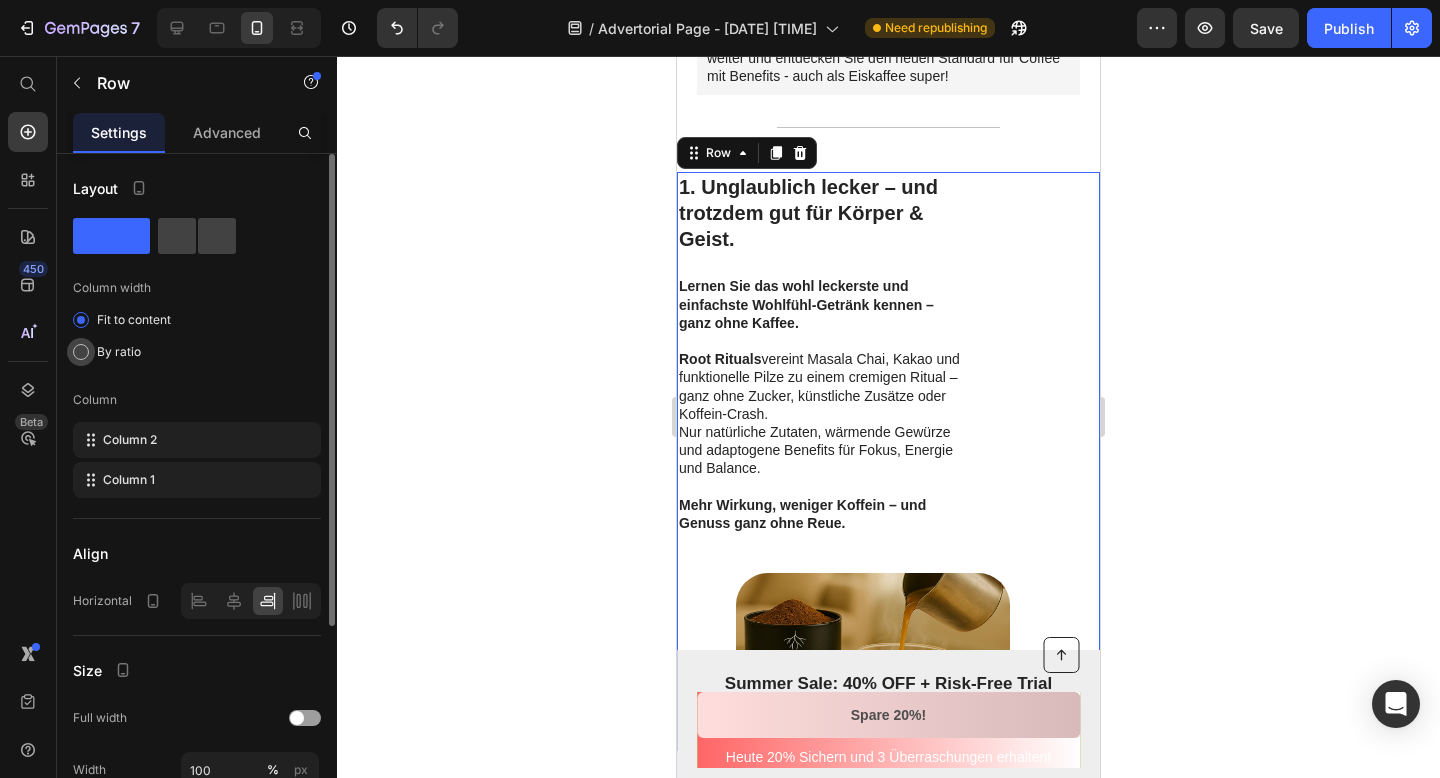 click on "By ratio" at bounding box center (119, 352) 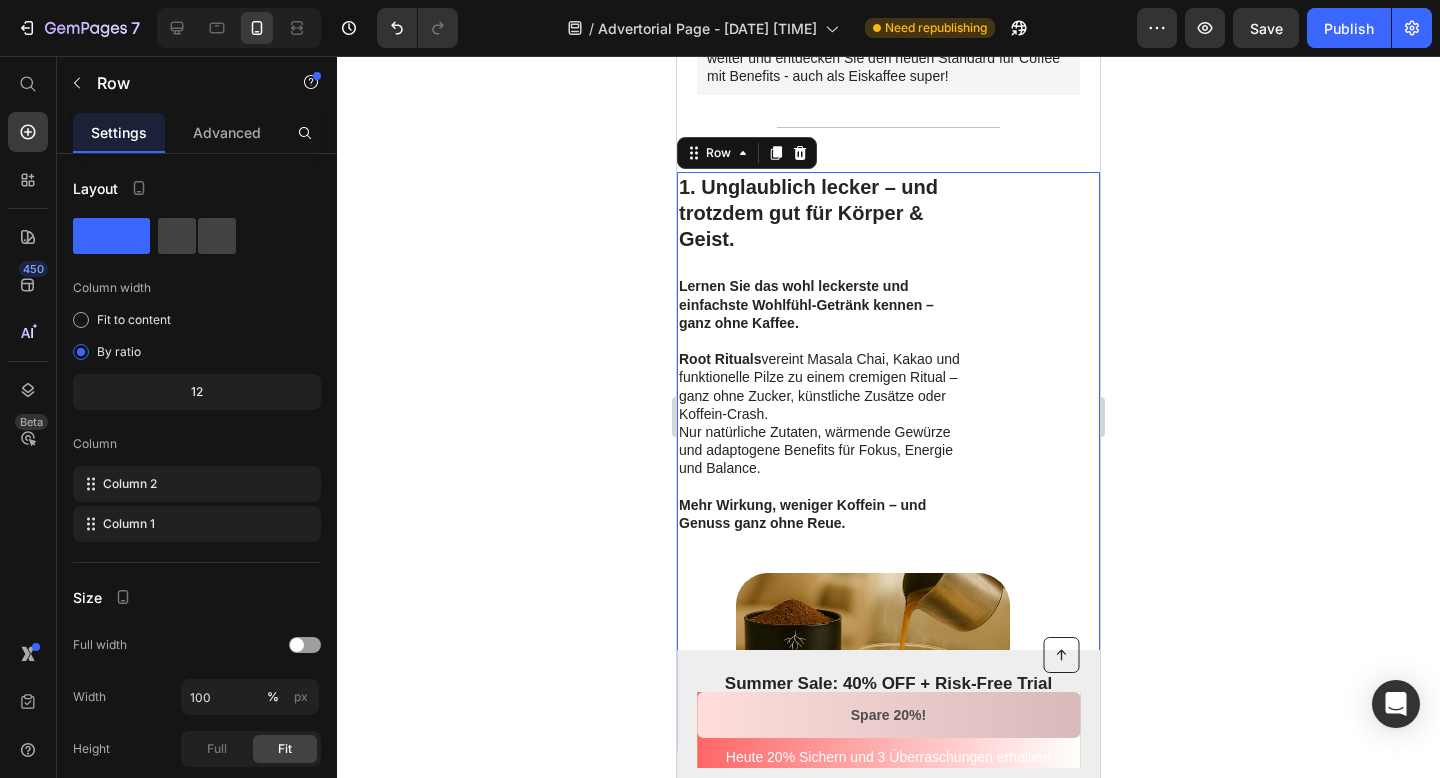 click on "1. Unglaublich lecker – und trotzdem gut für Körper & Geist. Heading Lernen Sie das wohl leckerste und einfachste Wohlfühl-Getränk kennen – ganz ohne Kaffee. Root Rituals  vereint Masala Chai, Kakao und funktionelle Pilze zu einem cremigen Ritual – ganz ohne Zucker, künstliche Zusätze oder Koffein-Crash. Nur natürliche Zutaten, wärmende Gewürze und adaptogene Benefits für Fokus, Energie und Balance. Mehr Wirkung, weniger Koffein – und Genuss ganz ohne Reue.   Text Block" at bounding box center [873, 372] 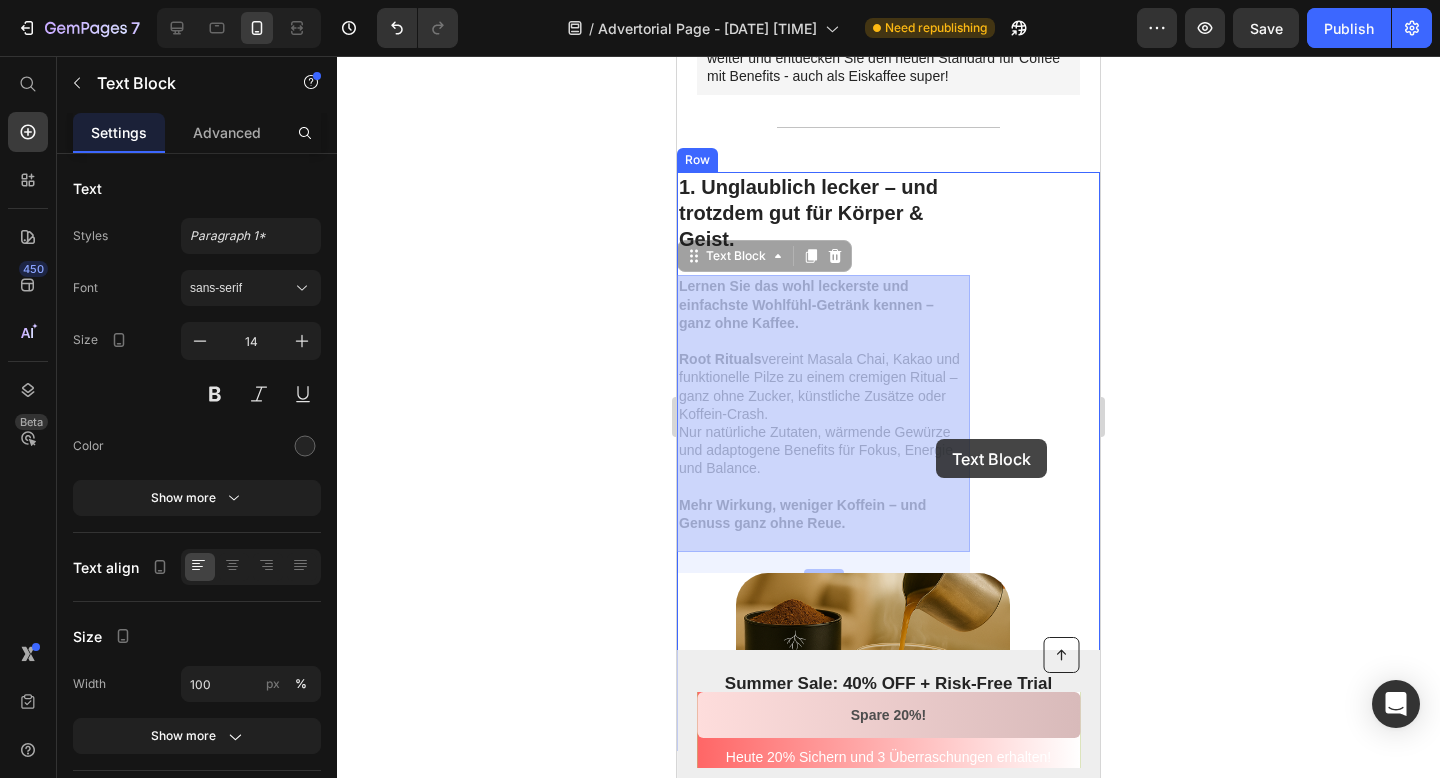 drag, startPoint x: 820, startPoint y: 483, endPoint x: 936, endPoint y: 439, distance: 124.0645 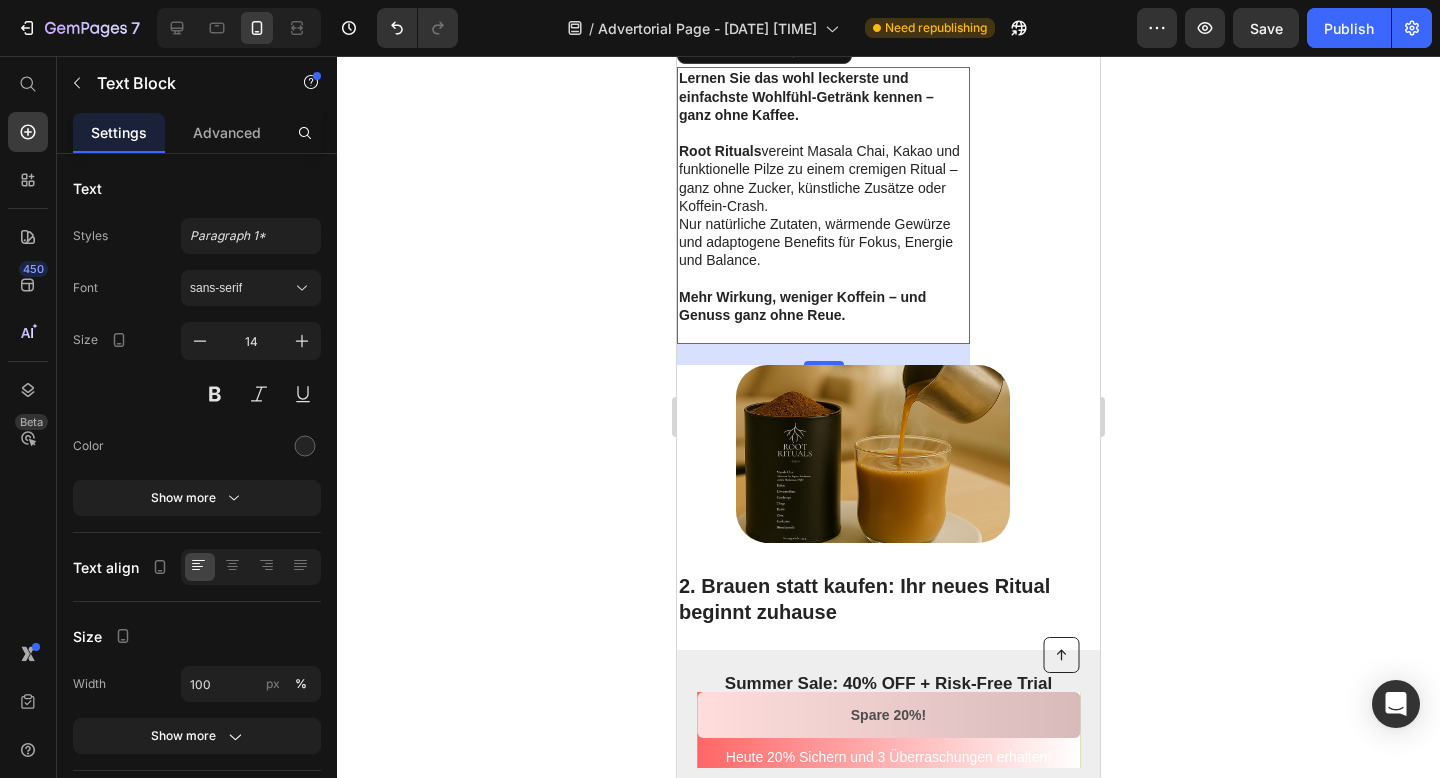 scroll, scrollTop: 786, scrollLeft: 0, axis: vertical 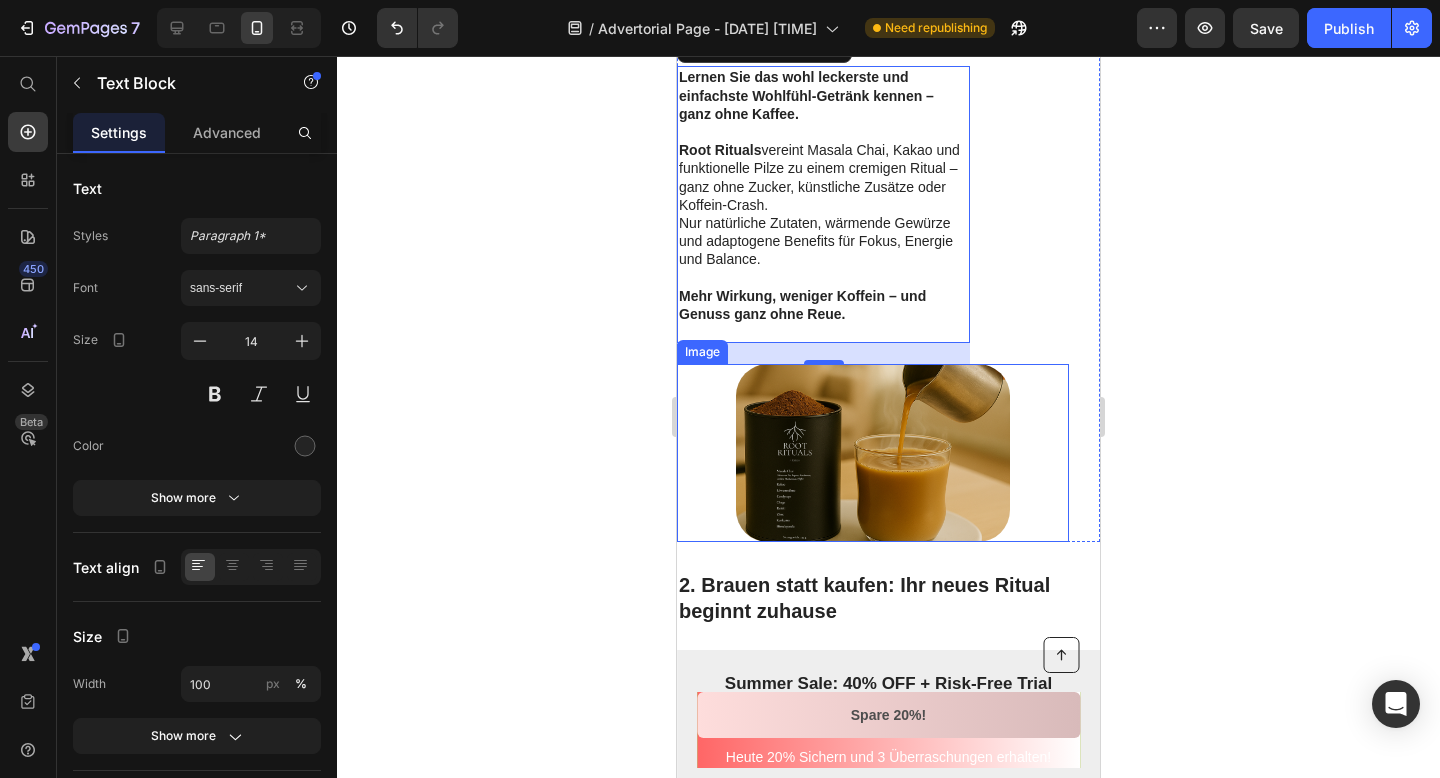 click at bounding box center (873, 453) 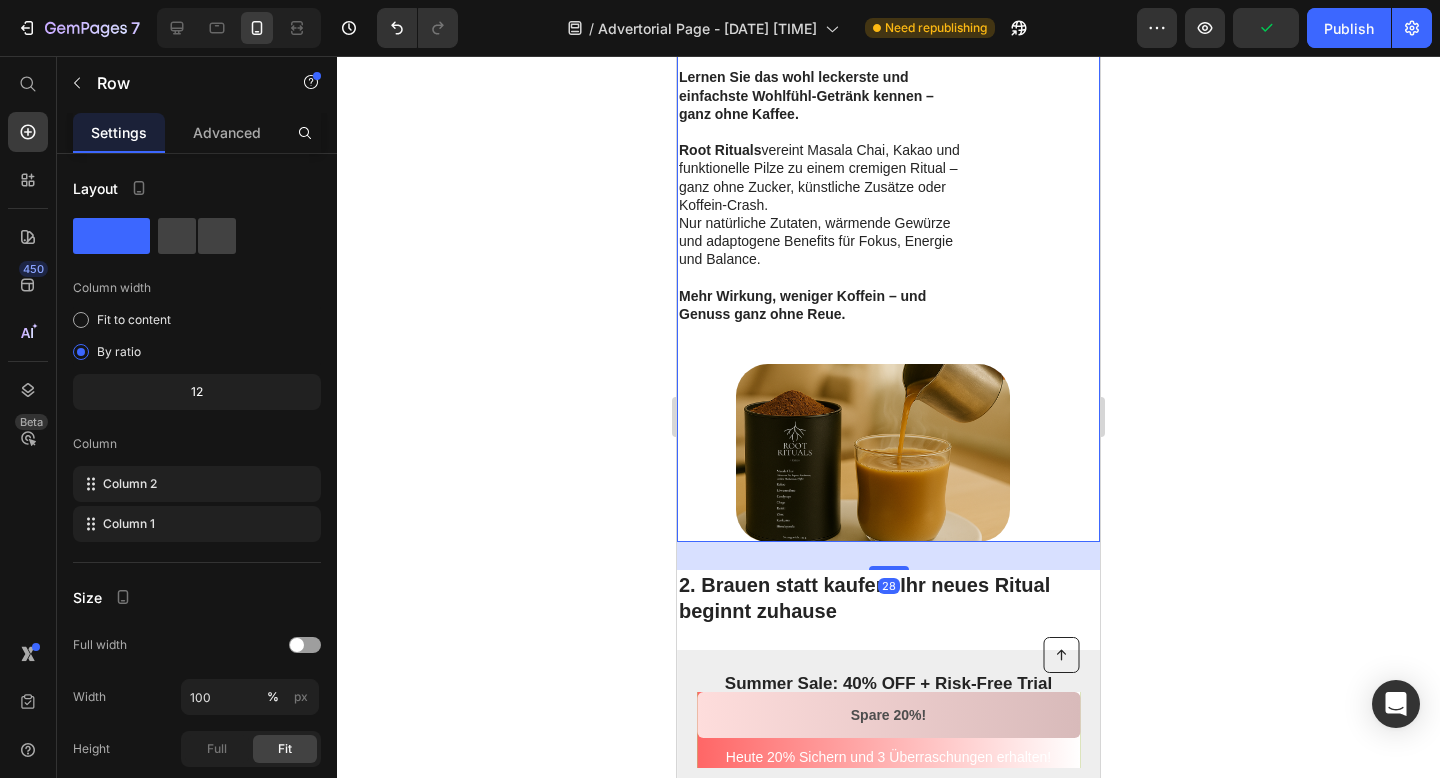 click on "Image 1. Unglaublich lecker – und trotzdem gut für Körper & Geist. Heading Lernen Sie das wohl leckerste und einfachste Wohlfühl-Getränk kennen – ganz ohne Kaffee. Root Rituals  vereint Masala Chai, Kakao und funktionelle Pilze zu einem cremigen Ritual – ganz ohne Zucker, künstliche Zusätze oder Koffein-Crash. Nur natürliche Zutaten, wärmende Gewürze und adaptogene Benefits für Fokus, Energie und Balance. Mehr Wirkung, weniger Koffein – und Genuss ganz ohne Reue.   Text Block Row   28" at bounding box center [888, 252] 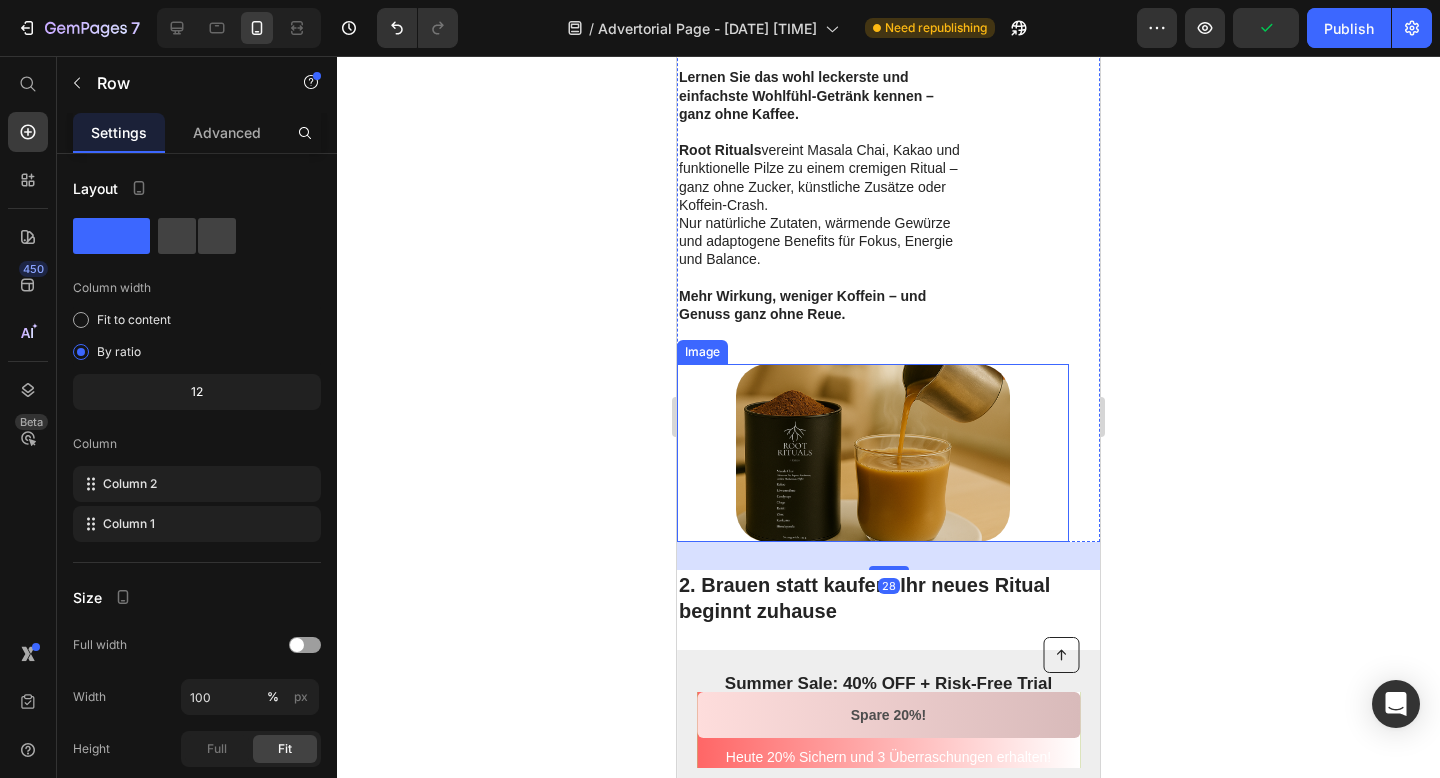 click at bounding box center (873, 453) 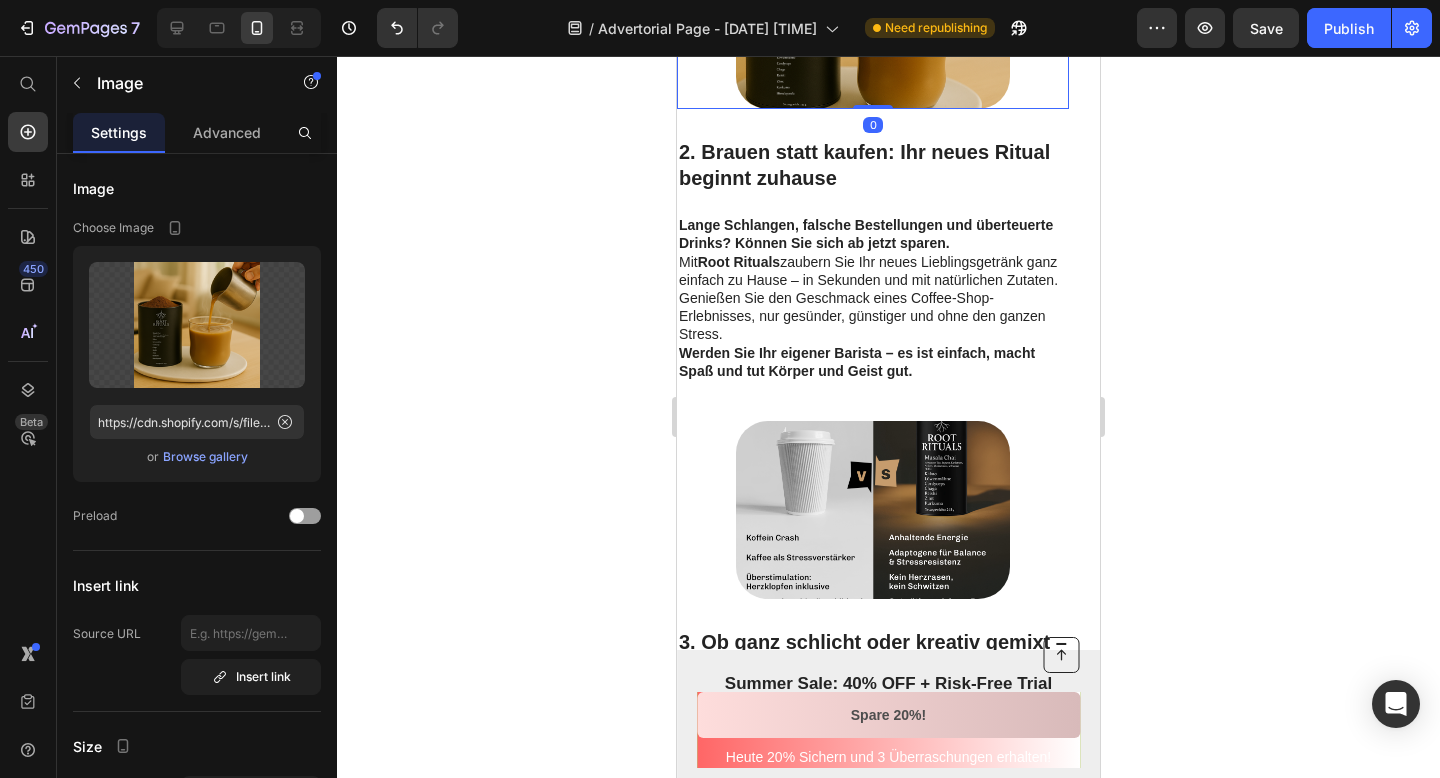 scroll, scrollTop: 1223, scrollLeft: 0, axis: vertical 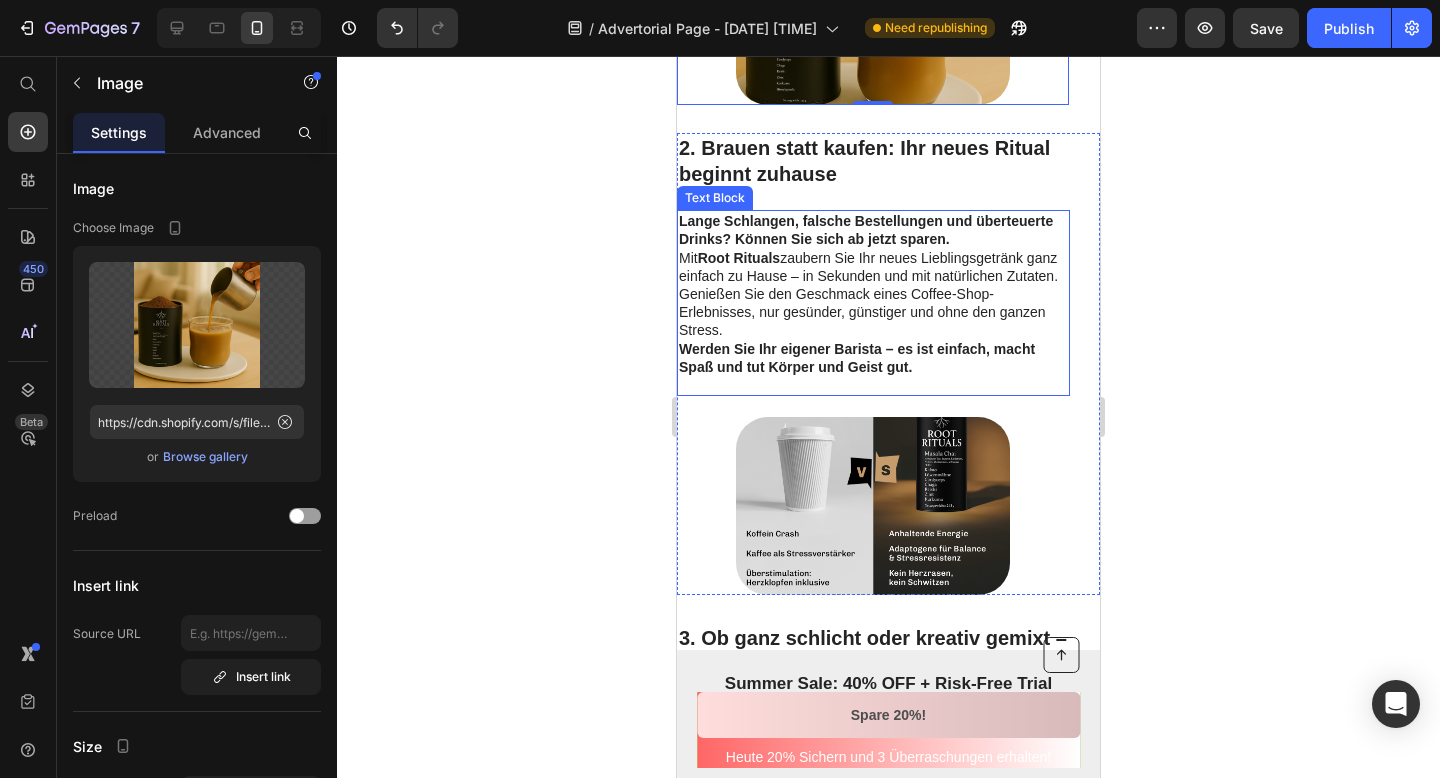 click on "Lange Schlangen, falsche Bestellungen und überteuerte Drinks? Können Sie sich ab jetzt sparen. Mit  Root Rituals  zaubern Sie Ihr neues Lieblingsgetränk ganz einfach zu Hause – in Sekunden und mit natürlichen Zutaten. Genießen Sie den Geschmack eines Coffee-Shop-Erlebnisses, nur gesünder, günstiger und ohne den ganzen Stress. Werden Sie Ihr eigener Barista – es ist einfach, macht Spaß und tut Körper und Geist gut." at bounding box center [873, 294] 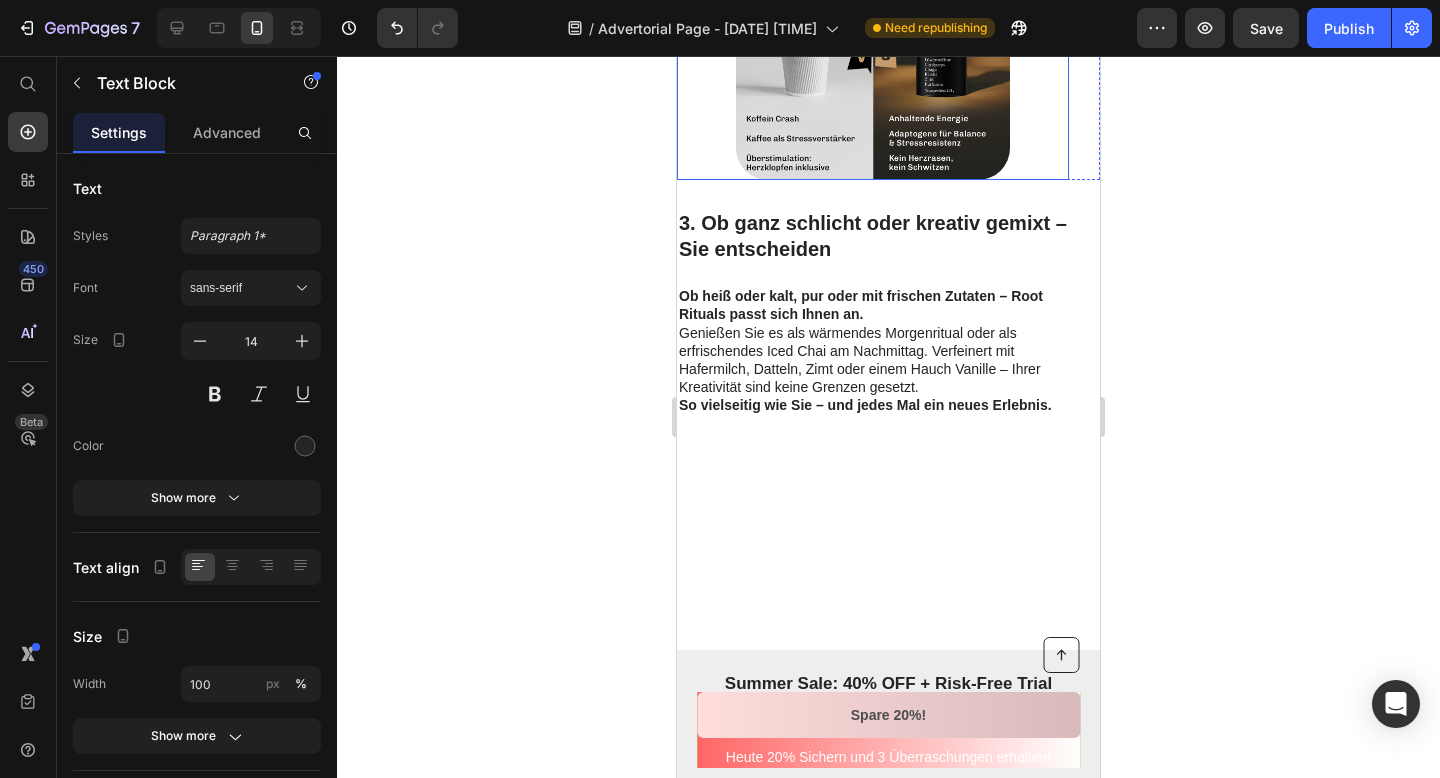 scroll, scrollTop: 1664, scrollLeft: 0, axis: vertical 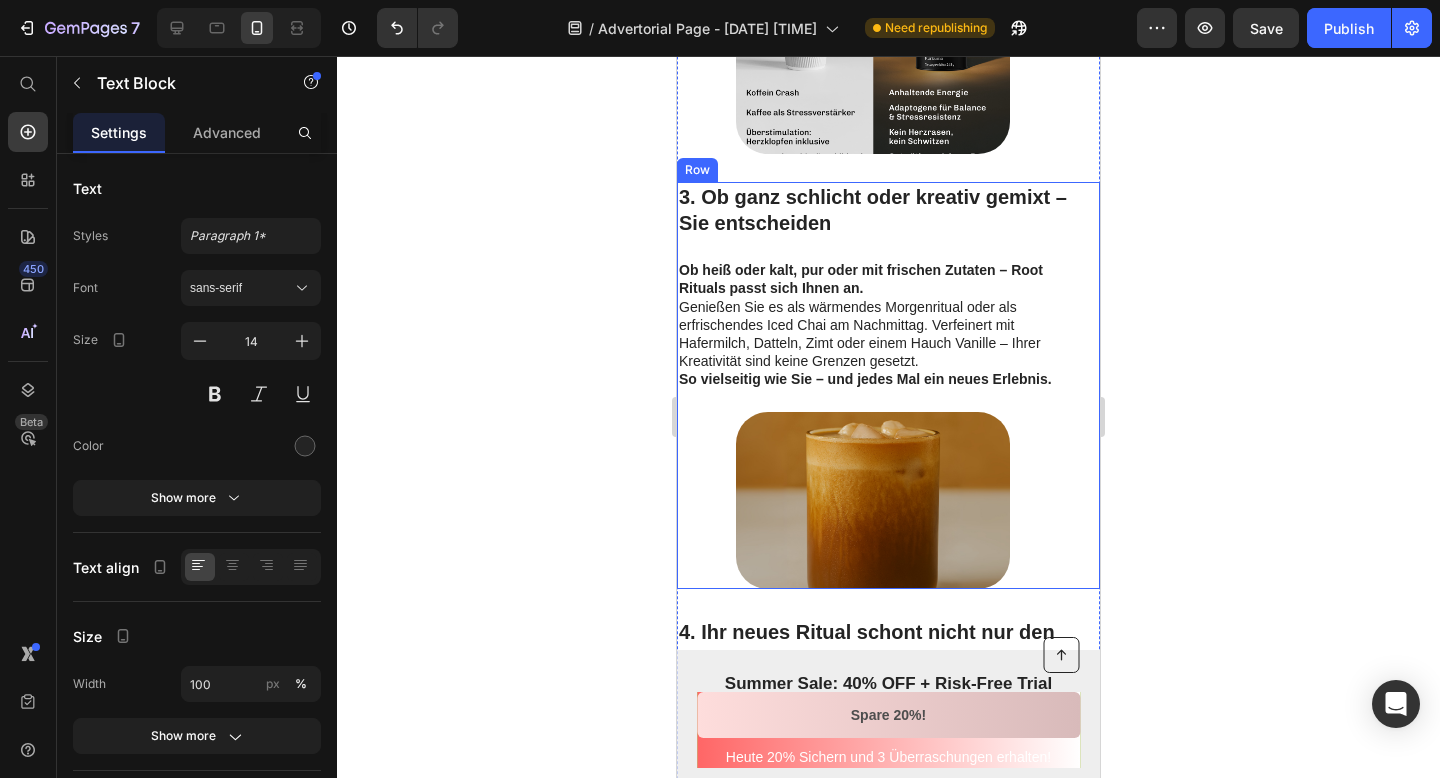 click on "3. Ob ganz schlicht oder kreativ gemixt – Sie entscheiden Heading Ob heiß oder kalt, pur oder mit frischen Zutaten – Root Rituals passt sich Ihnen an. Genießen Sie es als wärmendes Morgenritual oder als erfrischendes Iced Chai am Nachmittag. Verfeinert mit Hafermilch, Datteln, Zimt oder einem Hauch Vanille – Ihrer Kreativität sind keine Grenzen gesetzt. So vielseitig wie Sie – und jedes Mal ein neues Erlebnis. Text Block" at bounding box center (873, 296) 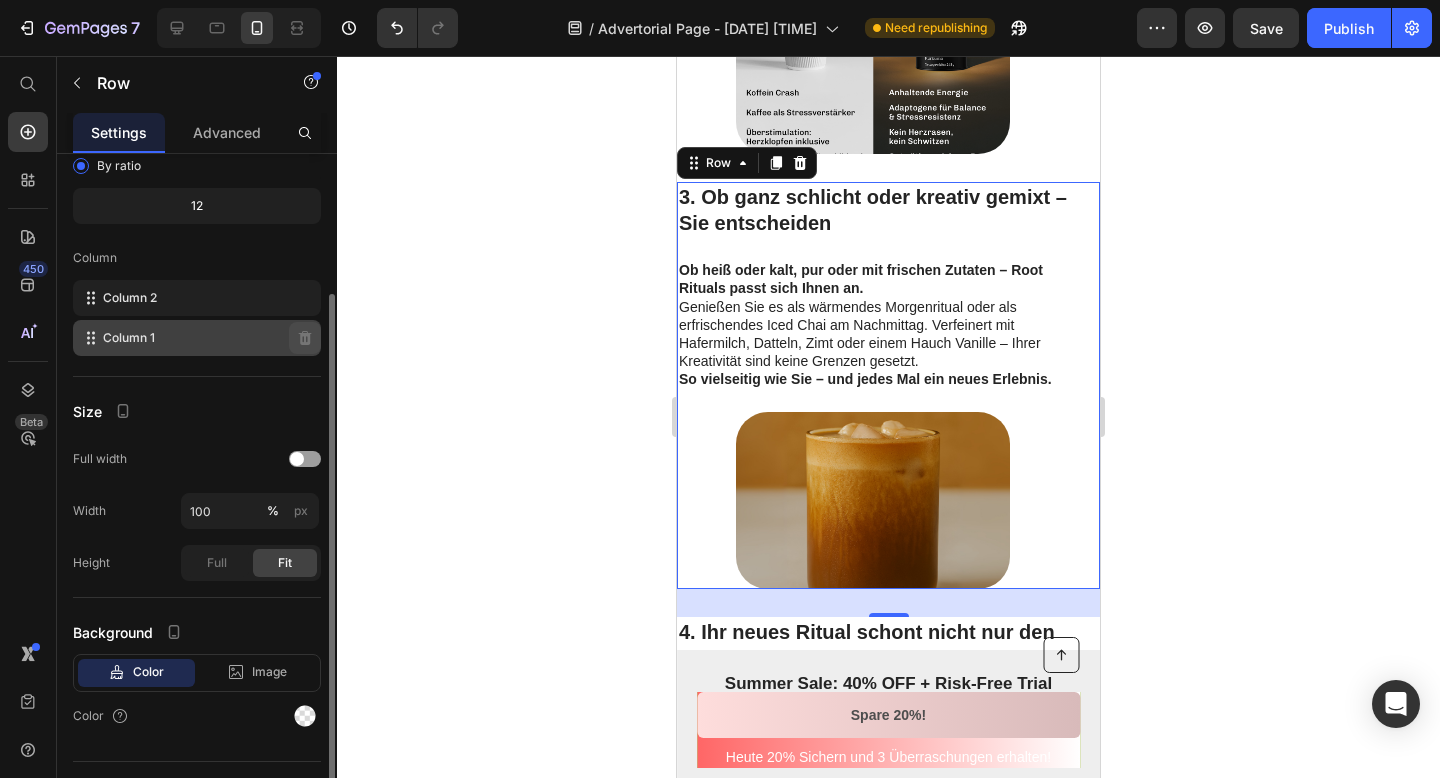 scroll, scrollTop: 227, scrollLeft: 0, axis: vertical 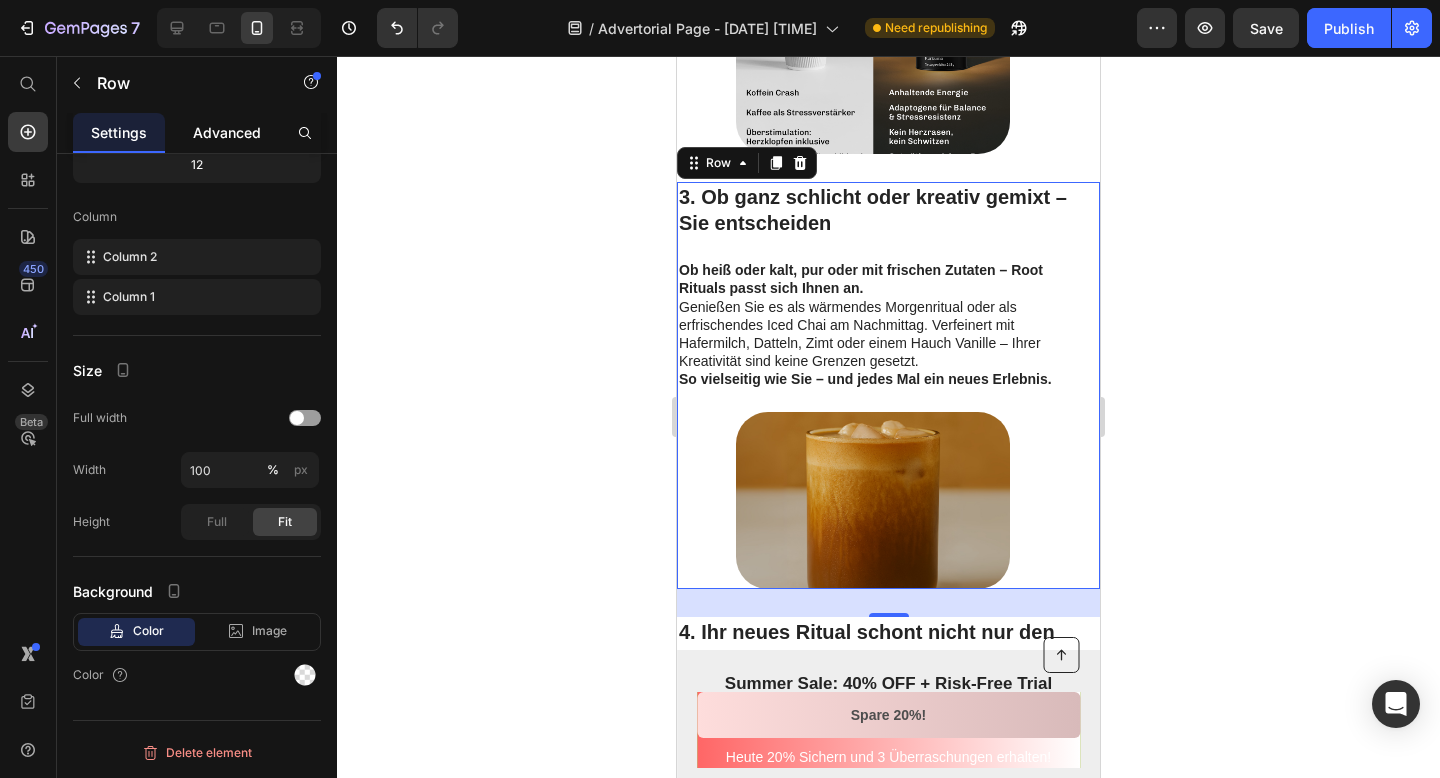 click on "Advanced" at bounding box center (227, 132) 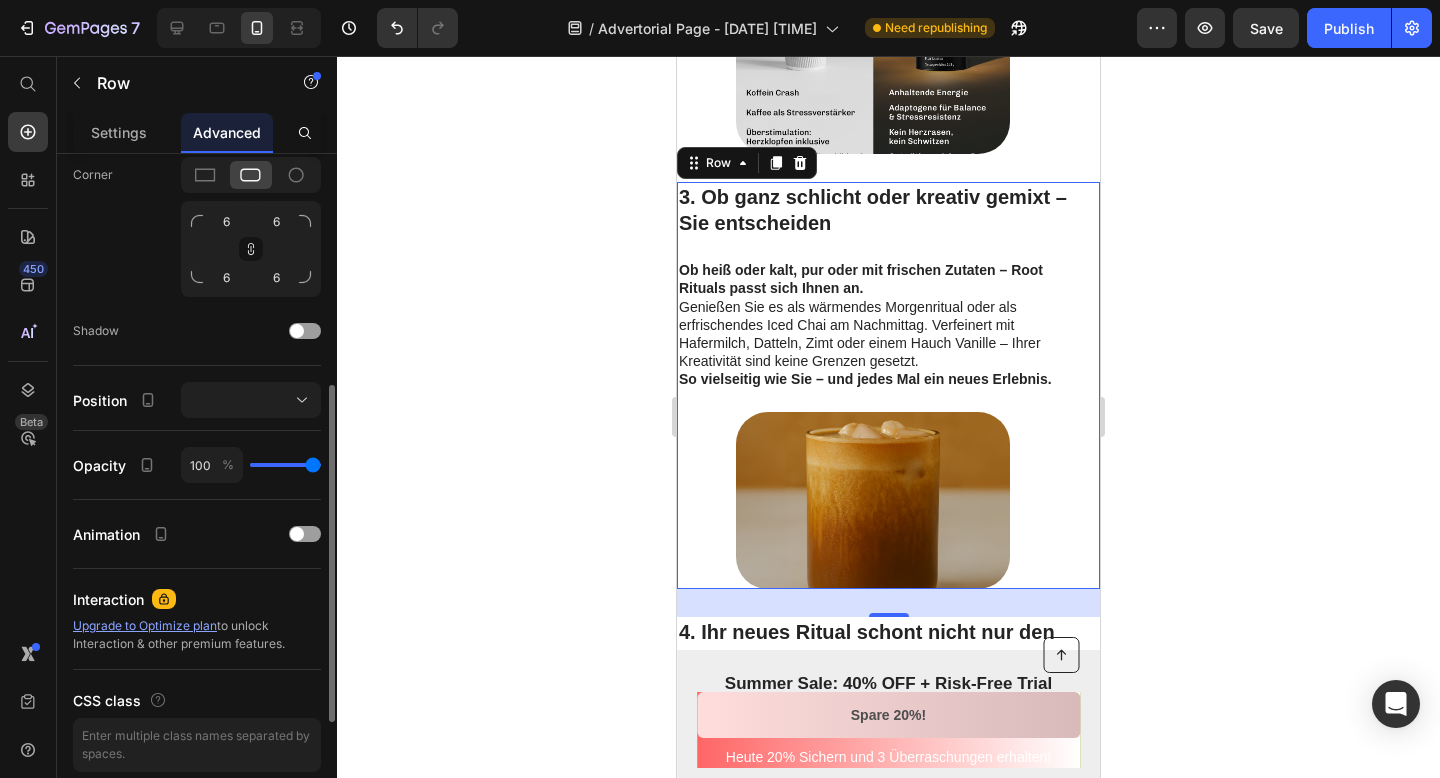 scroll, scrollTop: 0, scrollLeft: 0, axis: both 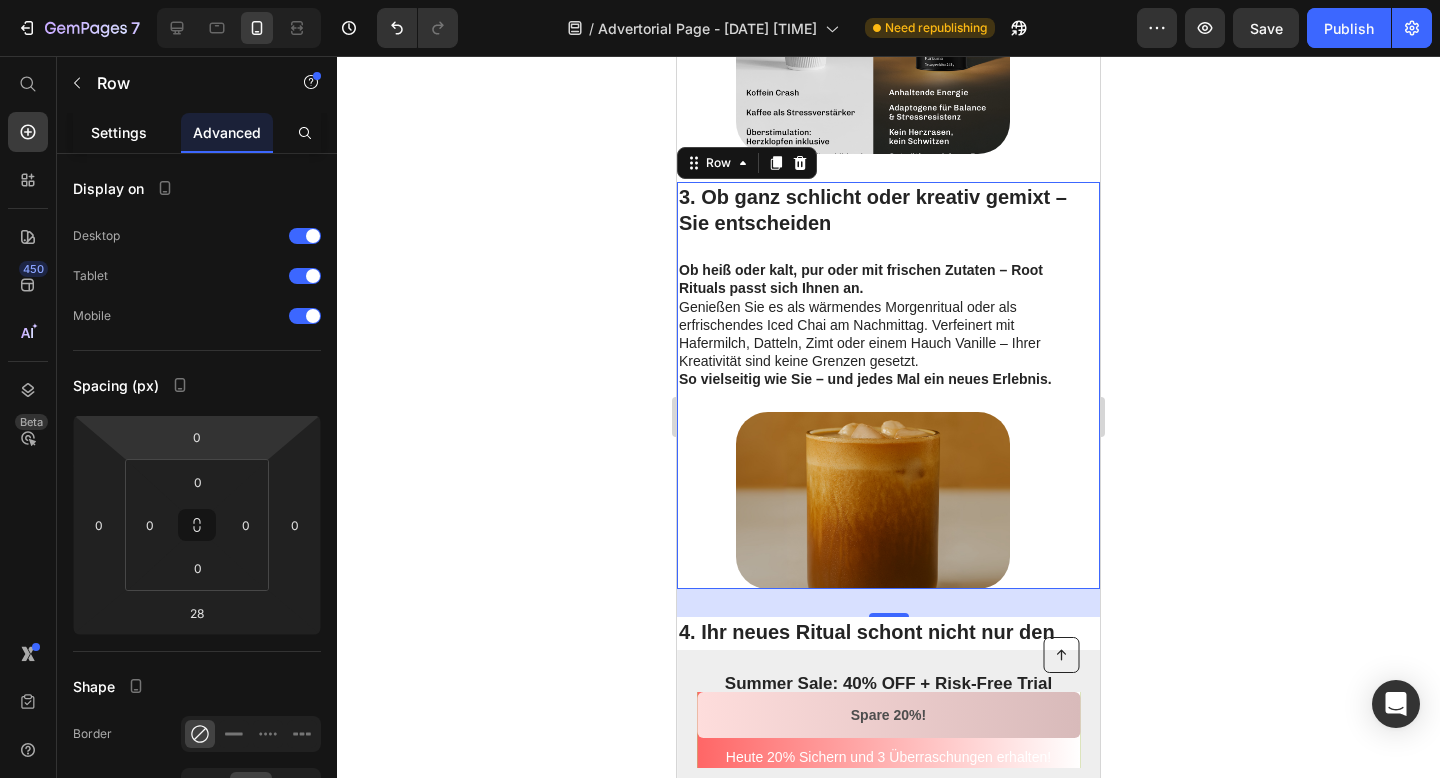 click on "Settings" at bounding box center (119, 132) 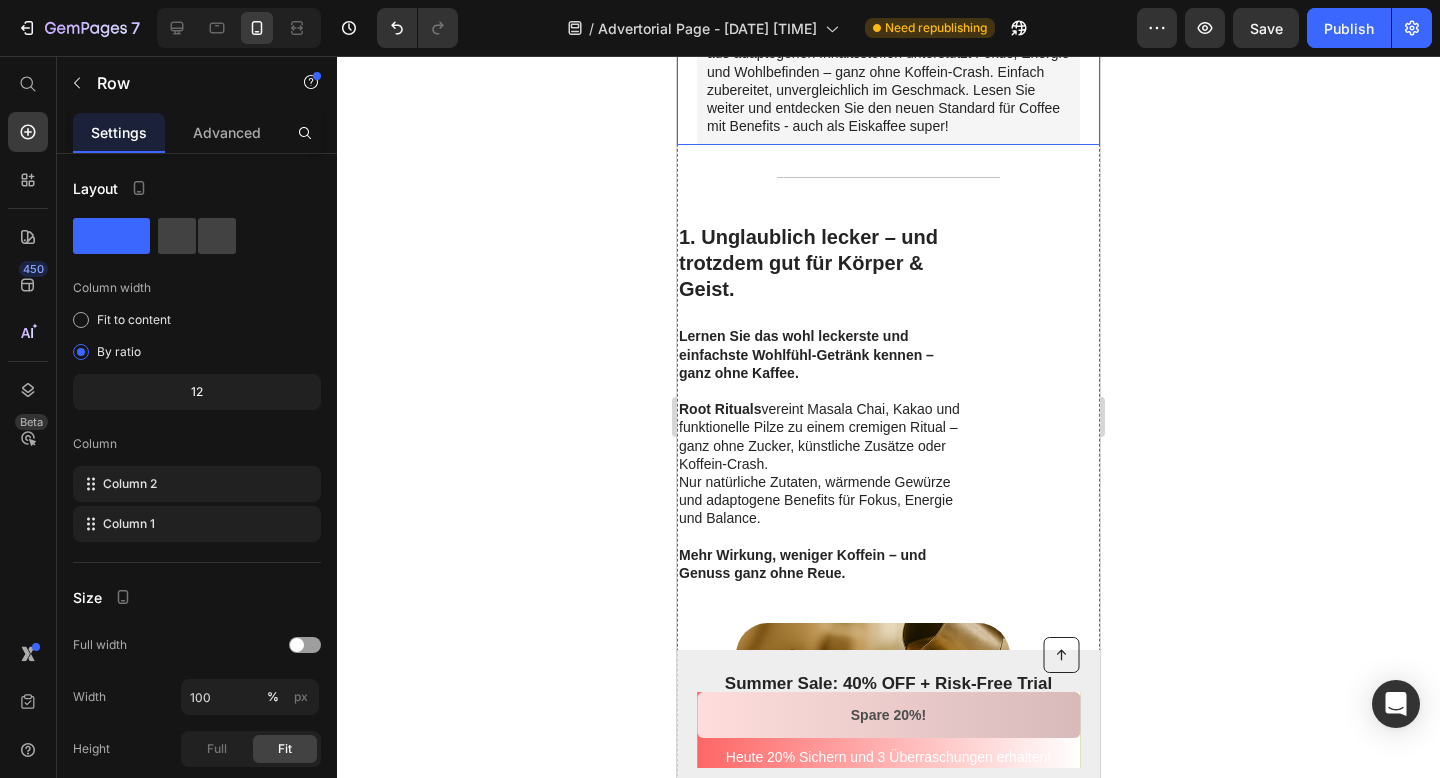 scroll, scrollTop: 572, scrollLeft: 0, axis: vertical 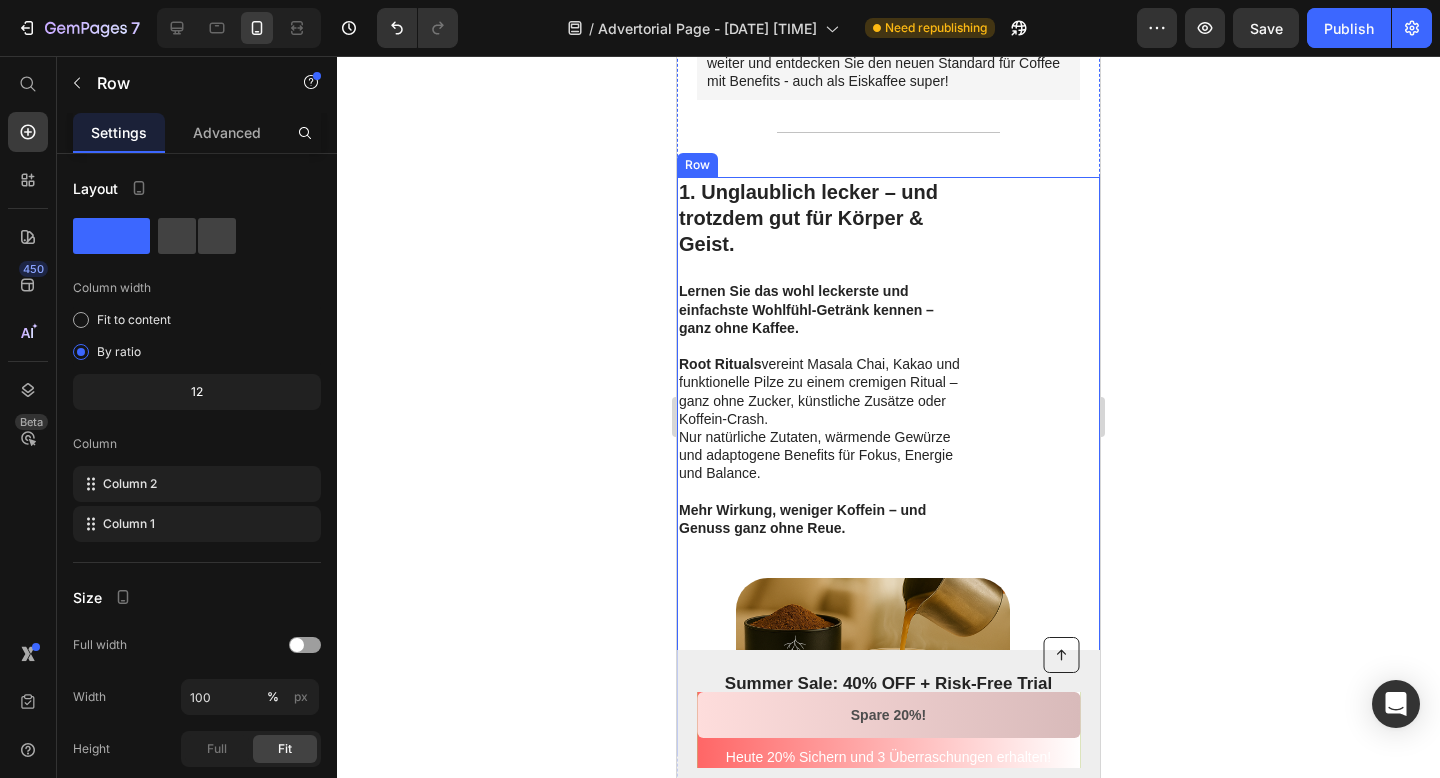 click on "1. Unglaublich lecker – und trotzdem gut für Körper & Geist. Heading Lernen Sie das wohl leckerste und einfachste Wohlfühl-Getränk kennen – ganz ohne Kaffee. Root Rituals  vereint Masala Chai, Kakao und funktionelle Pilze zu einem cremigen Ritual – ganz ohne Zucker, künstliche Zusätze oder Koffein-Crash. Nur natürliche Zutaten, wärmende Gewürze und adaptogene Benefits für Fokus, Energie und Balance. Mehr Wirkung, weniger Koffein – und Genuss ganz ohne Reue.   Text Block" at bounding box center (873, 377) 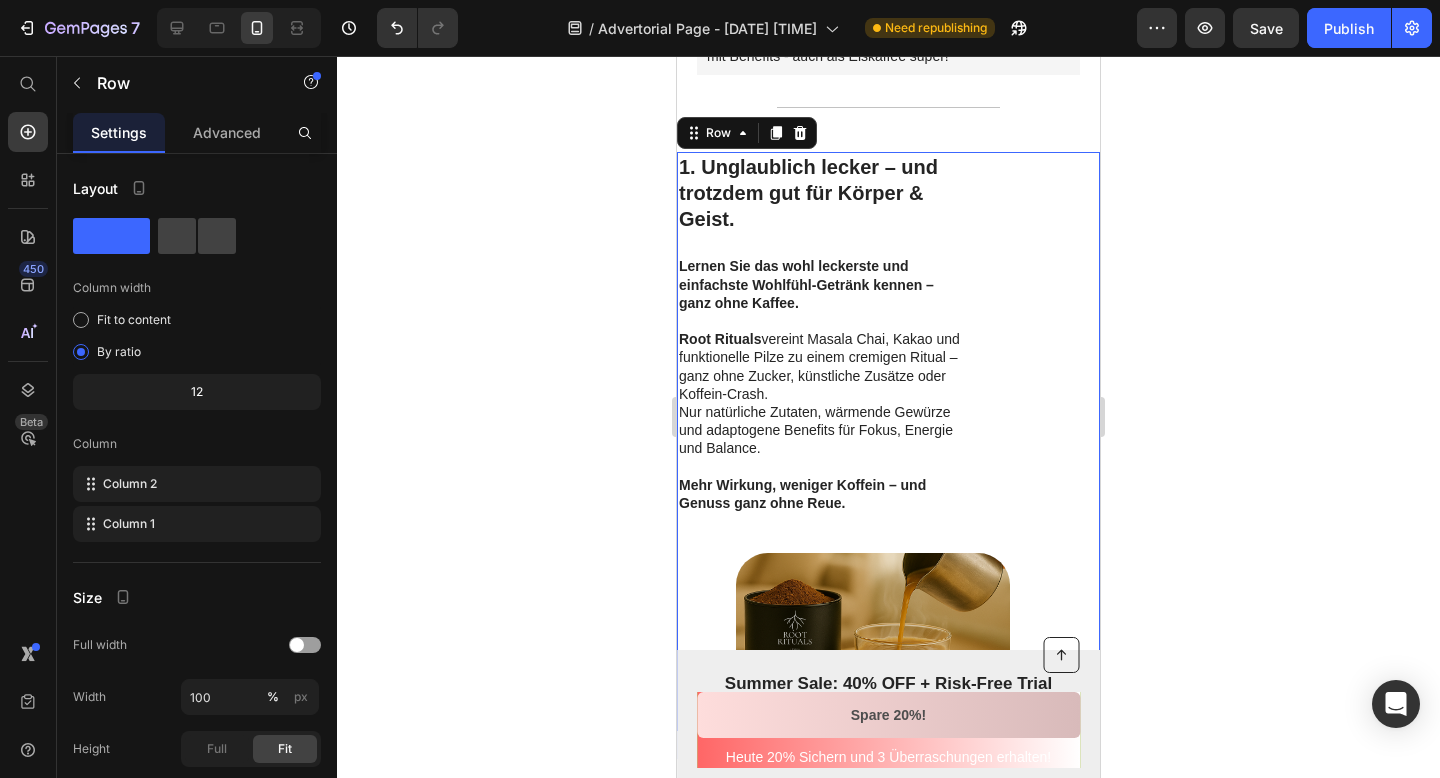 scroll, scrollTop: 575, scrollLeft: 0, axis: vertical 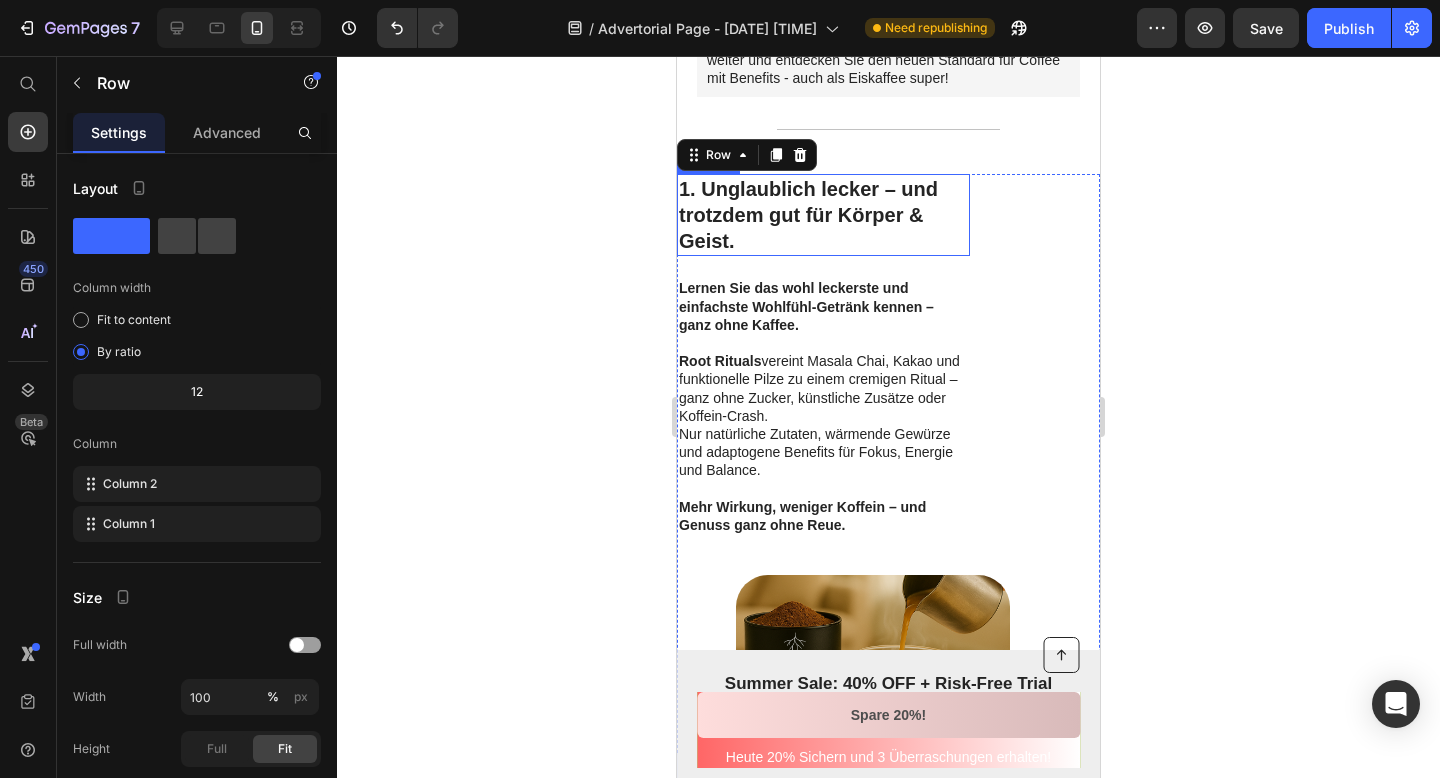 click on "1. Unglaublich lecker – und trotzdem gut für Körper & Geist." at bounding box center (823, 215) 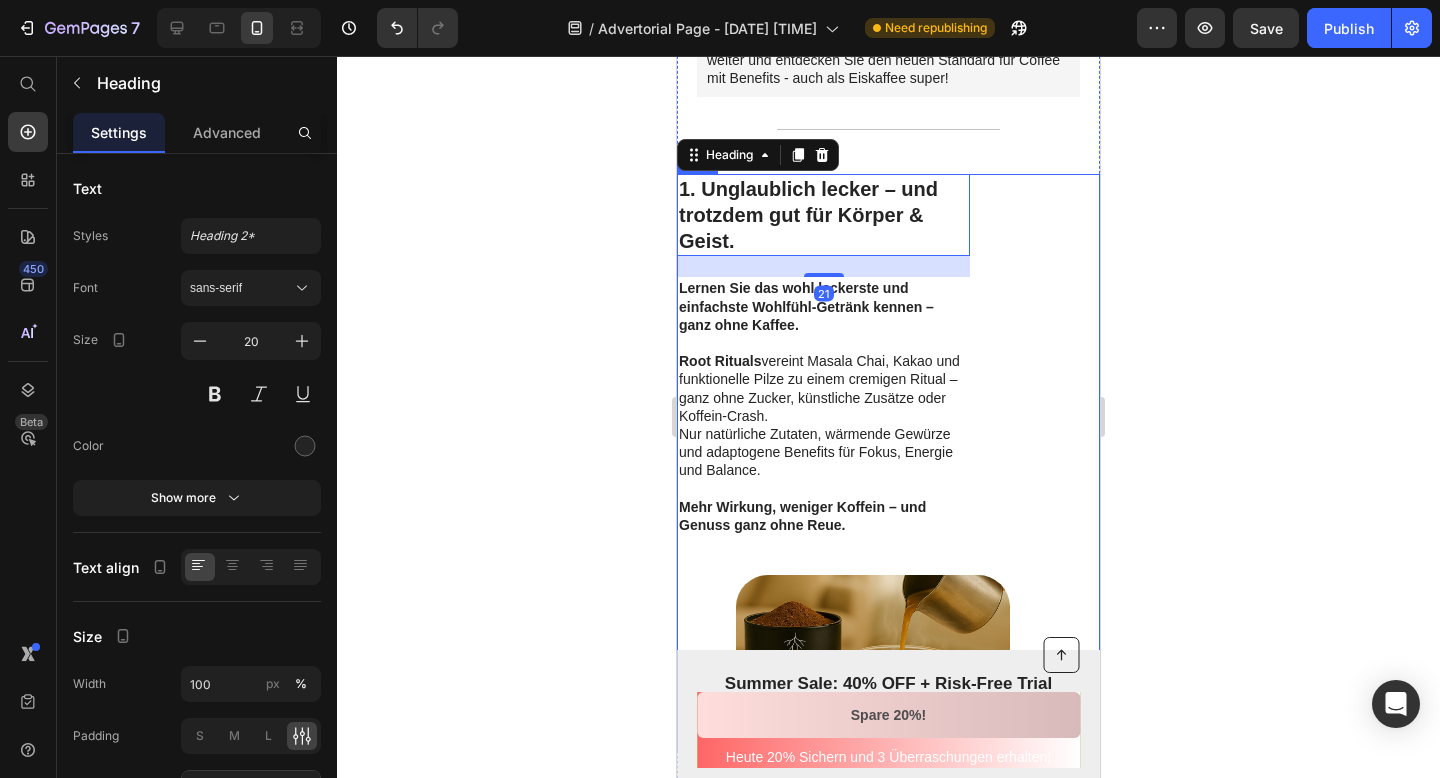 click on "1. Unglaublich lecker – und trotzdem gut für Körper & Geist. Heading   21 Lernen Sie das wohl leckerste und einfachste Wohlfühl-Getränk kennen – ganz ohne Kaffee. Root Rituals  vereint Masala Chai, Kakao und funktionelle Pilze zu einem cremigen Ritual – ganz ohne Zucker, künstliche Zusätze oder Koffein-Crash. Nur natürliche Zutaten, wärmende Gewürze und adaptogene Benefits für Fokus, Energie und Balance. Mehr Wirkung, weniger Koffein – und Genuss ganz ohne Reue.   Text Block" at bounding box center (873, 374) 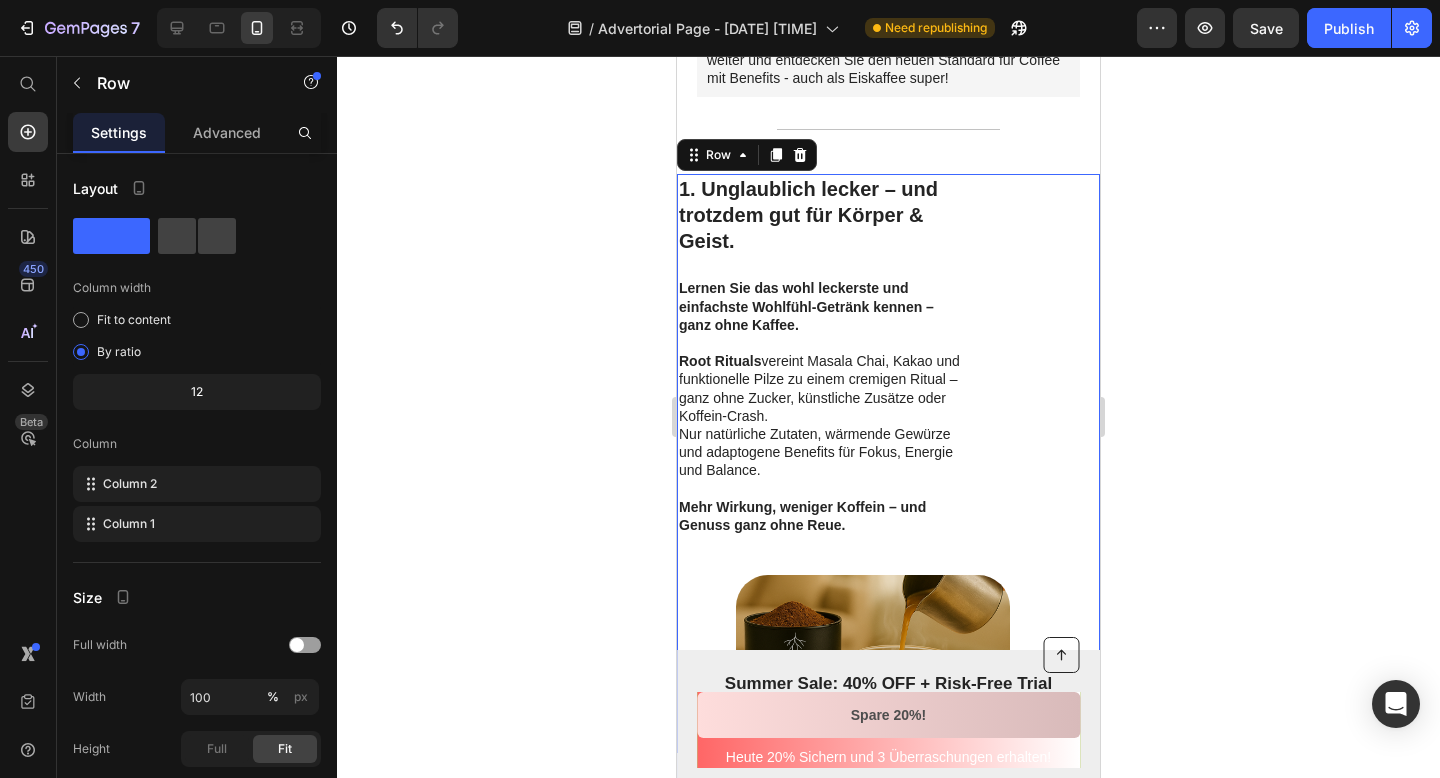 click on "1. Unglaublich lecker – und trotzdem gut für Körper & Geist." at bounding box center [823, 215] 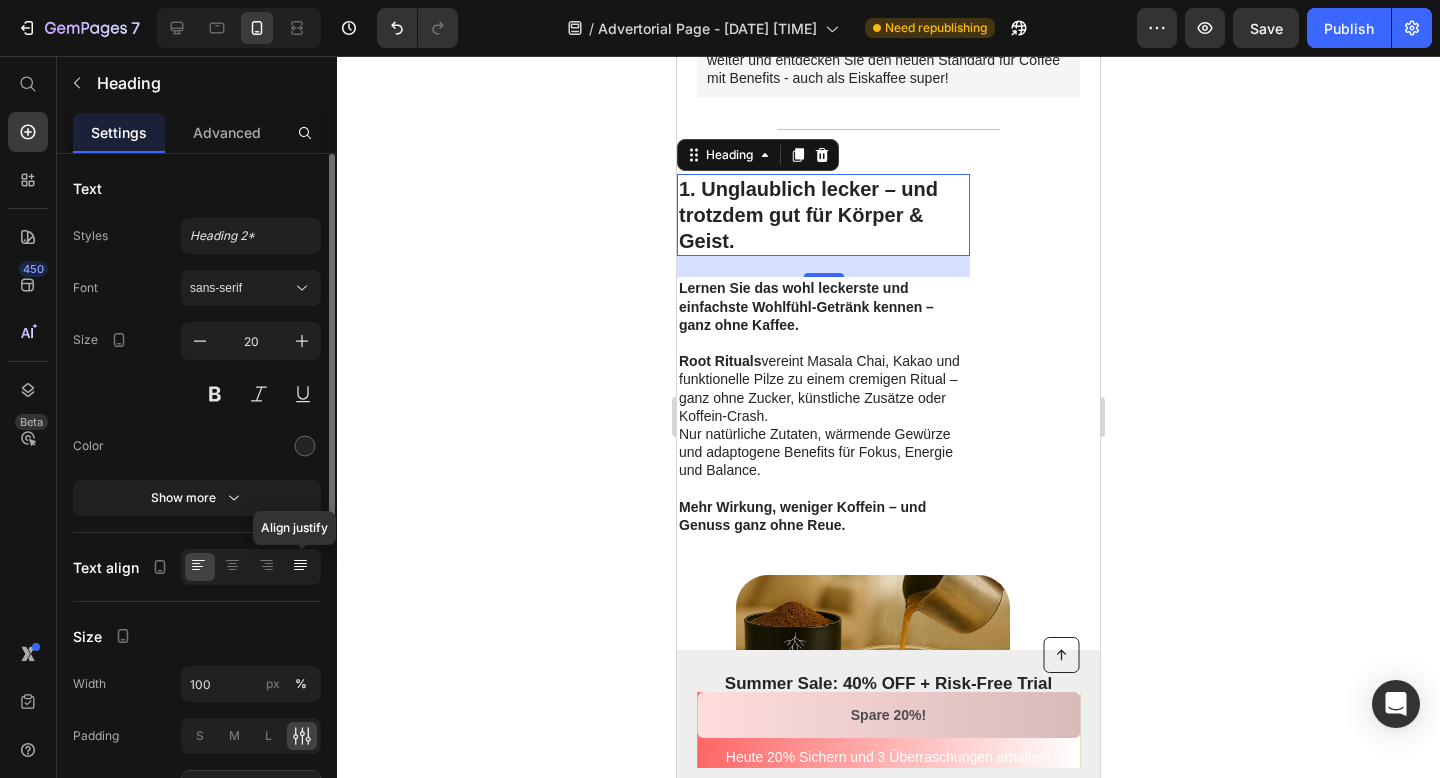 click 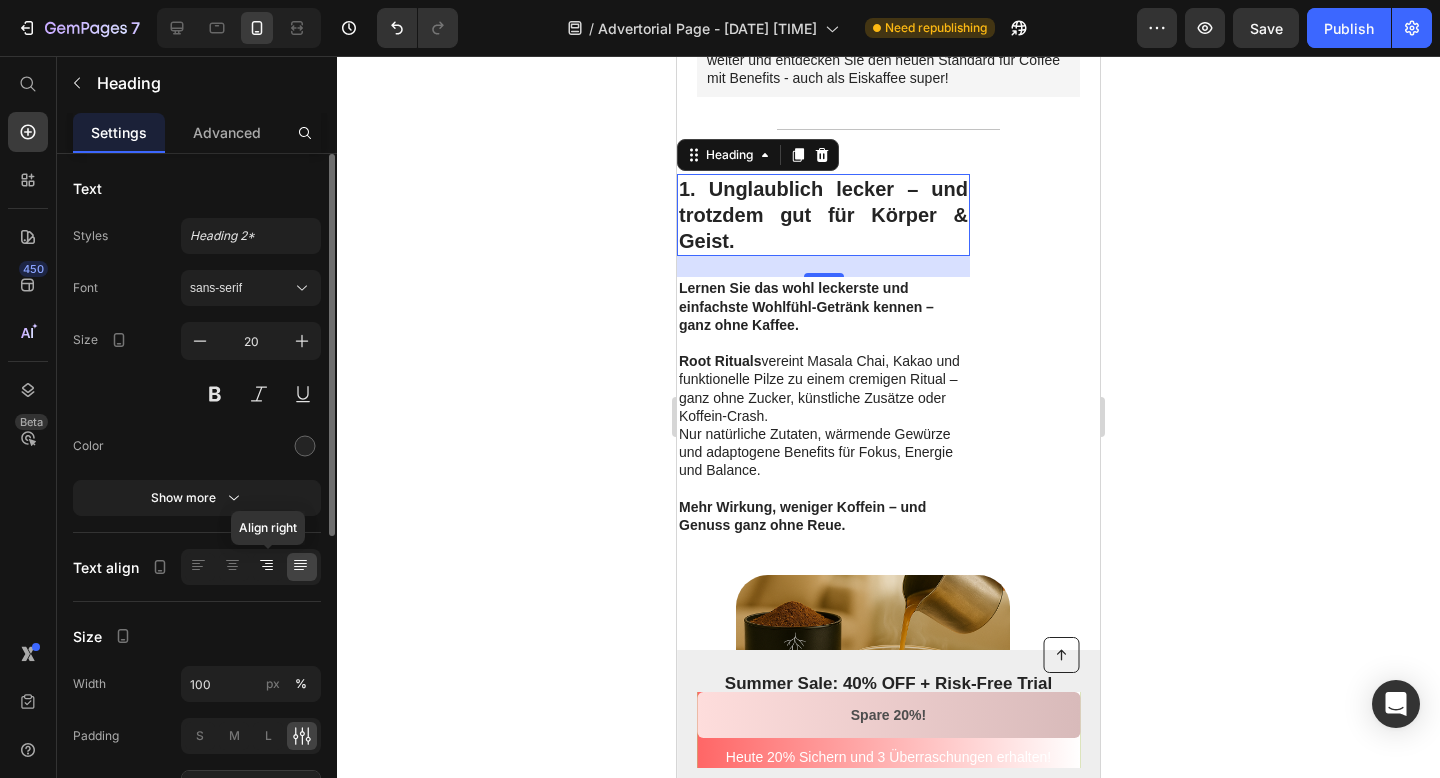 click 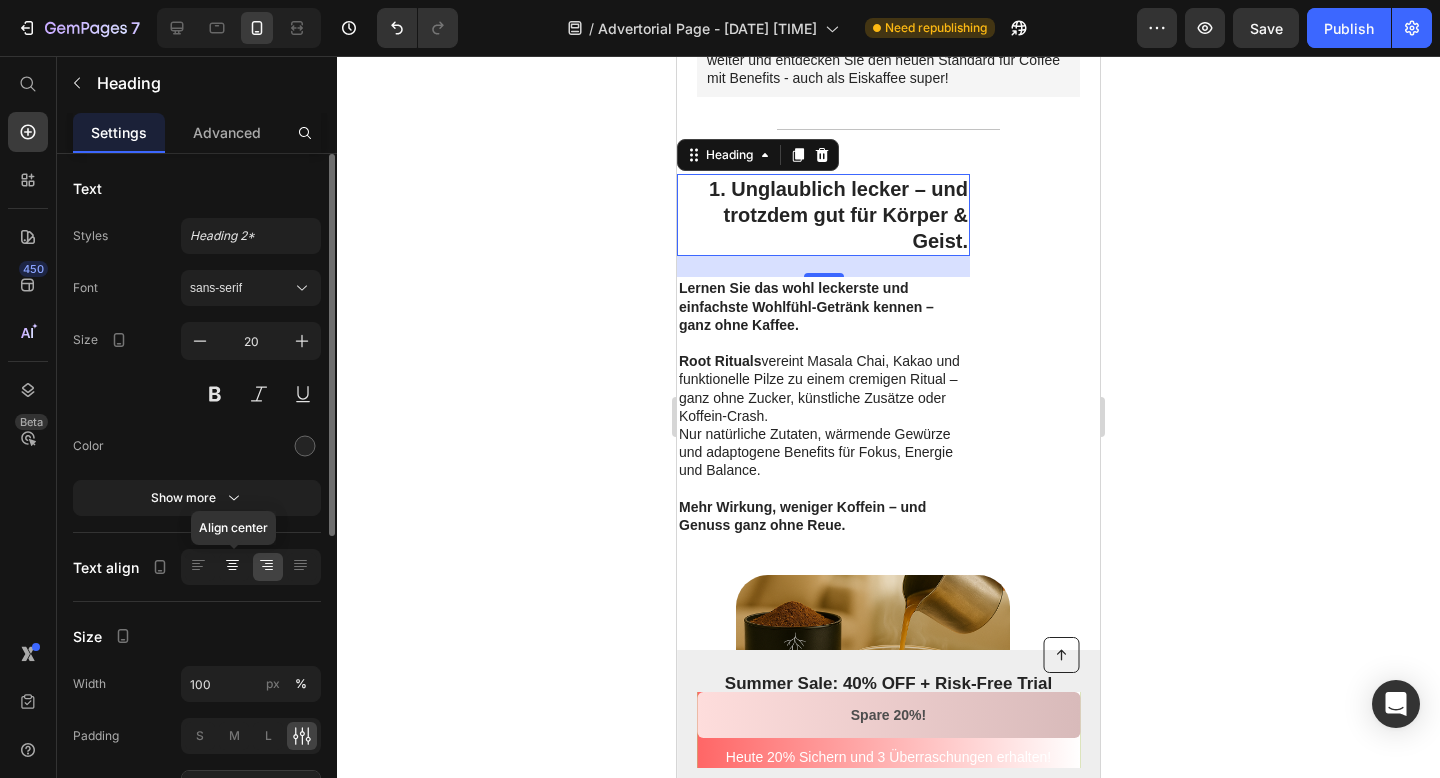 click 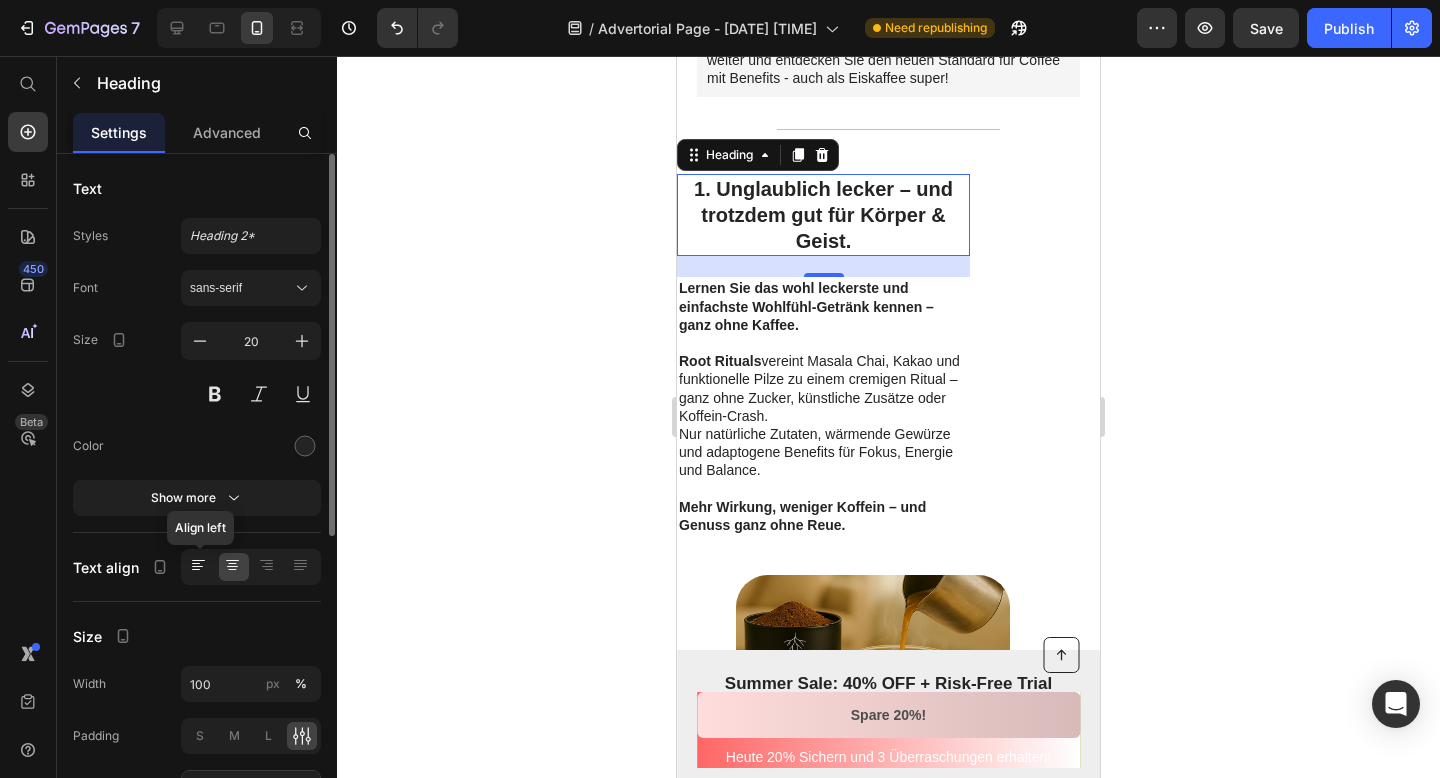 click 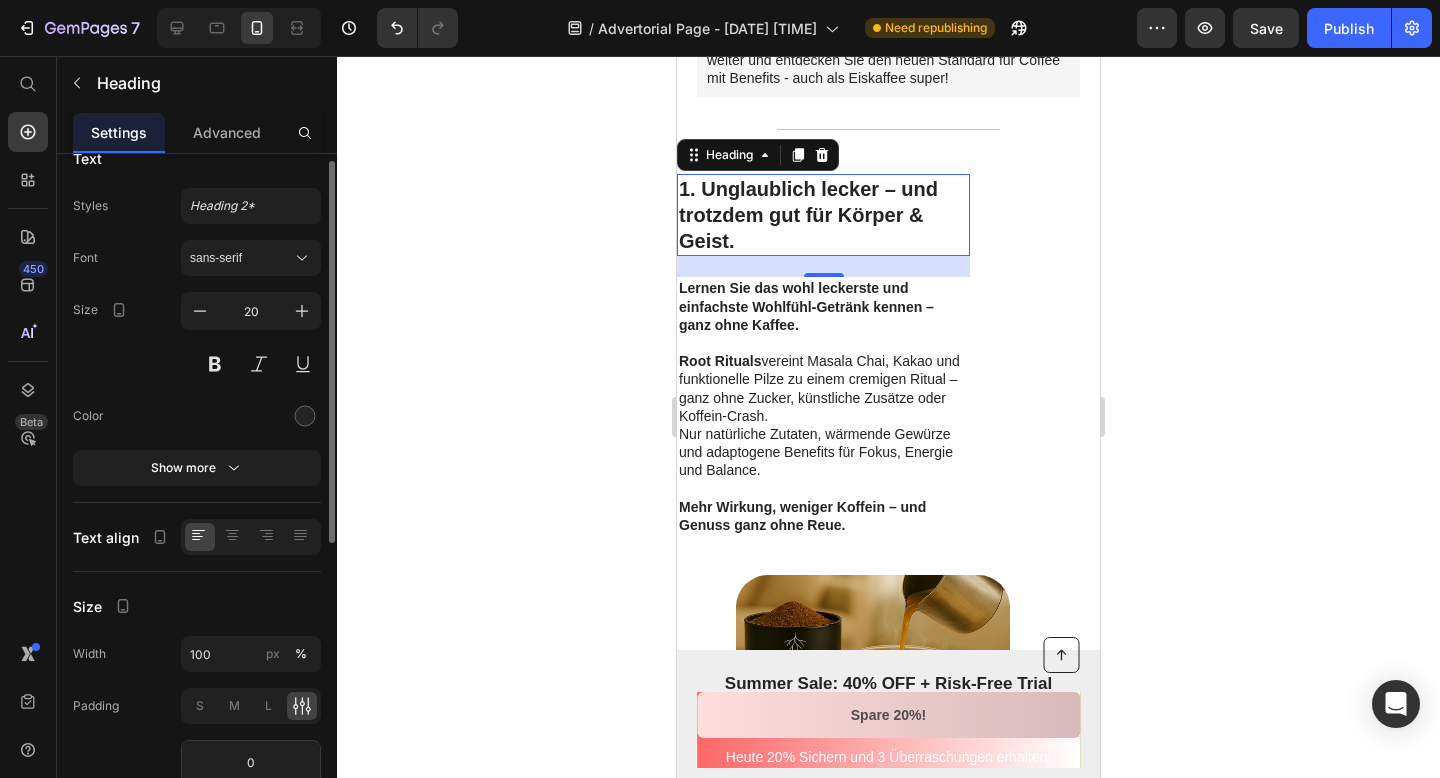 scroll, scrollTop: 32, scrollLeft: 0, axis: vertical 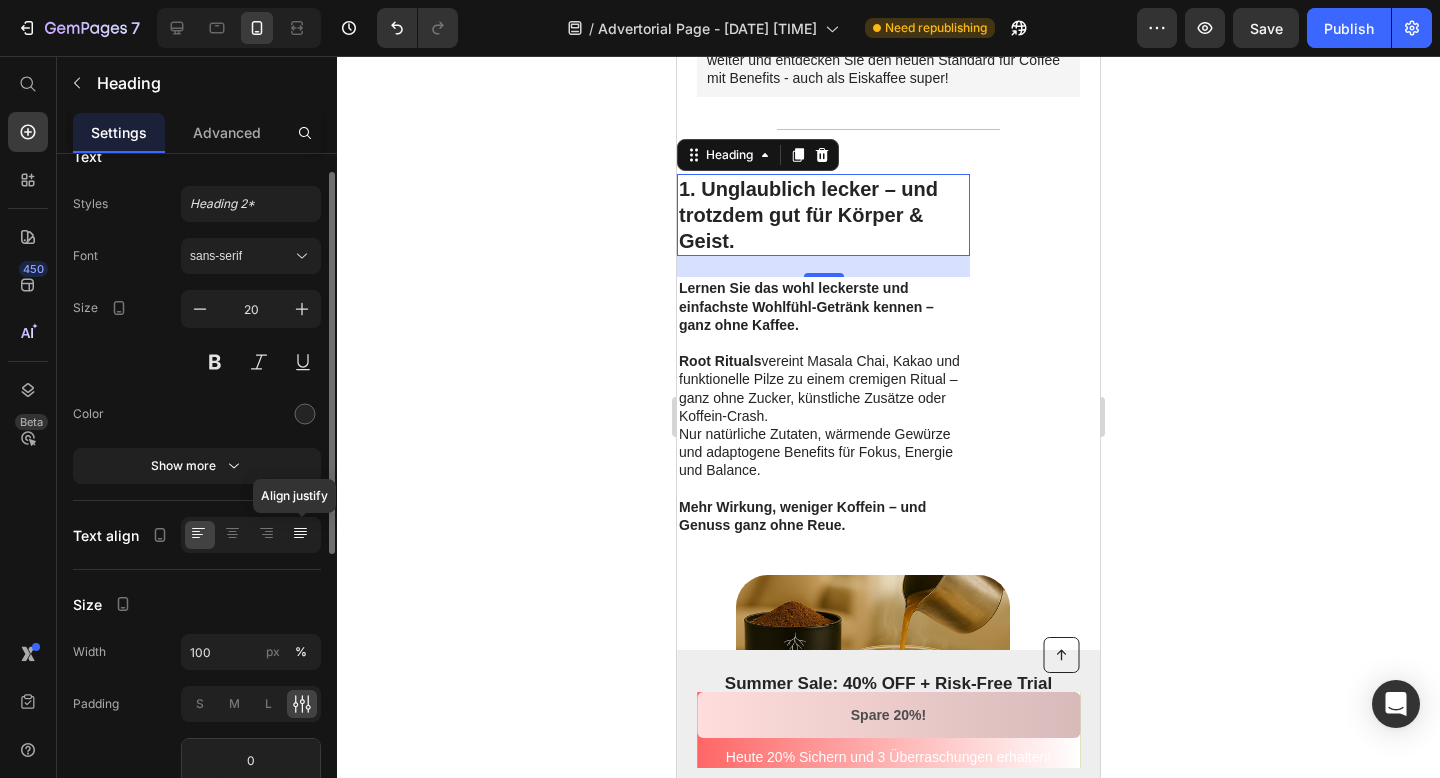 click 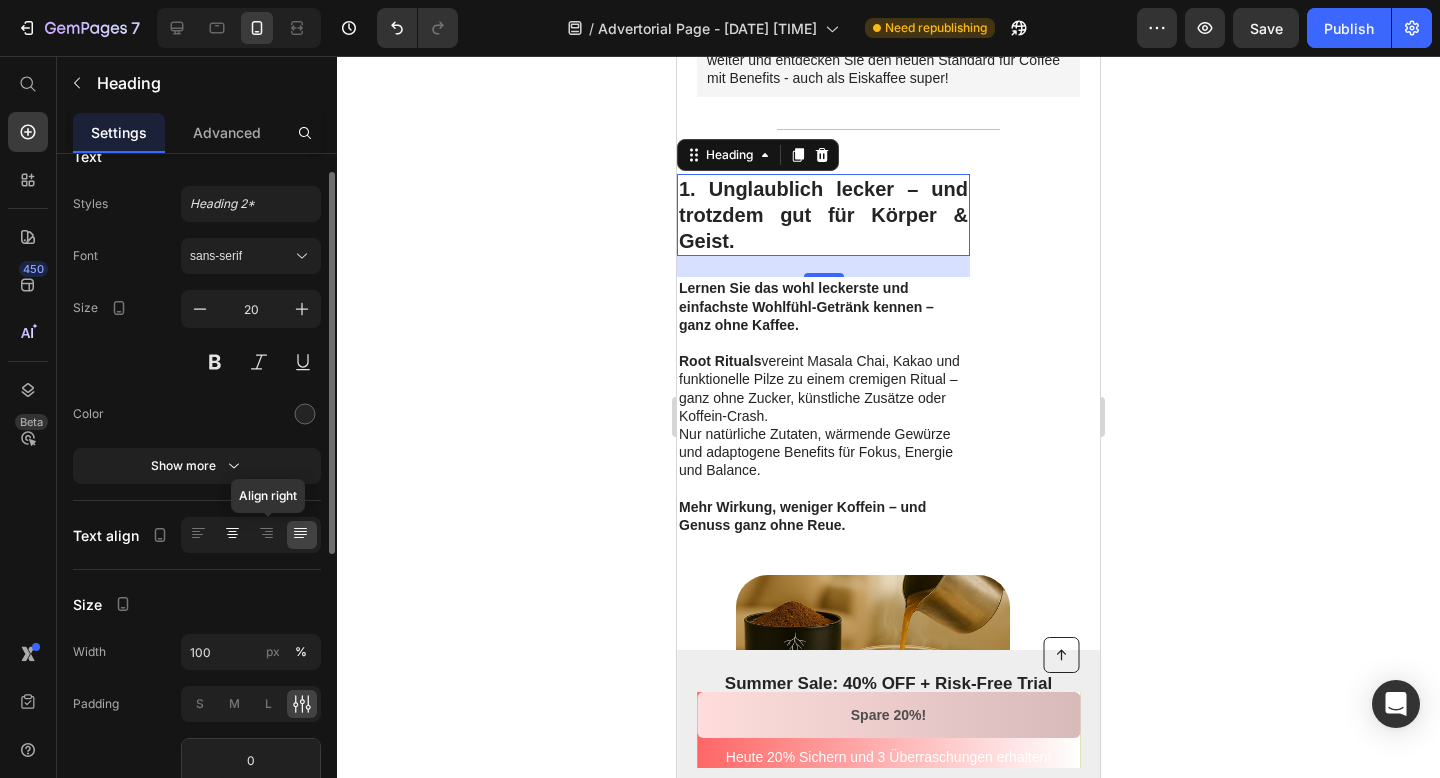 click 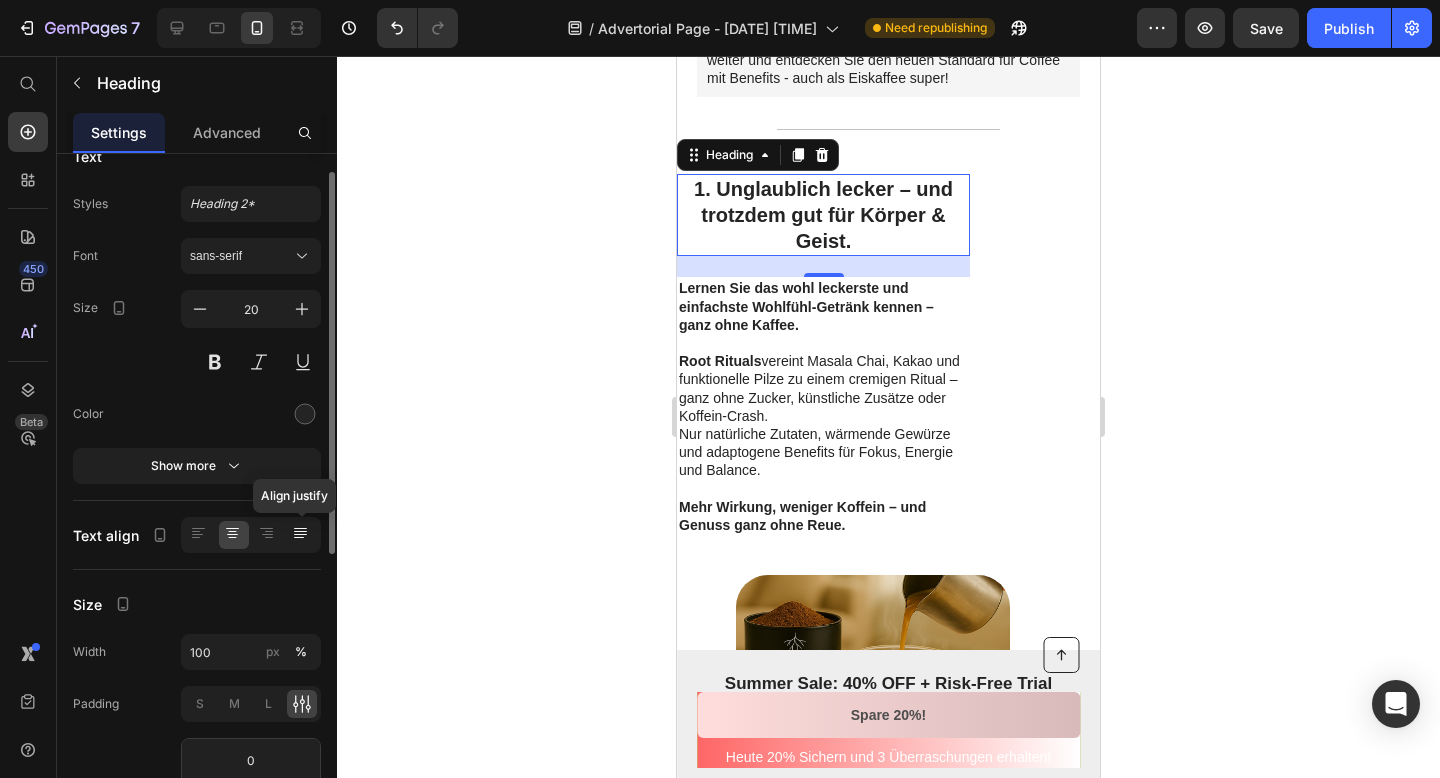 click 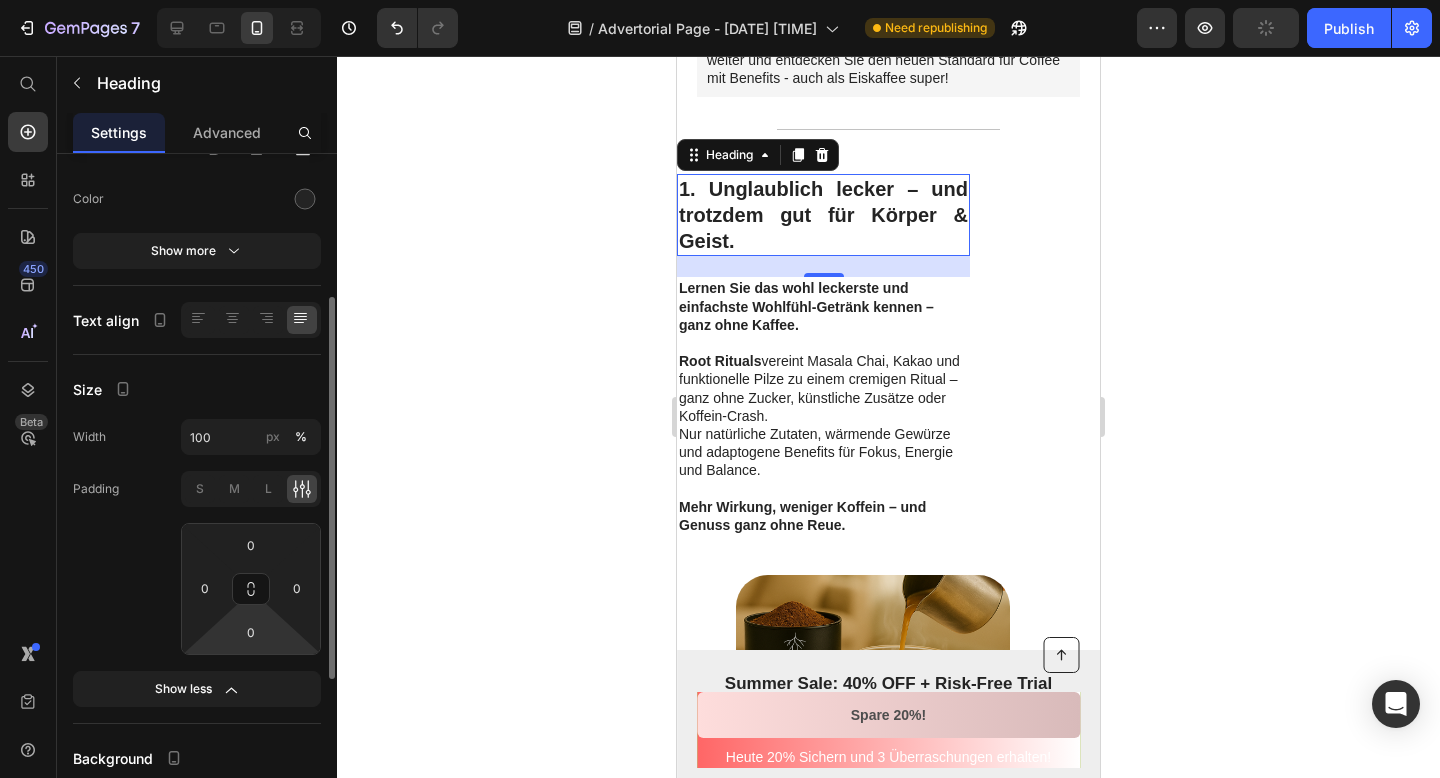 scroll, scrollTop: 251, scrollLeft: 0, axis: vertical 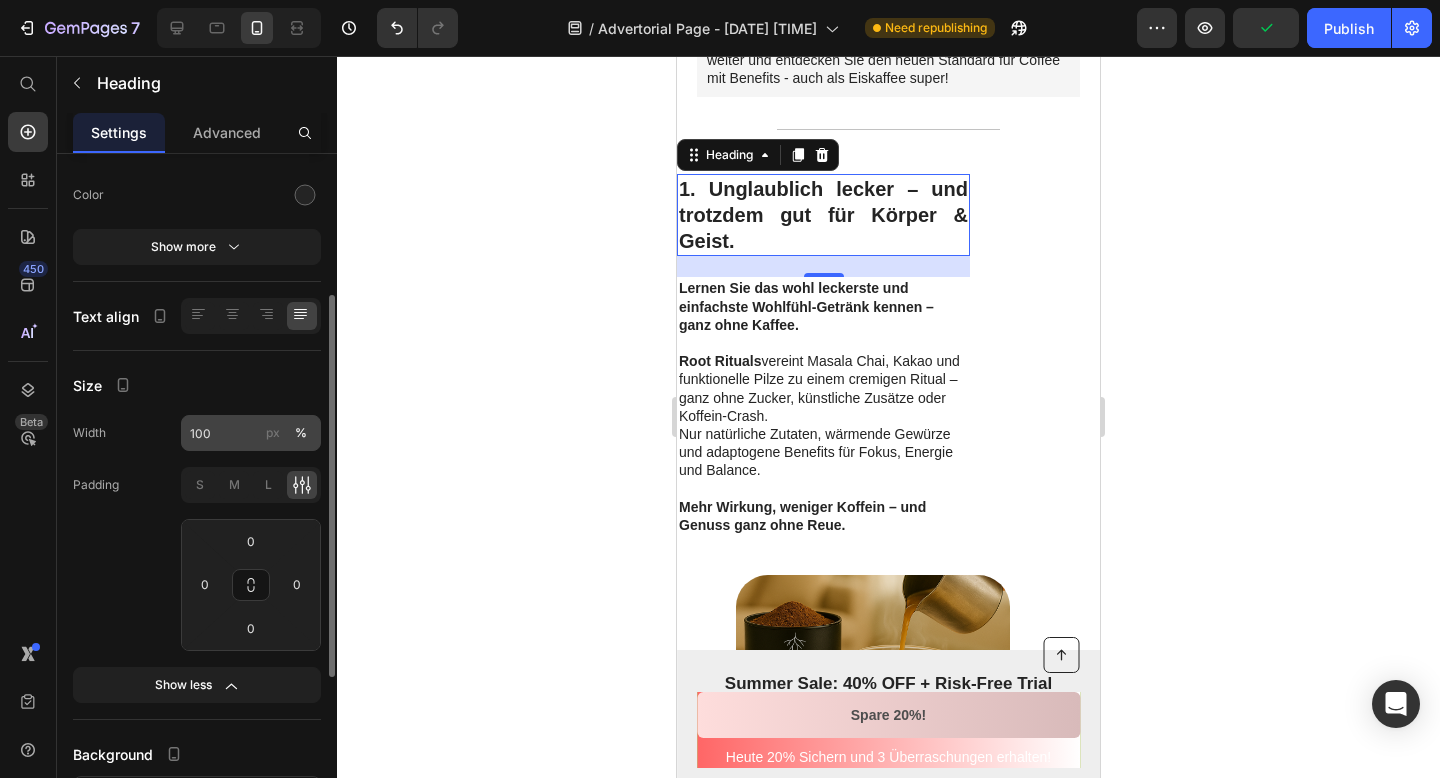 click on "px" at bounding box center [273, 433] 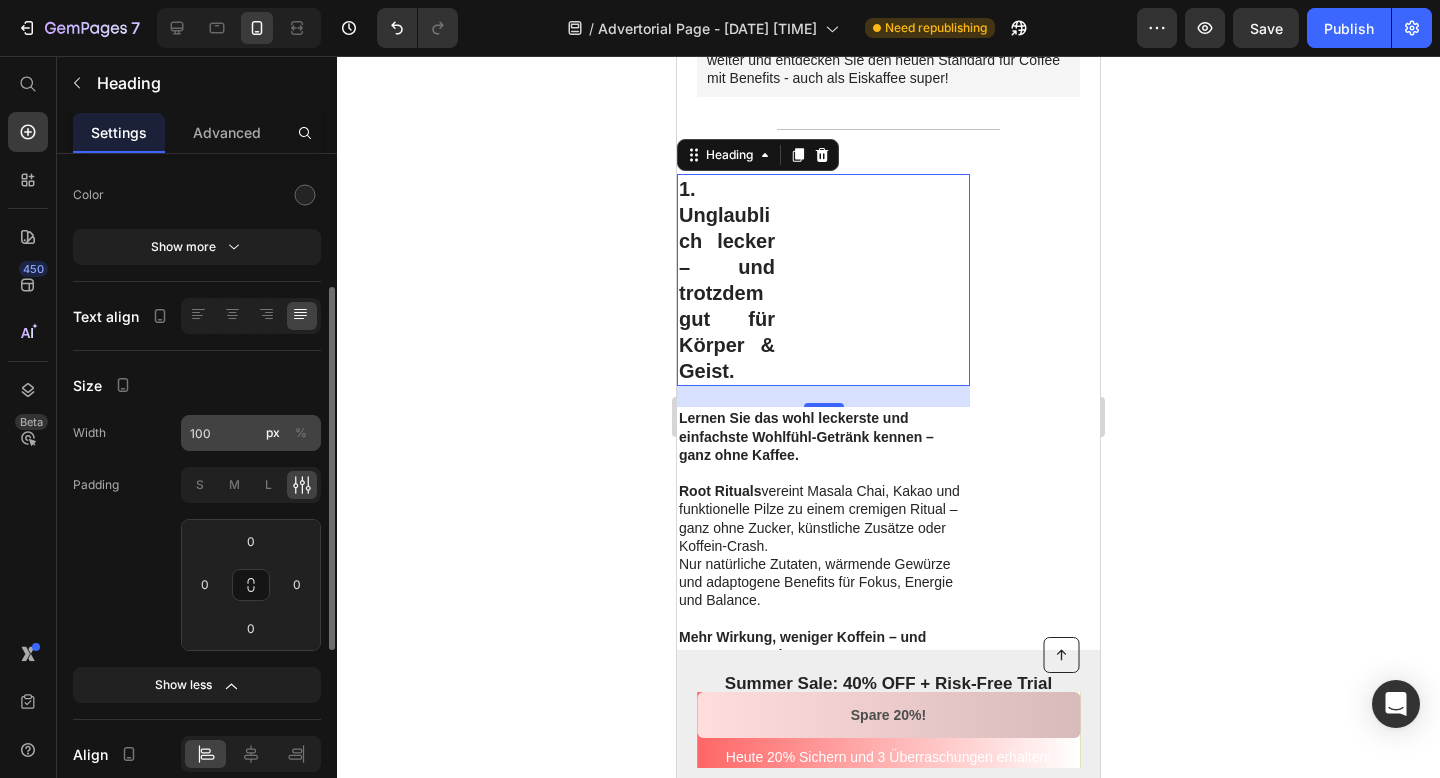 click on "%" at bounding box center (301, 433) 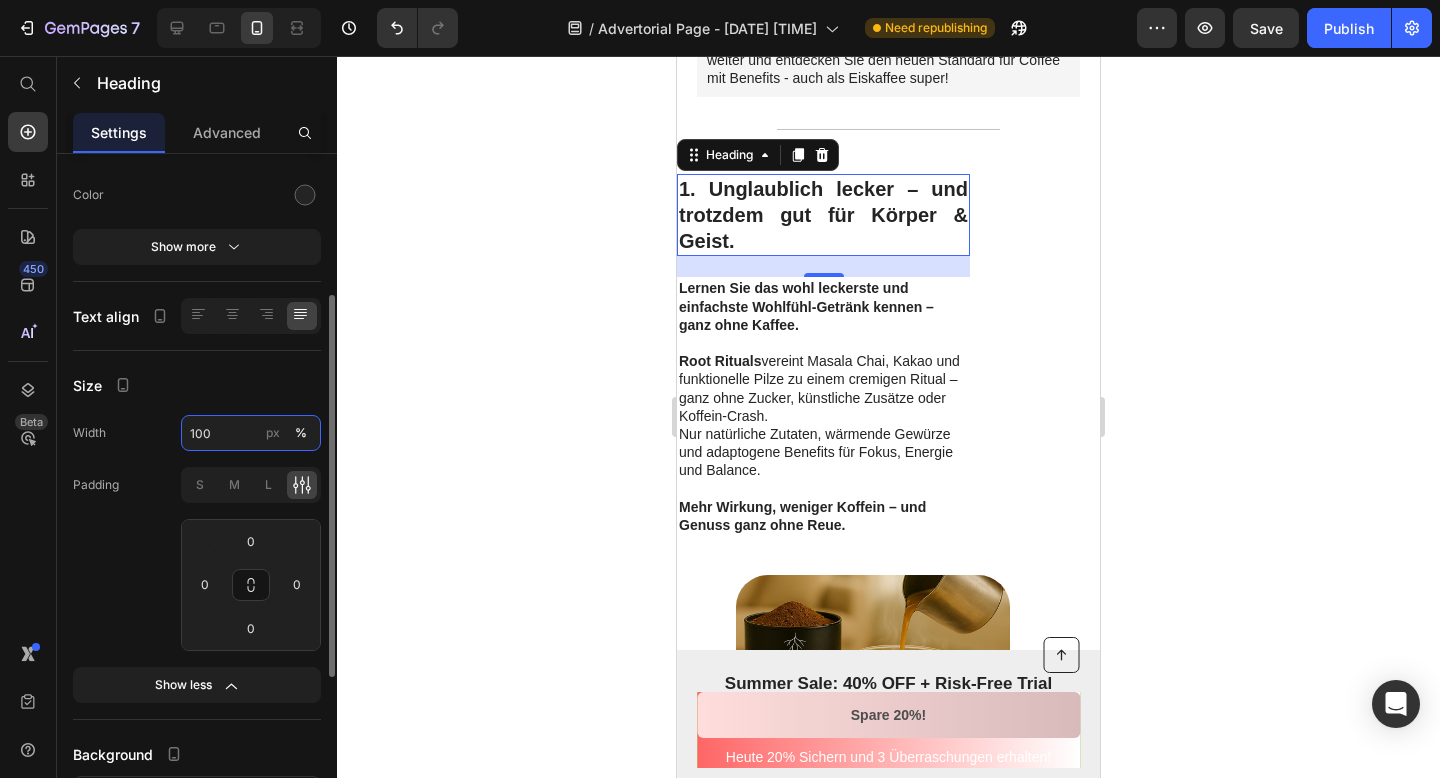 click on "100" at bounding box center (251, 433) 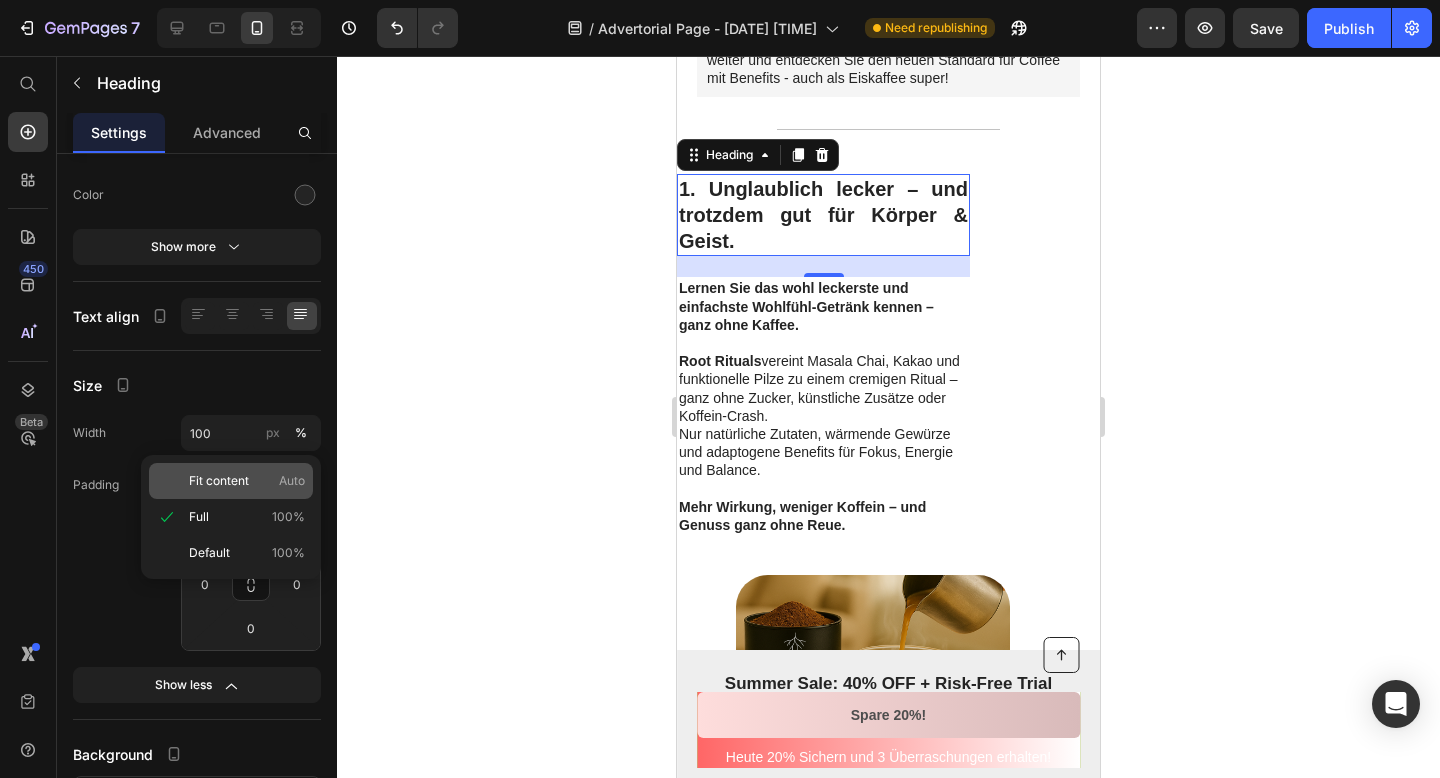 click on "Fit content Auto" 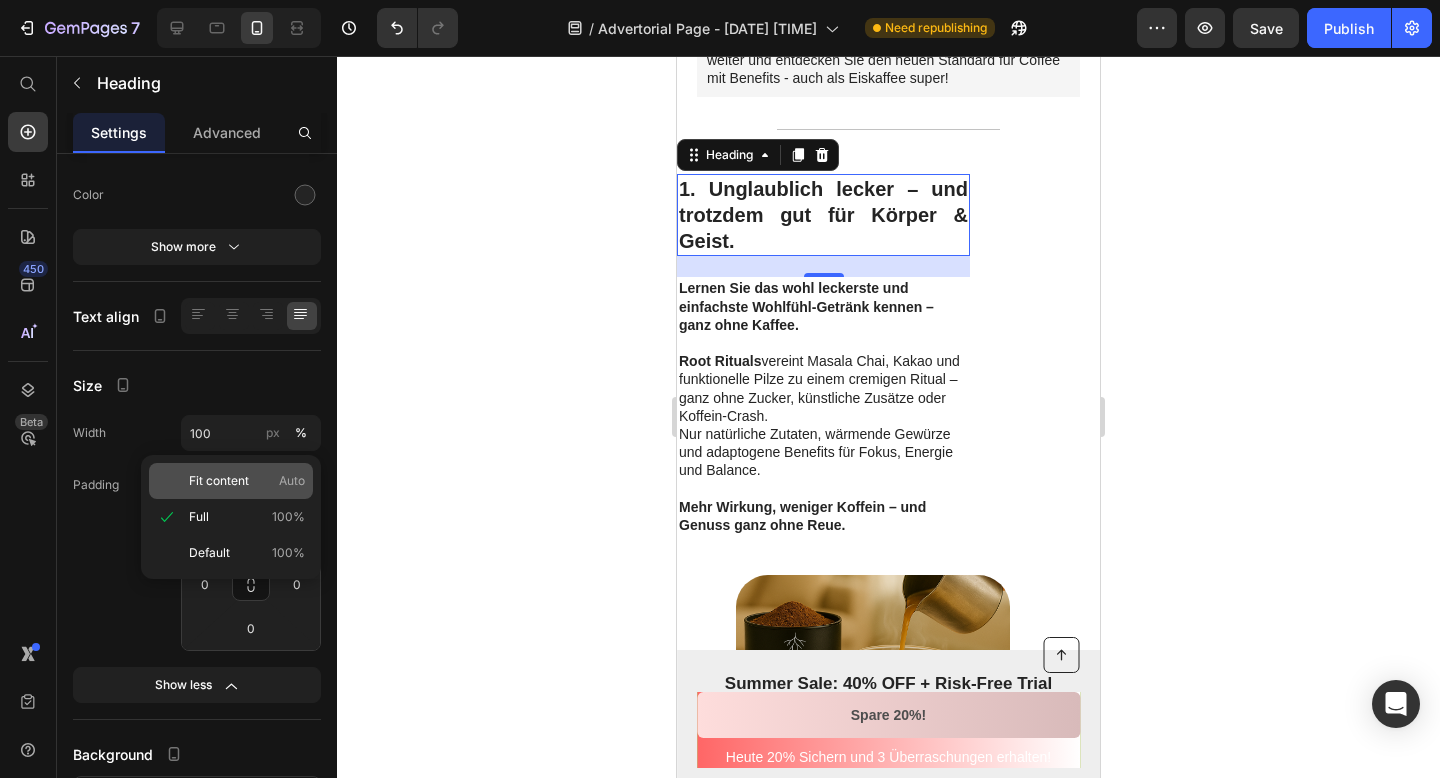 type on "Auto" 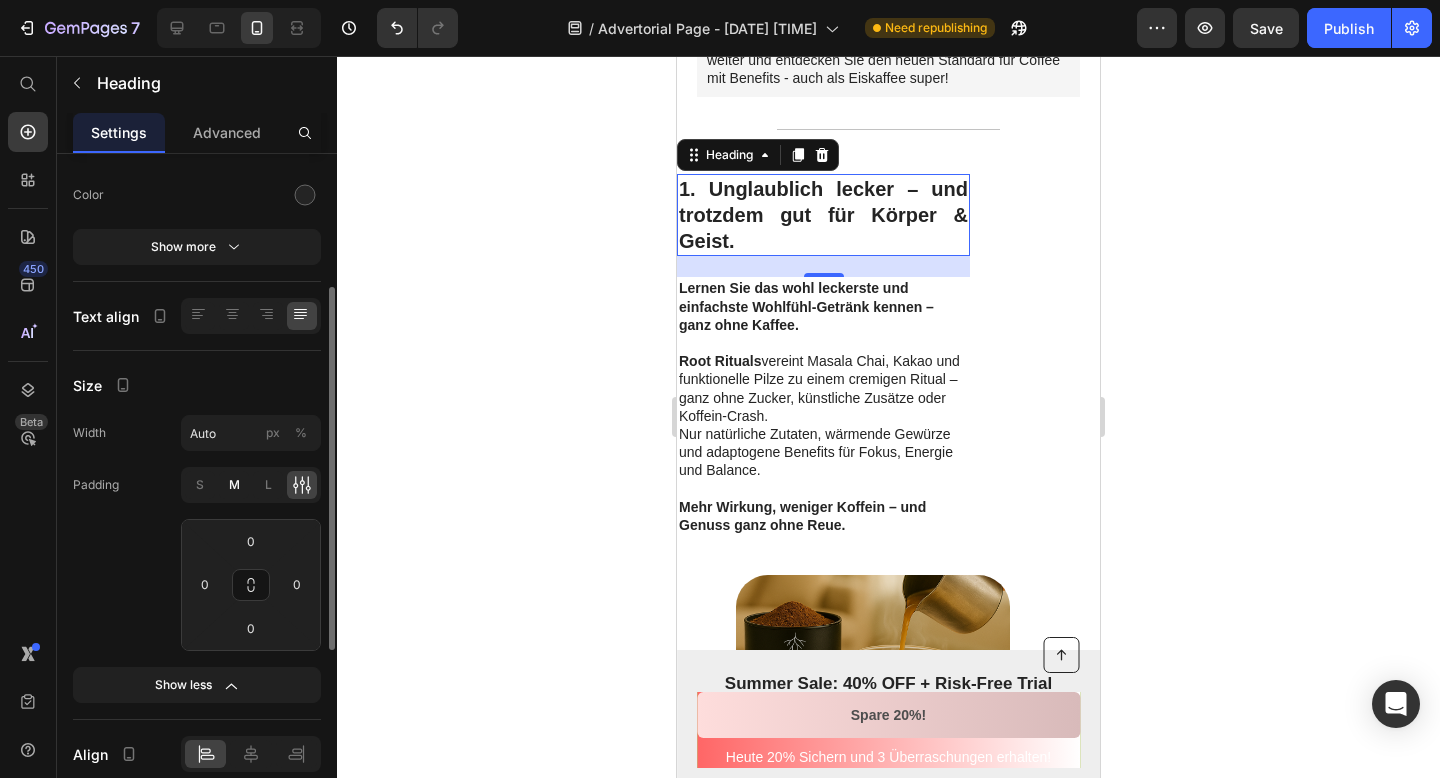 click on "M" 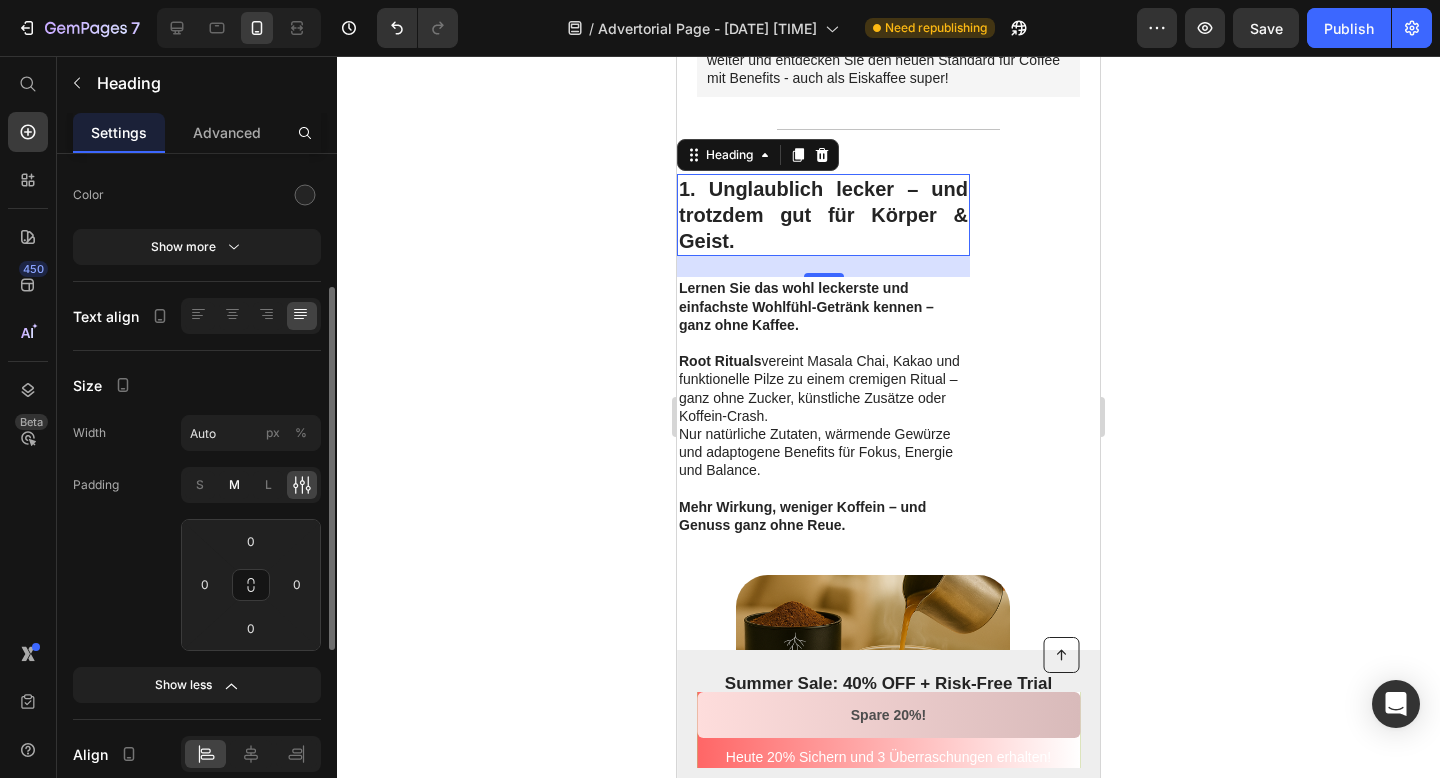 type on "8" 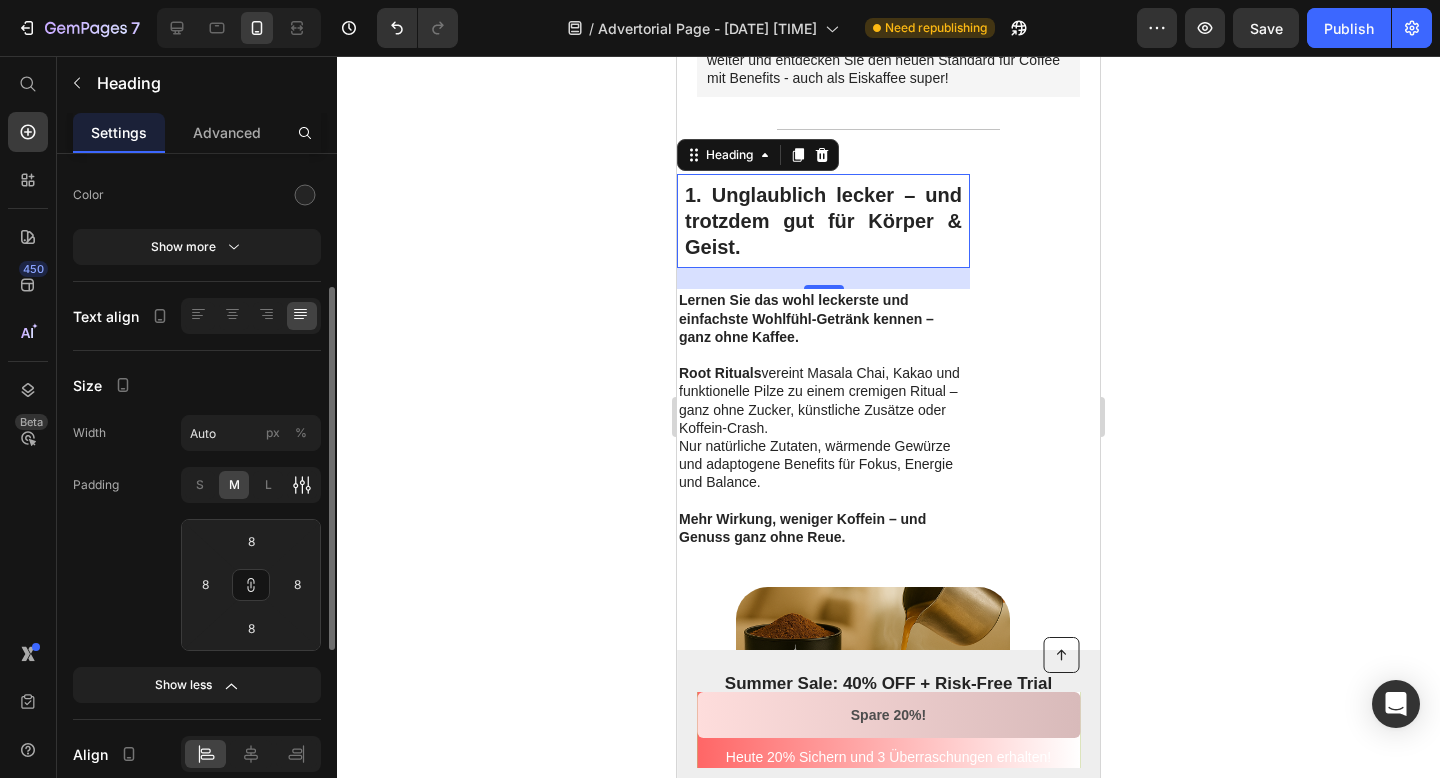 click 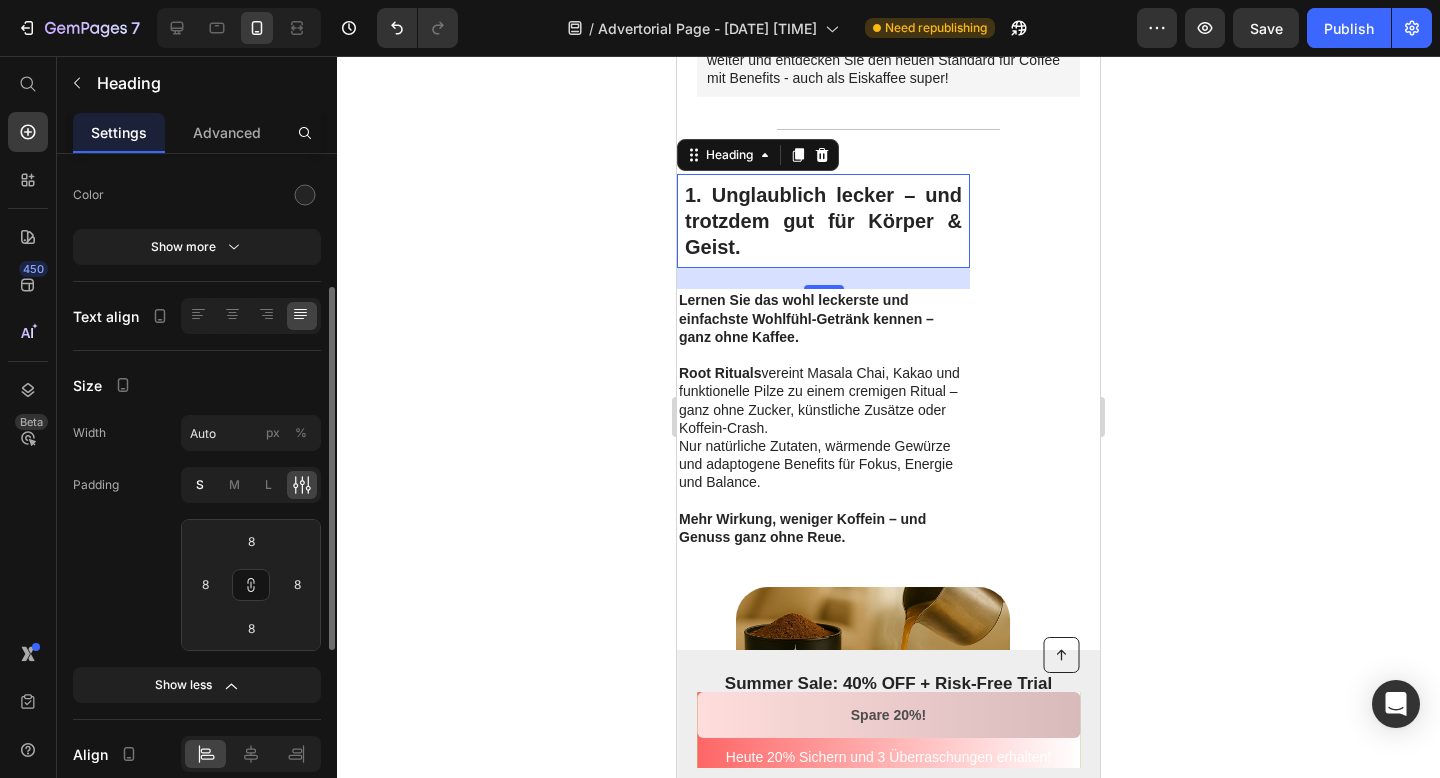 click on "S" 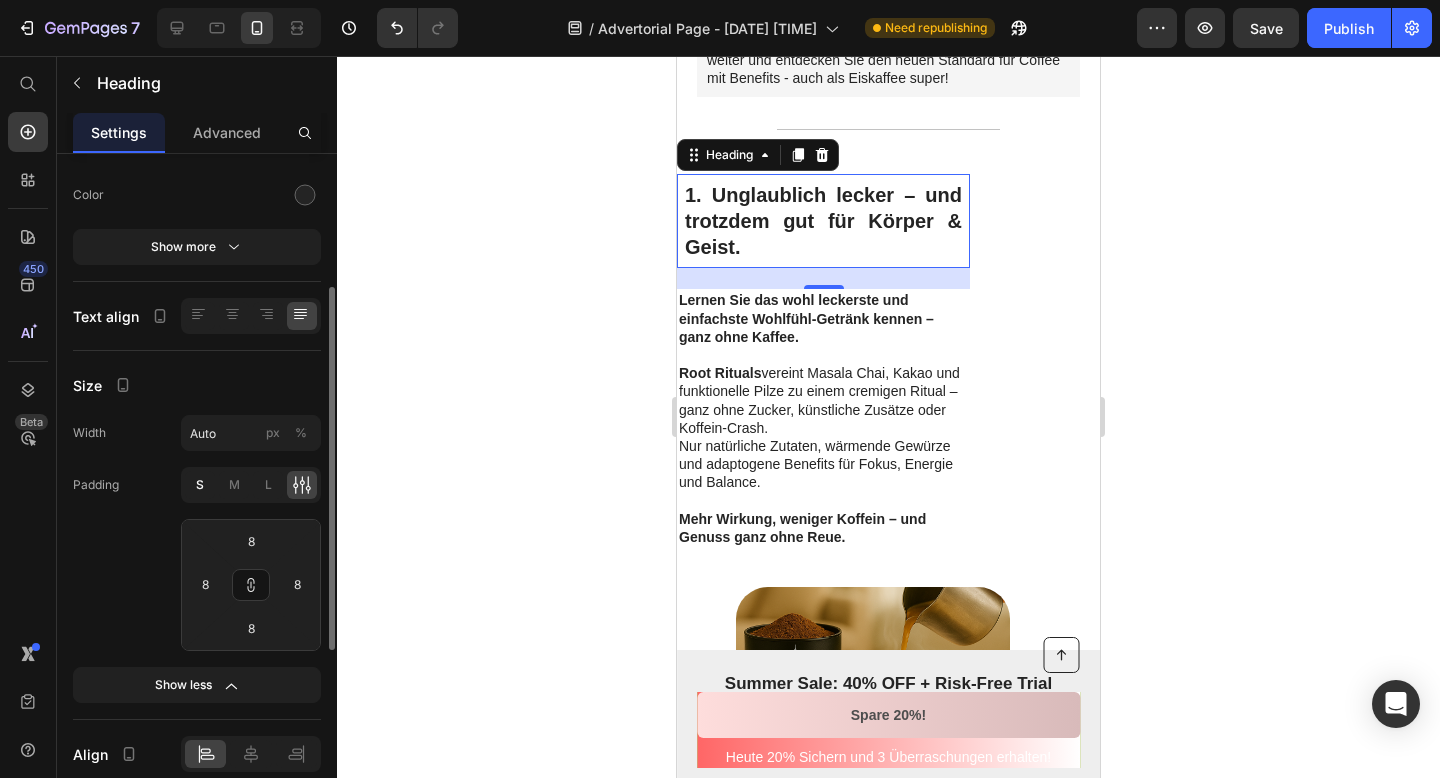 type on "4" 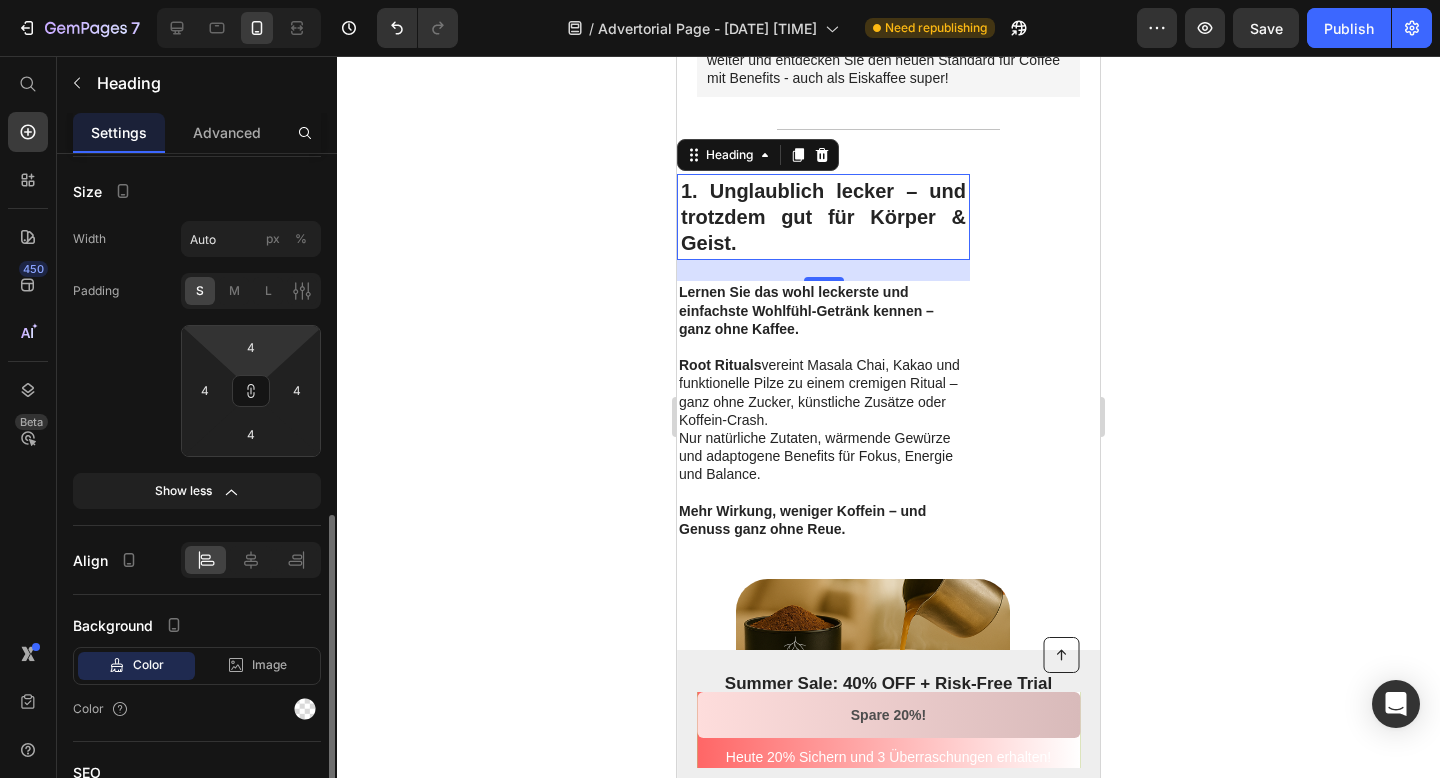 scroll, scrollTop: 568, scrollLeft: 0, axis: vertical 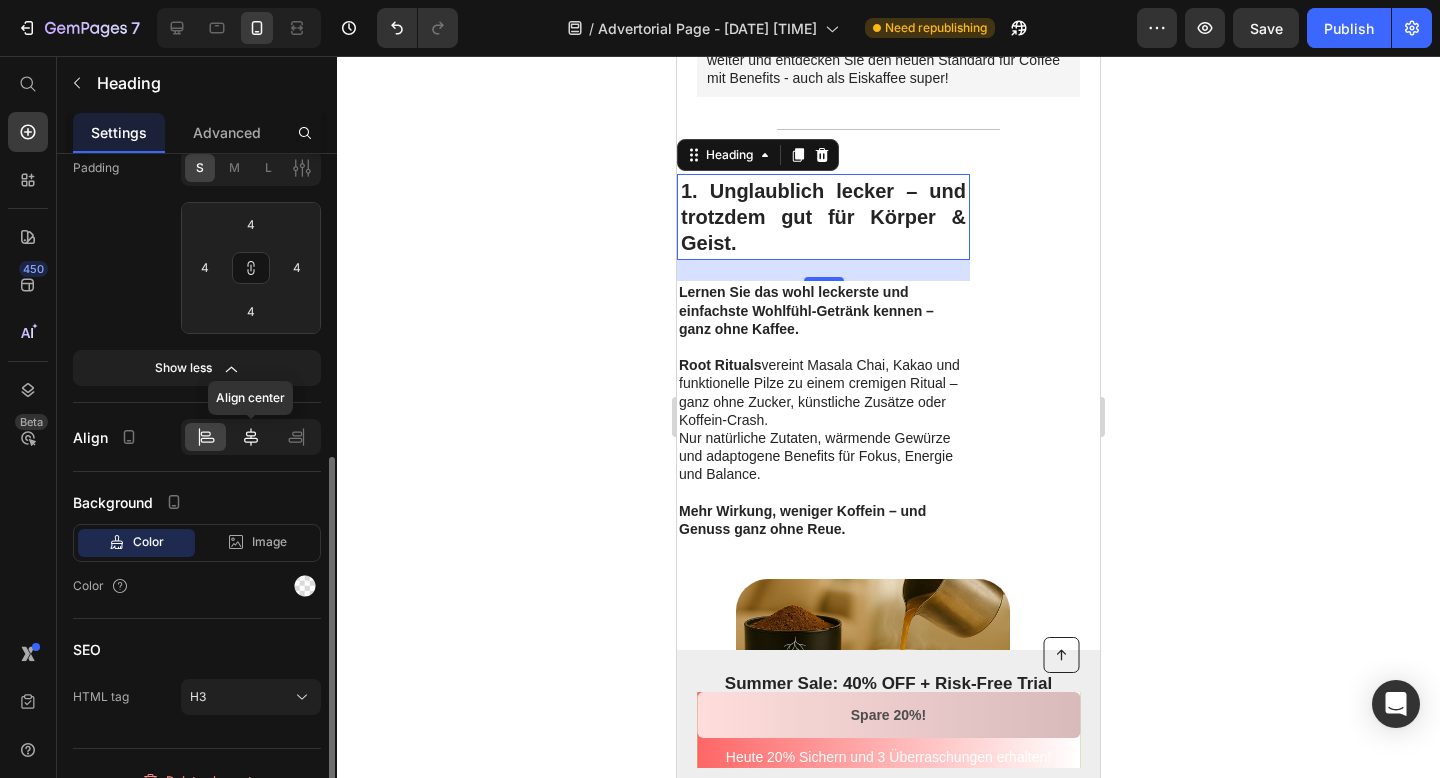 click 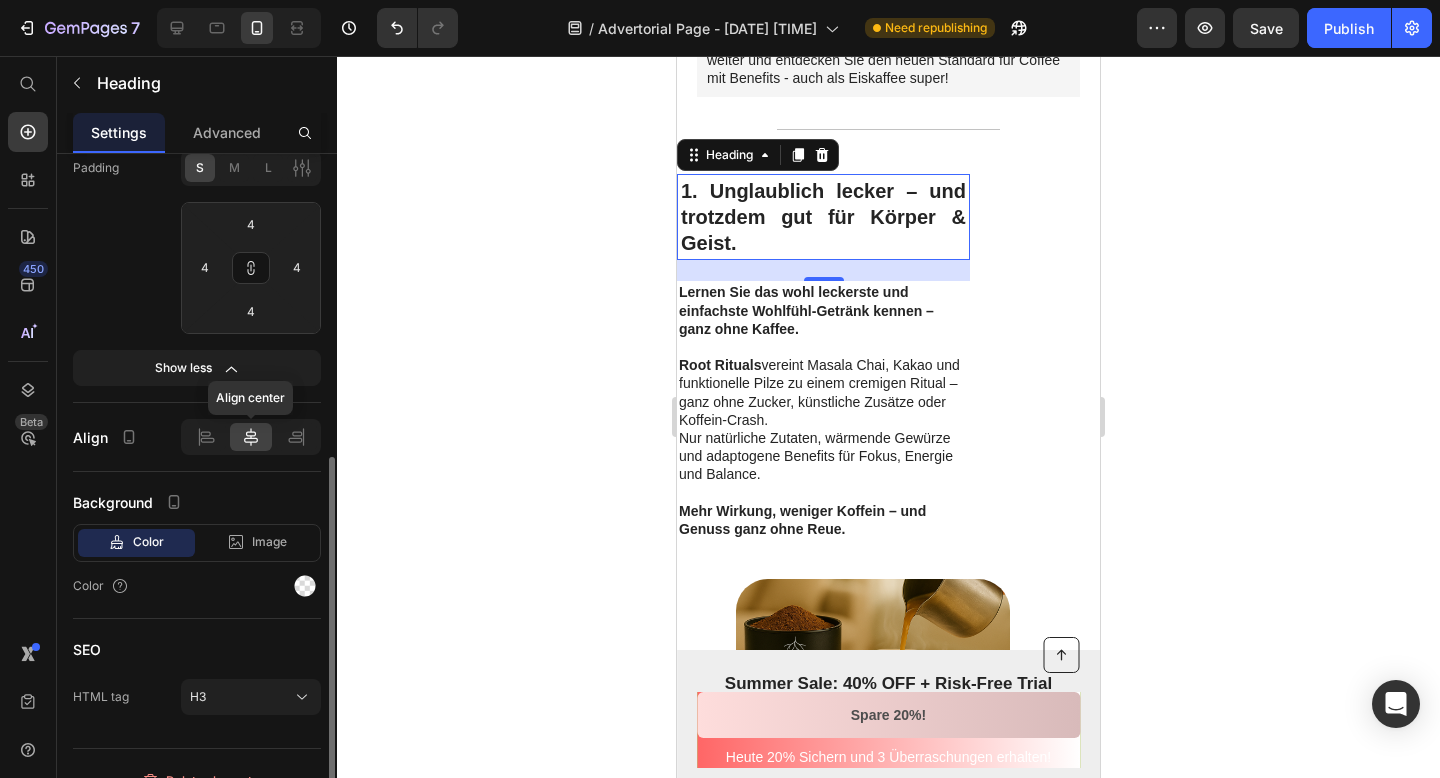 click 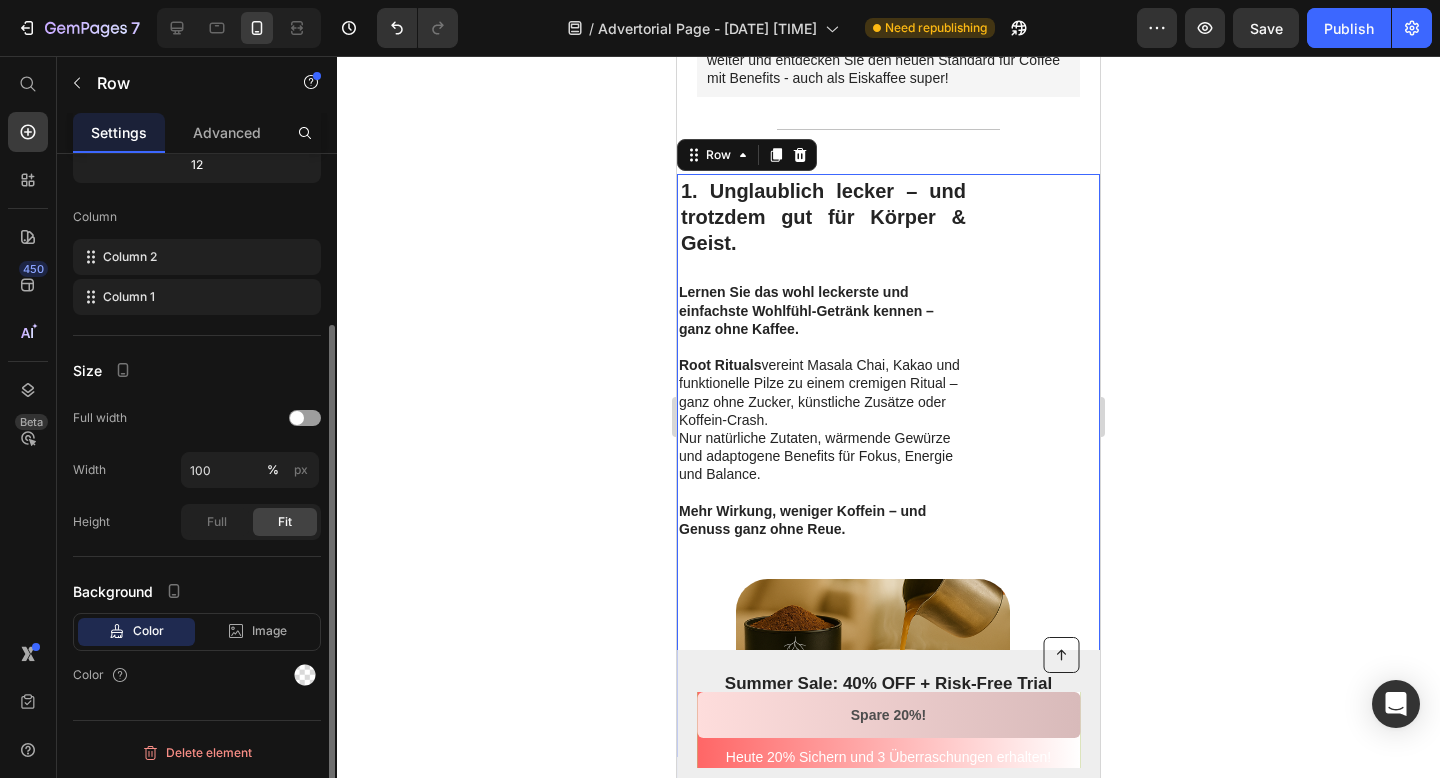 click on "1. Unglaublich lecker – und trotzdem gut für Körper & Geist. Heading Lernen Sie das wohl leckerste und einfachste Wohlfühl-Getränk kennen – ganz ohne Kaffee. Root Rituals  vereint Masala Chai, Kakao und funktionelle Pilze zu einem cremigen Ritual – ganz ohne Zucker, künstliche Zusätze oder Koffein-Crash. Nur natürliche Zutaten, wärmende Gewürze und adaptogene Benefits für Fokus, Energie und Balance. Mehr Wirkung, weniger Koffein – und Genuss ganz ohne Reue.   Text Block" at bounding box center (873, 376) 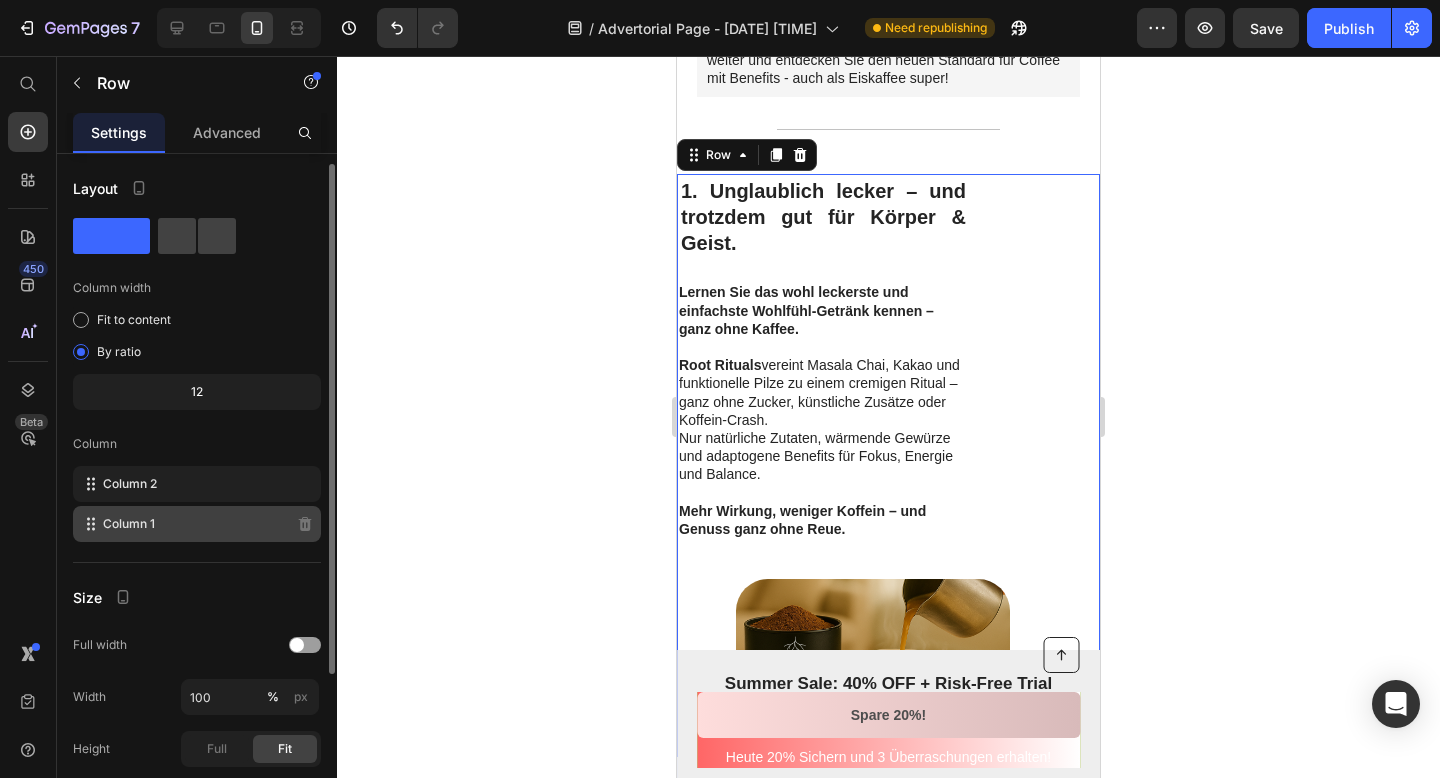 scroll, scrollTop: 227, scrollLeft: 0, axis: vertical 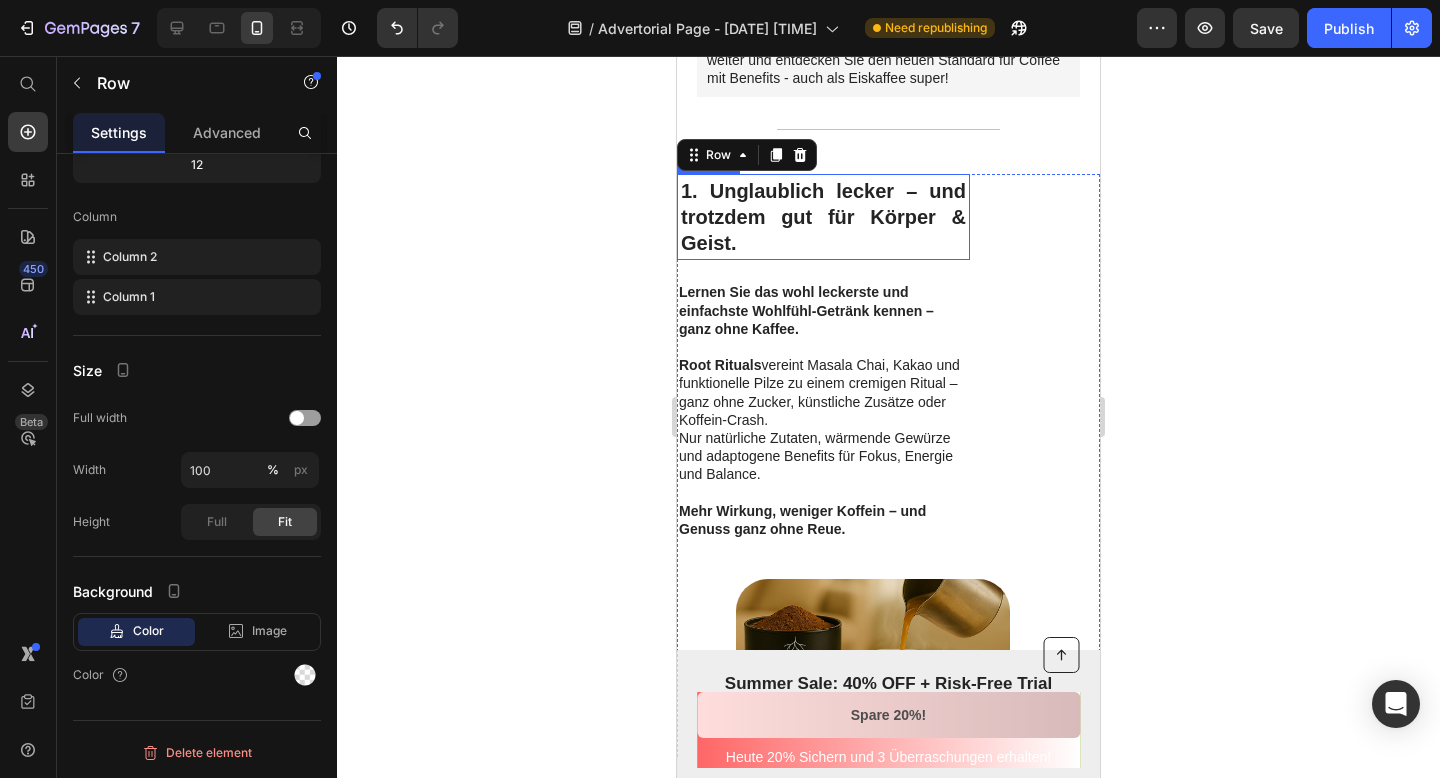 click on "1. Unglaublich lecker – und trotzdem gut für Körper & Geist." at bounding box center (823, 217) 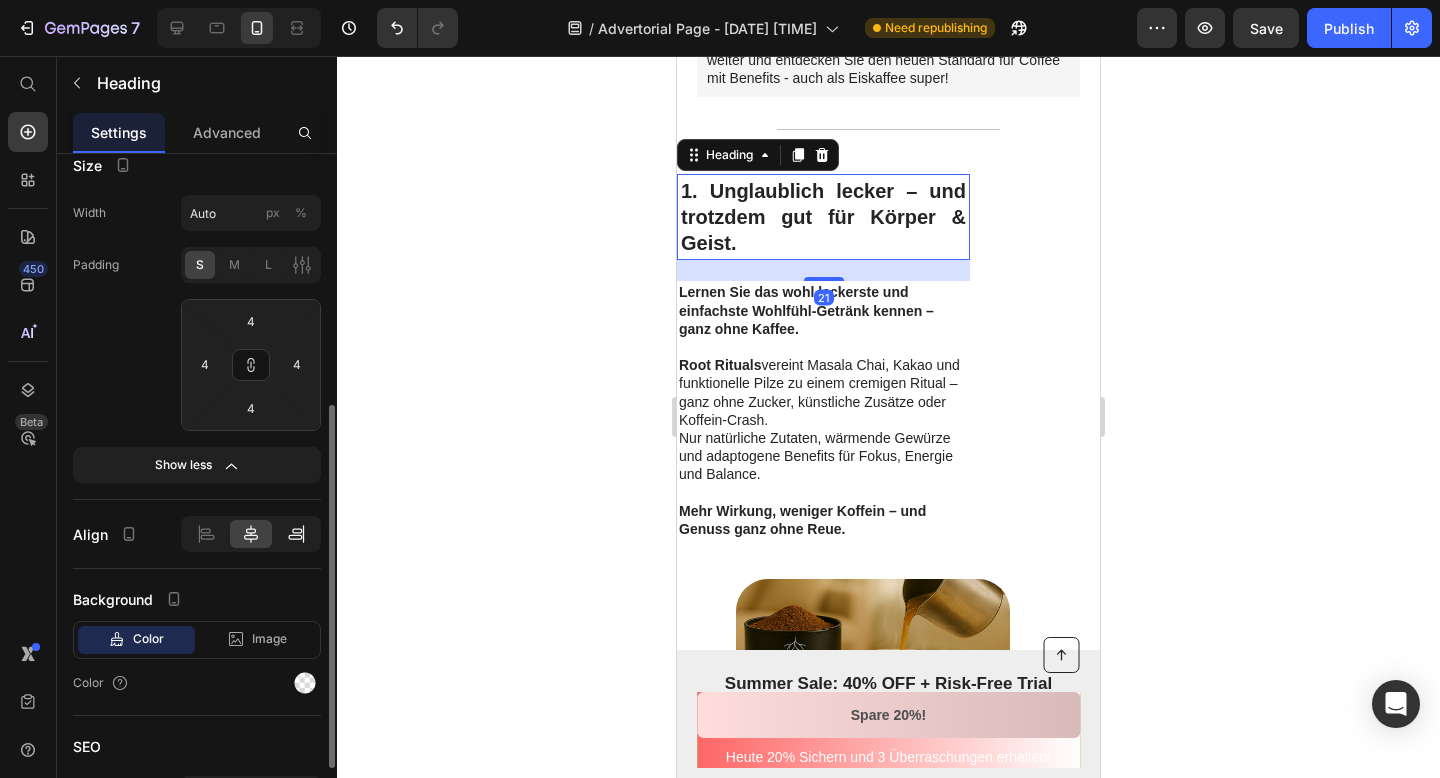 scroll, scrollTop: 474, scrollLeft: 0, axis: vertical 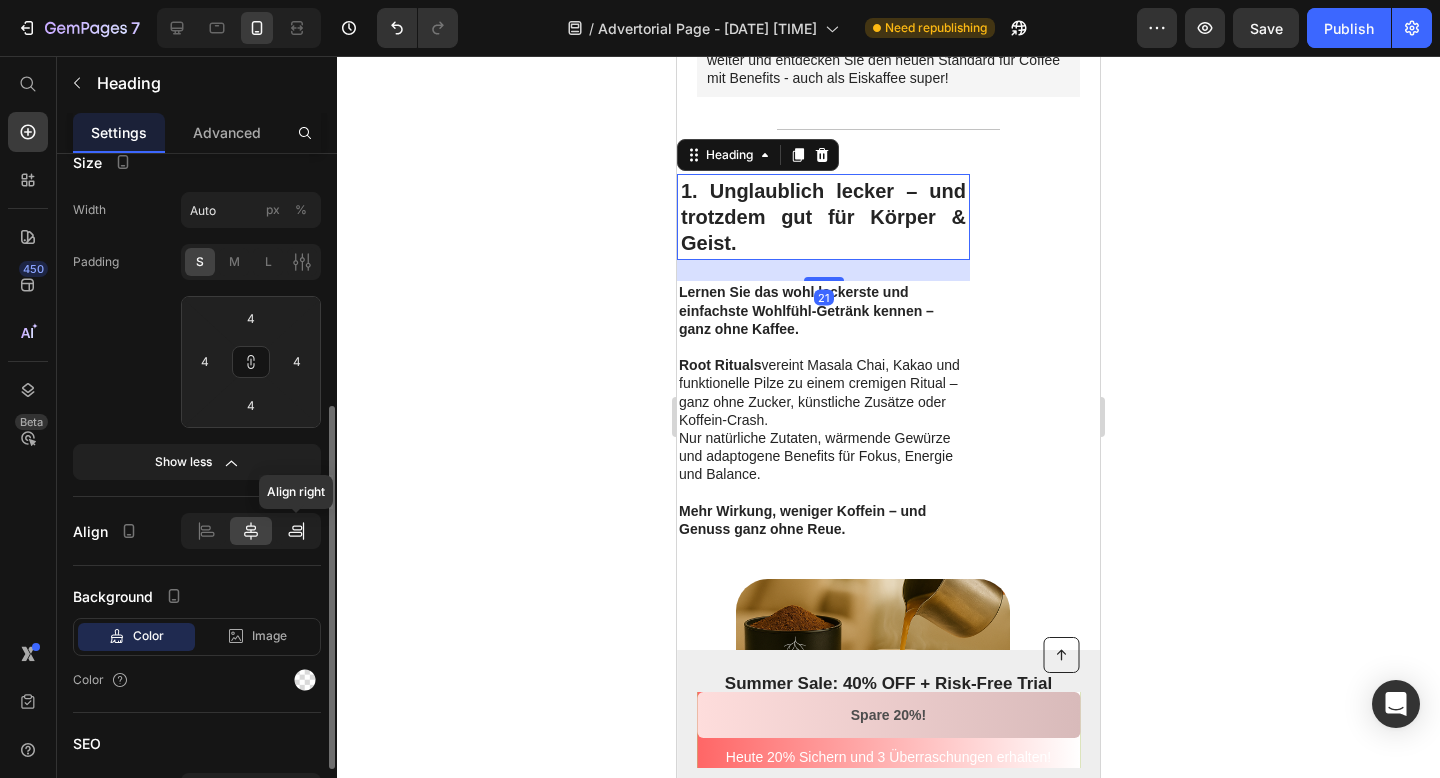 click 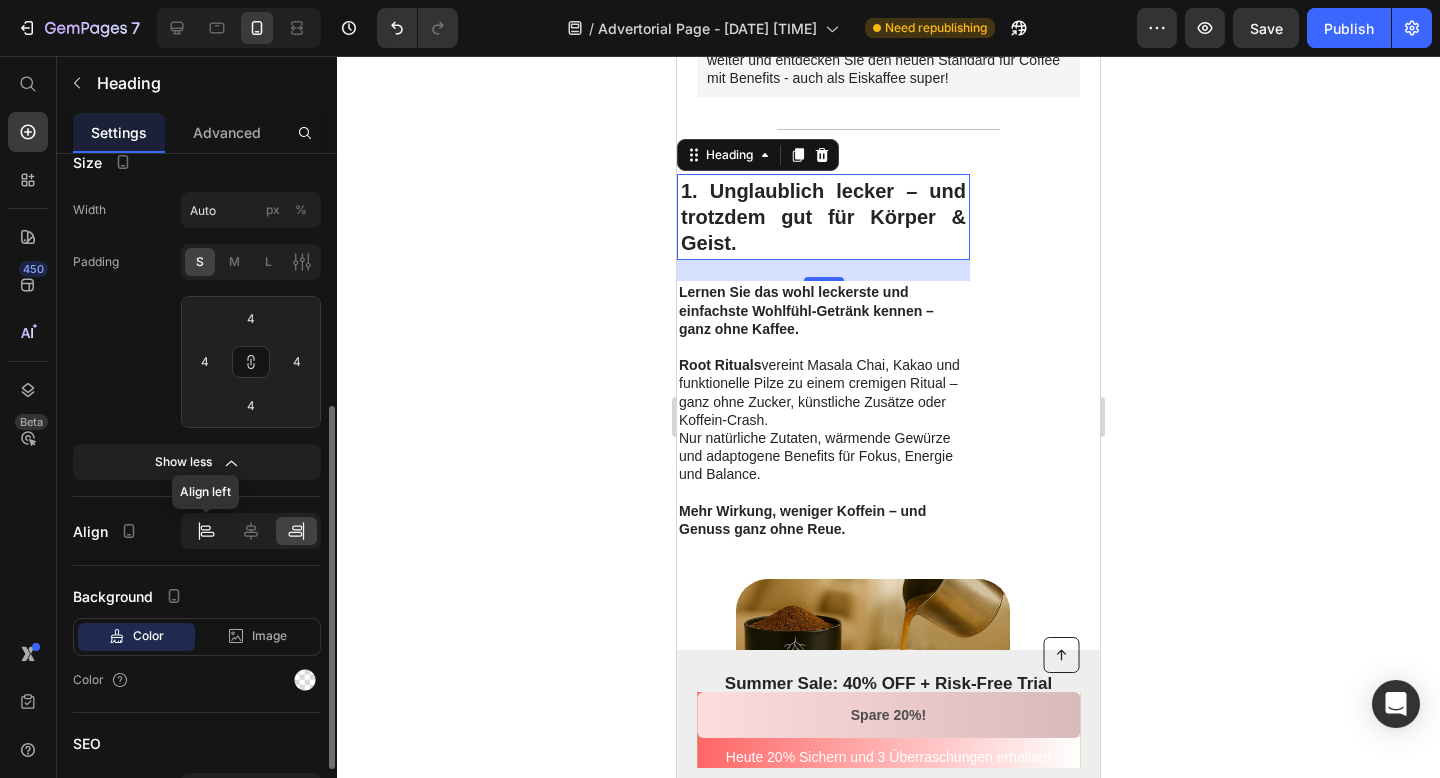 click 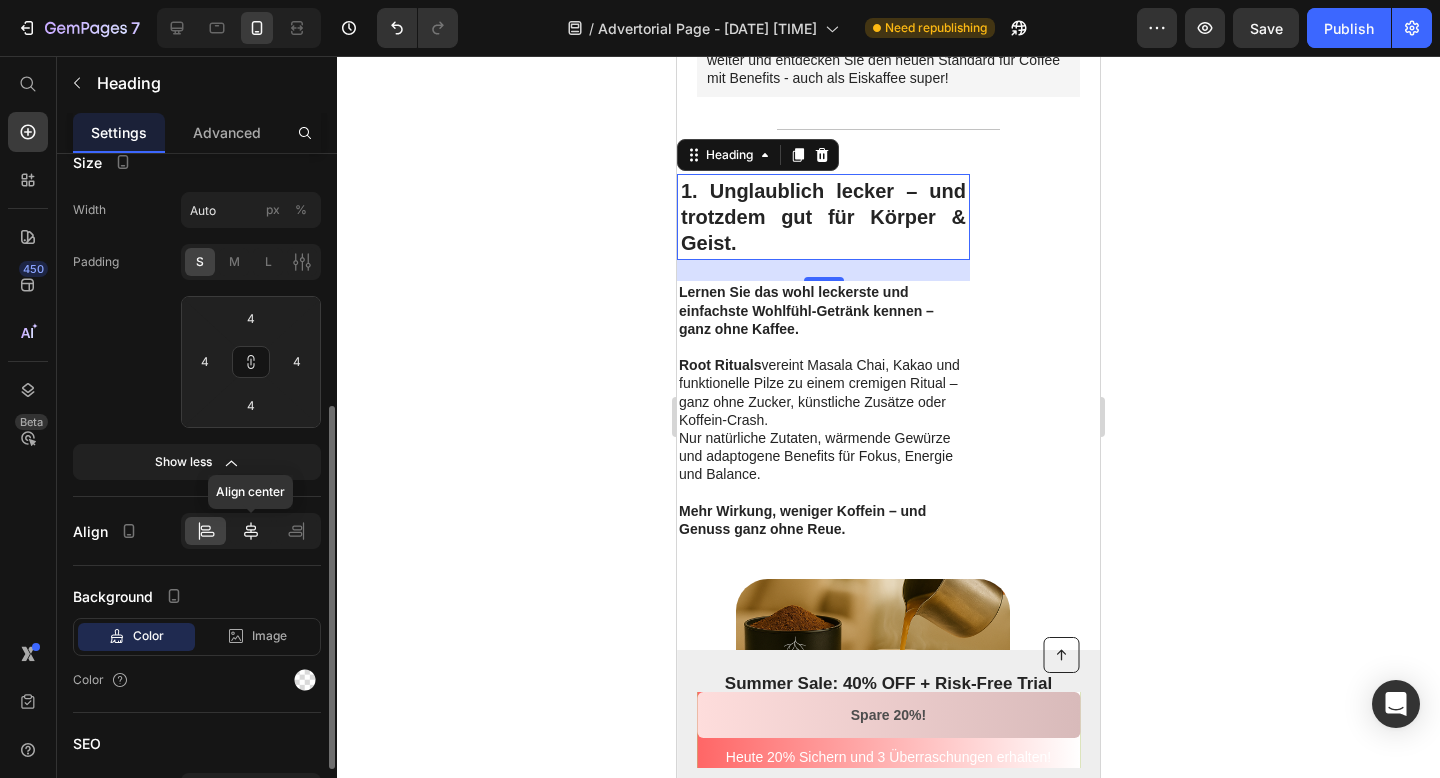 click 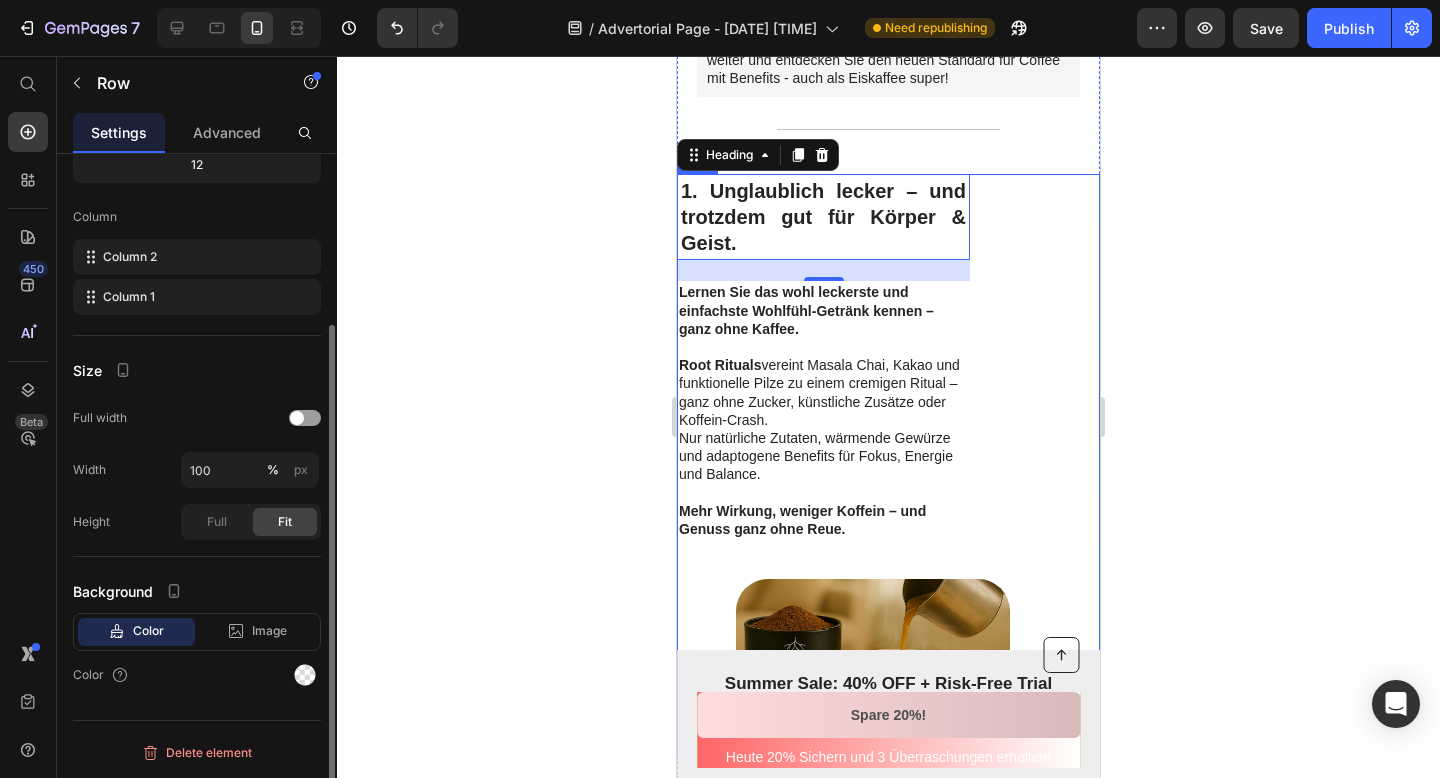 scroll, scrollTop: 0, scrollLeft: 0, axis: both 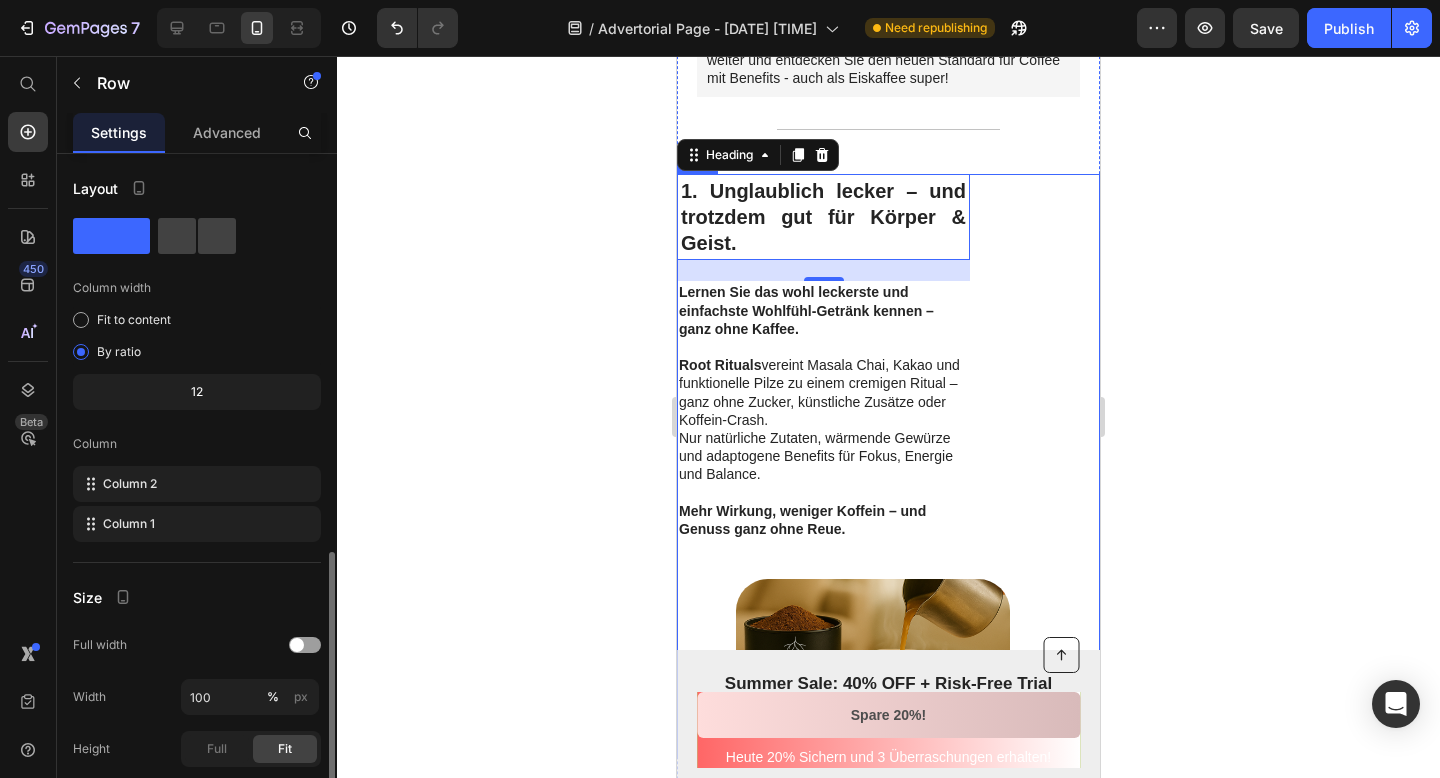 click on "1. Unglaublich lecker – und trotzdem gut für Körper & Geist. Heading   21 Lernen Sie das wohl leckerste und einfachste Wohlfühl-Getränk kennen – ganz ohne Kaffee. Root Rituals  vereint Masala Chai, Kakao und funktionelle Pilze zu einem cremigen Ritual – ganz ohne Zucker, künstliche Zusätze oder Koffein-Crash. Nur natürliche Zutaten, wärmende Gewürze und adaptogene Benefits für Fokus, Energie und Balance. Mehr Wirkung, weniger Koffein – und Genuss ganz ohne Reue.   Text Block" at bounding box center (873, 376) 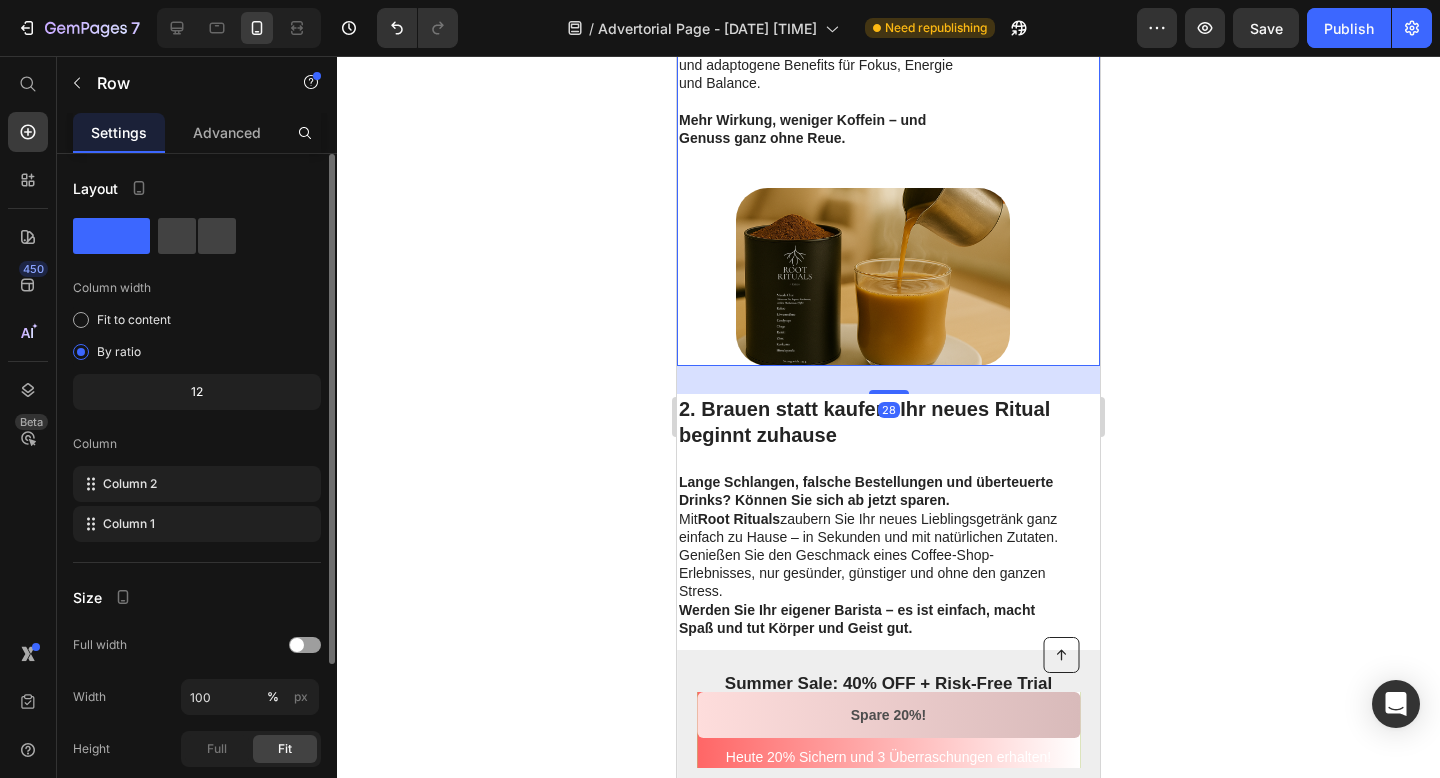 scroll, scrollTop: 1037, scrollLeft: 0, axis: vertical 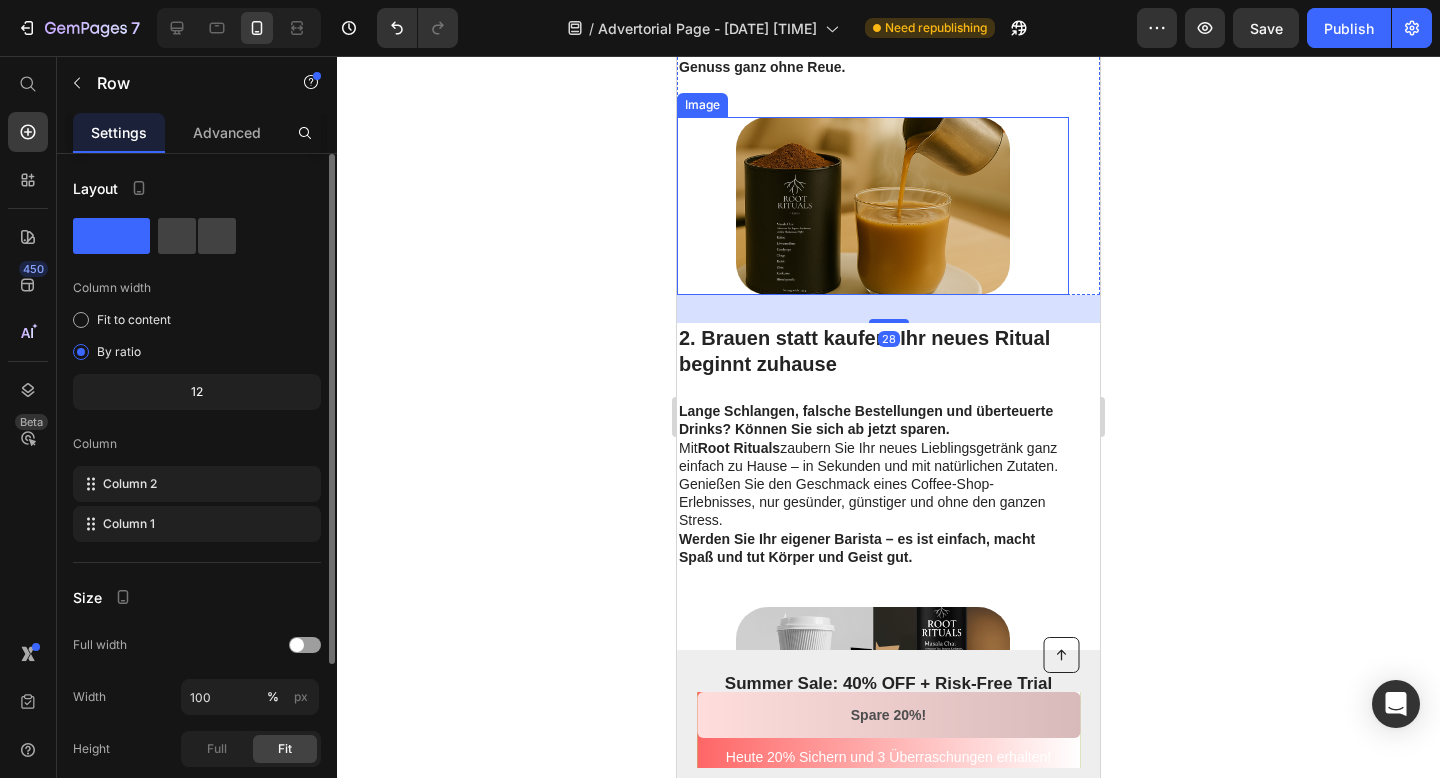 click at bounding box center (873, 206) 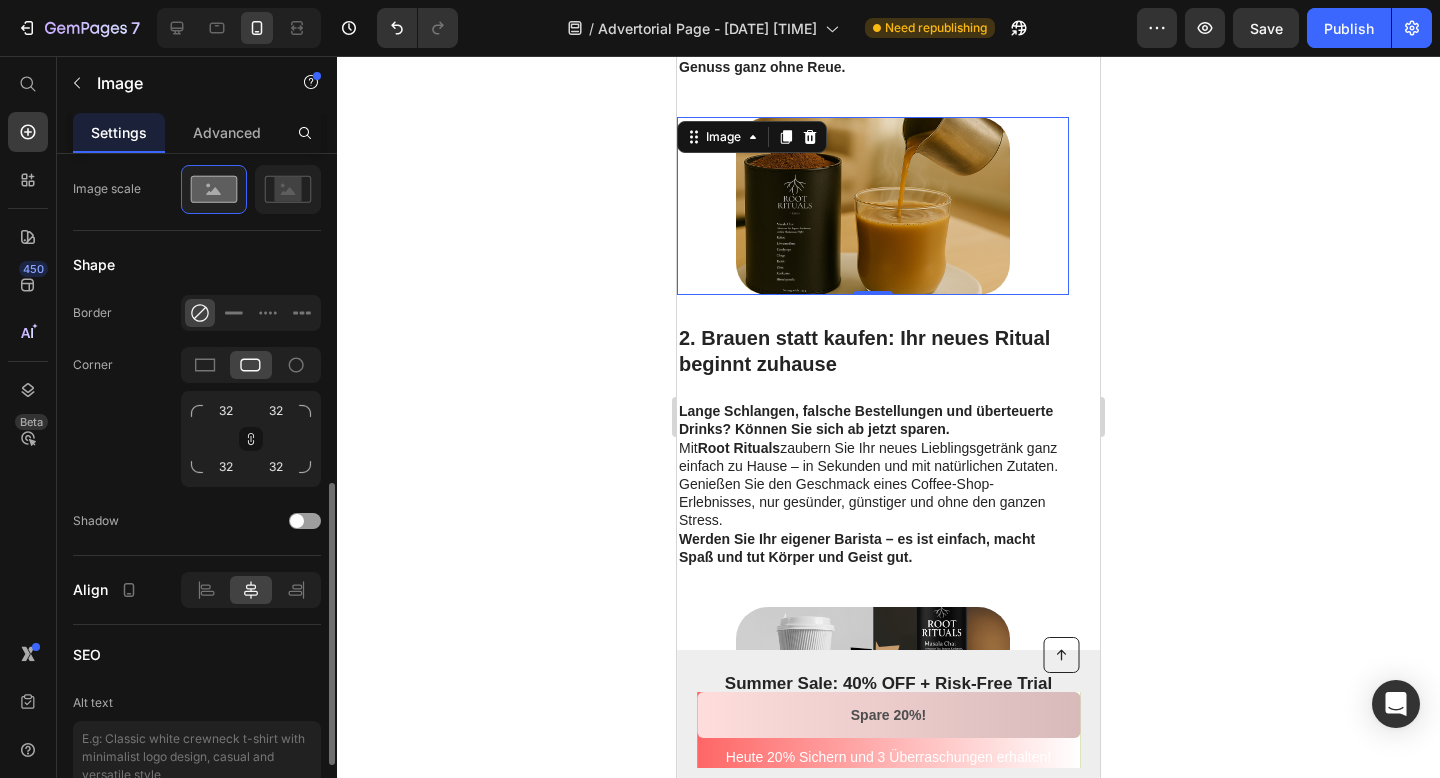 scroll, scrollTop: 774, scrollLeft: 0, axis: vertical 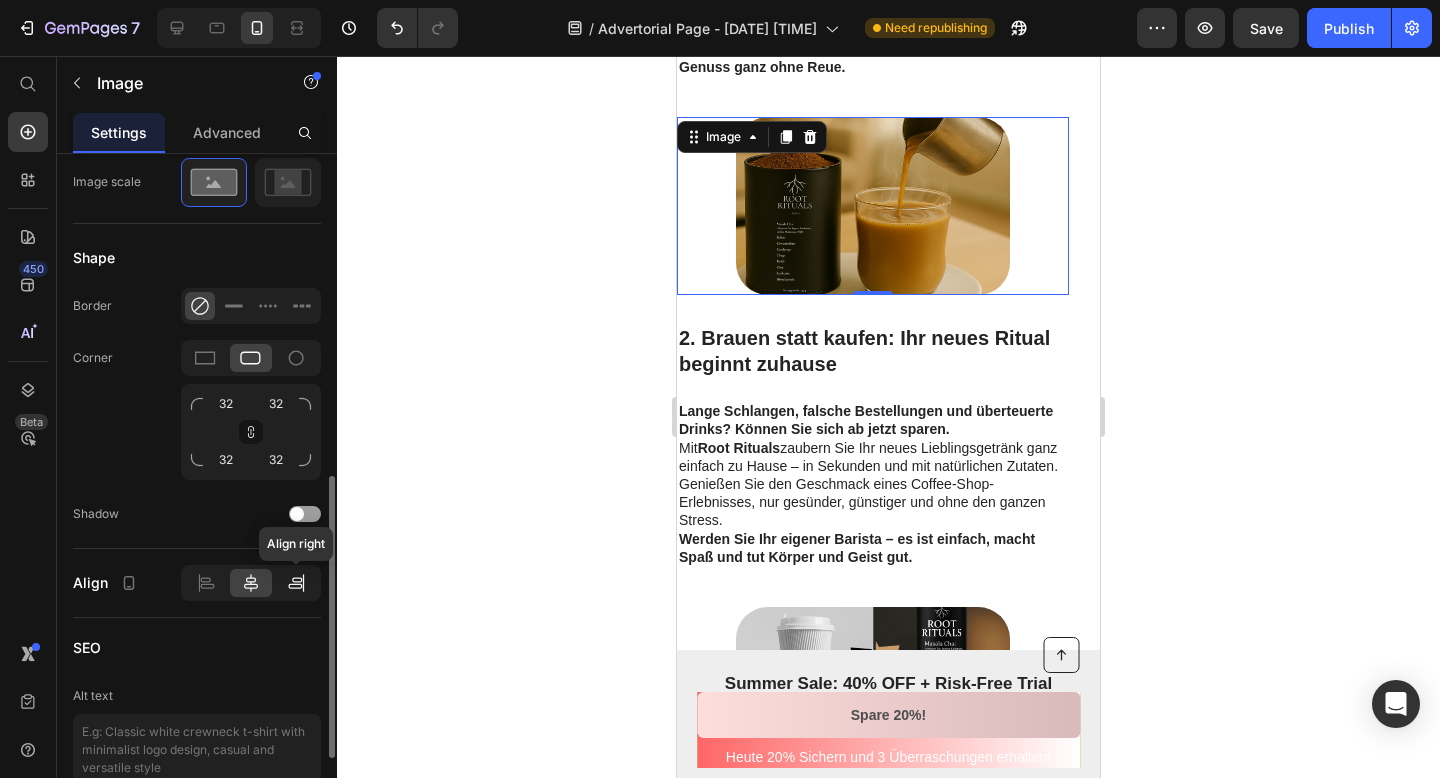 click 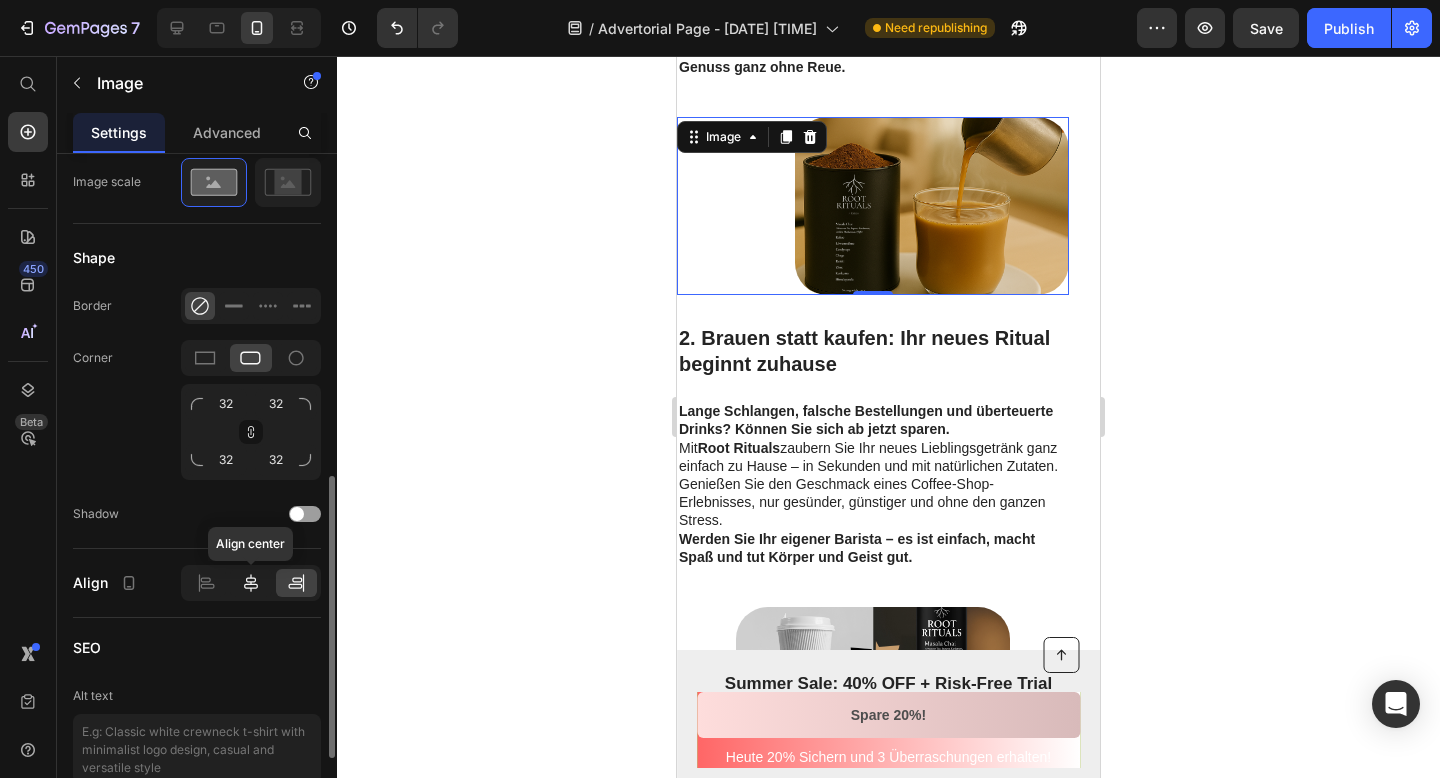 click 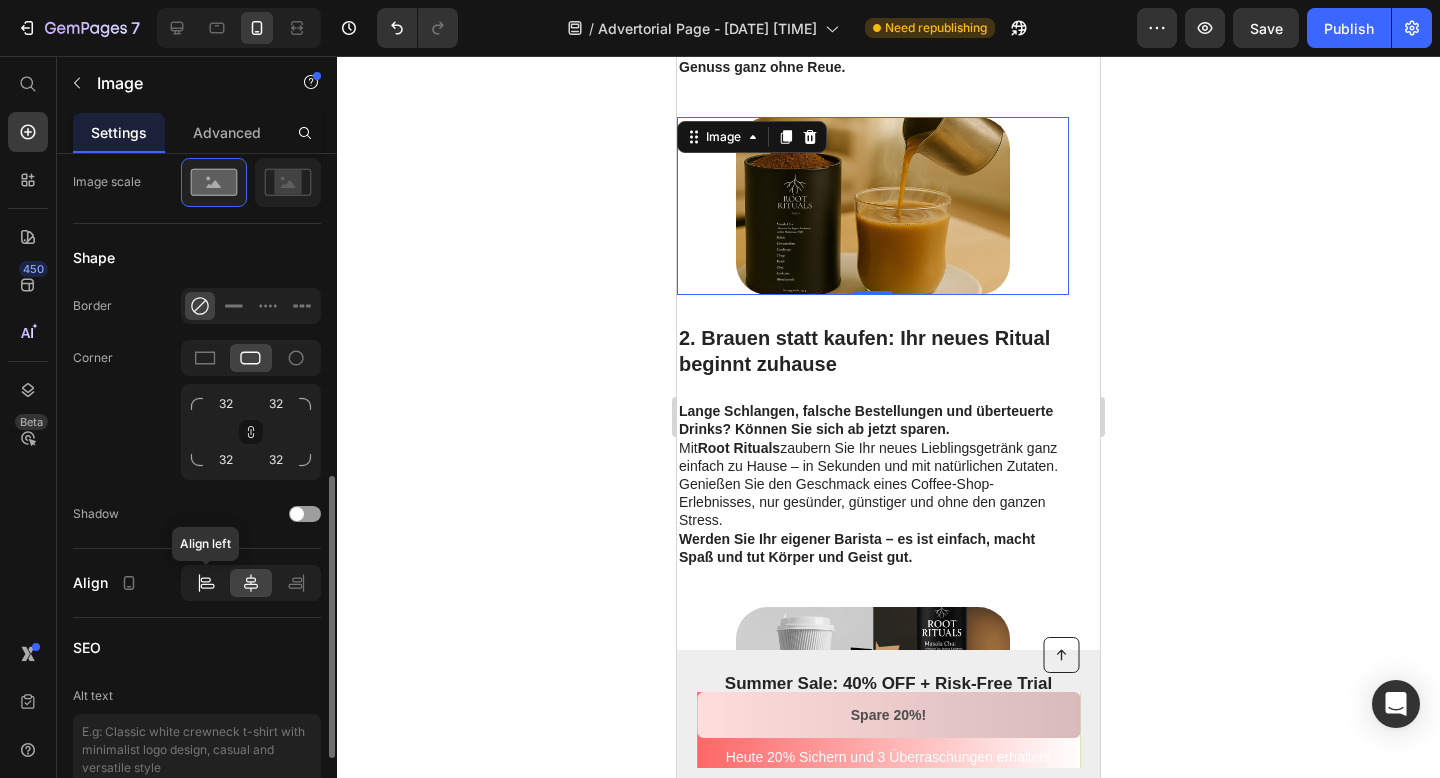 click 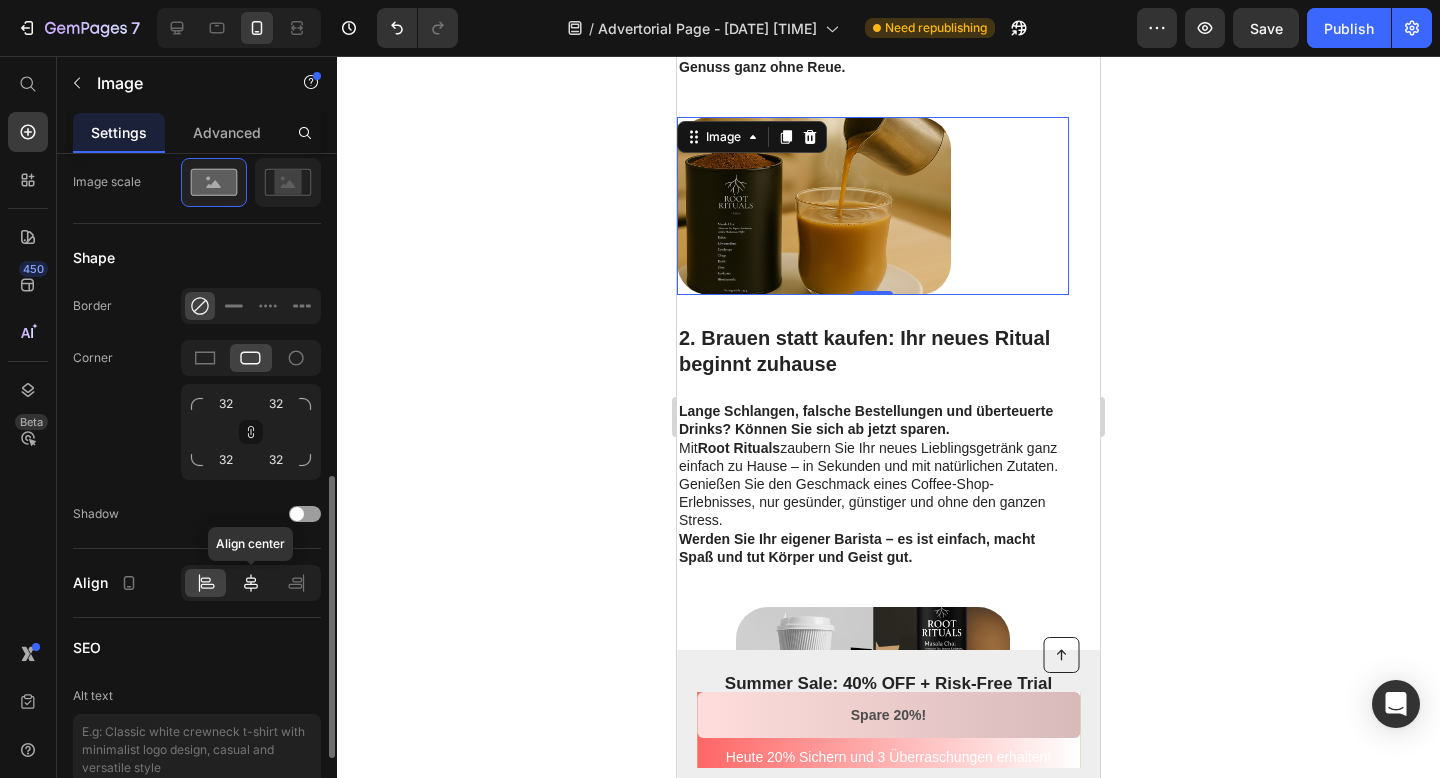 click 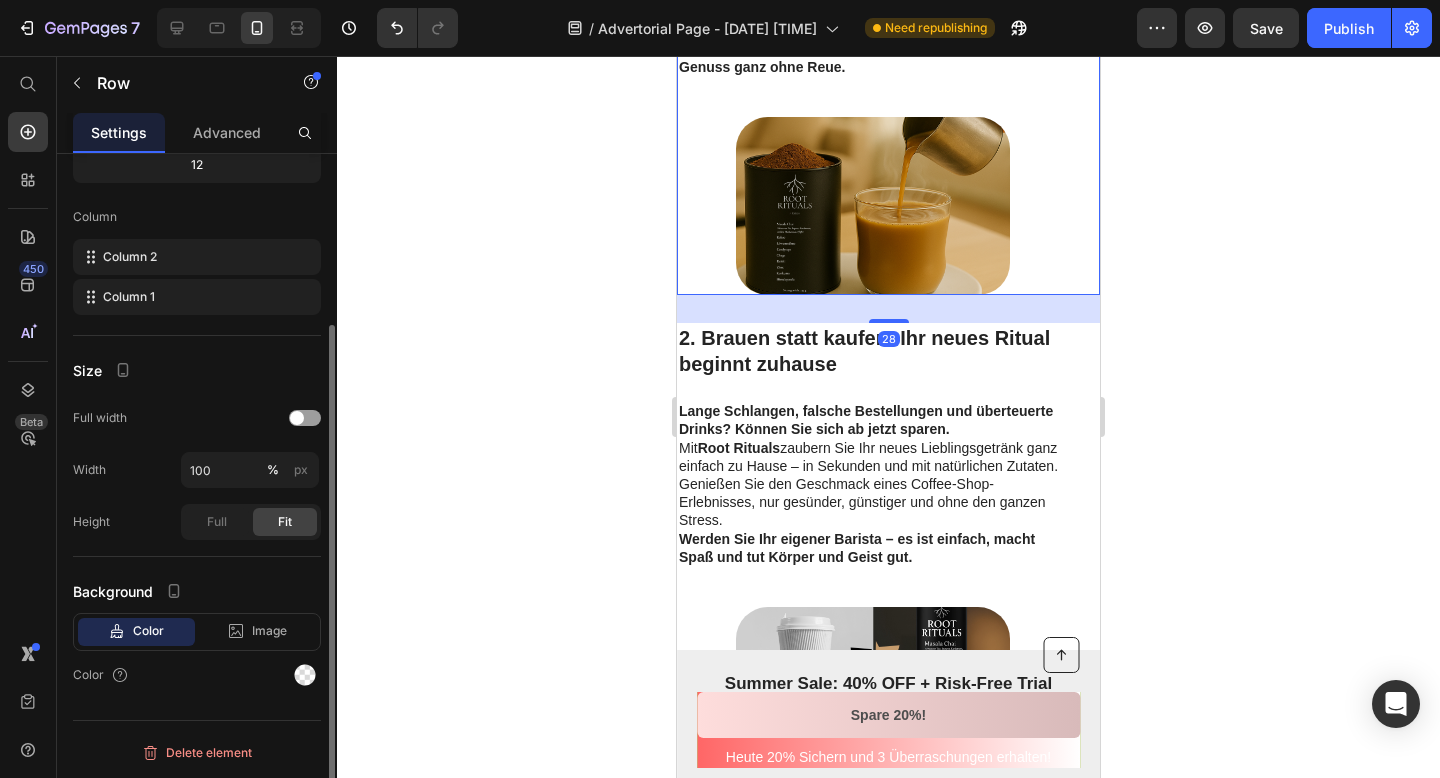 scroll, scrollTop: 0, scrollLeft: 0, axis: both 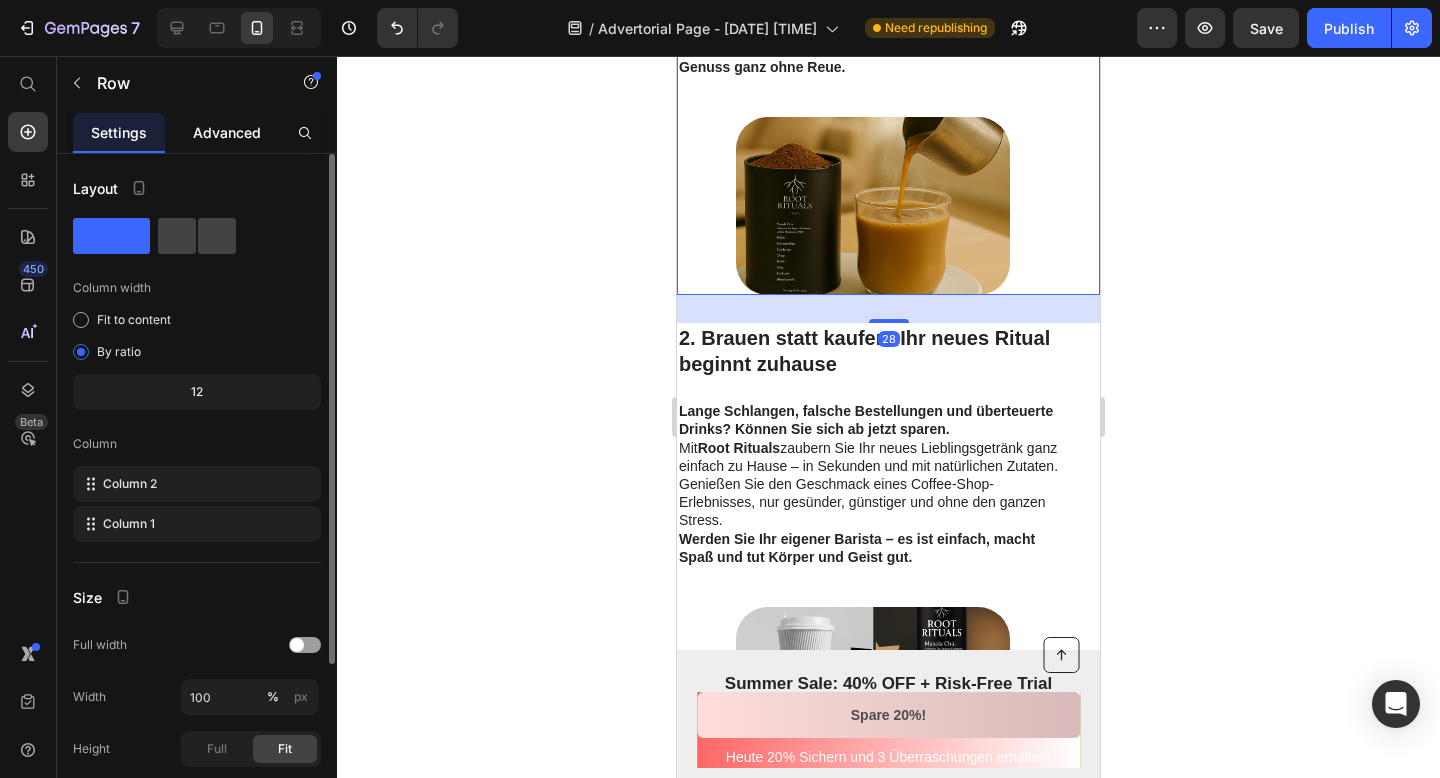 click on "Advanced" 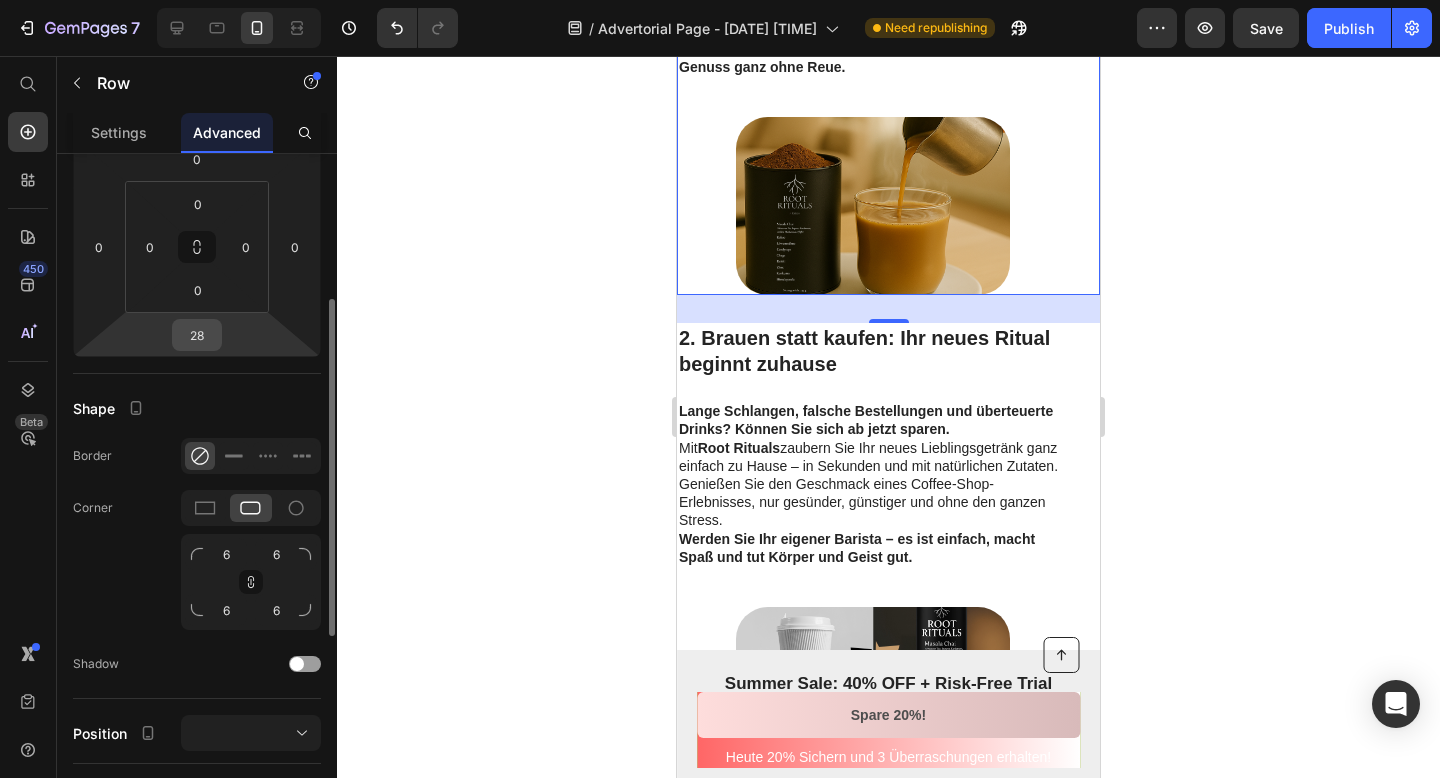 scroll, scrollTop: 311, scrollLeft: 0, axis: vertical 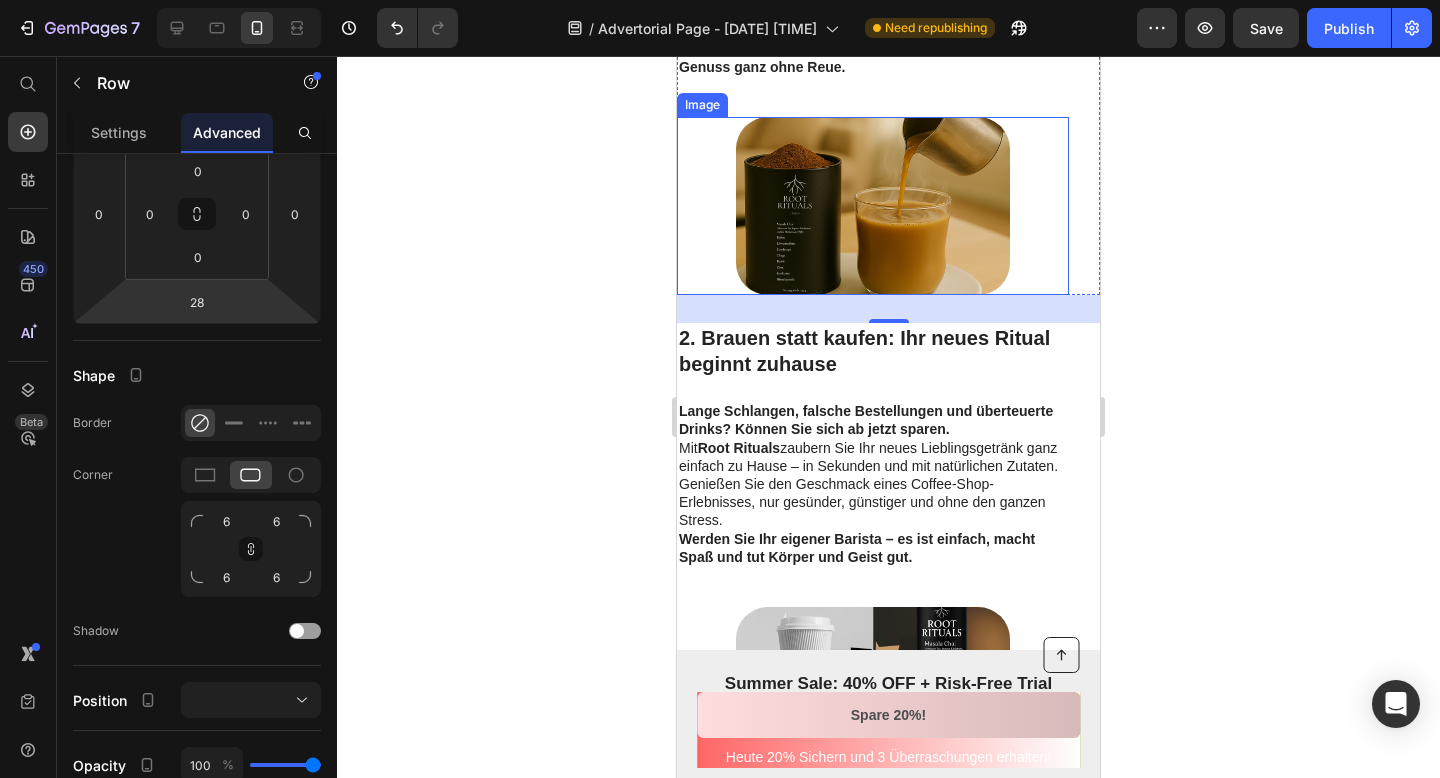 click at bounding box center (873, 206) 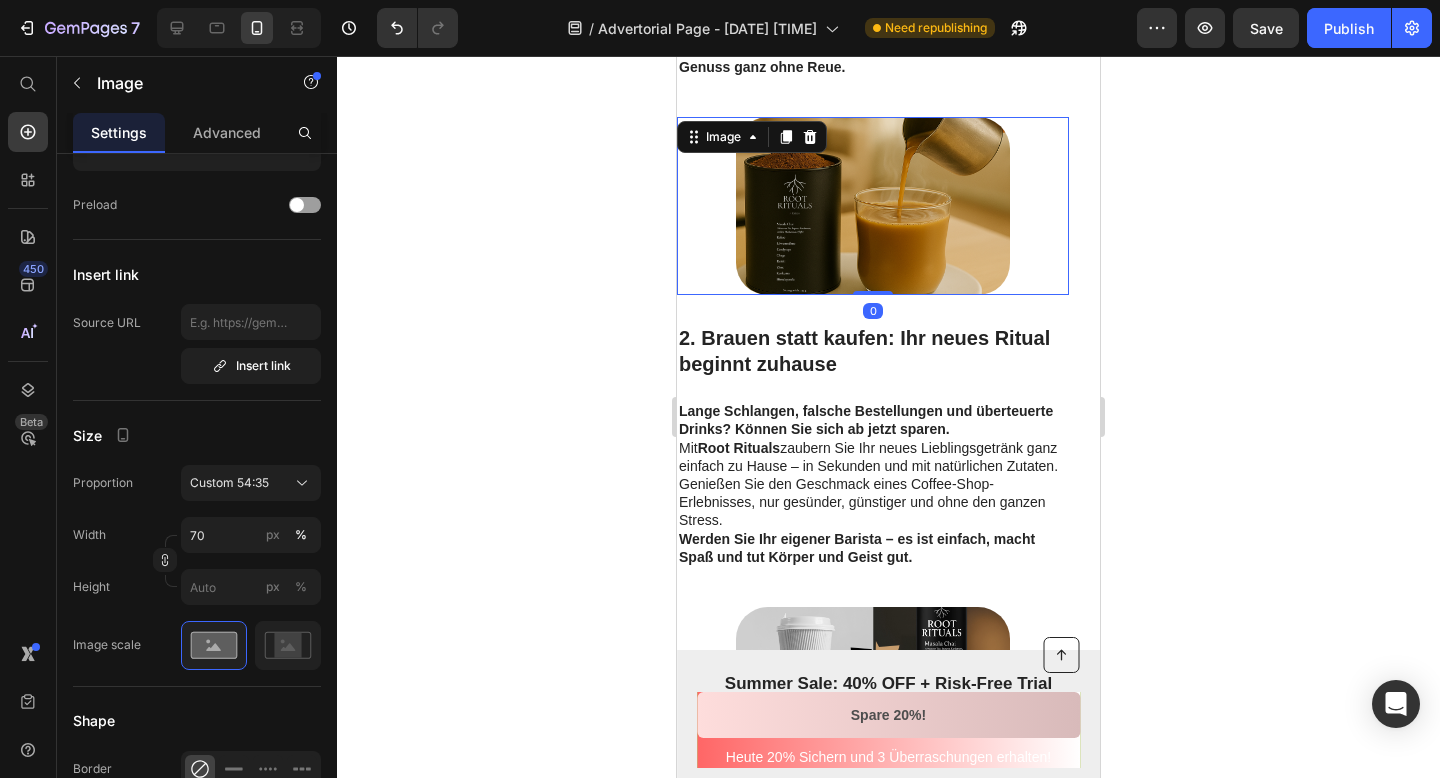 scroll, scrollTop: 0, scrollLeft: 0, axis: both 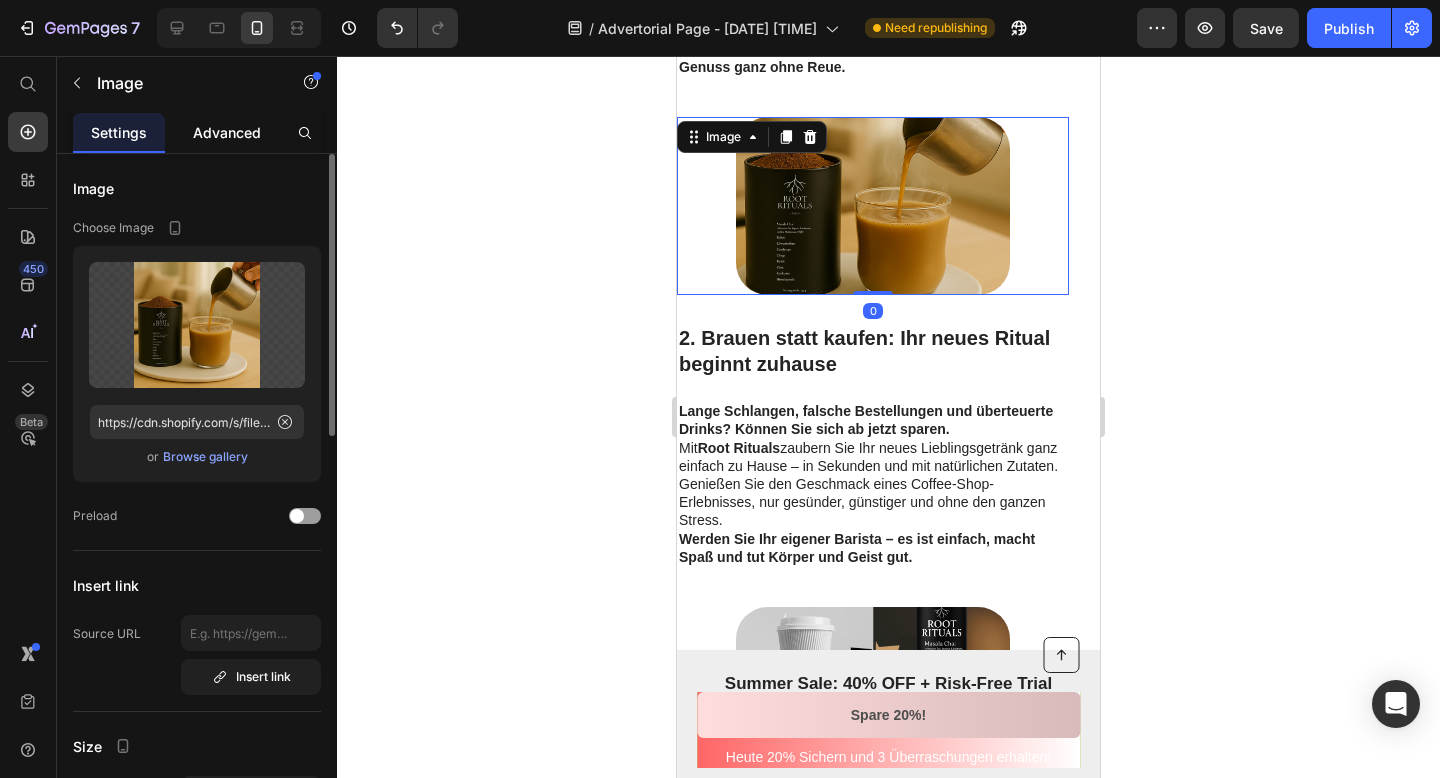 click on "Advanced" 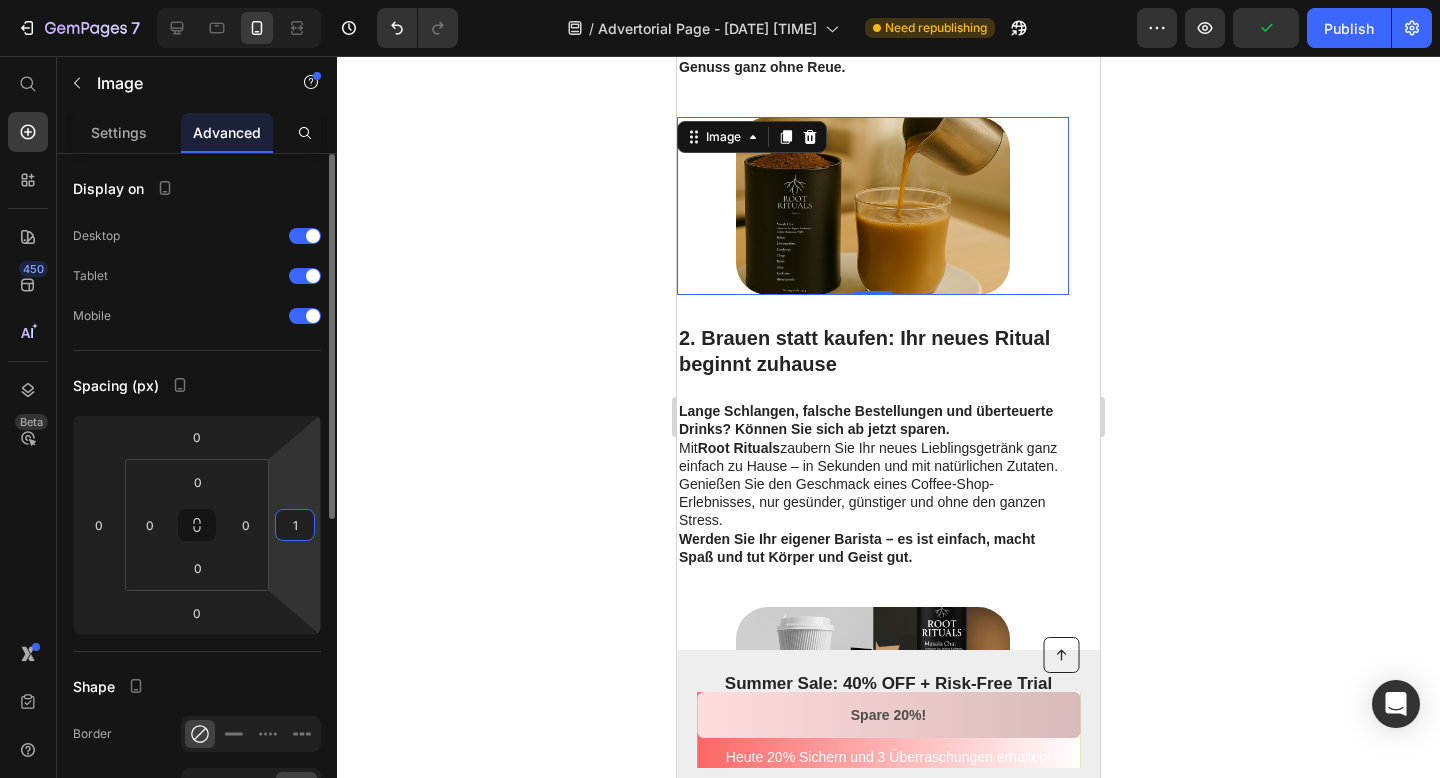 click on "1" at bounding box center (295, 525) 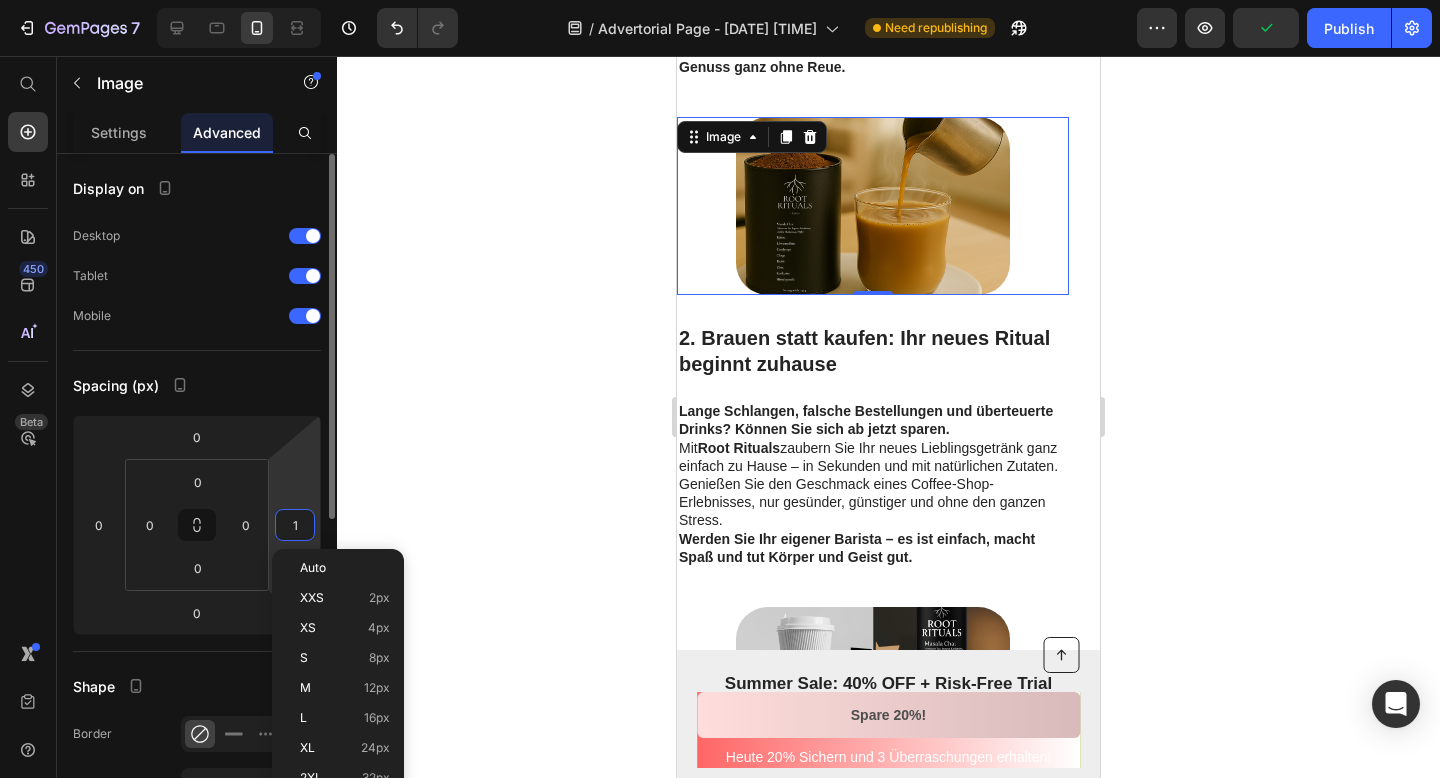 type 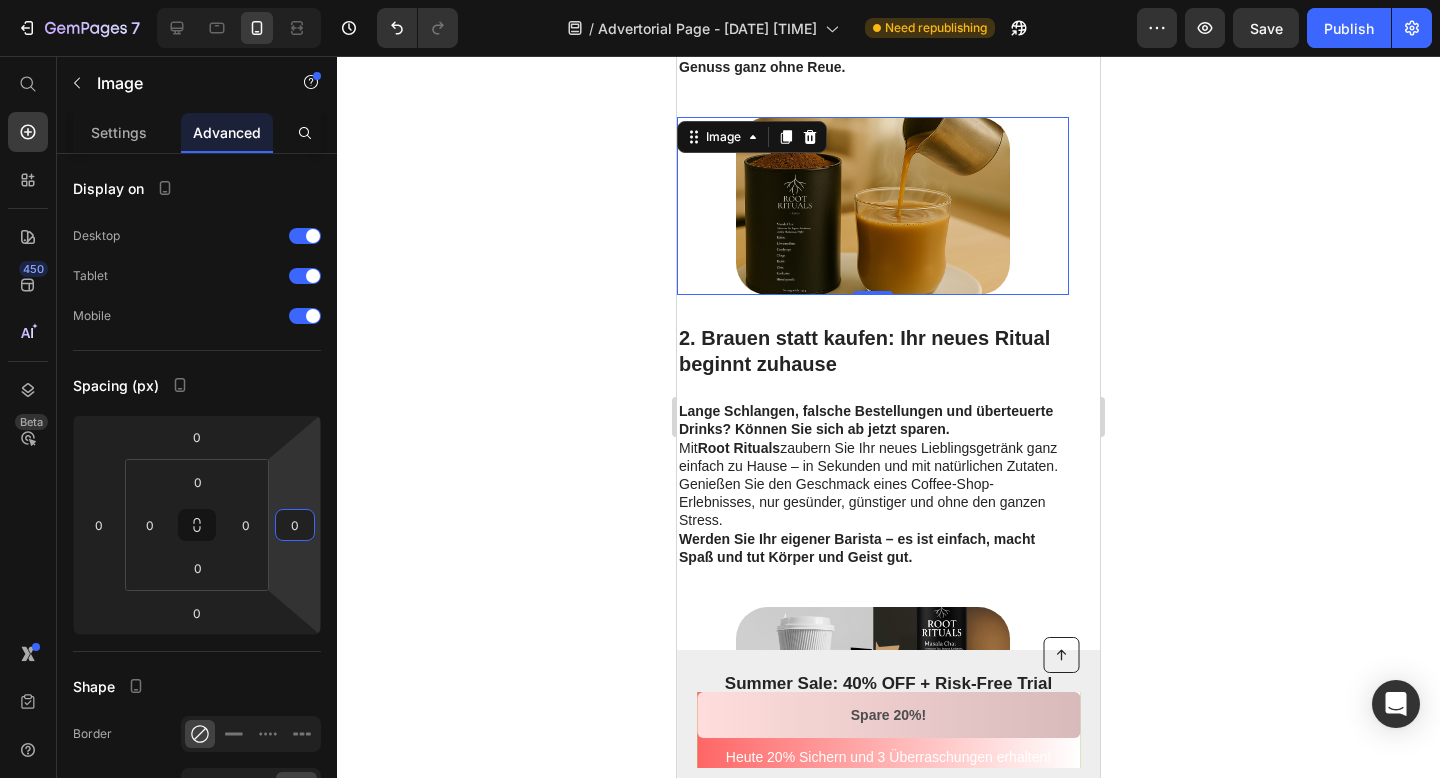 click 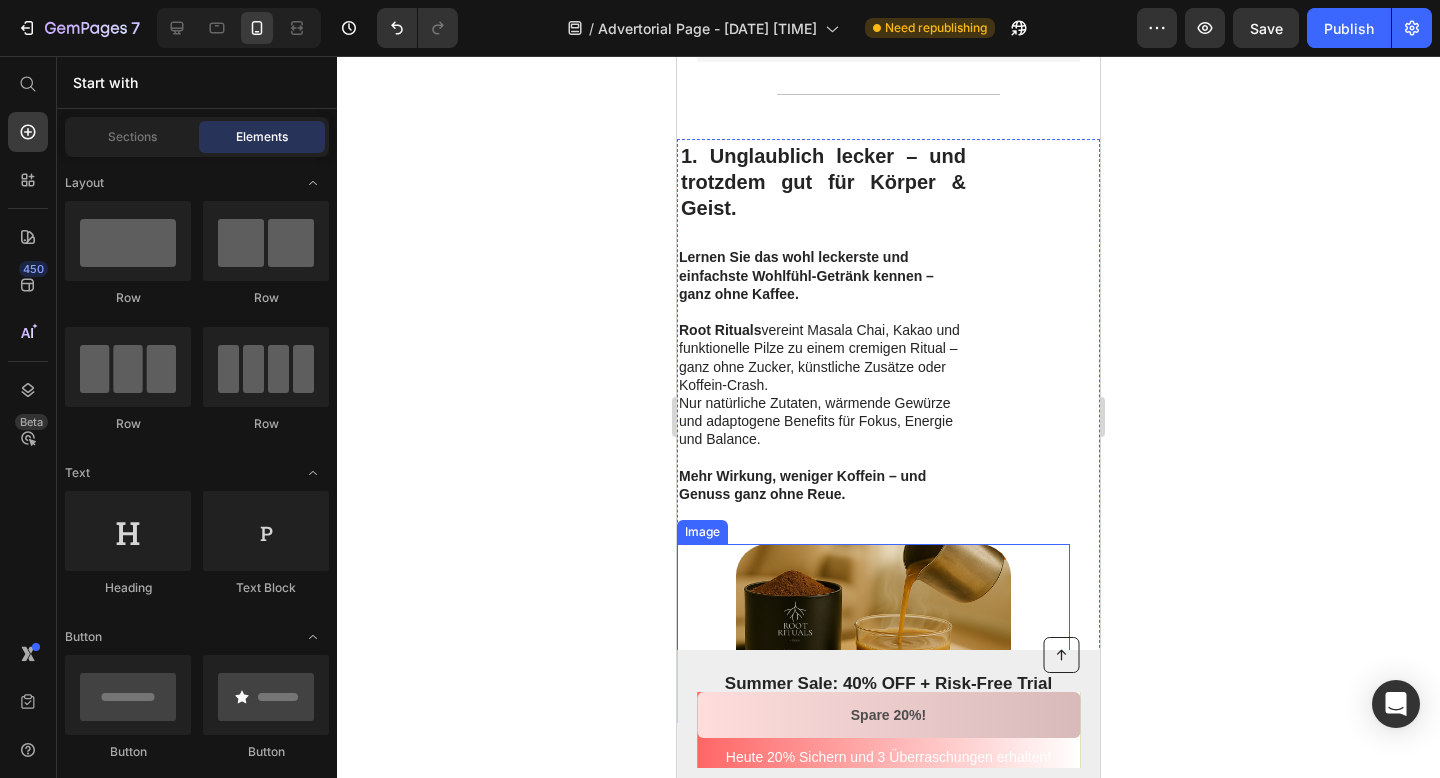 scroll, scrollTop: 605, scrollLeft: 0, axis: vertical 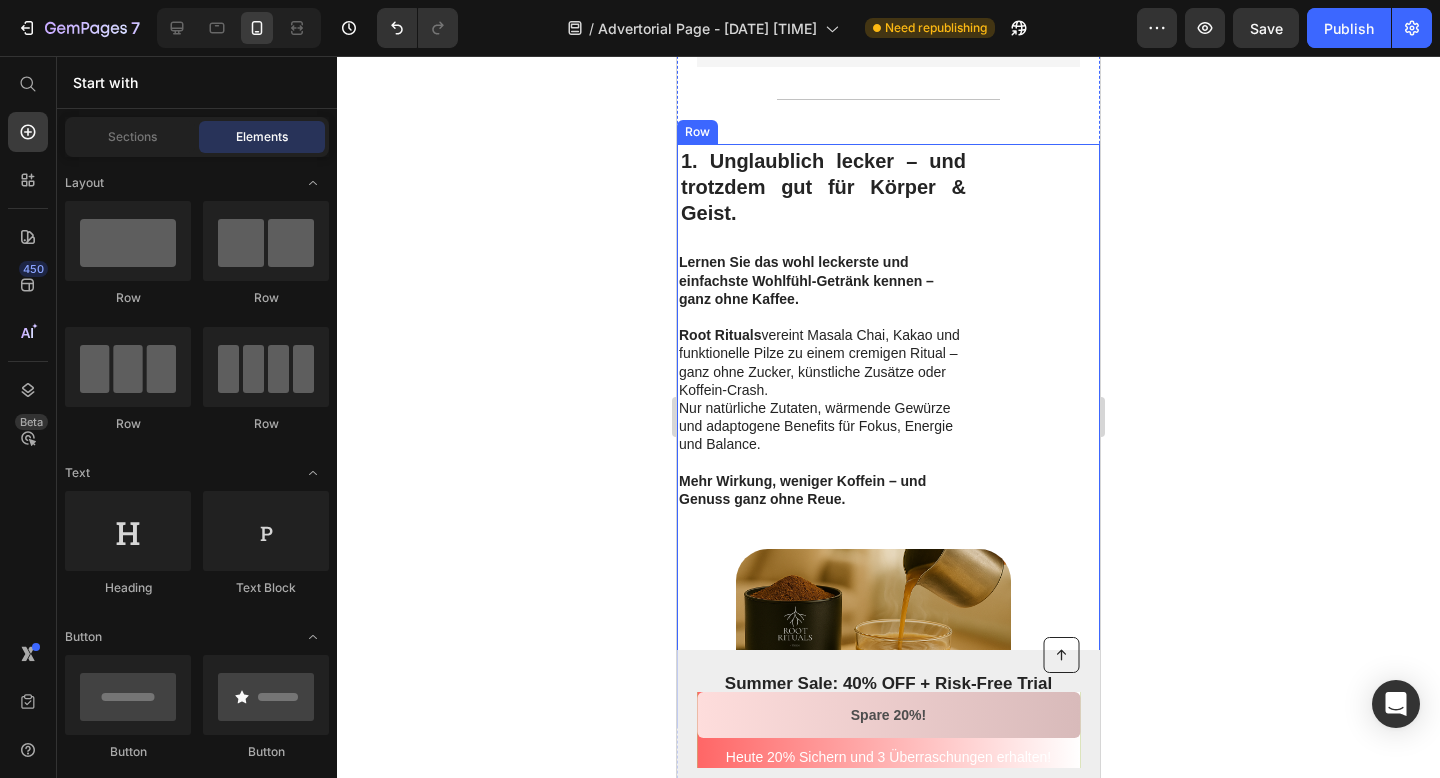 click on "1. Unglaublich lecker – und trotzdem gut für Körper & Geist. Heading Lernen Sie das wohl leckerste und einfachste Wohlfühl-Getränk kennen – ganz ohne Kaffee. Root Rituals  vereint Masala Chai, Kakao und funktionelle Pilze zu einem cremigen Ritual – ganz ohne Zucker, künstliche Zusätze oder Koffein-Crash. Nur natürliche Zutaten, wärmende Gewürze und adaptogene Benefits für Fokus, Energie und Balance. Mehr Wirkung, weniger Koffein – und Genuss ganz ohne Reue.   Text Block" at bounding box center [873, 346] 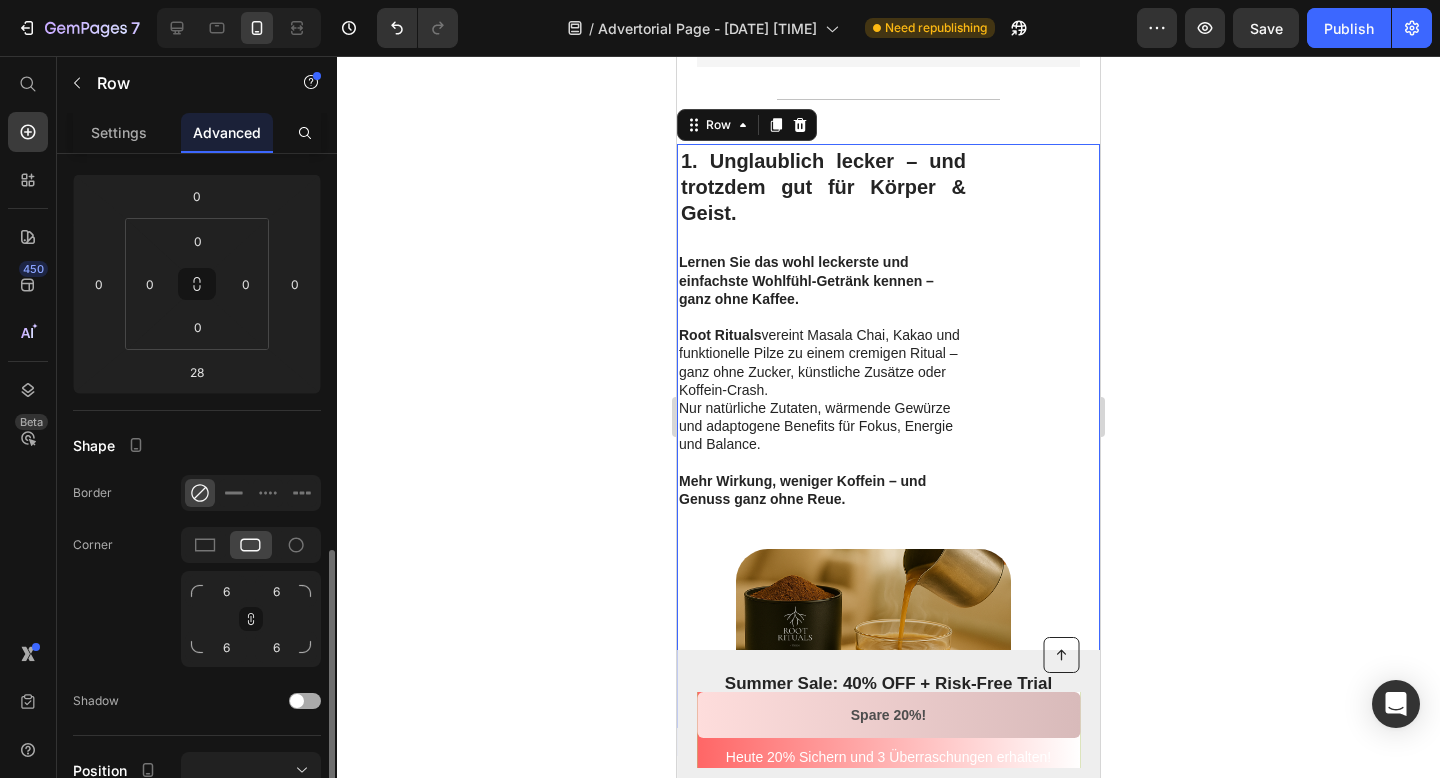 scroll, scrollTop: 0, scrollLeft: 0, axis: both 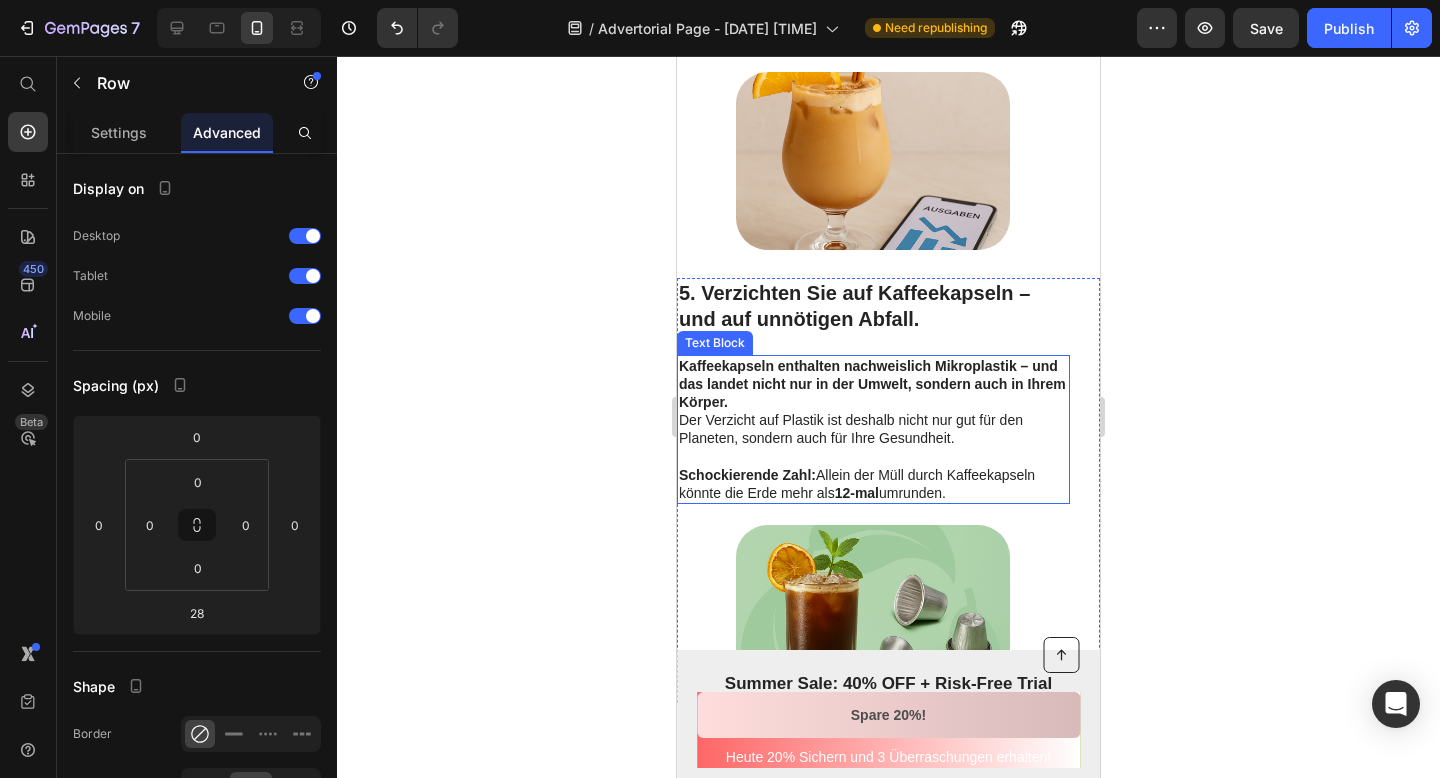click on "Kaffeekapseln enthalten nachweislich Mikroplastik – und das landet nicht nur in der Umwelt, sondern auch in Ihrem Körper. Der Verzicht auf Plastik ist deshalb nicht nur gut für den Planeten, sondern auch für Ihre Gesundheit." at bounding box center (873, 411) 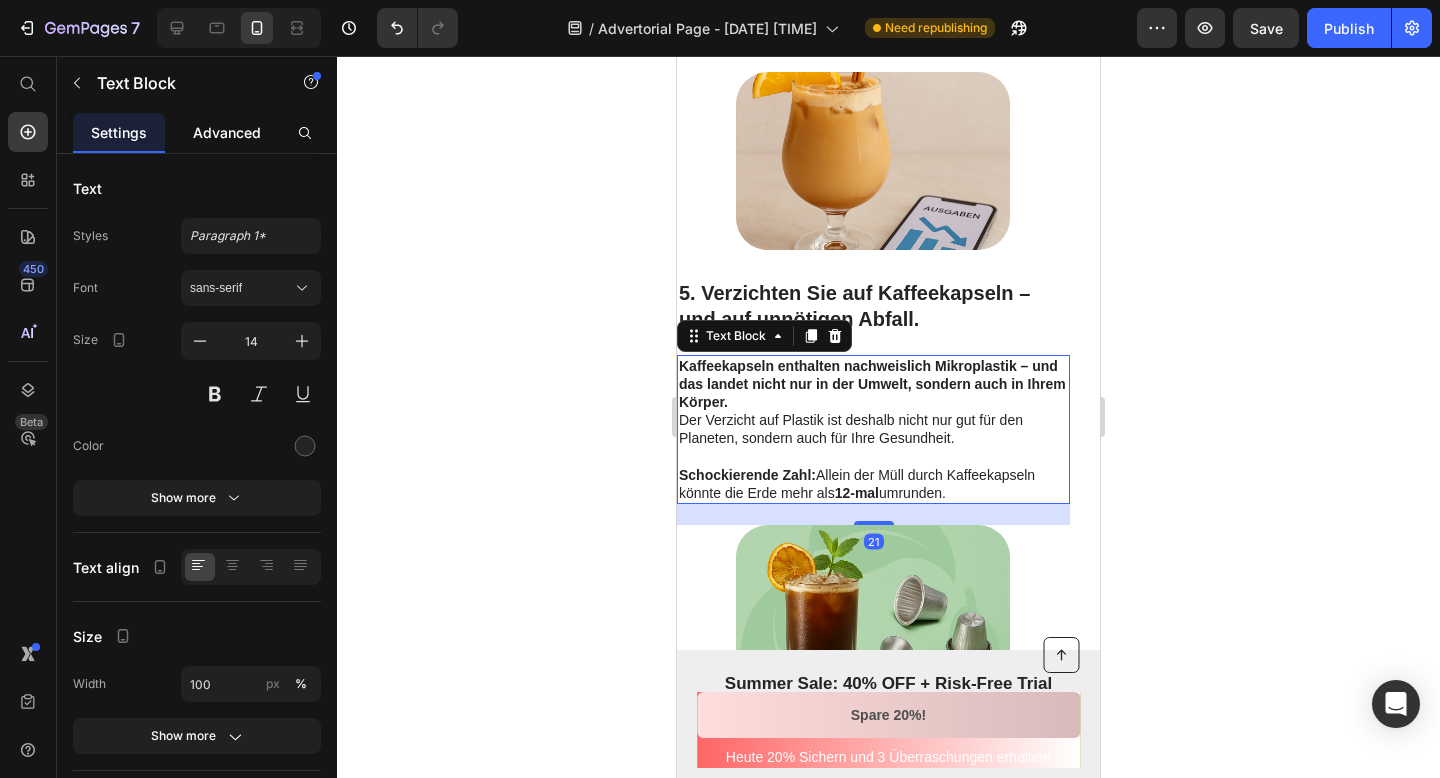 click on "Advanced" at bounding box center [227, 132] 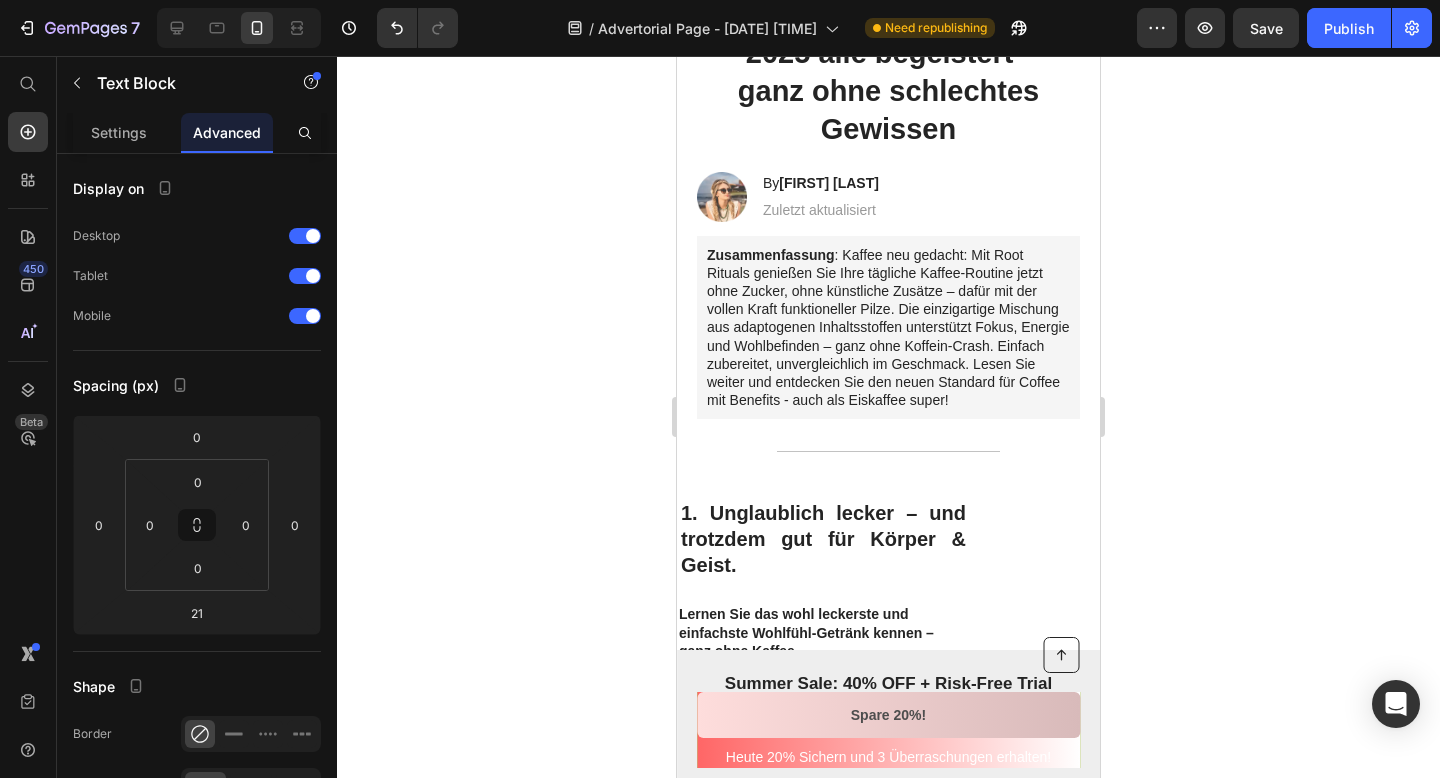 scroll, scrollTop: 0, scrollLeft: 0, axis: both 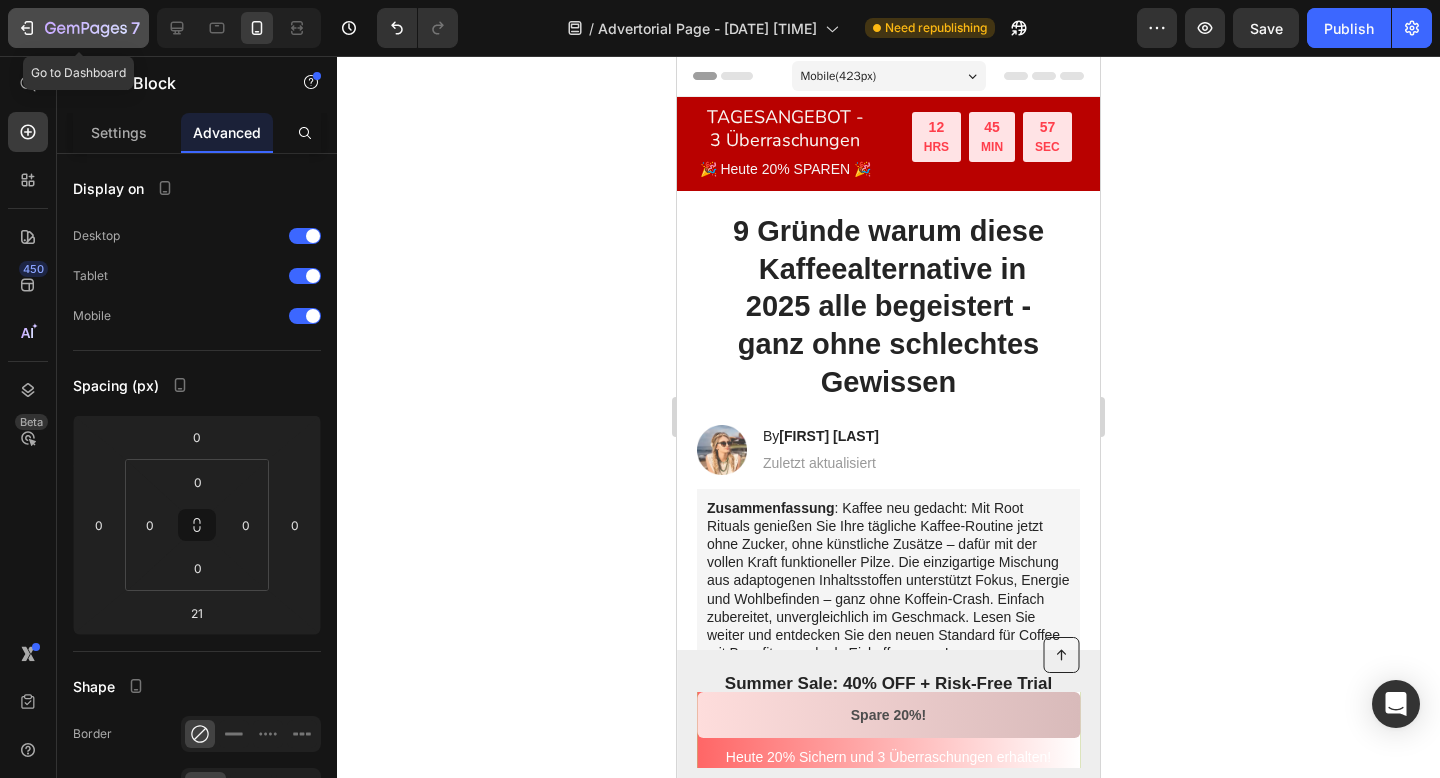 click 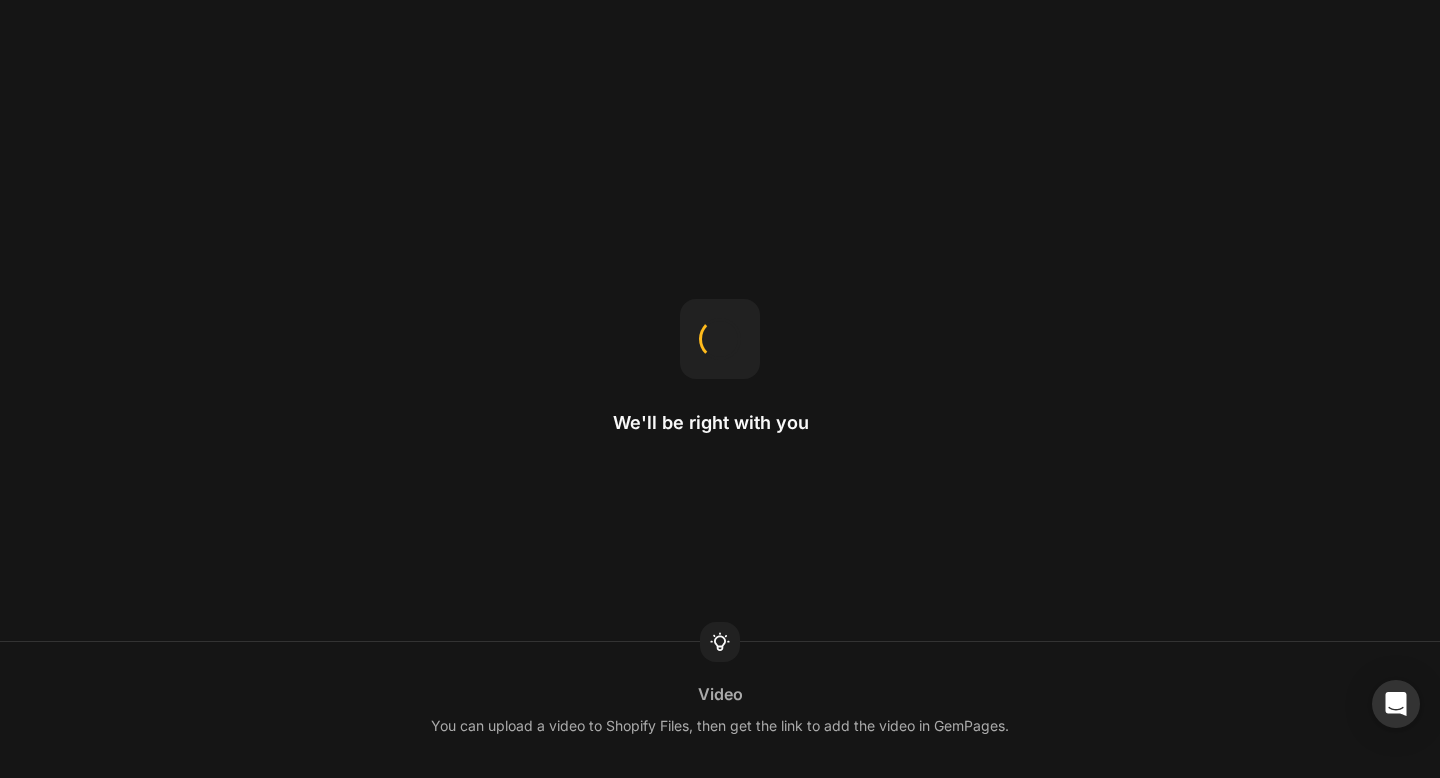 scroll, scrollTop: 0, scrollLeft: 0, axis: both 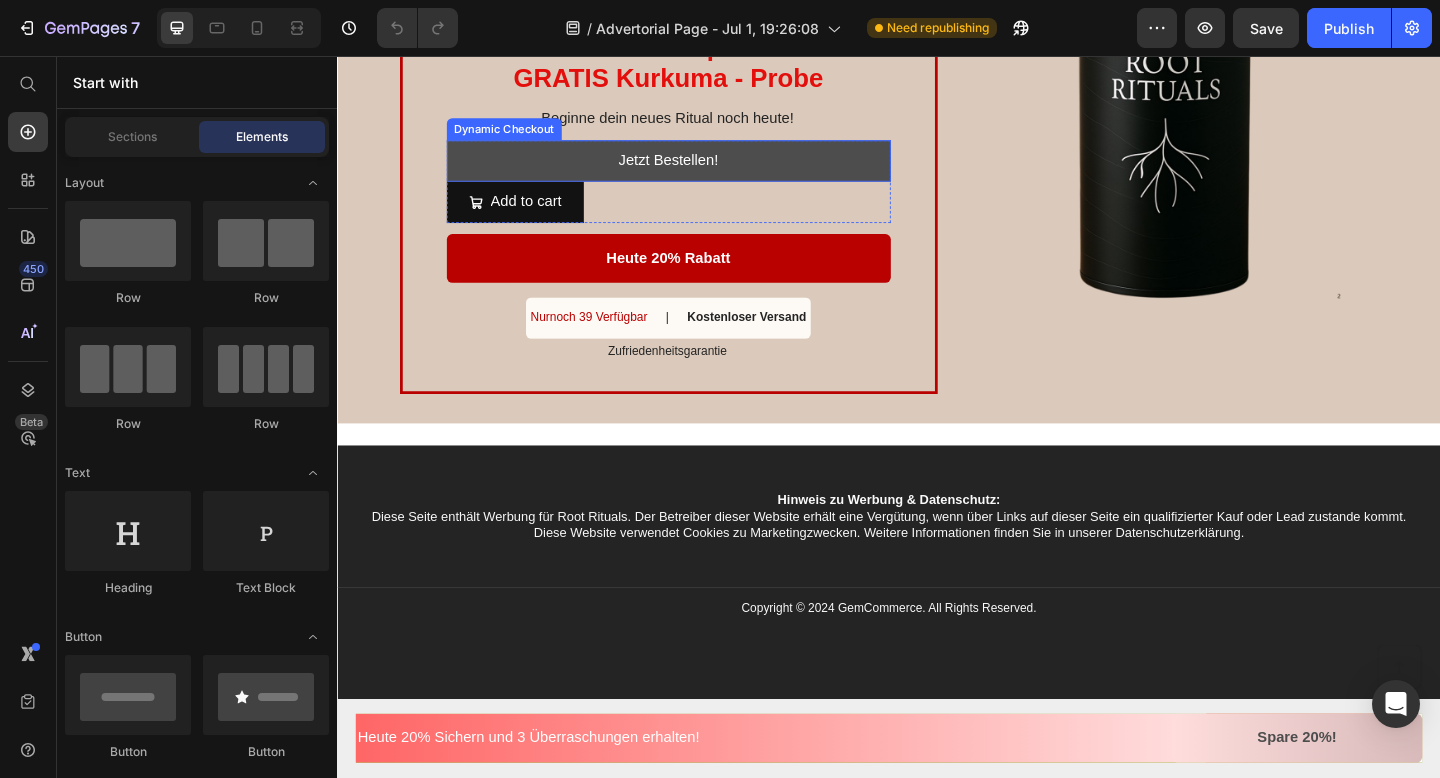 click on "Jetzt Bestellen!" at bounding box center [697, 170] 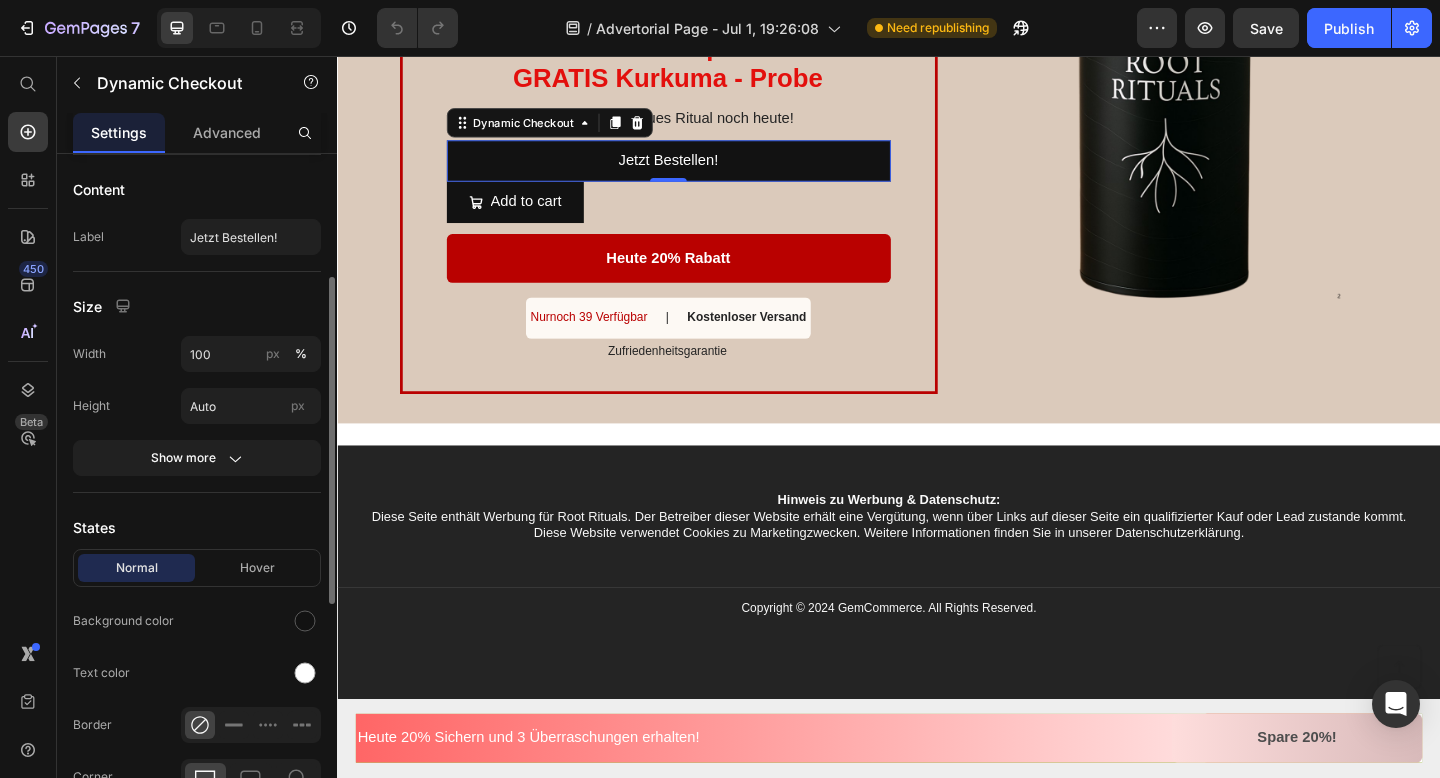 scroll, scrollTop: 243, scrollLeft: 0, axis: vertical 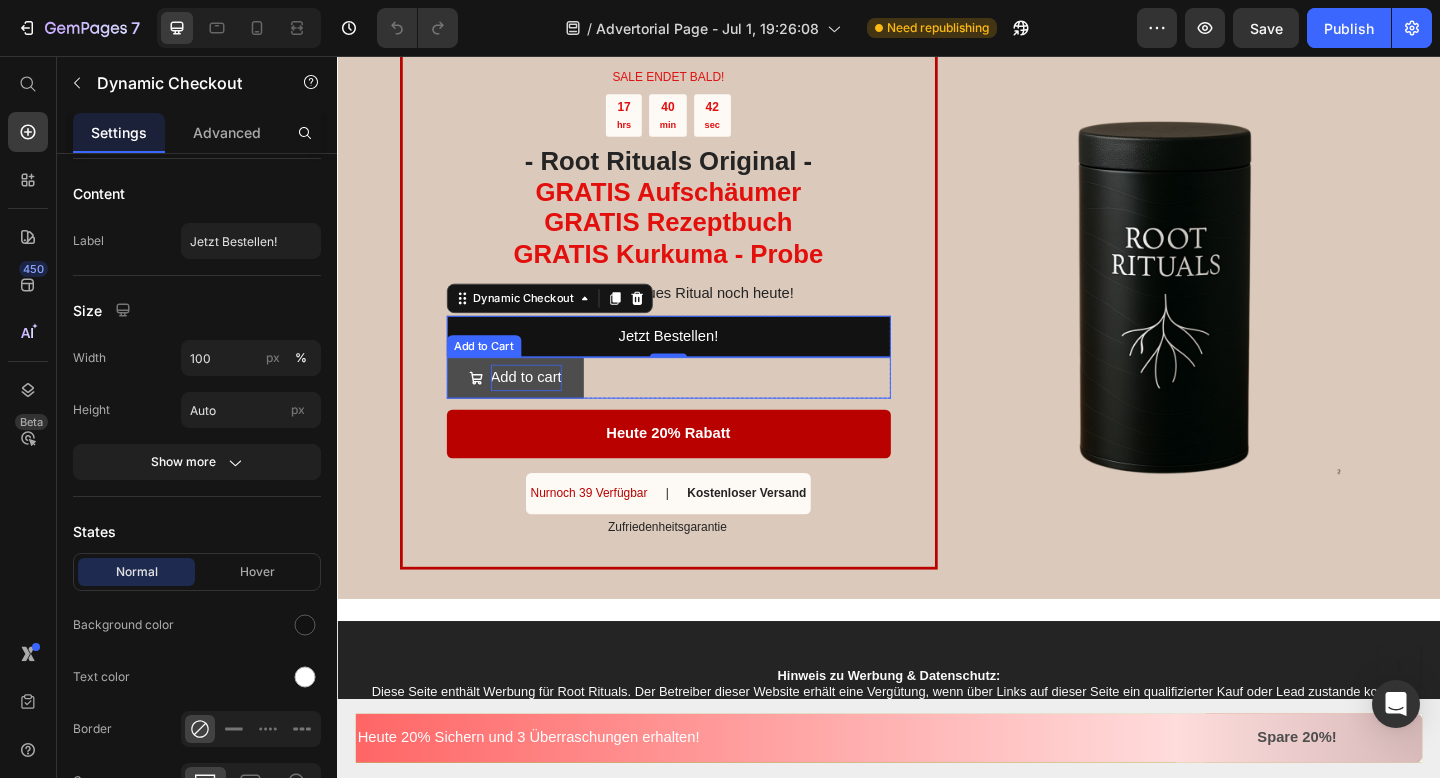 click on "Add to cart" at bounding box center (542, 406) 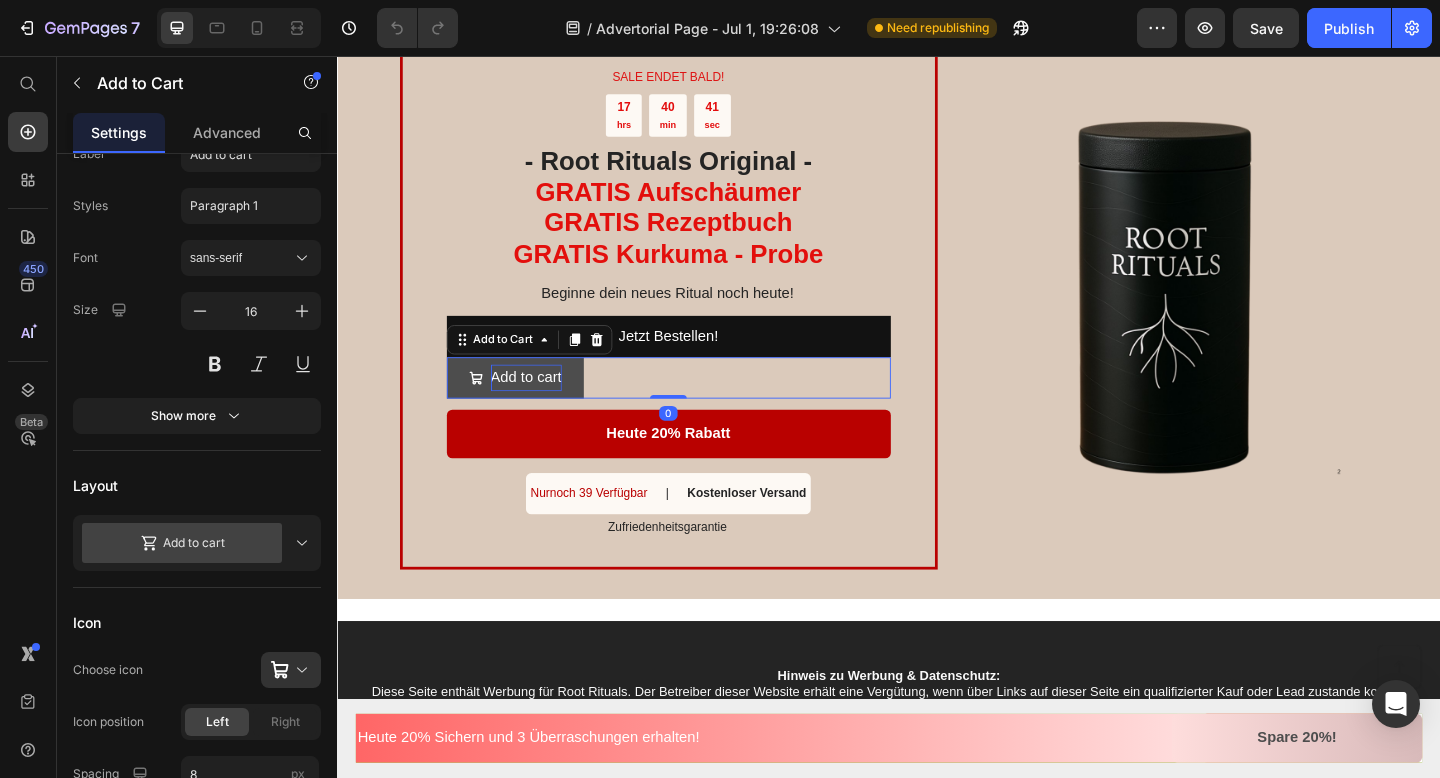 scroll, scrollTop: 0, scrollLeft: 0, axis: both 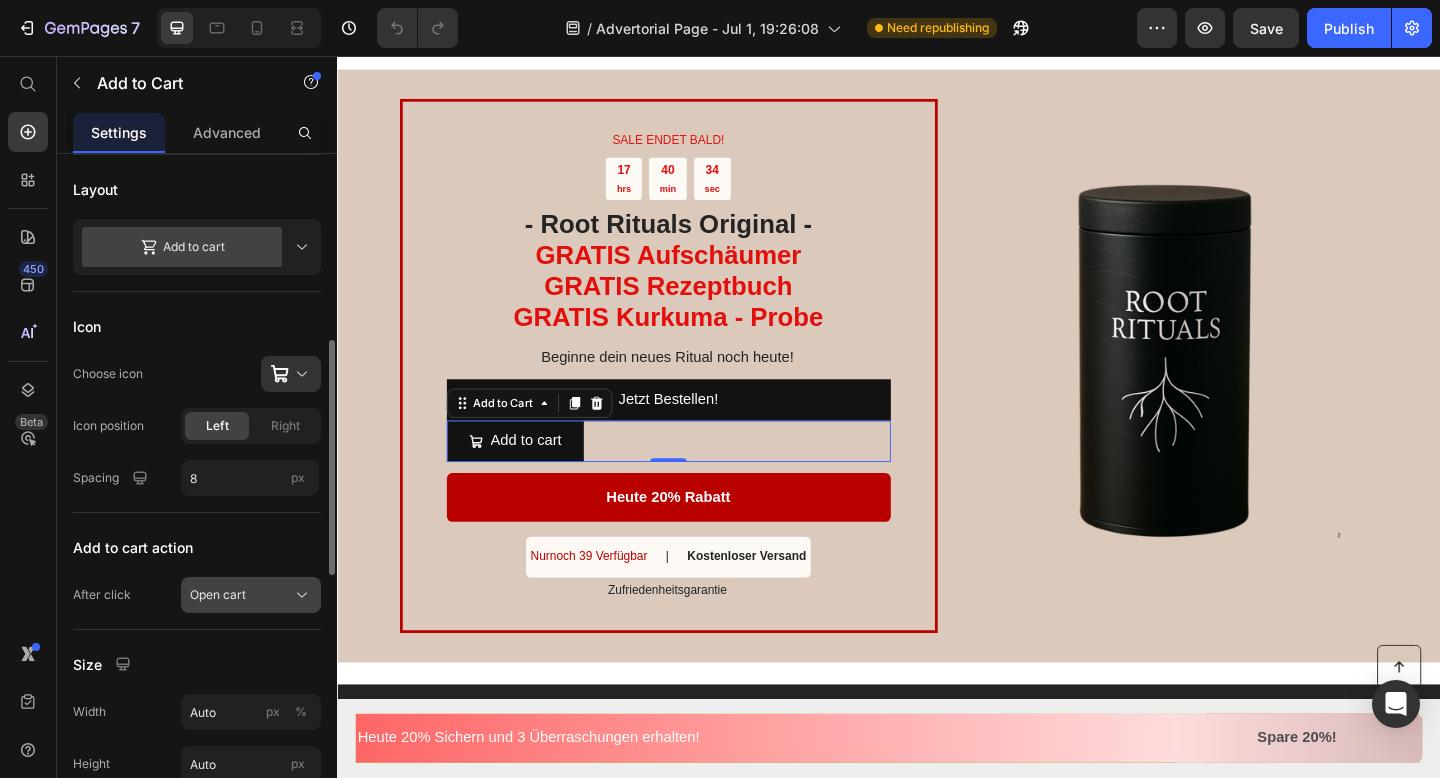 click on "Open cart" 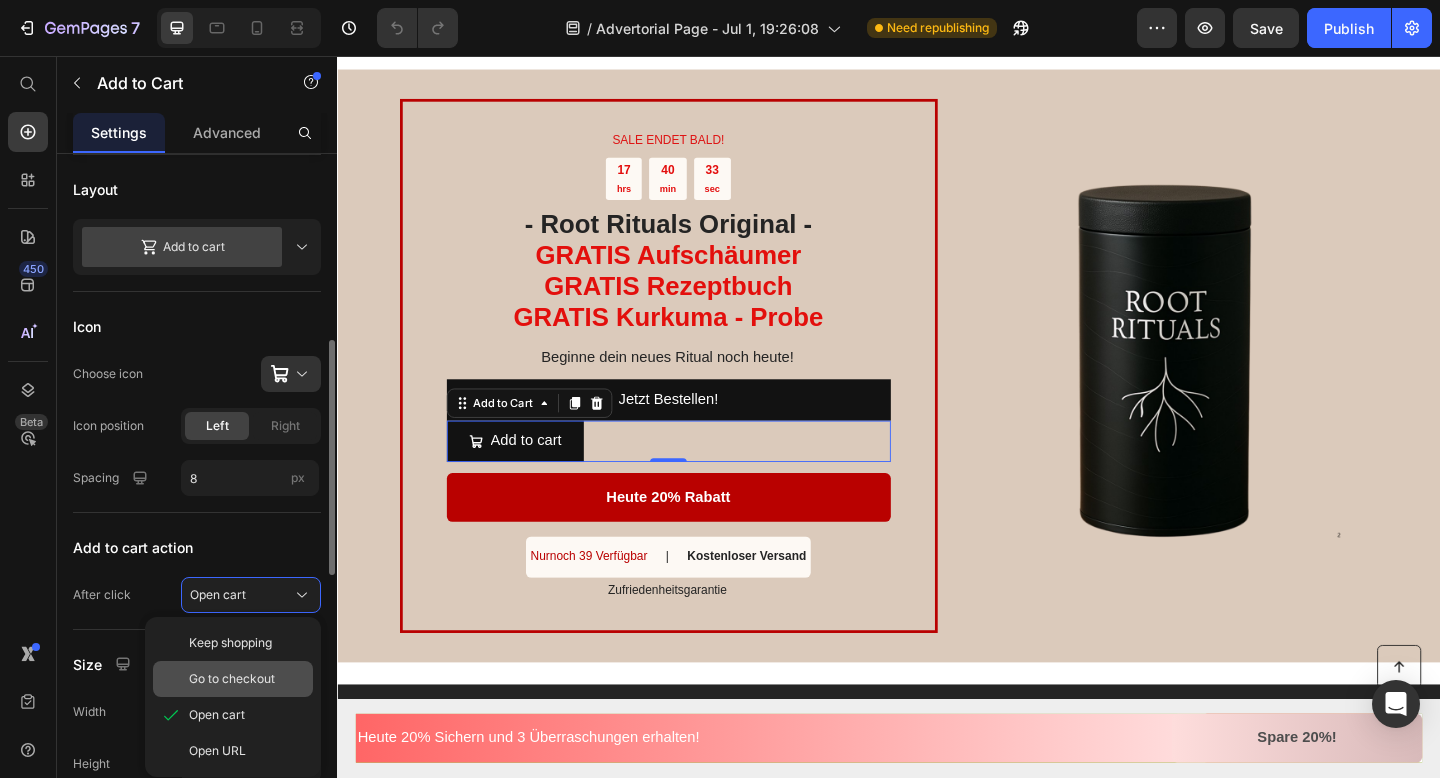 click on "Go to checkout" 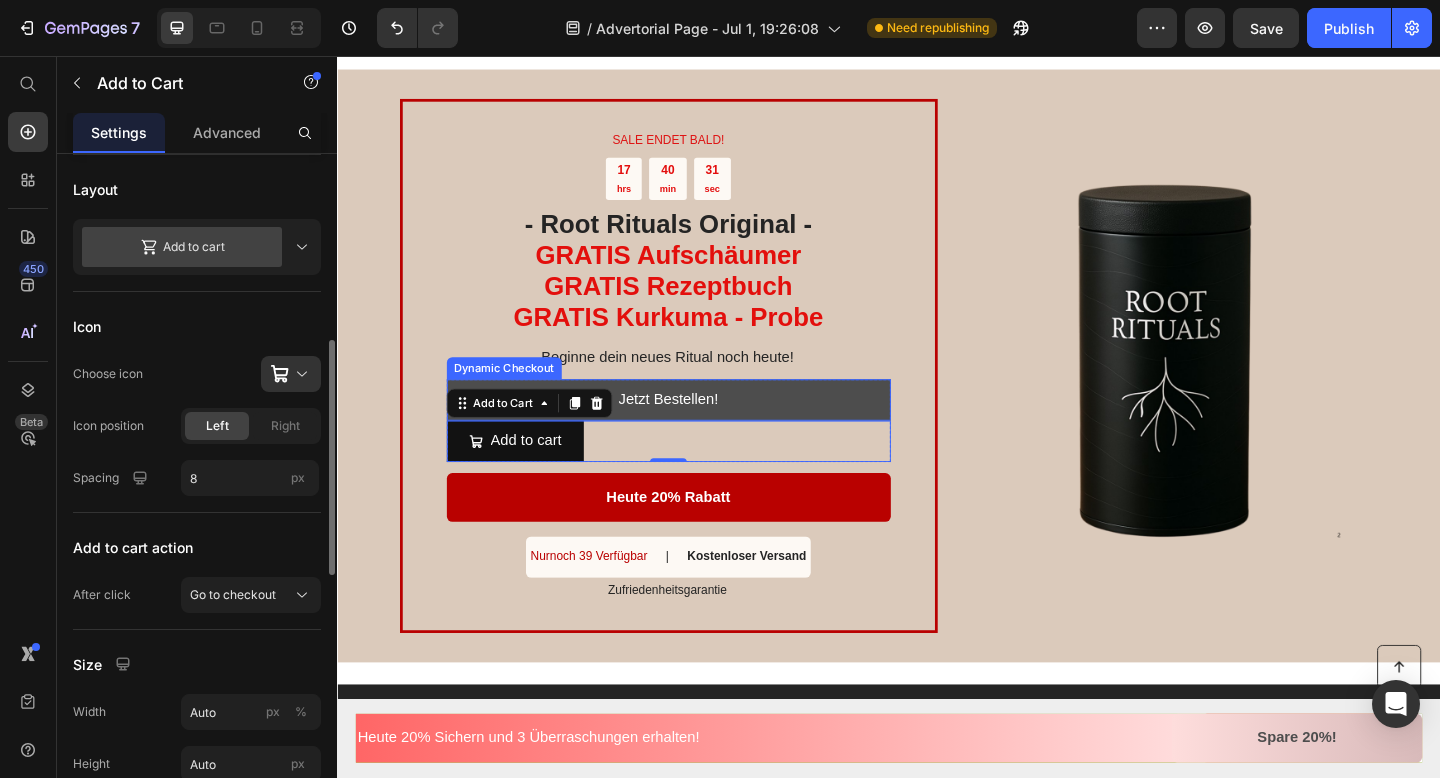 click on "Jetzt Bestellen!" at bounding box center [697, 430] 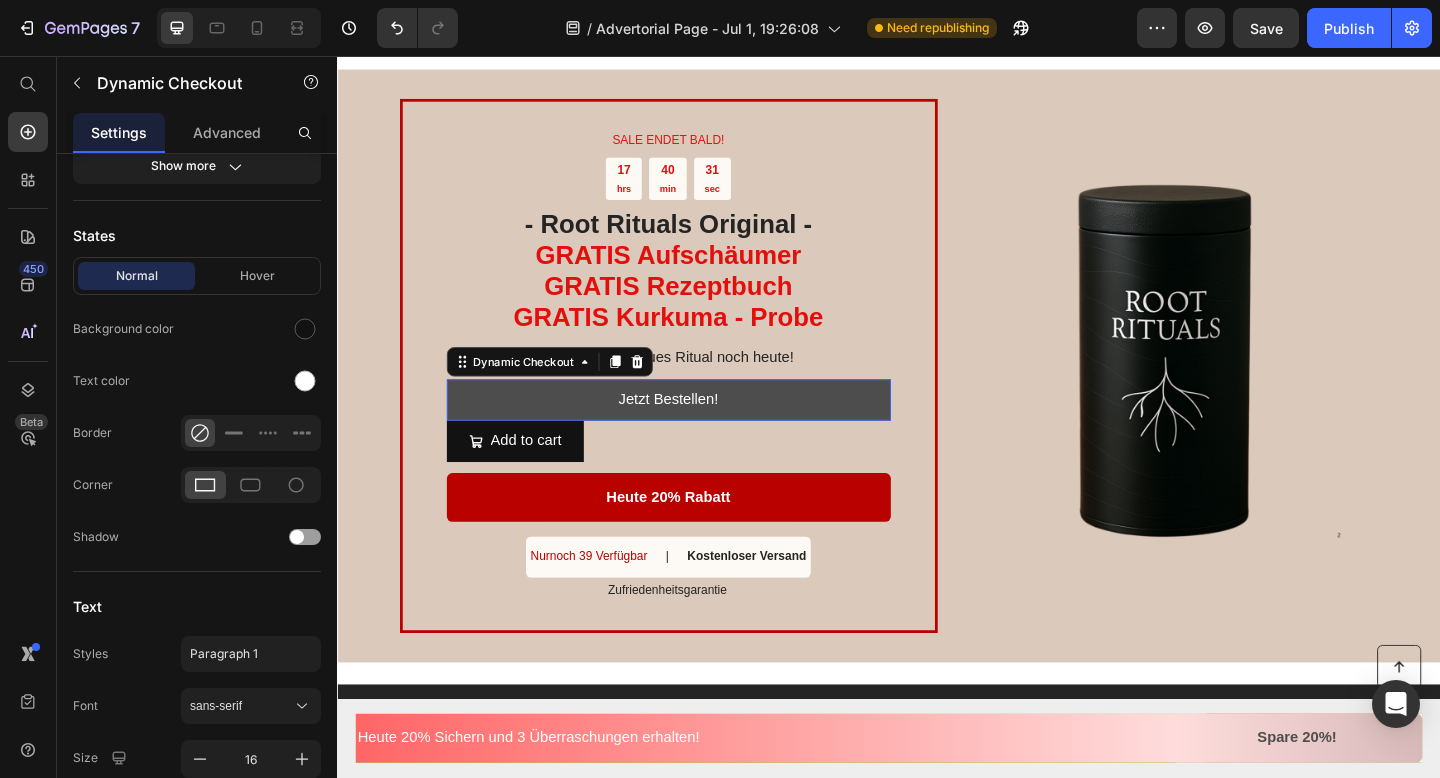 scroll, scrollTop: 0, scrollLeft: 0, axis: both 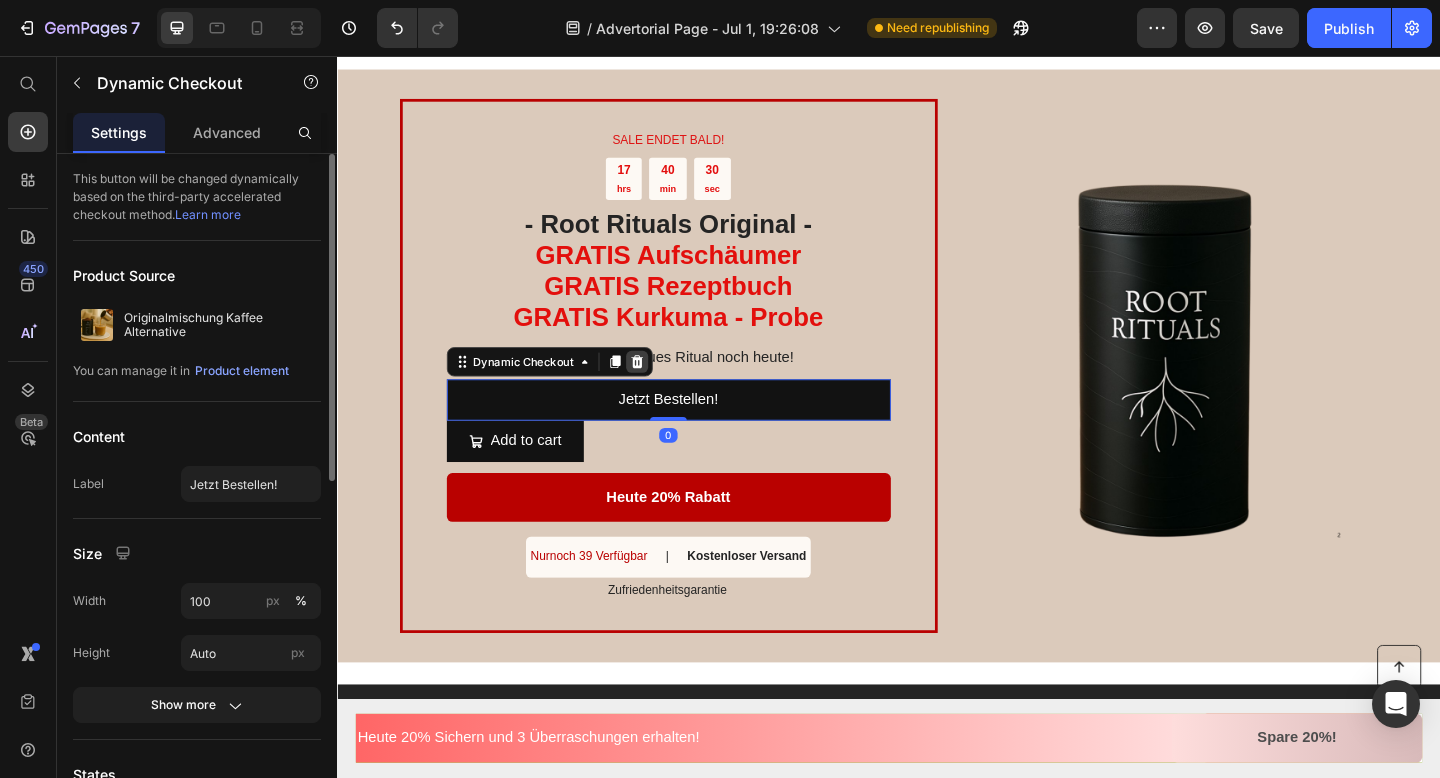 click 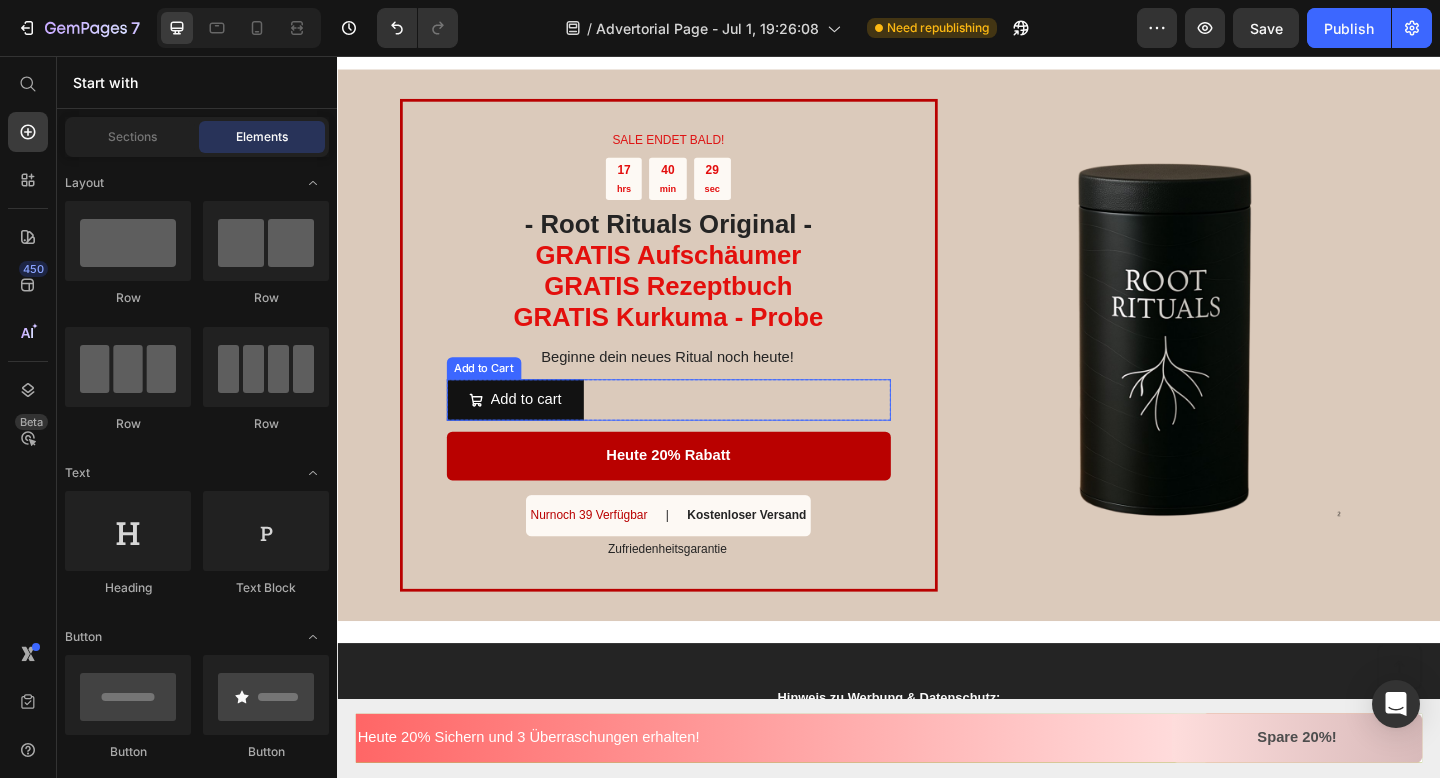 click on "Add to cart Add to Cart" at bounding box center [697, 430] 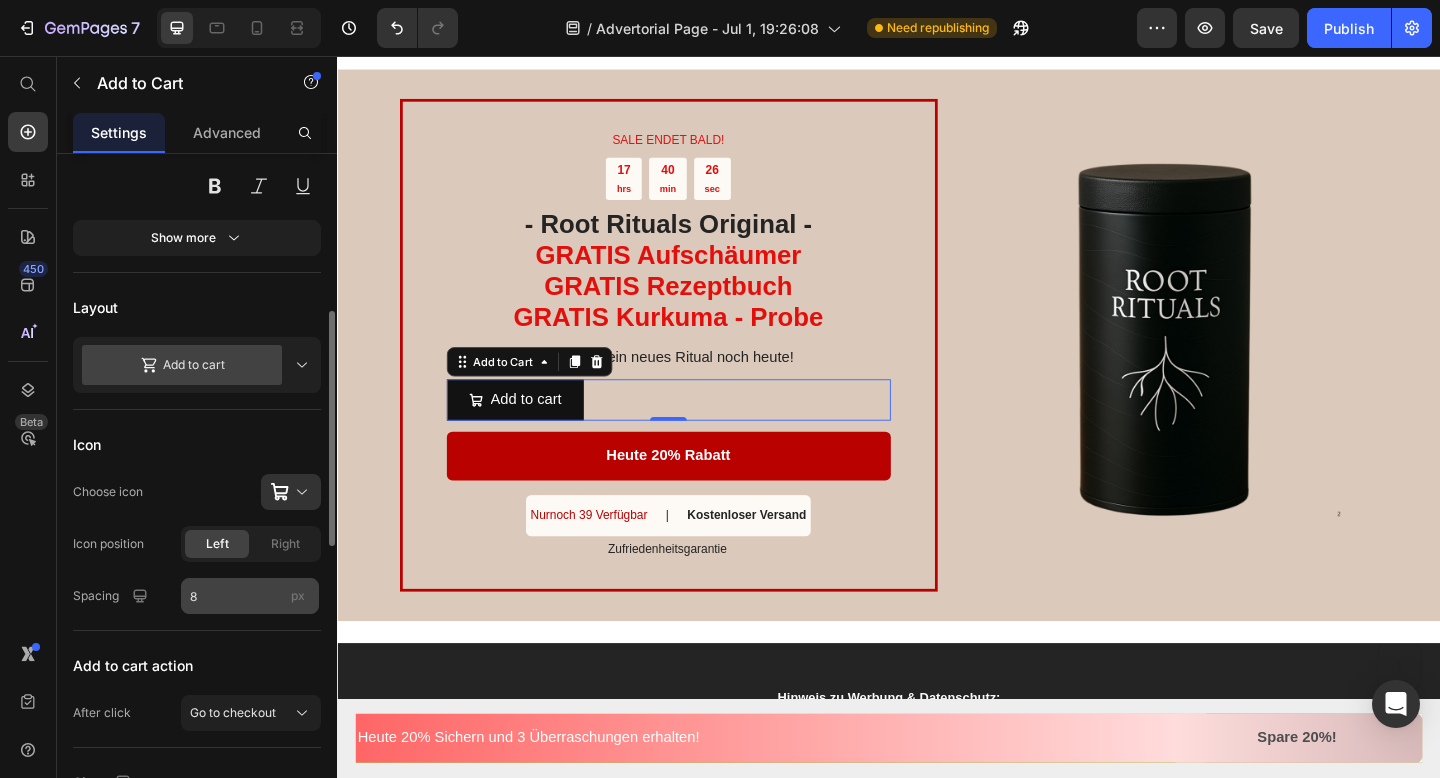 scroll, scrollTop: 430, scrollLeft: 0, axis: vertical 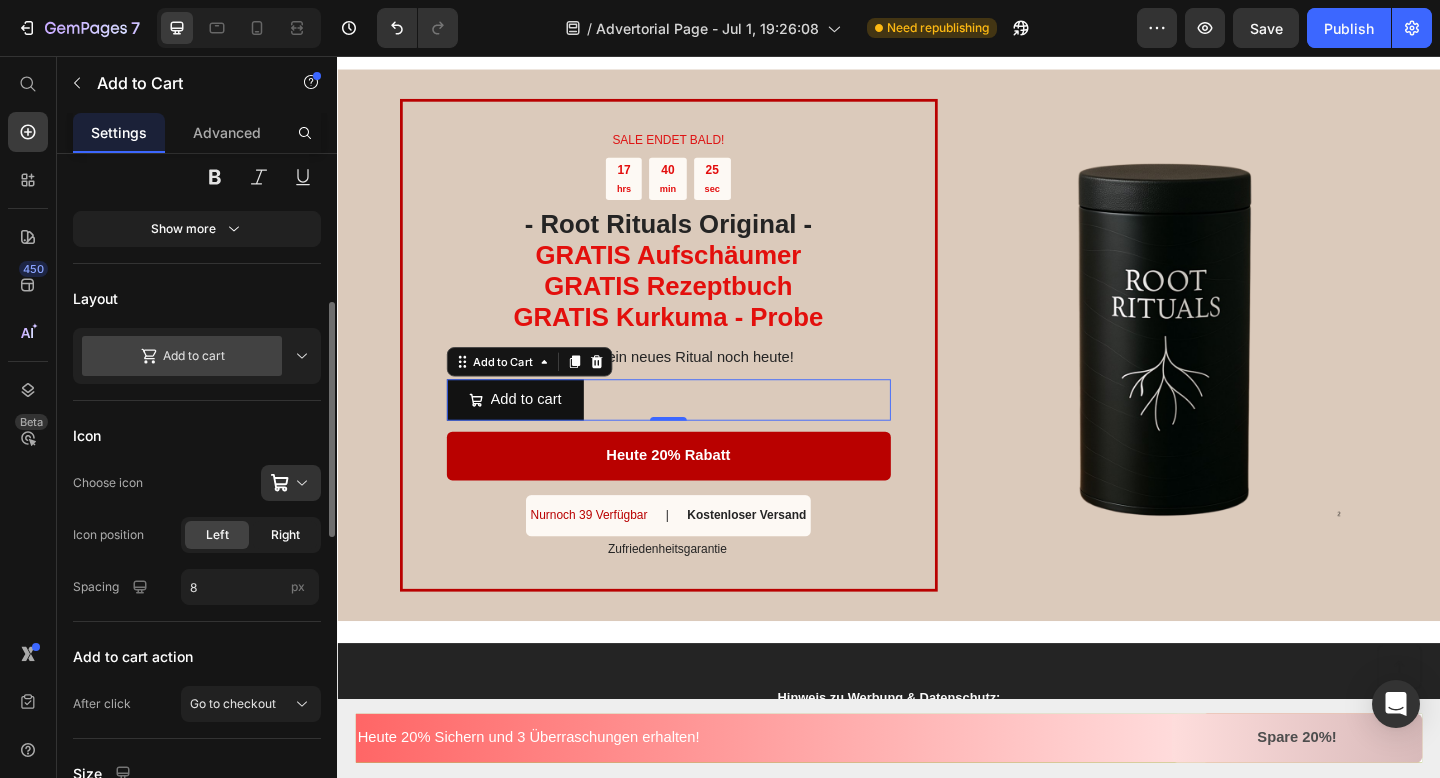 click on "Right" 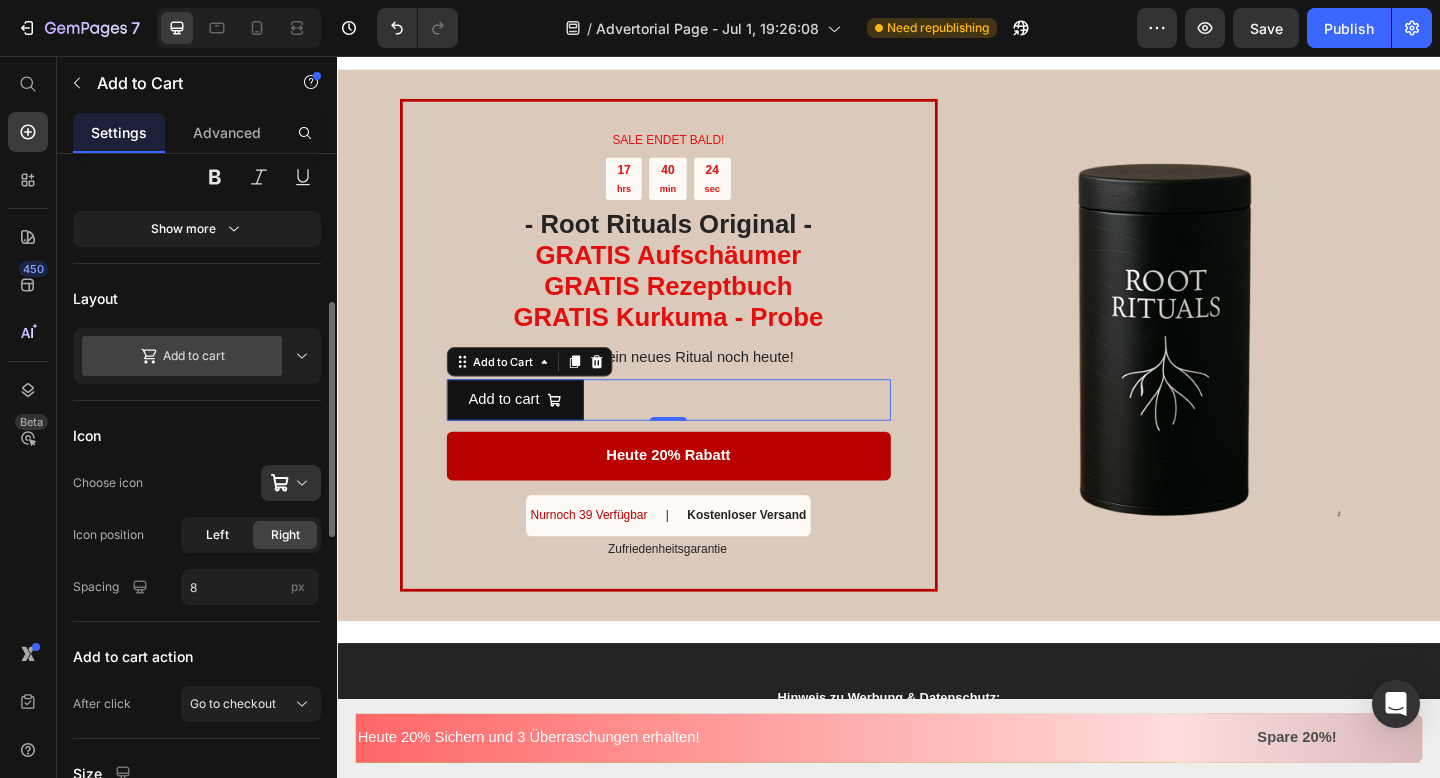 click on "Left" 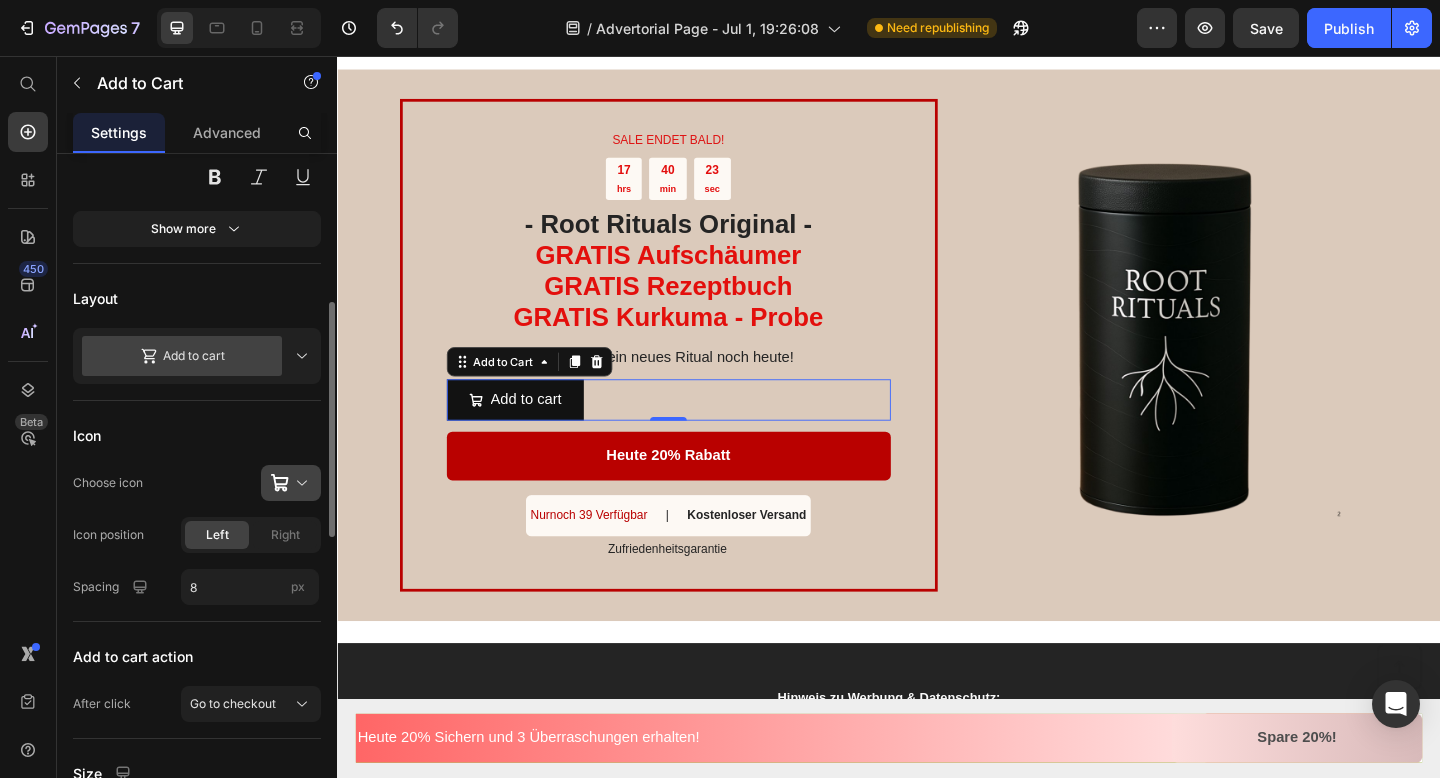 click at bounding box center [299, 483] 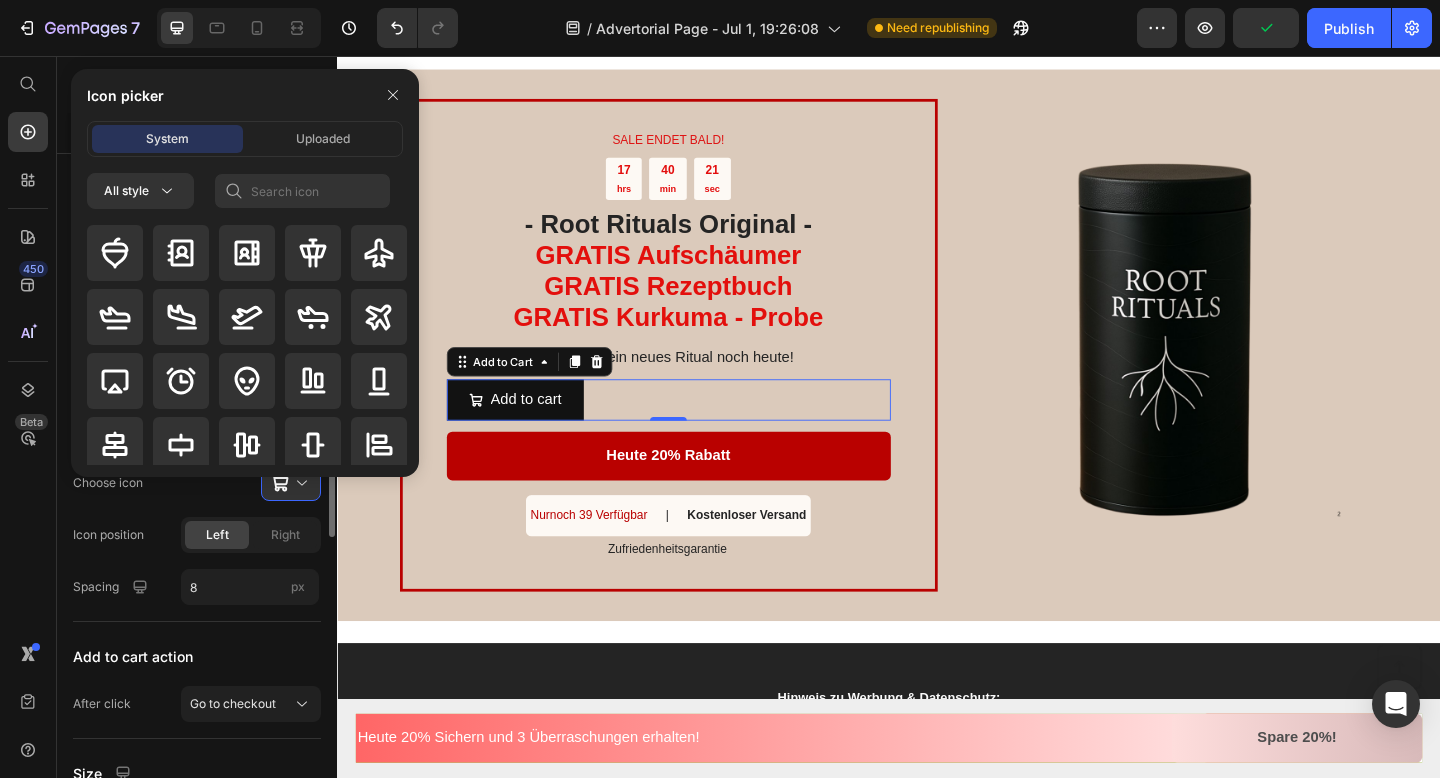 click on "Product Source Originalmischung Kaffee Alternative  You can manage it in   Product element  Content Label Add to cart Styles Paragraph 1 Font sans-serif Size 16 Show more Layout
Add to cart Icon Choose icon
Icon position Left Right Spacing 8 px Add to cart action After click Go to checkout Size Width Auto px % Height Auto px Show more Color & shape Normal Hover Background color Text color Border Corner Shadow Out of stock button Message Out of stock Custom style Align" at bounding box center (197, 660) 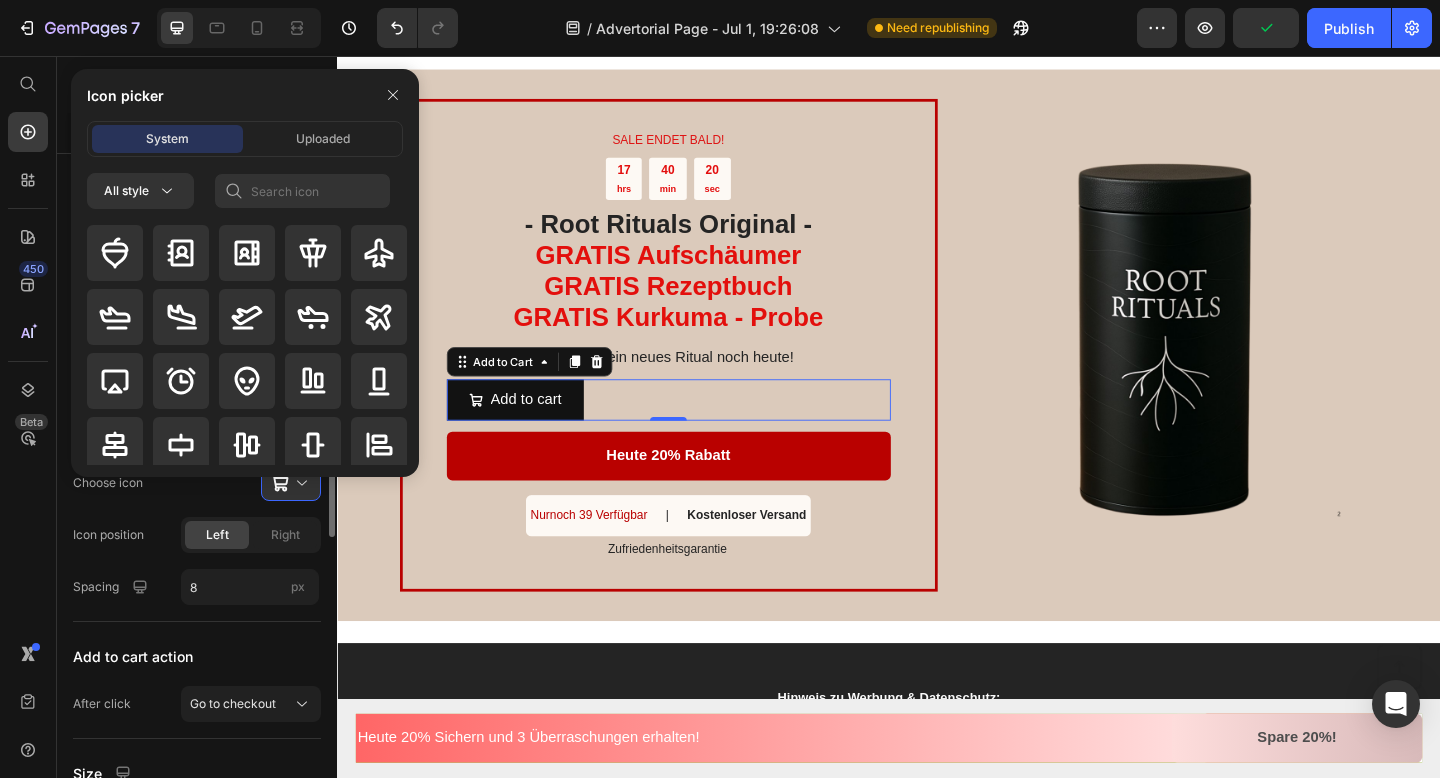 scroll, scrollTop: 601, scrollLeft: 0, axis: vertical 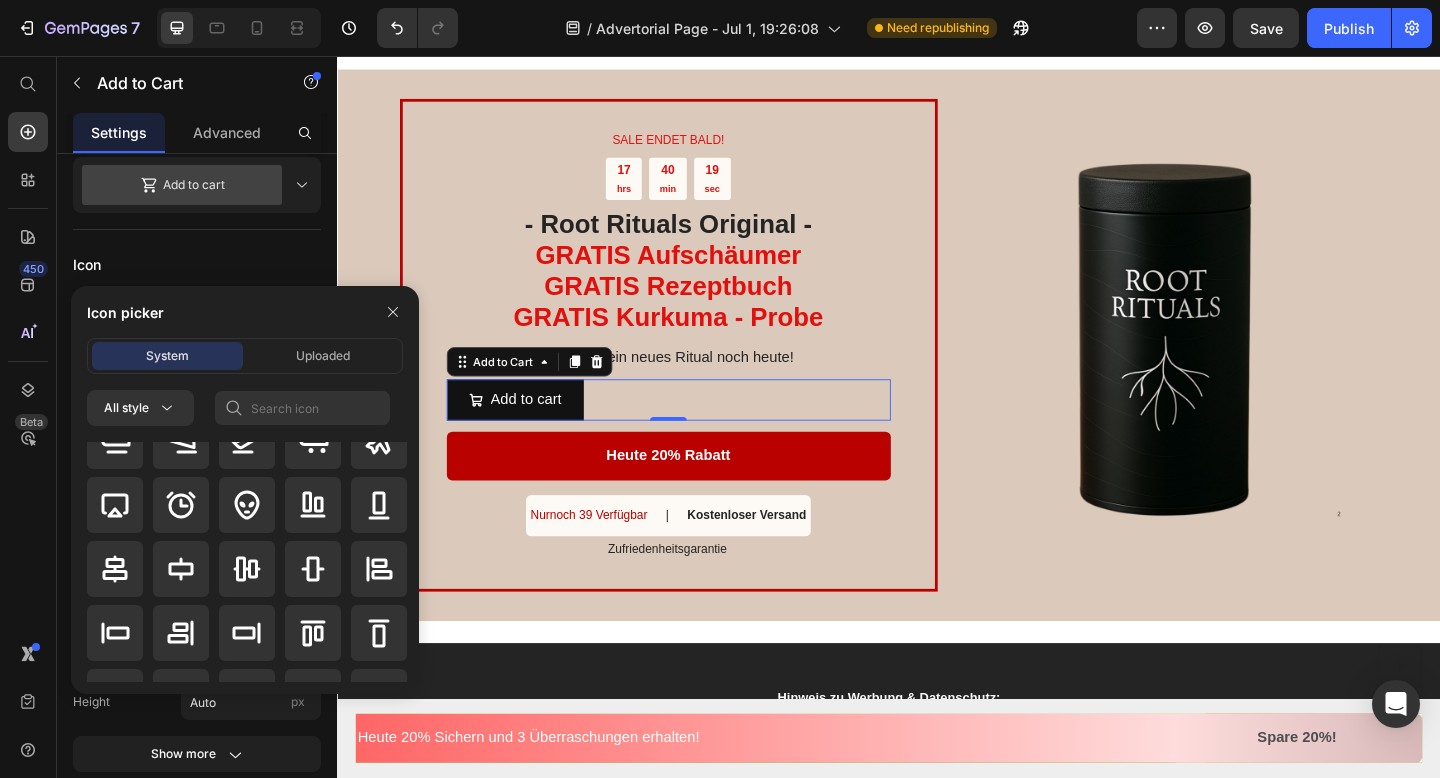 click on "Product Source Originalmischung Kaffee Alternative  You can manage it in   Product element  Content Label Add to cart Styles Paragraph 1 Font sans-serif Size 16 Show more Layout
Add to cart Icon Choose icon
Icon position Left Right Spacing 8 px Add to cart action After click Go to checkout Size Width Auto px % Height Auto px Show more Color & shape Normal Hover Background color Text color Border Corner Shadow Out of stock button Message Out of stock Custom style Align" at bounding box center (197, 489) 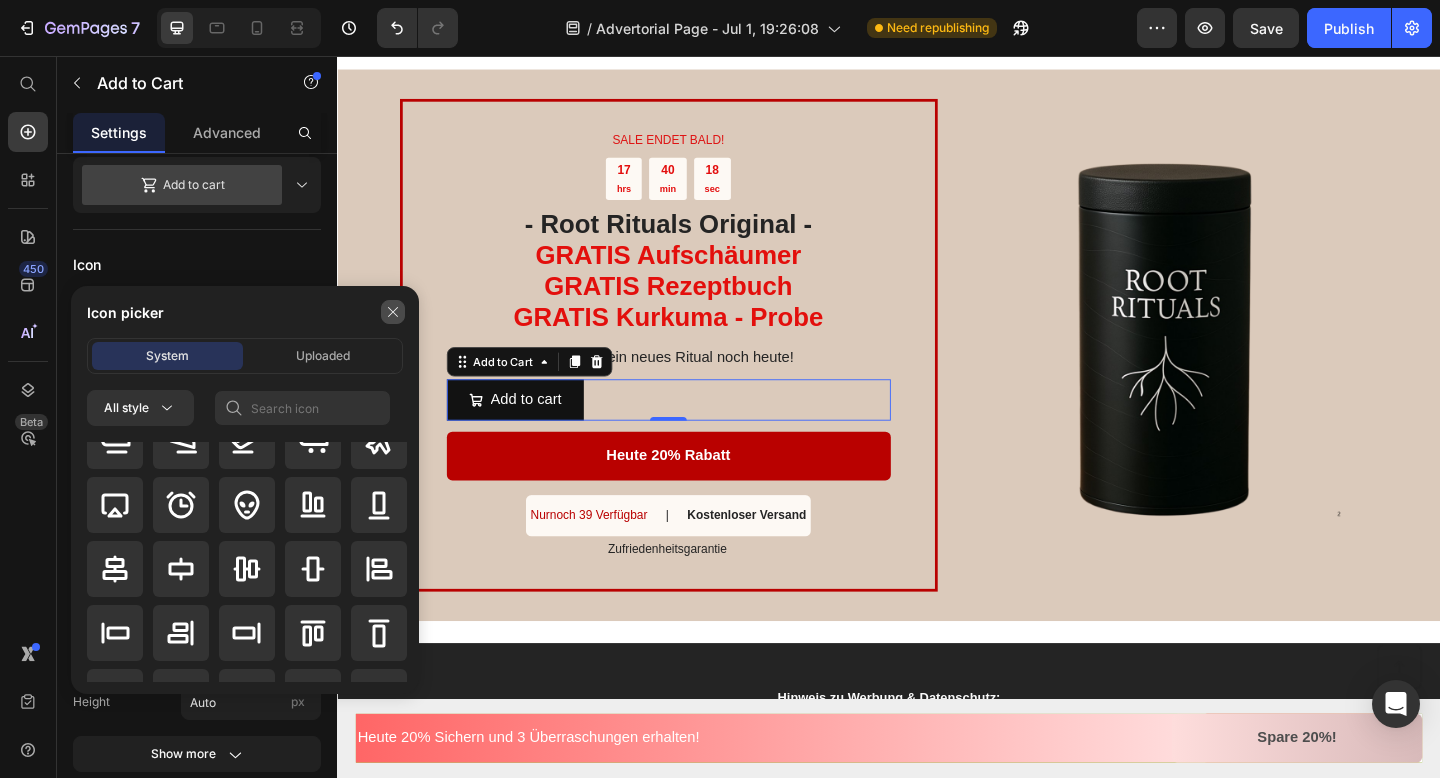 click 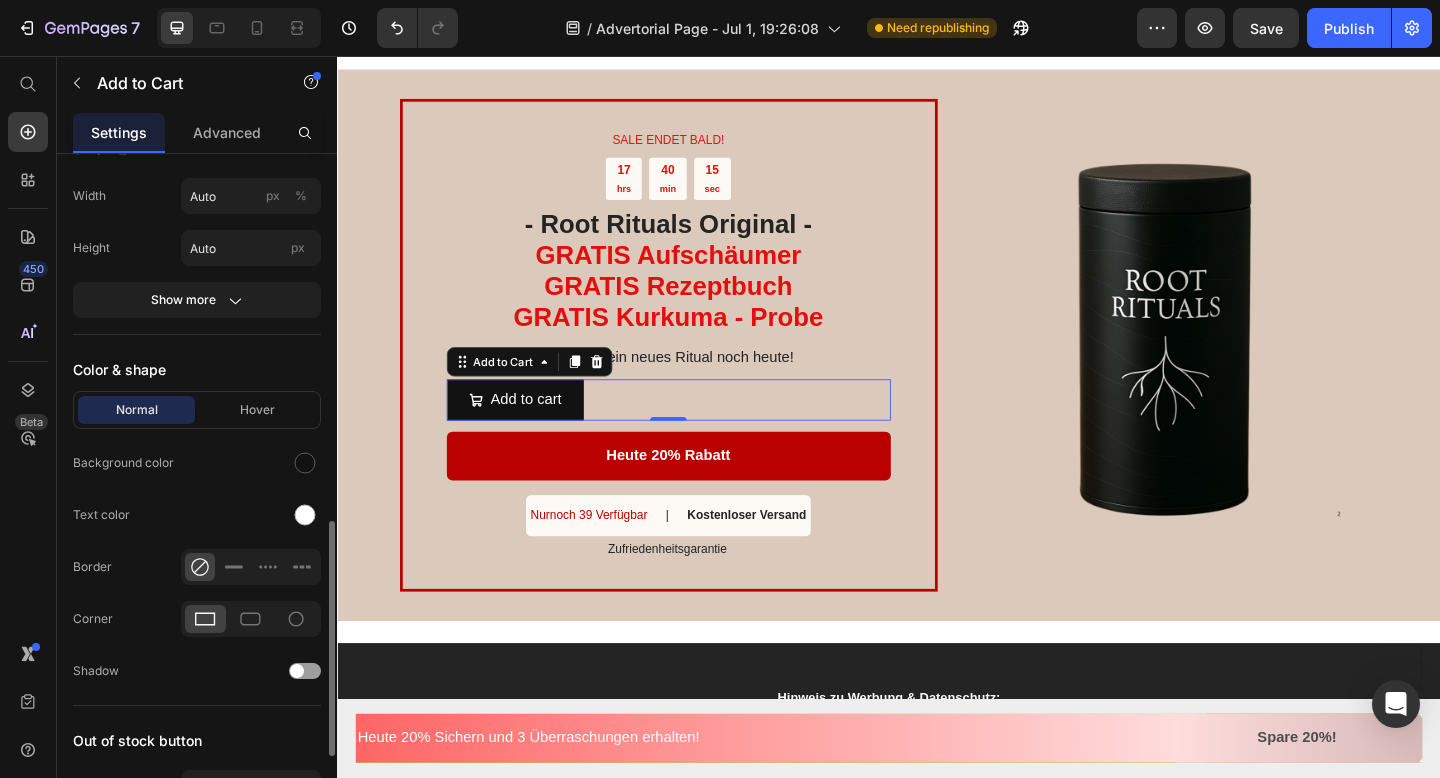 scroll, scrollTop: 1059, scrollLeft: 0, axis: vertical 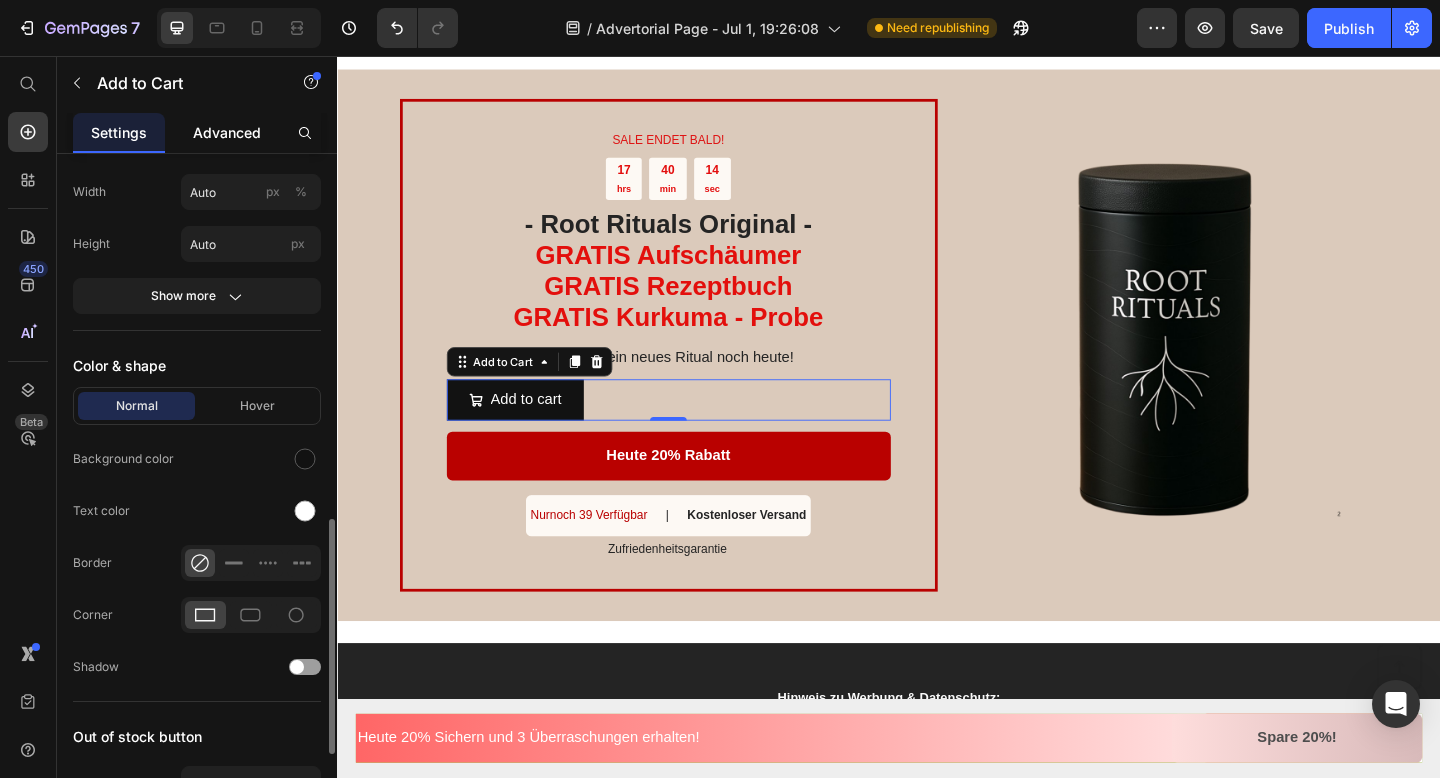 click on "Advanced" 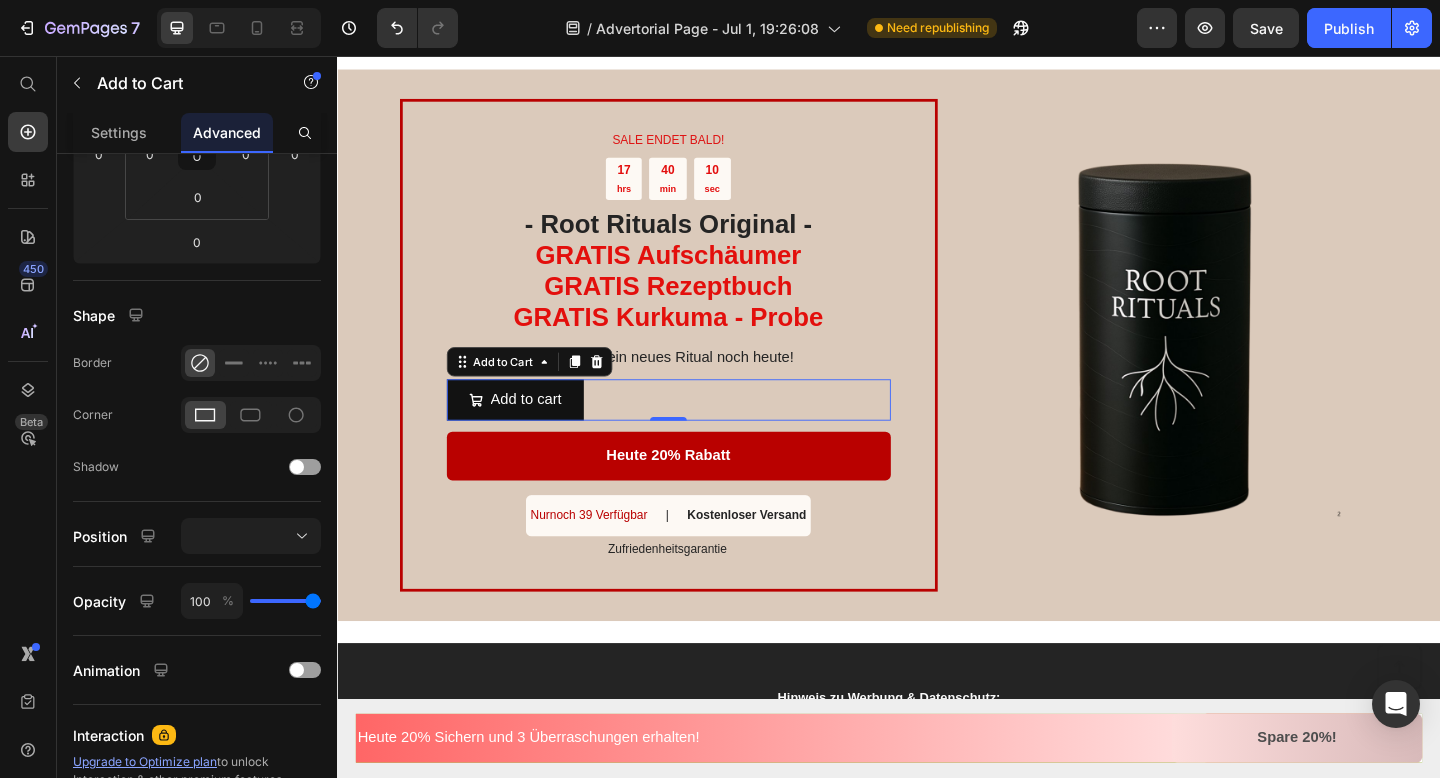 scroll, scrollTop: 0, scrollLeft: 0, axis: both 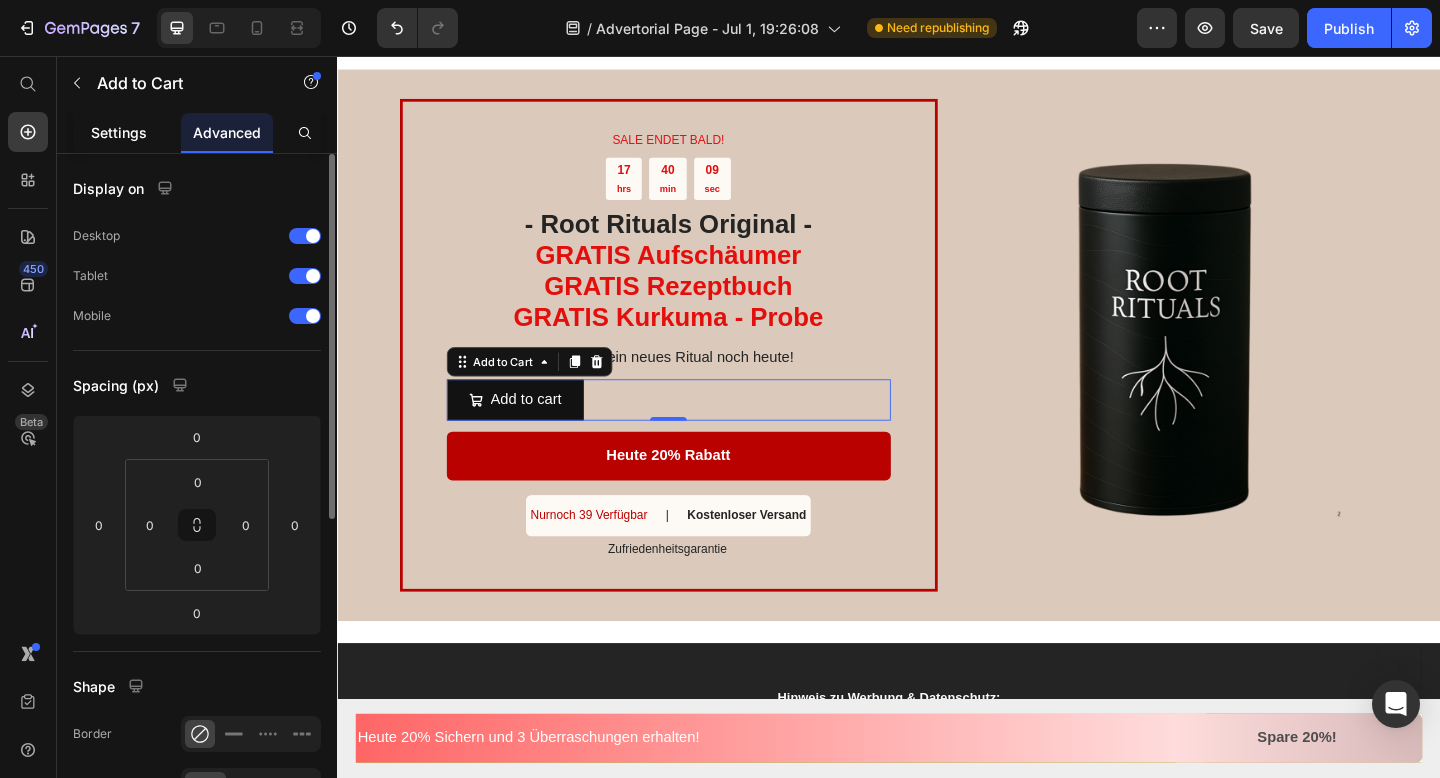 click on "Settings" at bounding box center (119, 132) 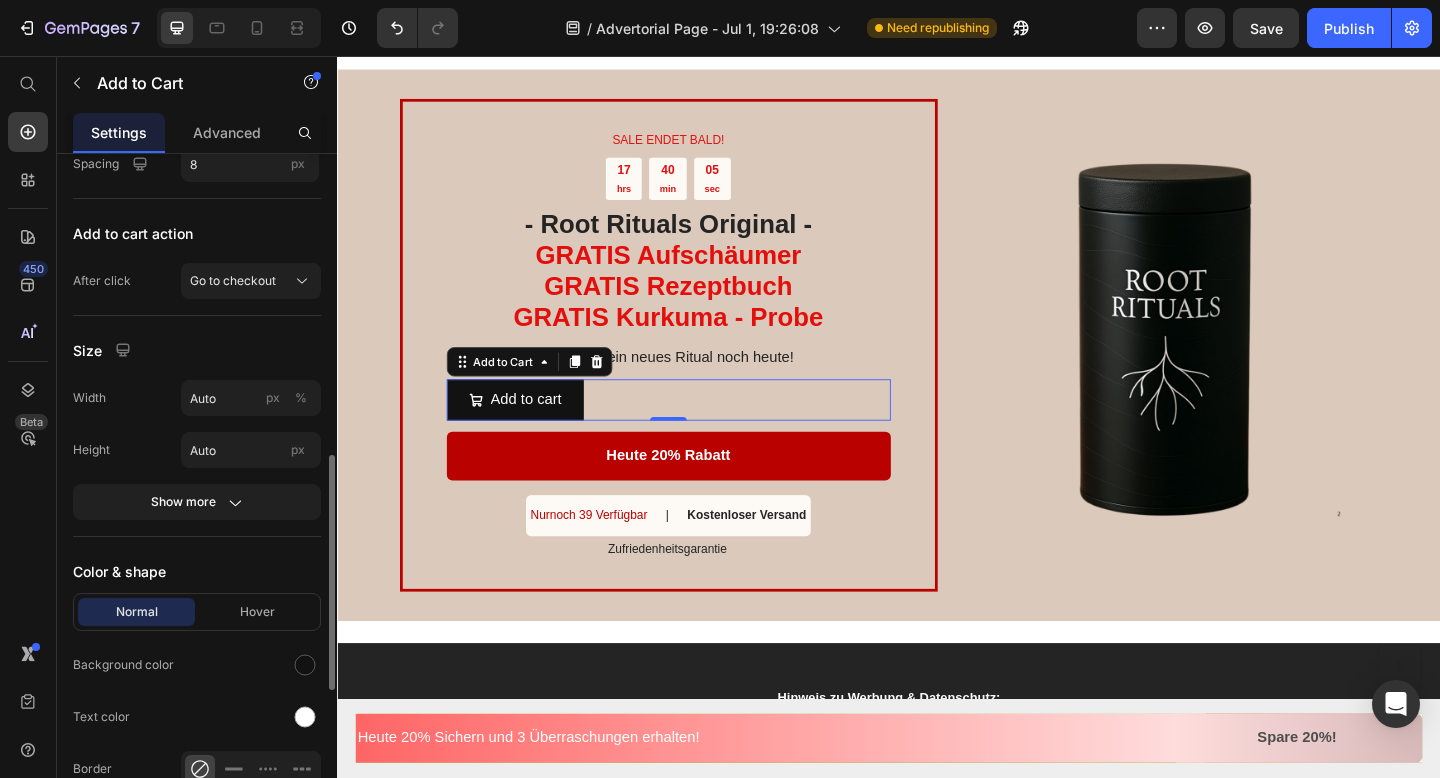 scroll, scrollTop: 867, scrollLeft: 0, axis: vertical 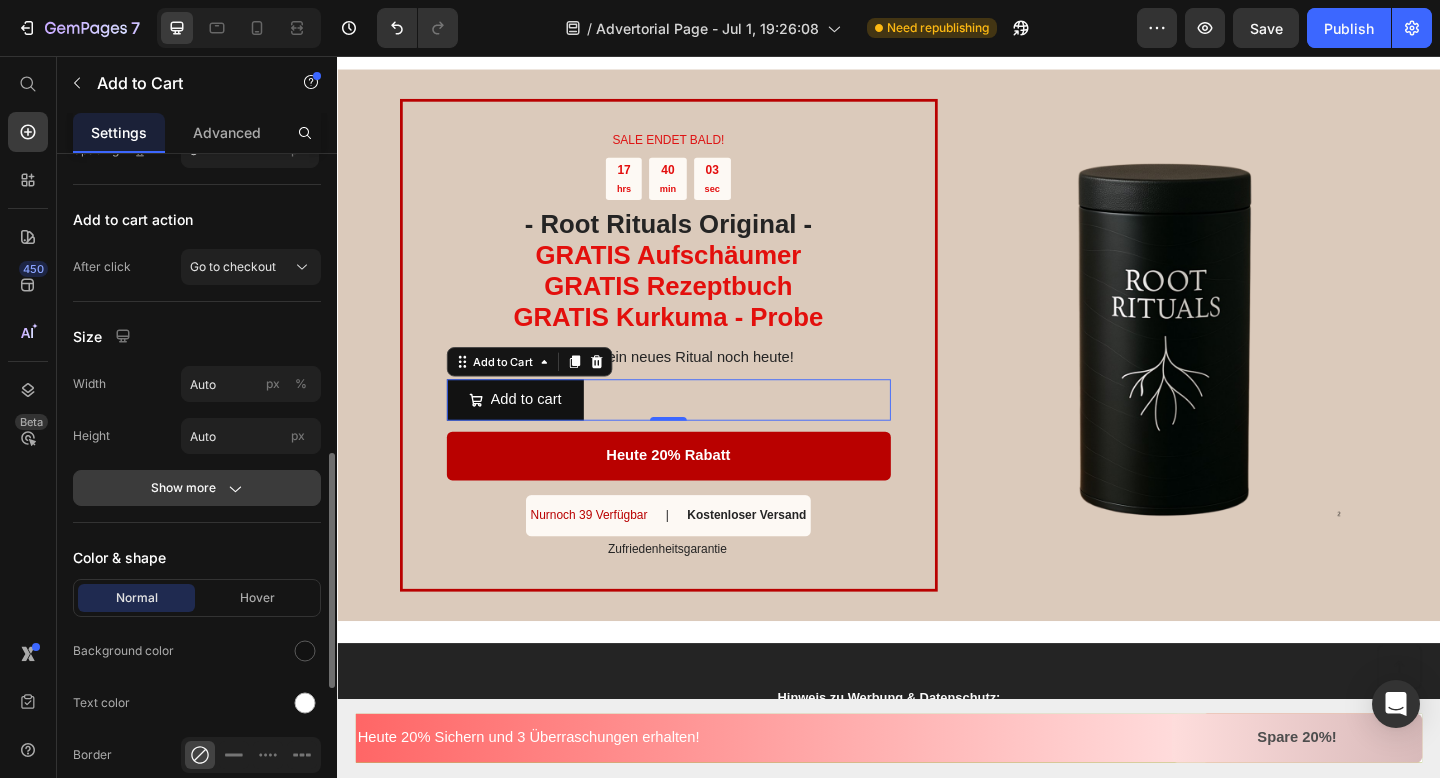 click on "Show more" 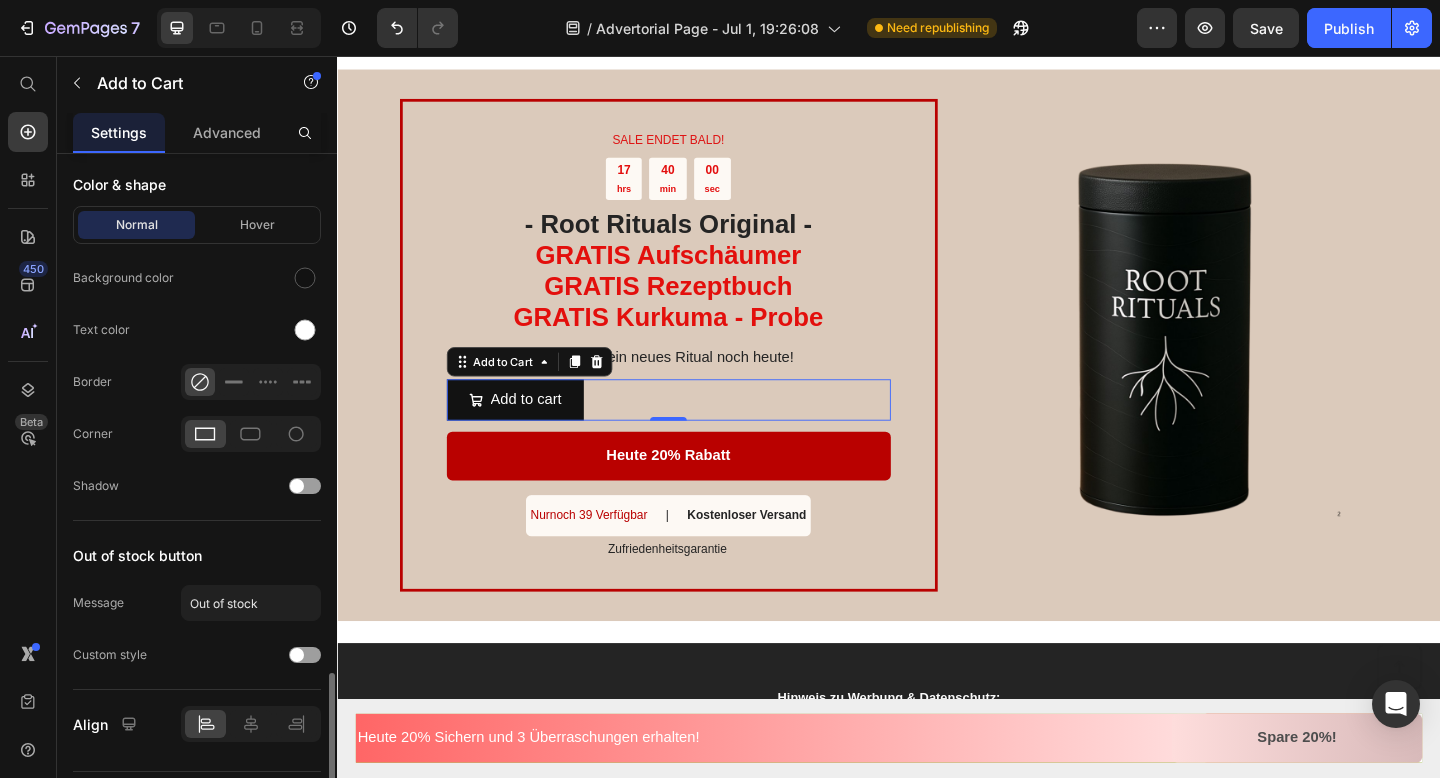 scroll, scrollTop: 1491, scrollLeft: 0, axis: vertical 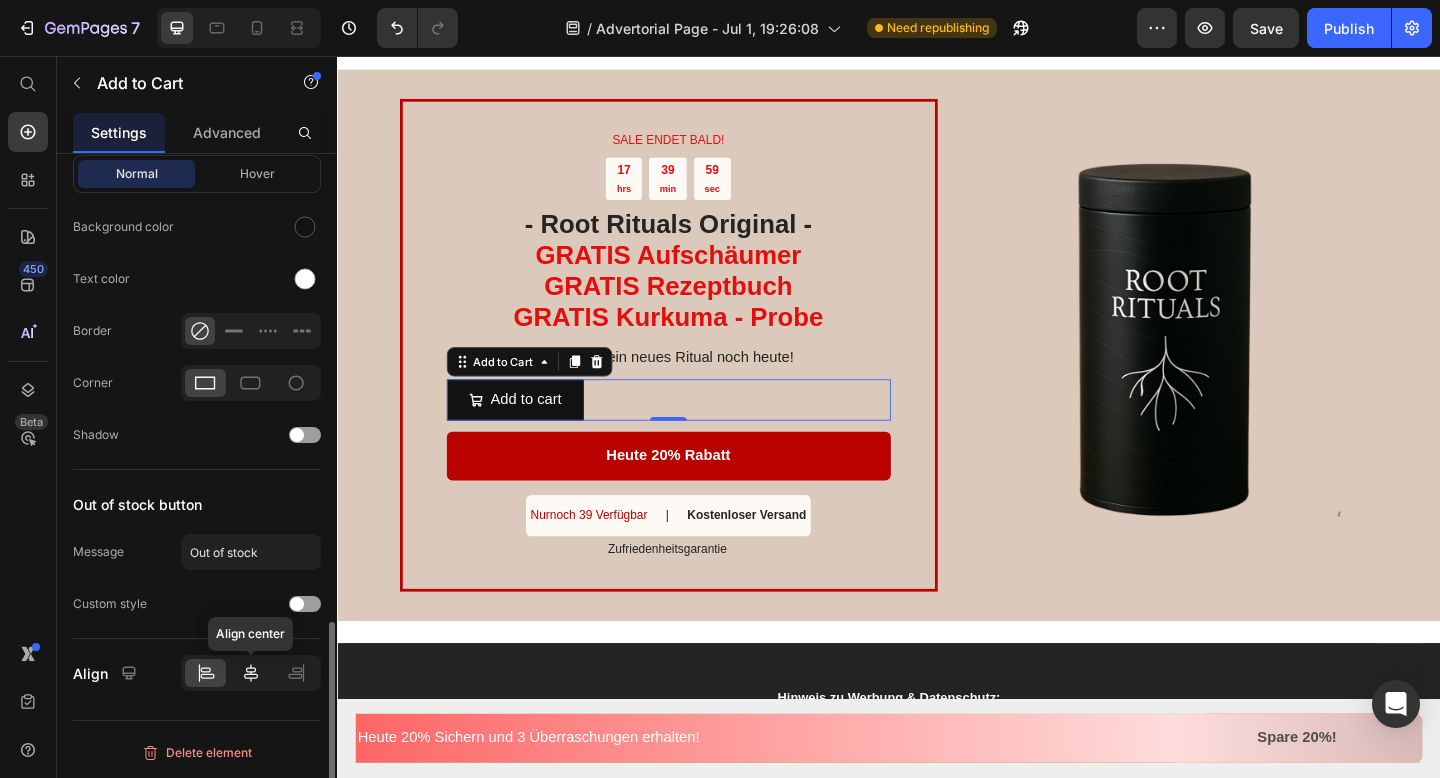 click 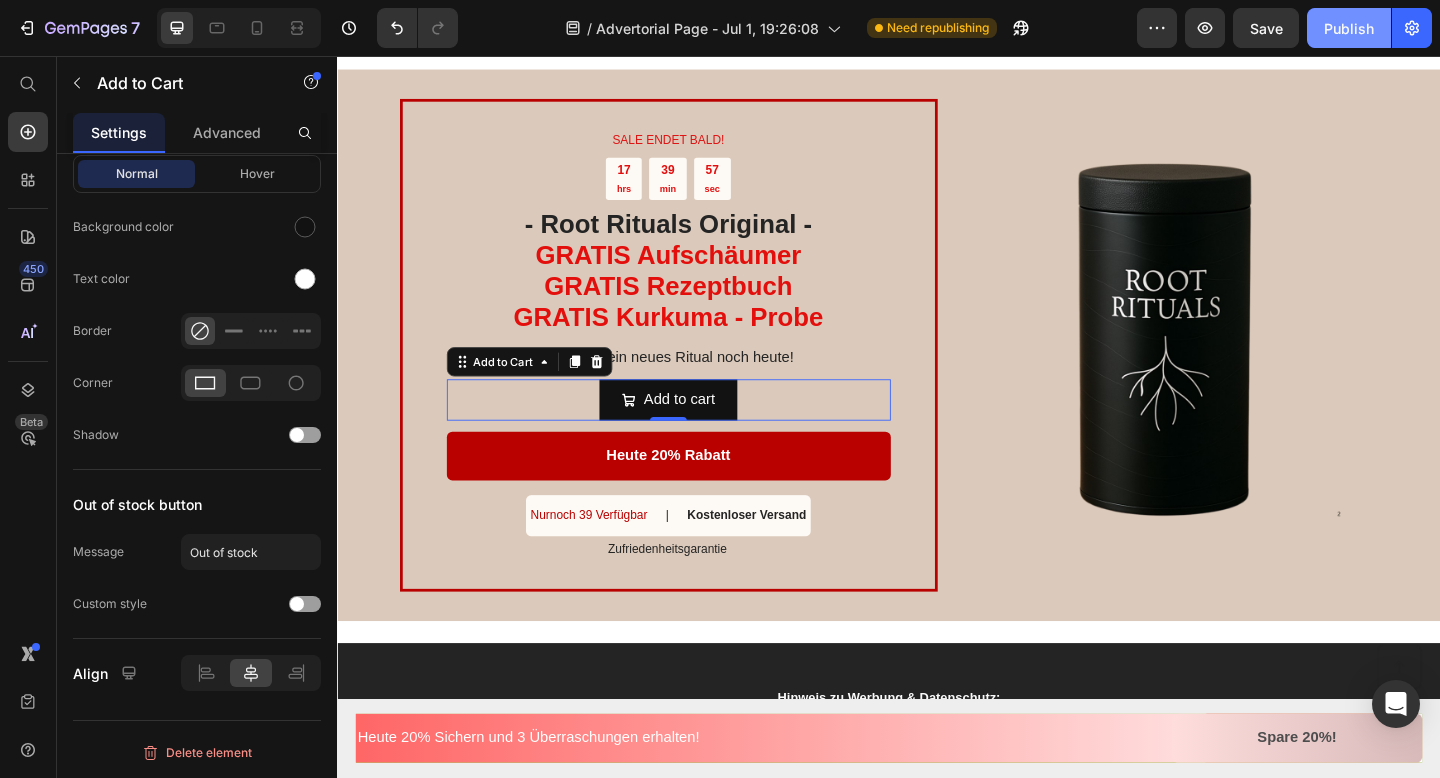 click on "Publish" at bounding box center (1349, 28) 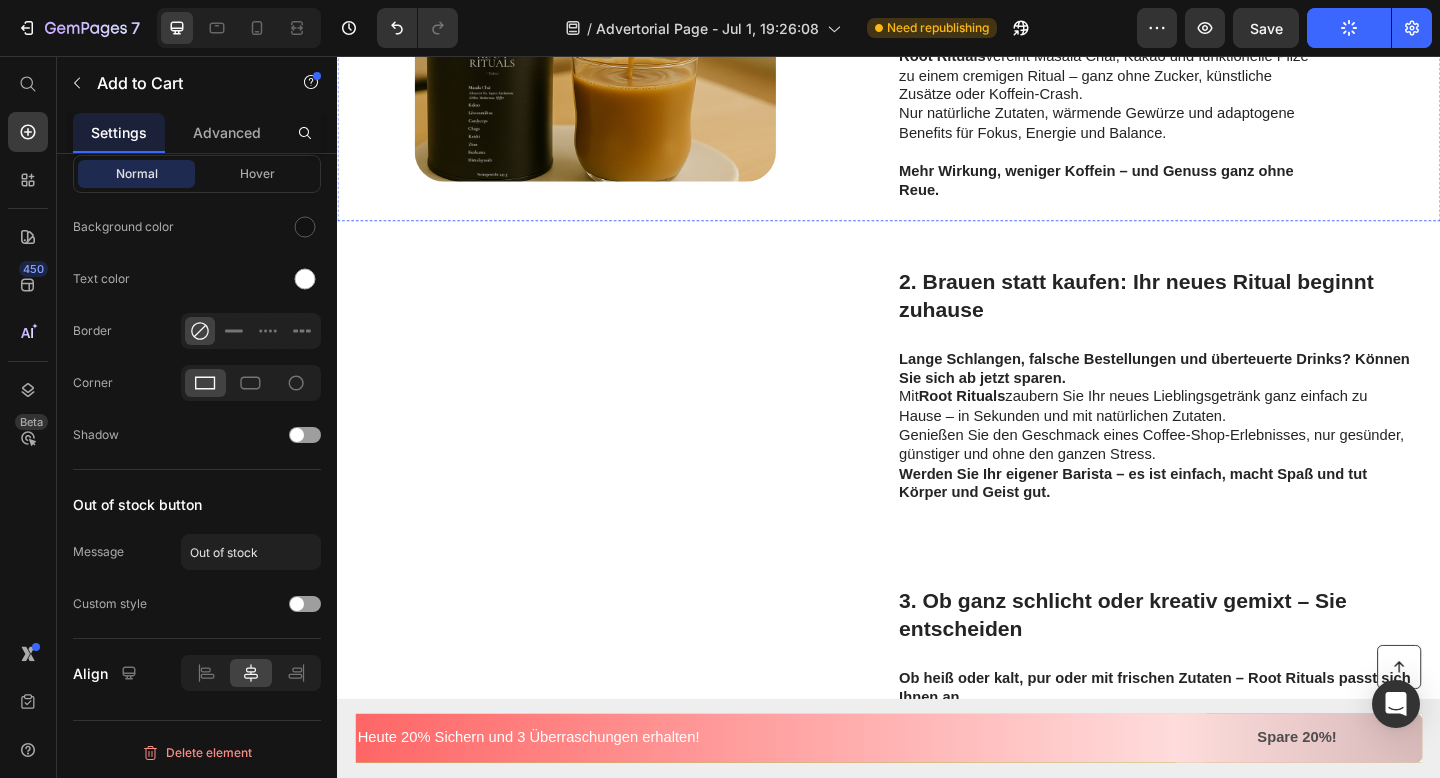 scroll, scrollTop: 856, scrollLeft: 0, axis: vertical 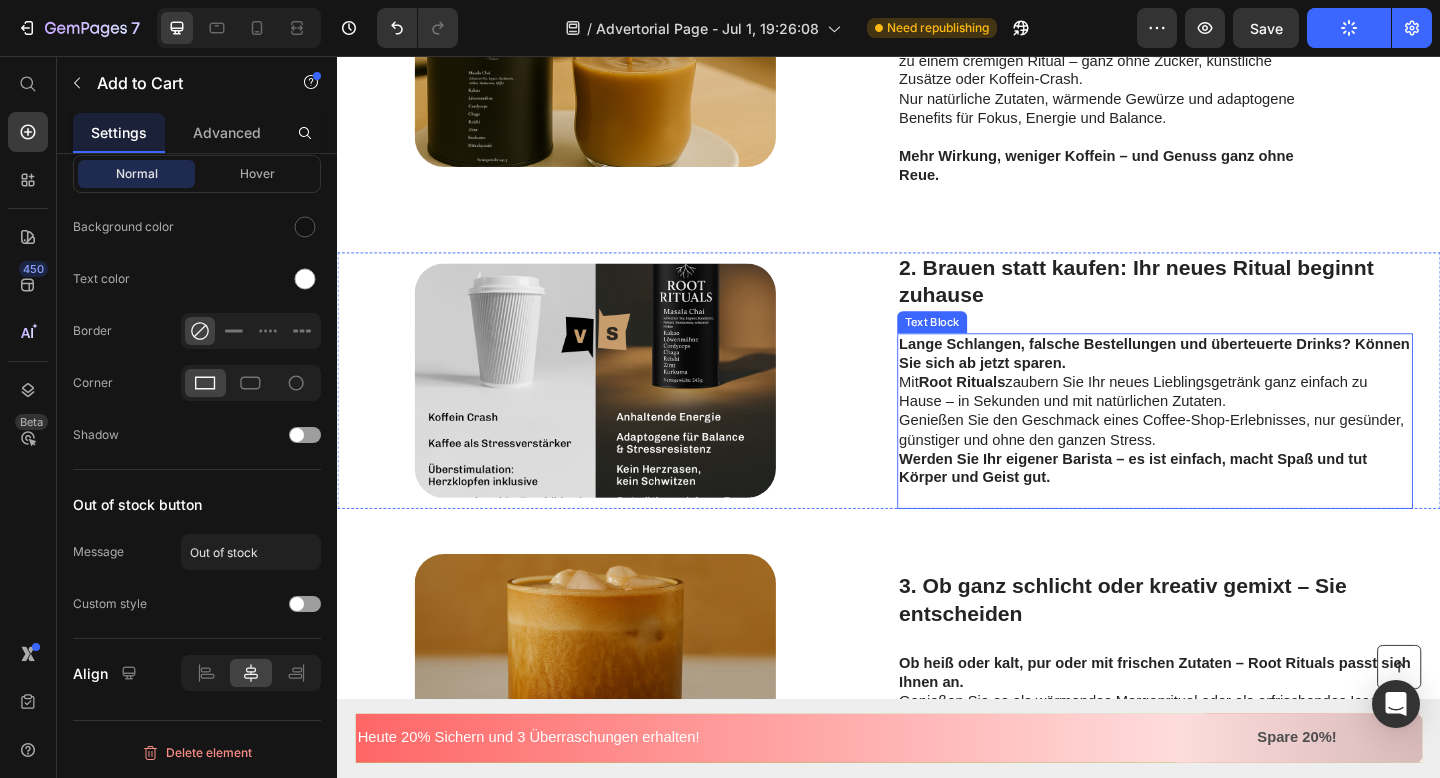 click on "Lange Schlangen, falsche Bestellungen und überteuerte Drinks? Können Sie sich ab jetzt sparen. Mit  Root Rituals  zaubern Sie Ihr neues Lieblingsgetränk ganz einfach zu Hause – in Sekunden und mit natürlichen Zutaten. Genießen Sie den Geschmack eines Coffee-Shop-Erlebnisses, nur gesünder, günstiger und ohne den ganzen Stress. Werden Sie Ihr eigener Barista – es ist einfach, macht Spaß und tut Körper und Geist gut." at bounding box center [1226, 443] 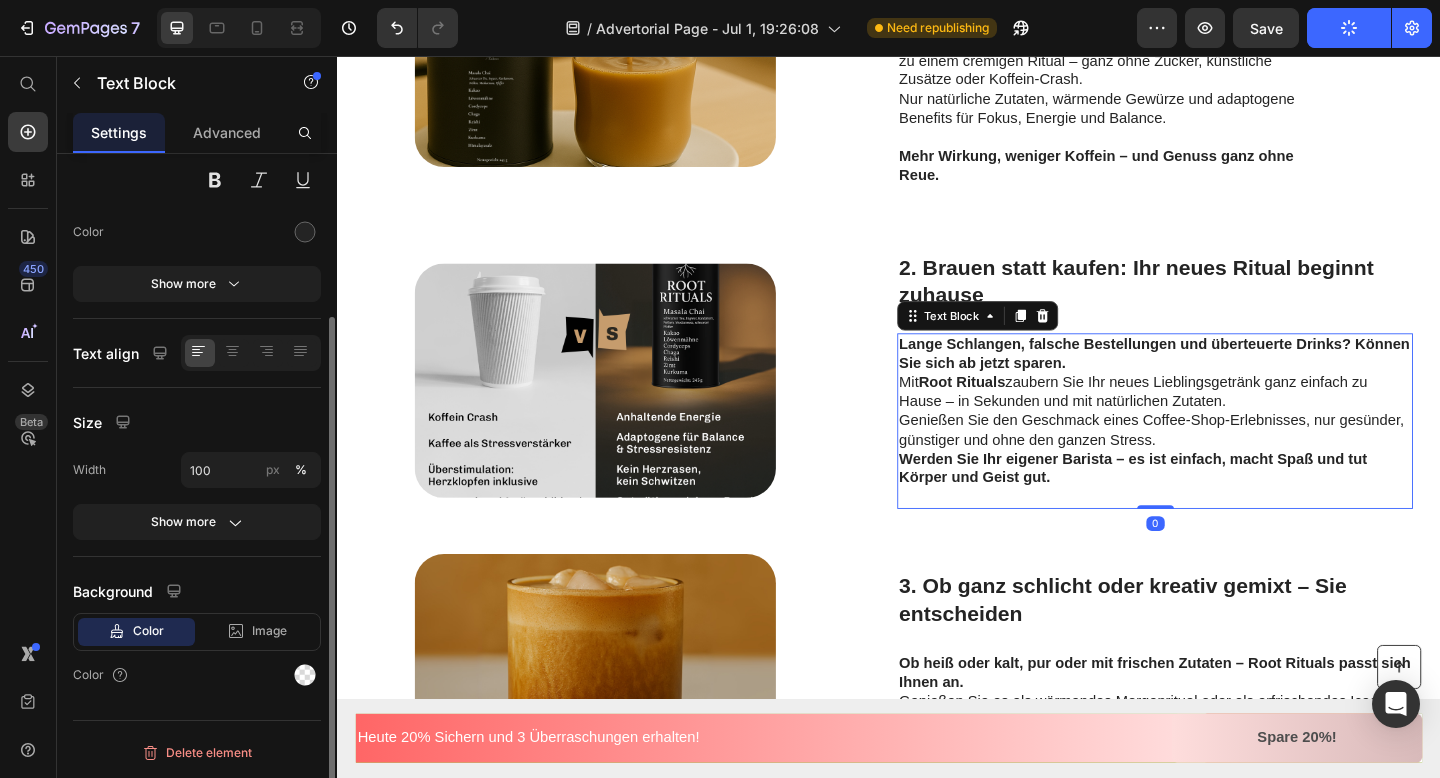 scroll, scrollTop: 0, scrollLeft: 0, axis: both 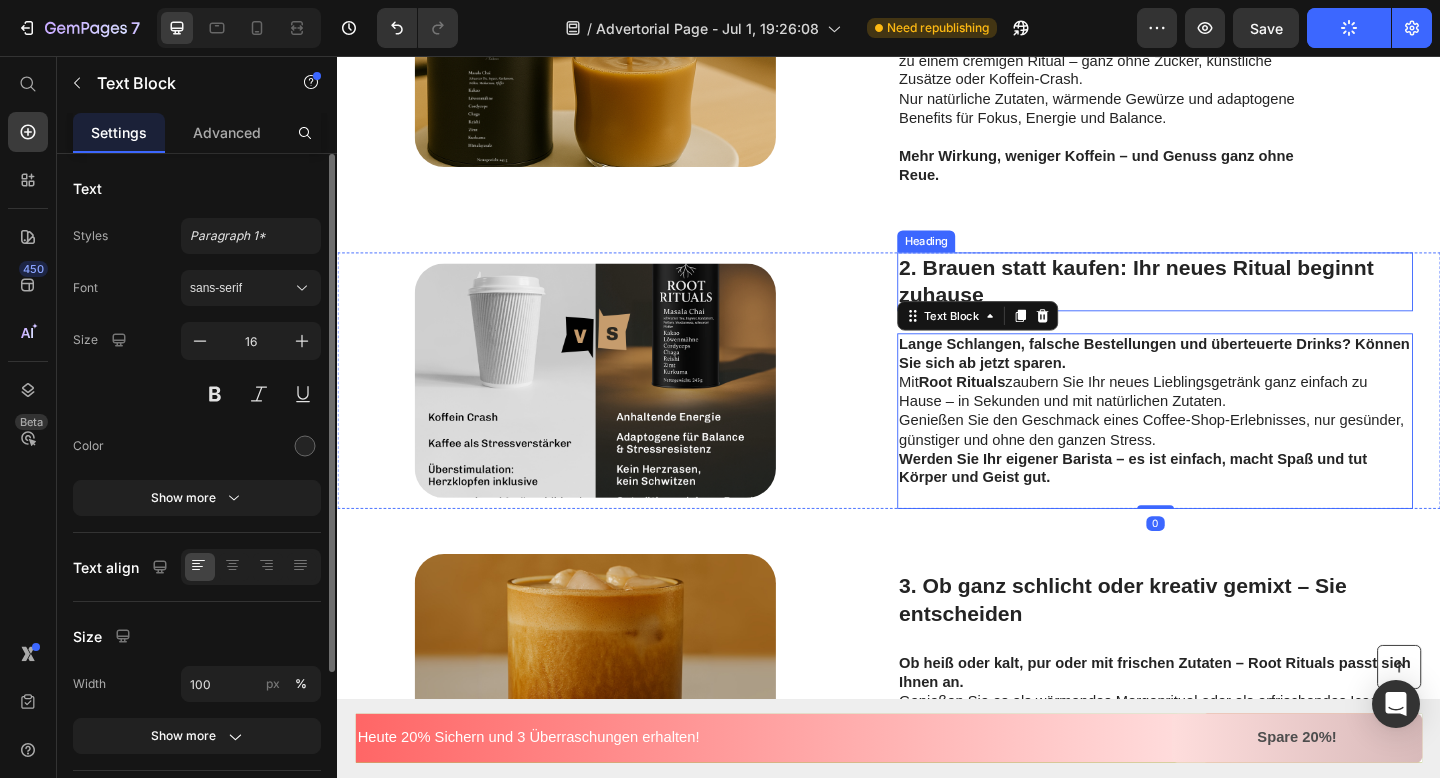 click on "2. Brauen statt kaufen: Ihr neues Ritual beginnt zuhause" at bounding box center [1226, 302] 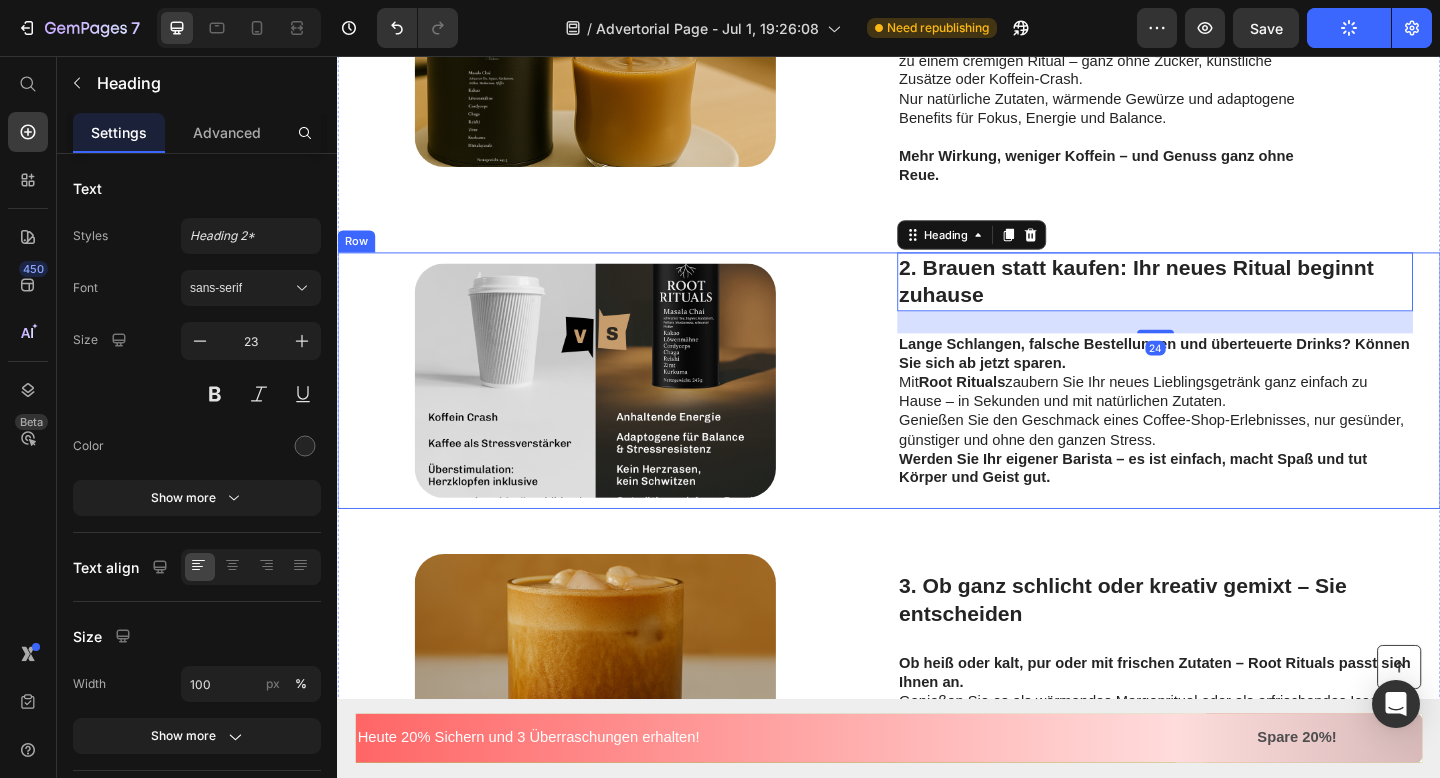 click on "Image 2. Brauen statt kaufen: Ihr neues Ritual beginnt zuhause Heading   24 Lange Schlangen, falsche Bestellungen und überteuerte Drinks? Können Sie sich ab jetzt sparen. Mit  Root Rituals  zaubern Sie Ihr neues Lieblingsgetränk ganz einfach zu Hause – in Sekunden und mit natürlichen Zutaten. Genießen Sie den Geschmack eines Coffee-Shop-Erlebnisses, nur gesünder, günstiger und ohne den ganzen Stress. Werden Sie Ihr eigener Barista – es ist einfach, macht Spaß und tut Körper und Geist gut.   Text Block Row" at bounding box center [937, 409] 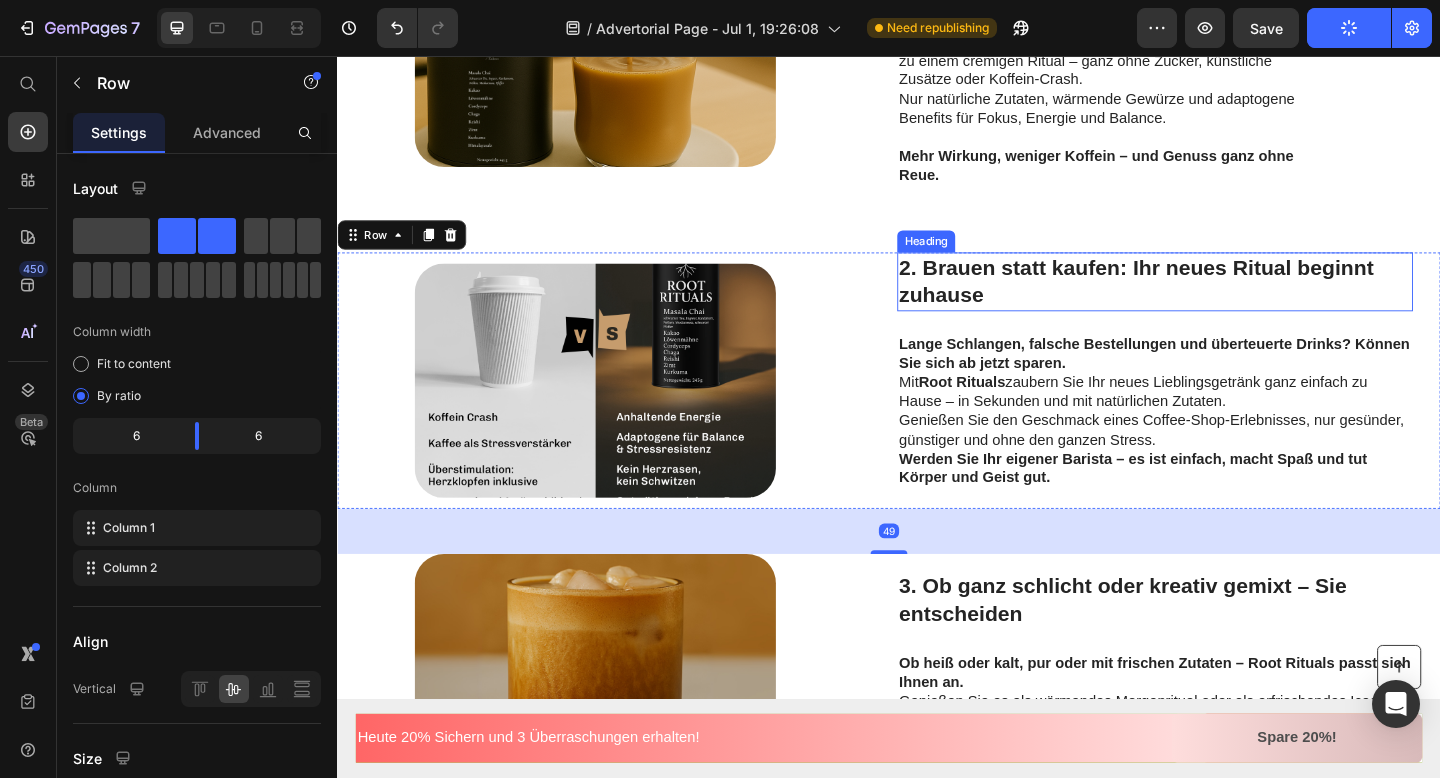 click on "2. Brauen statt kaufen: Ihr neues Ritual beginnt zuhause" at bounding box center (1226, 302) 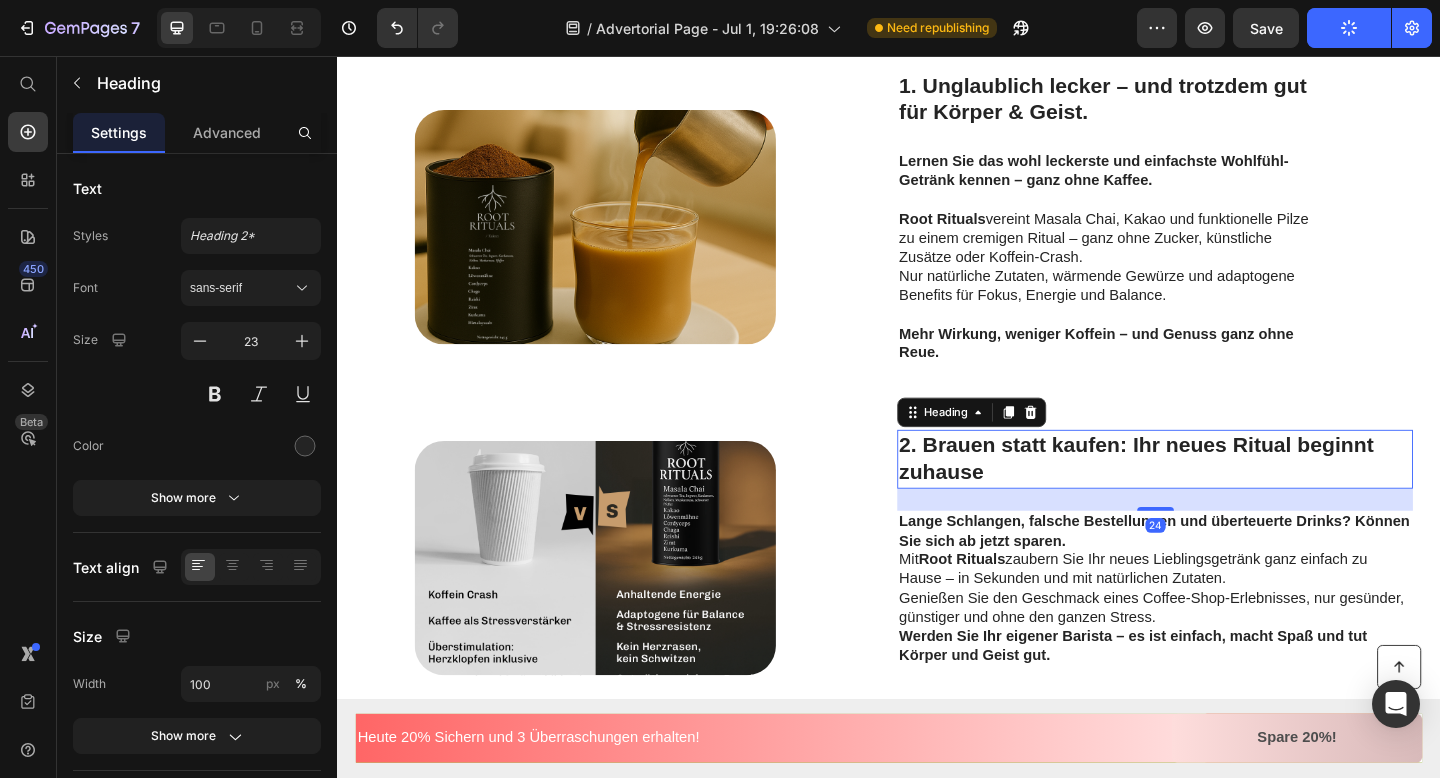 scroll, scrollTop: 659, scrollLeft: 0, axis: vertical 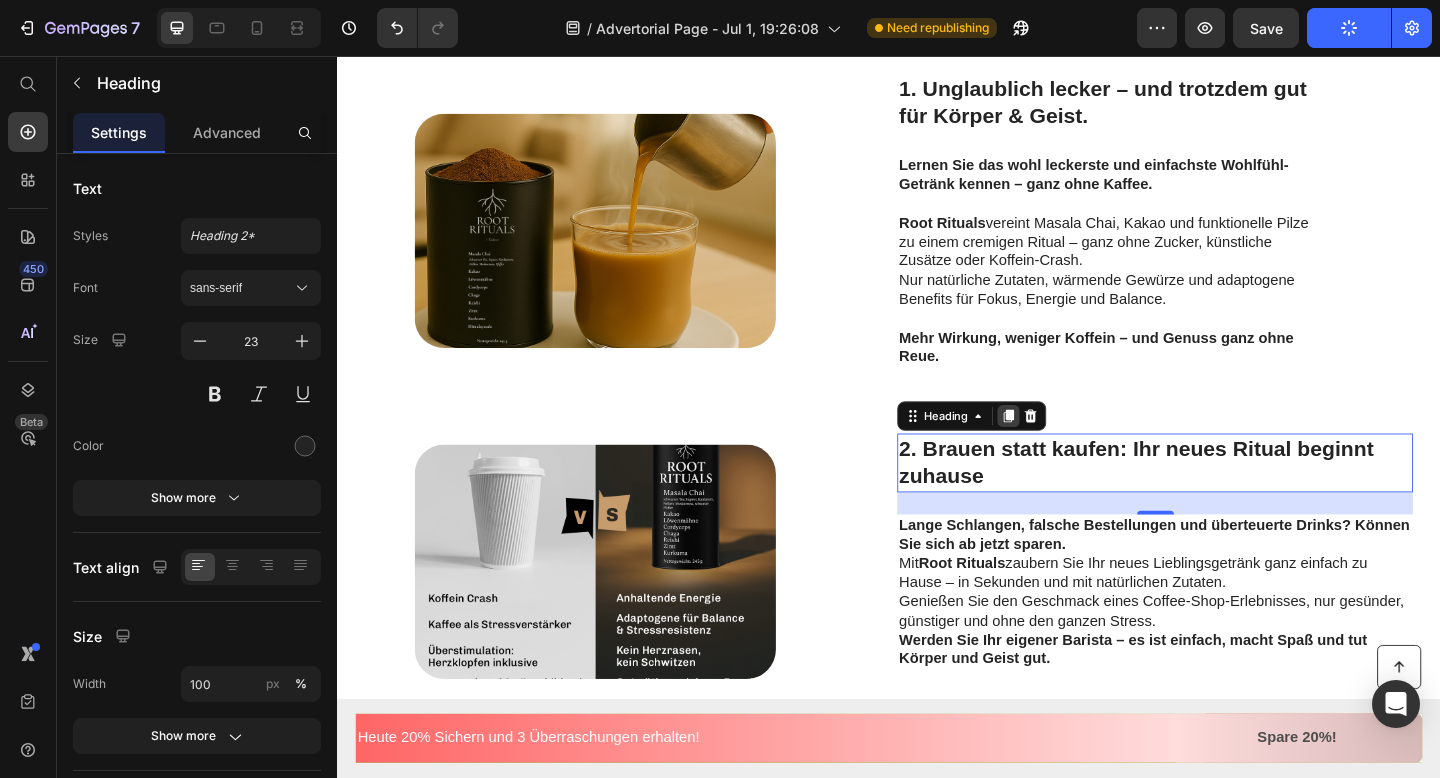 click 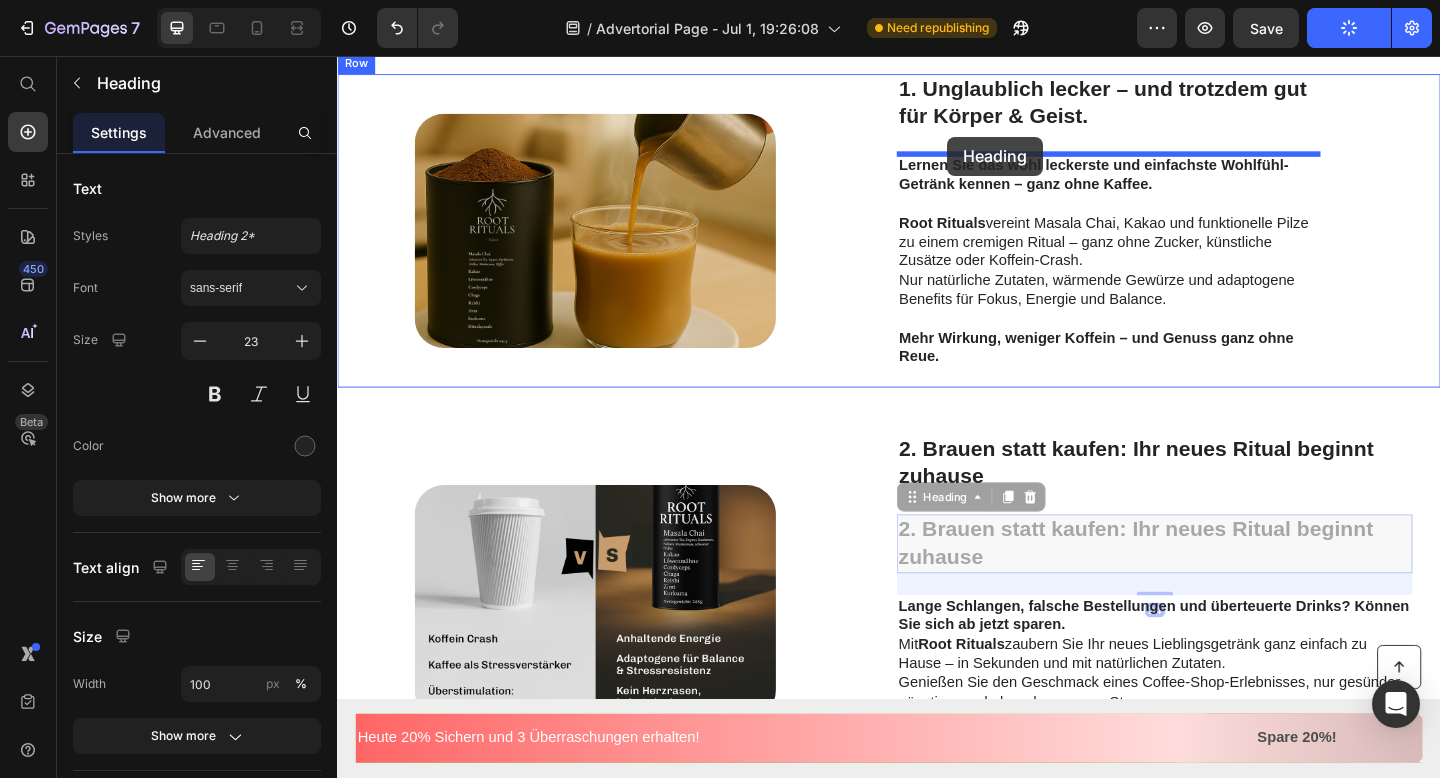 drag, startPoint x: 966, startPoint y: 537, endPoint x: 1001, endPoint y: 144, distance: 394.55545 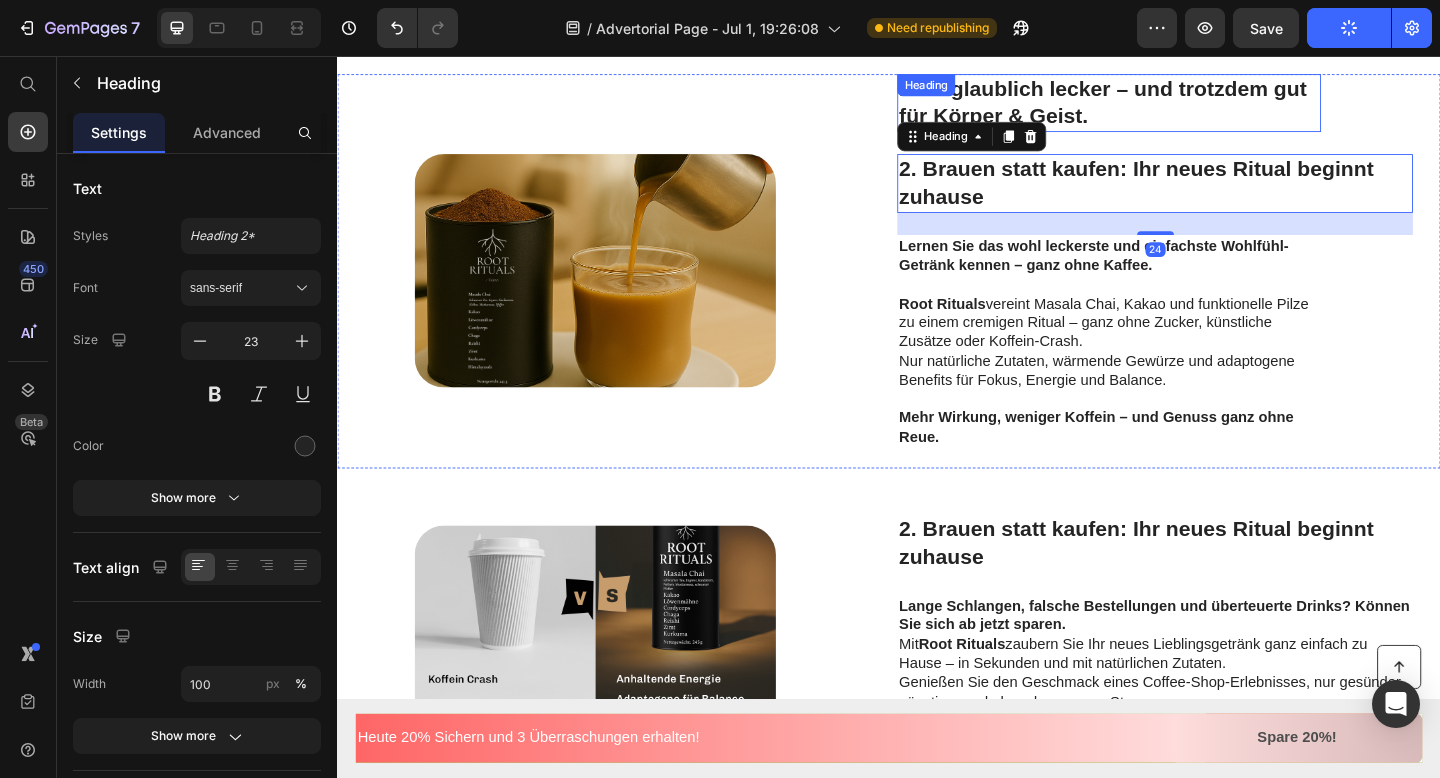click on "1. Unglaublich lecker – und trotzdem gut für Körper & Geist. Heading" at bounding box center [1176, 108] 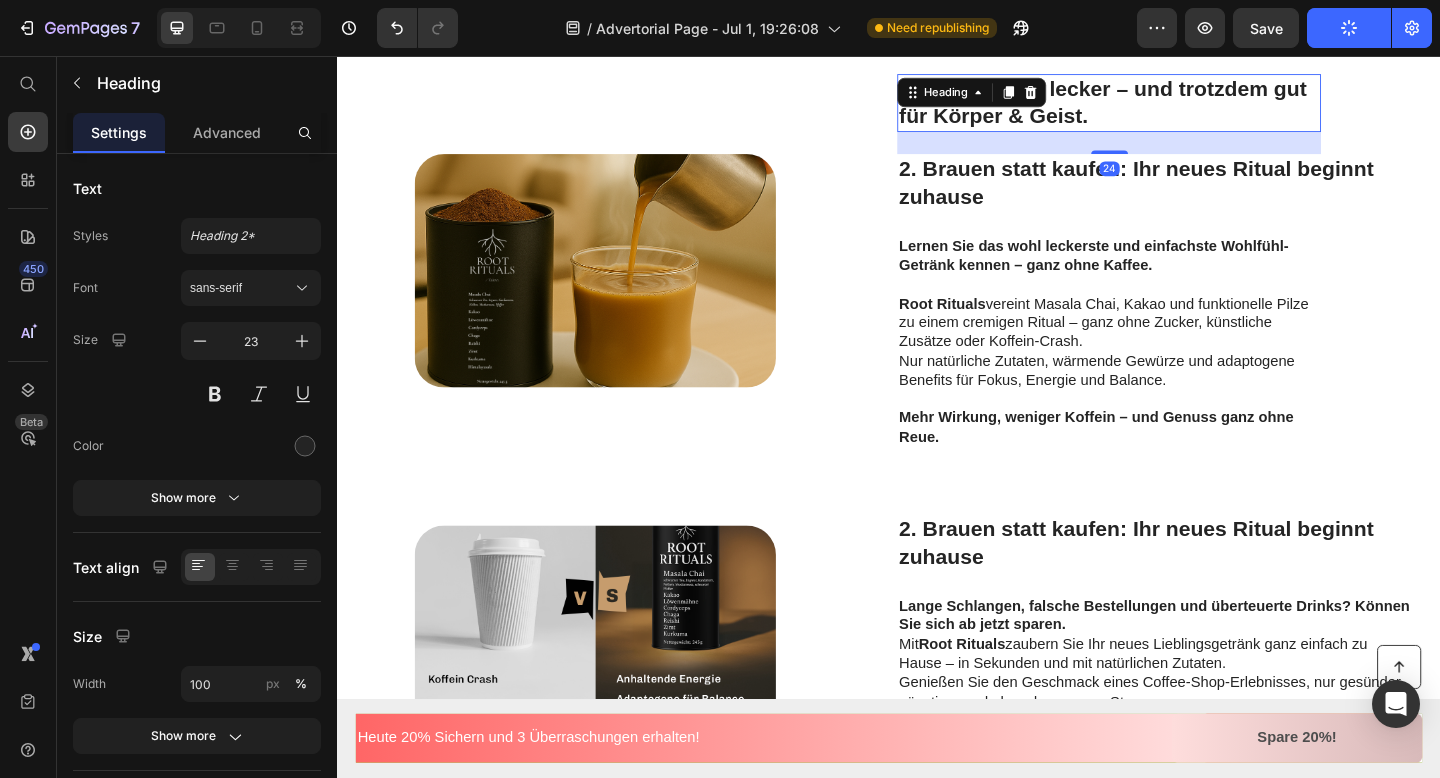 click on "1. Unglaublich lecker – und trotzdem gut für Körper & Geist." at bounding box center [1176, 108] 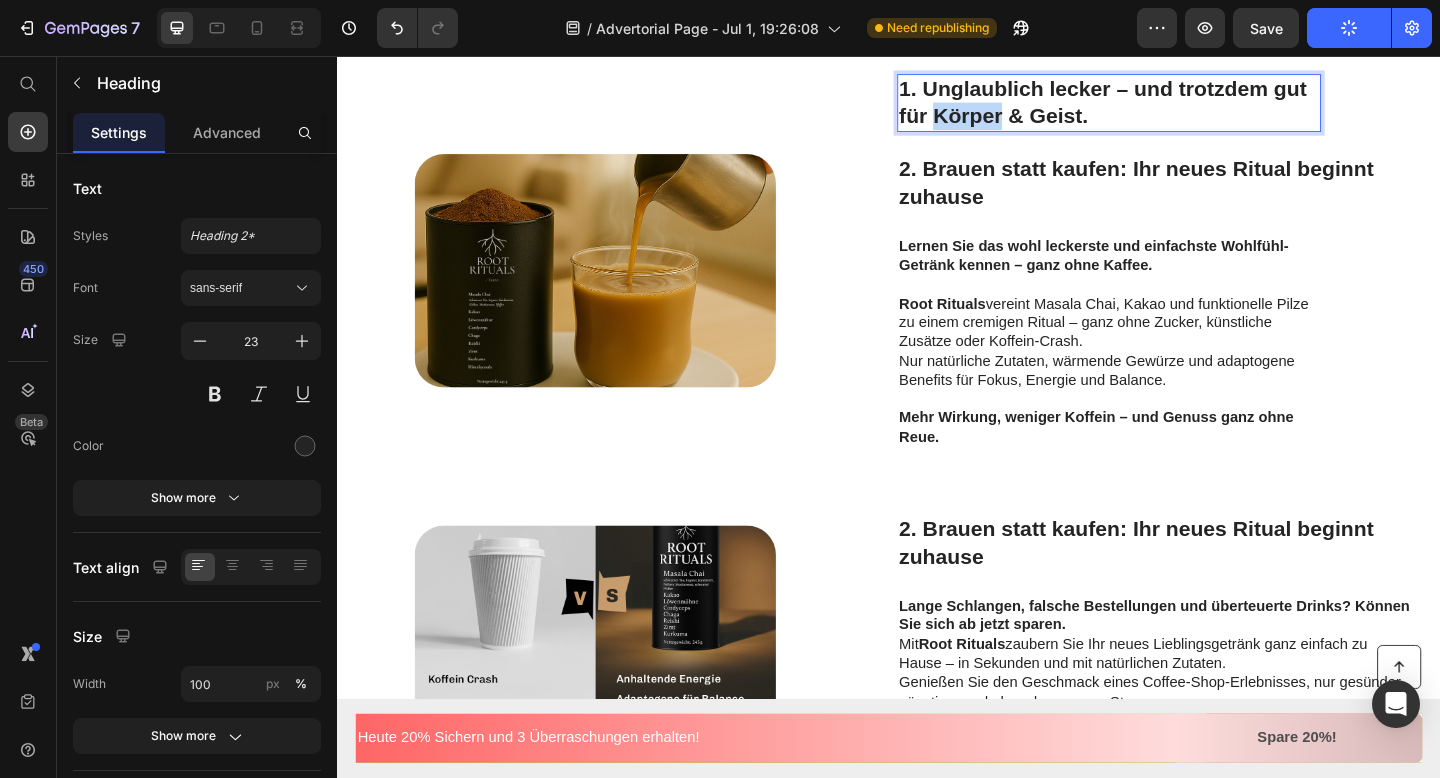 click on "1. Unglaublich lecker – und trotzdem gut für Körper & Geist." at bounding box center [1176, 108] 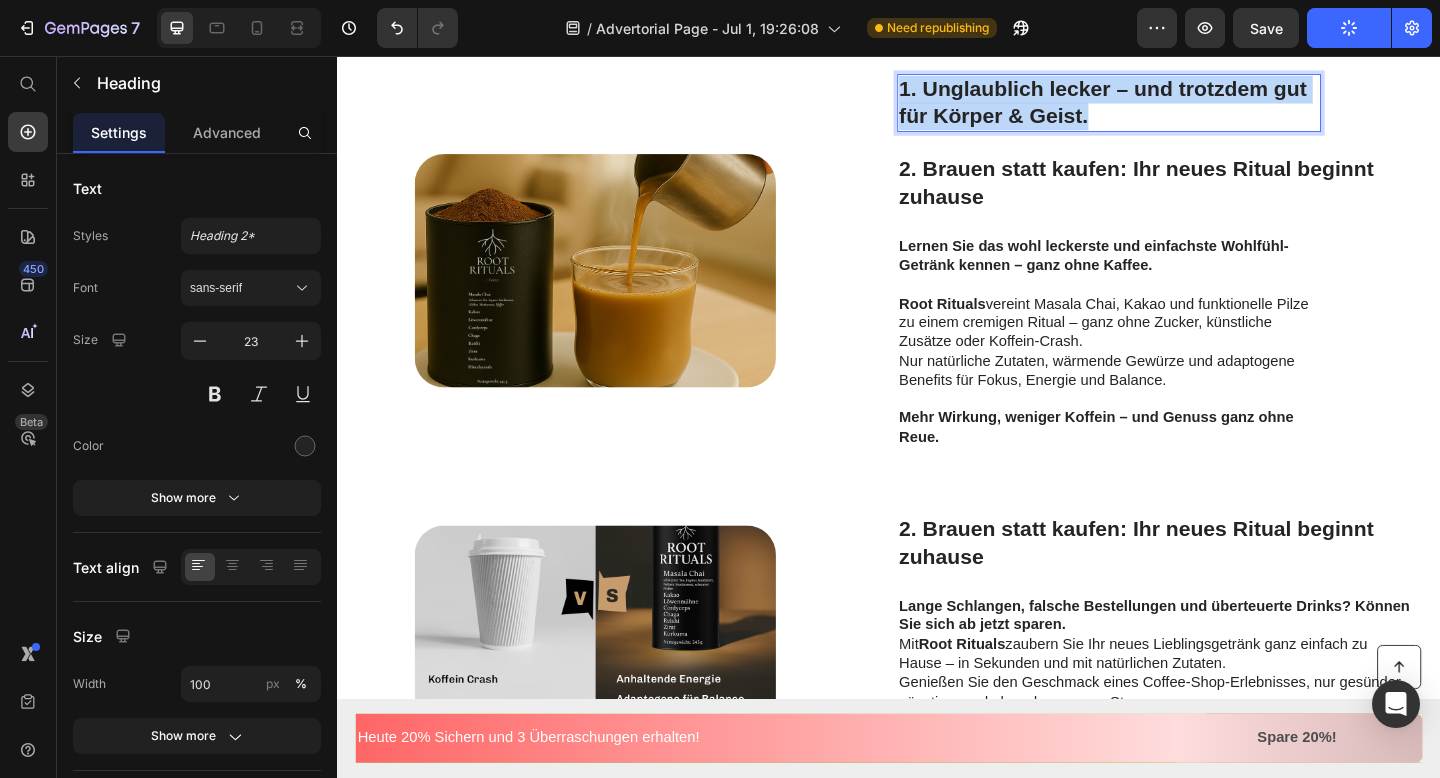 click on "1. Unglaublich lecker – und trotzdem gut für Körper & Geist." at bounding box center [1176, 108] 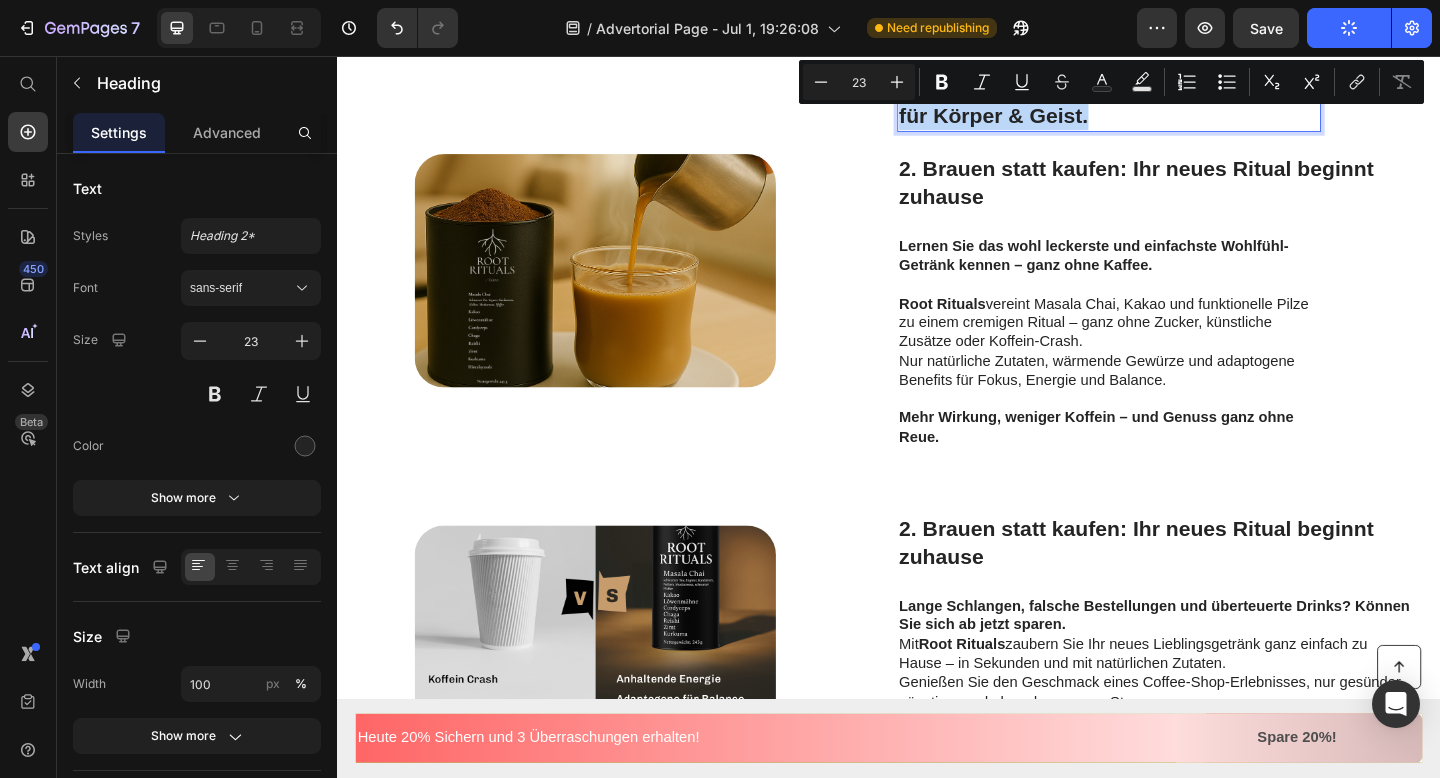 copy on "1. Unglaublich lecker – und trotzdem gut für Körper & Geist." 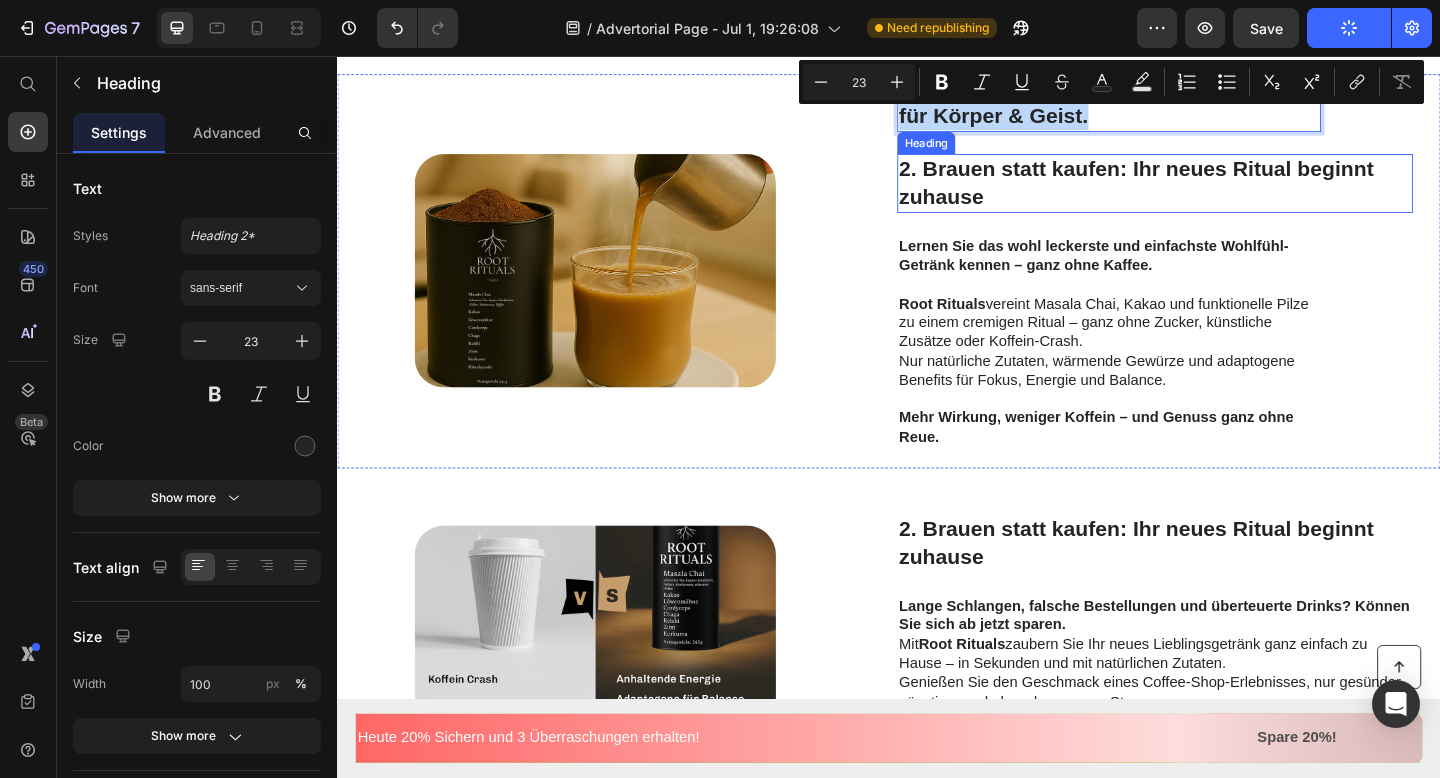 click on "2. Brauen statt kaufen: Ihr neues Ritual beginnt zuhause" at bounding box center [1226, 195] 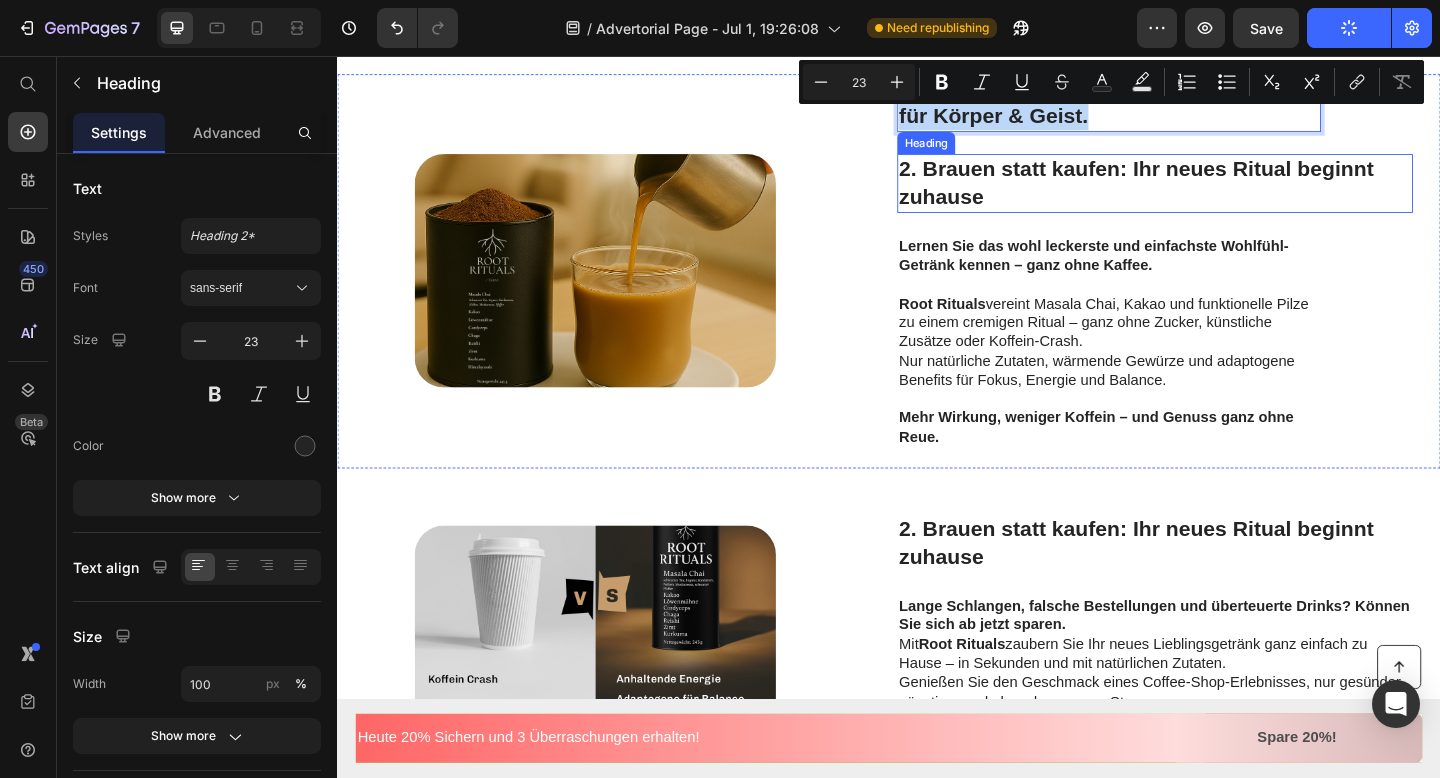 click on "2. Brauen statt kaufen: Ihr neues Ritual beginnt zuhause" at bounding box center [1226, 195] 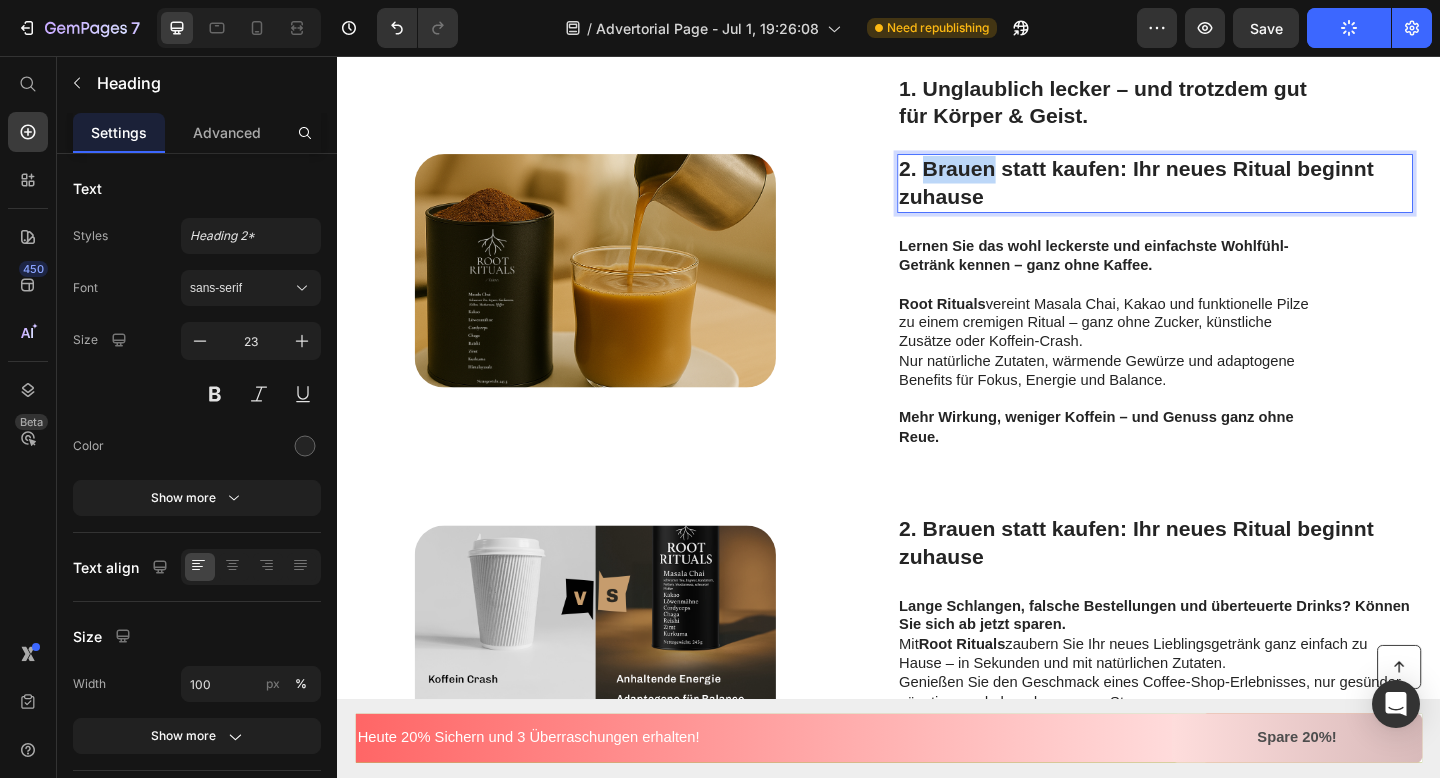 click on "2. Brauen statt kaufen: Ihr neues Ritual beginnt zuhause" at bounding box center (1226, 195) 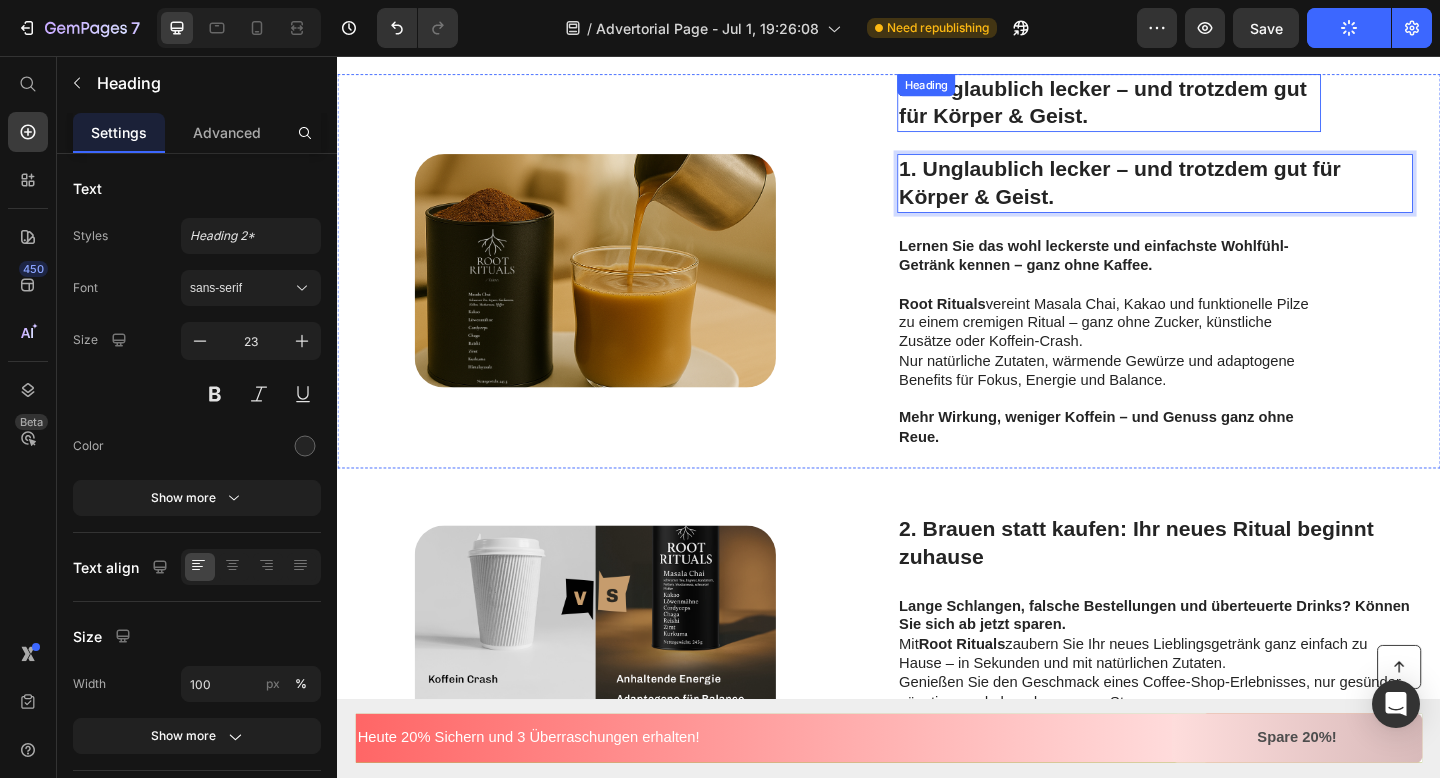 click on "1. Unglaublich lecker – und trotzdem gut für Körper & Geist." at bounding box center [1176, 108] 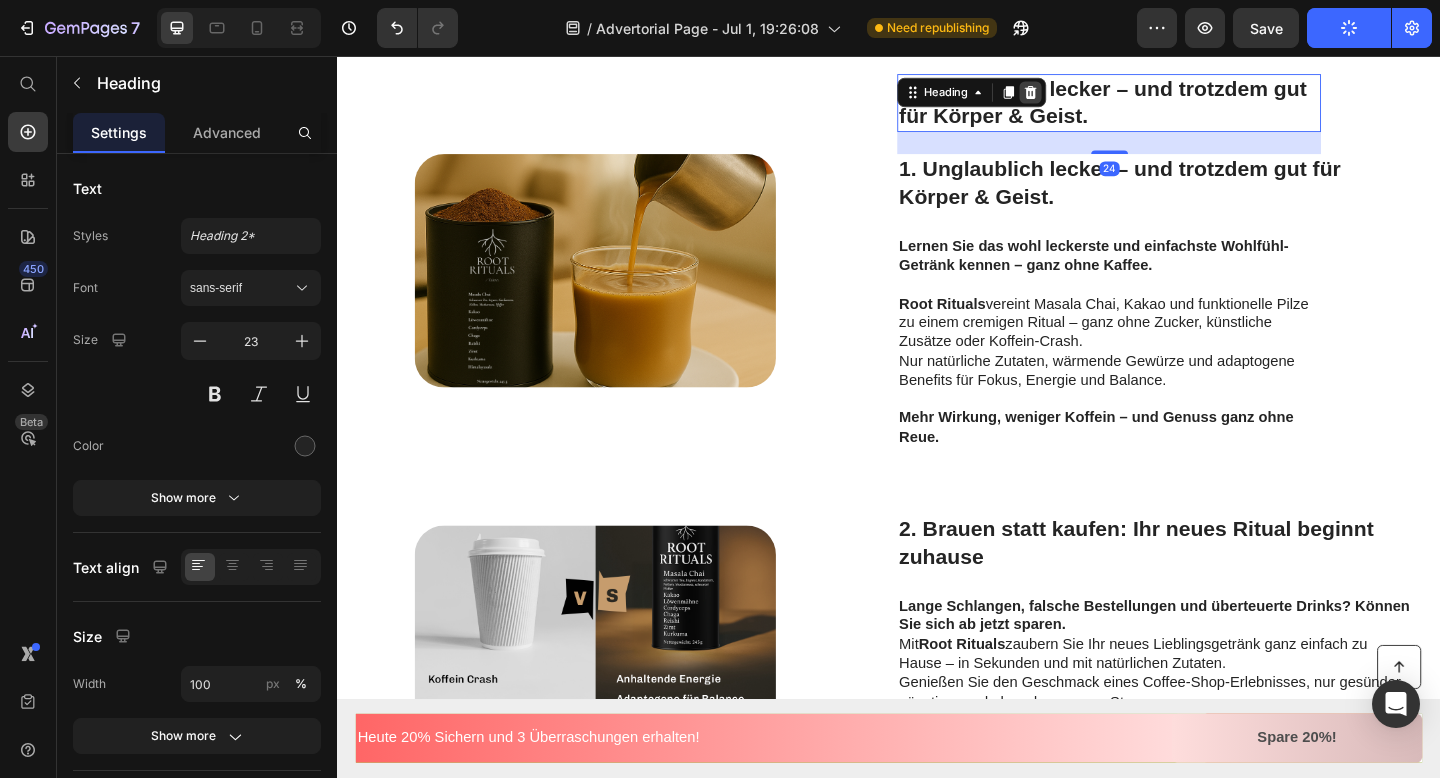 click 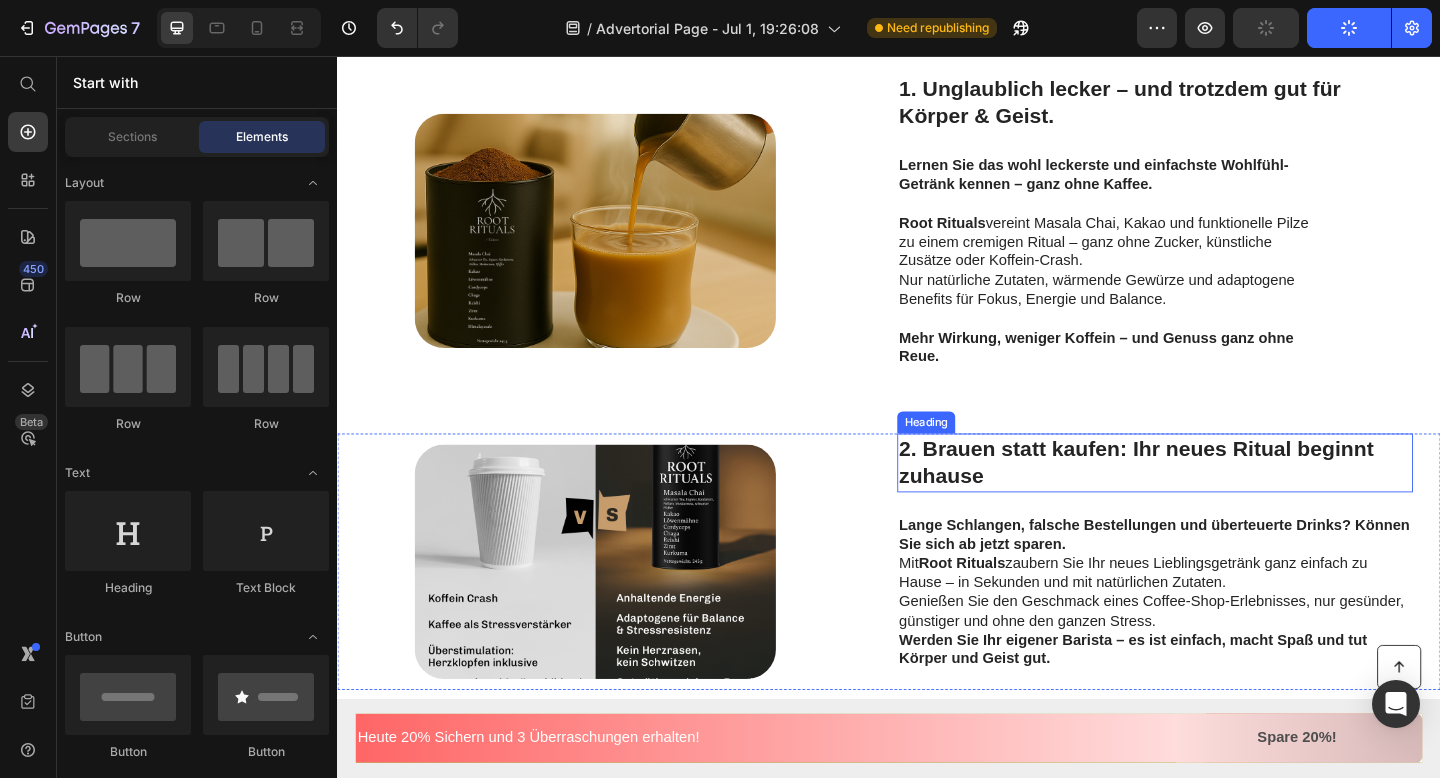 click on "Lange Schlangen, falsche Bestellungen und überteuerte Drinks? Können Sie sich ab jetzt sparen." at bounding box center [1226, 577] 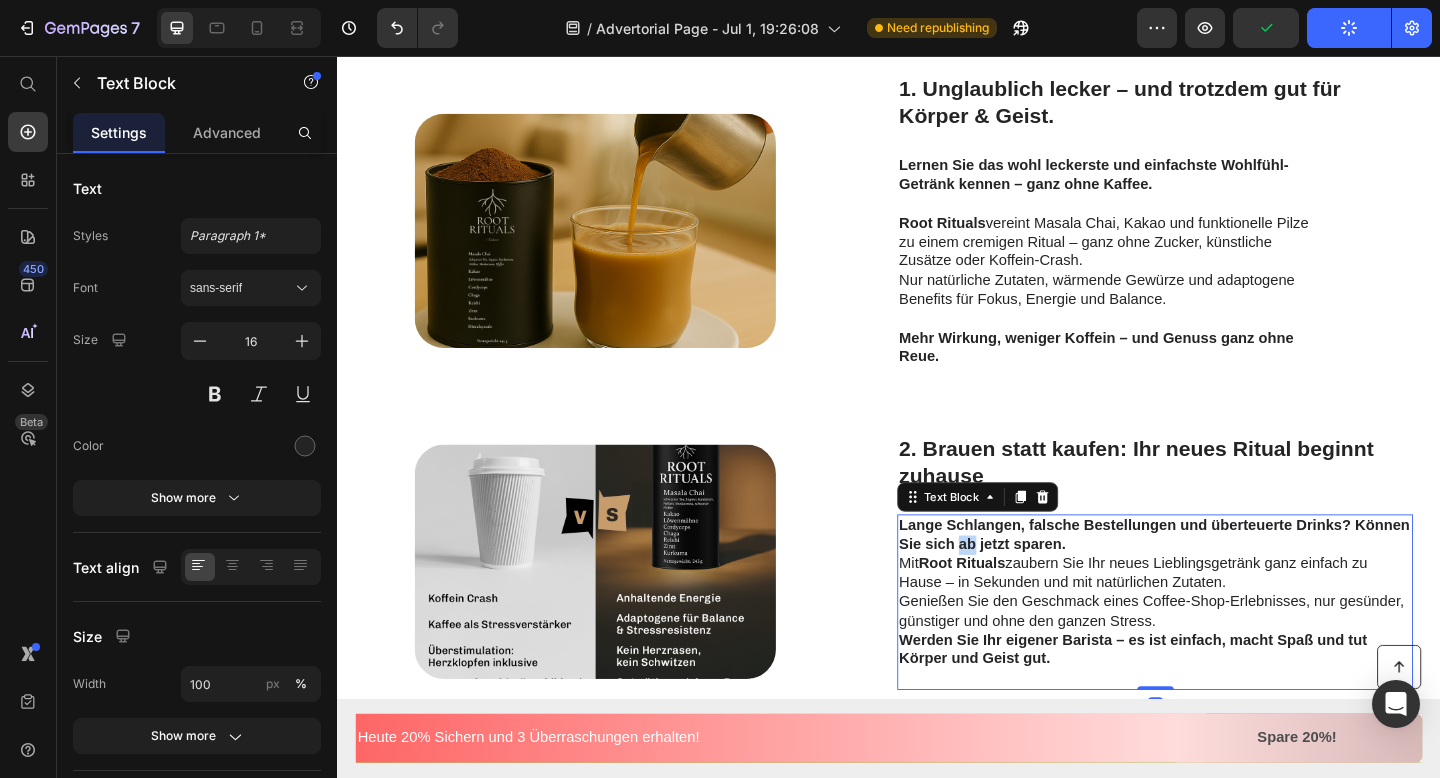 click on "Lange Schlangen, falsche Bestellungen und überteuerte Drinks? Können Sie sich ab jetzt sparen." at bounding box center [1226, 577] 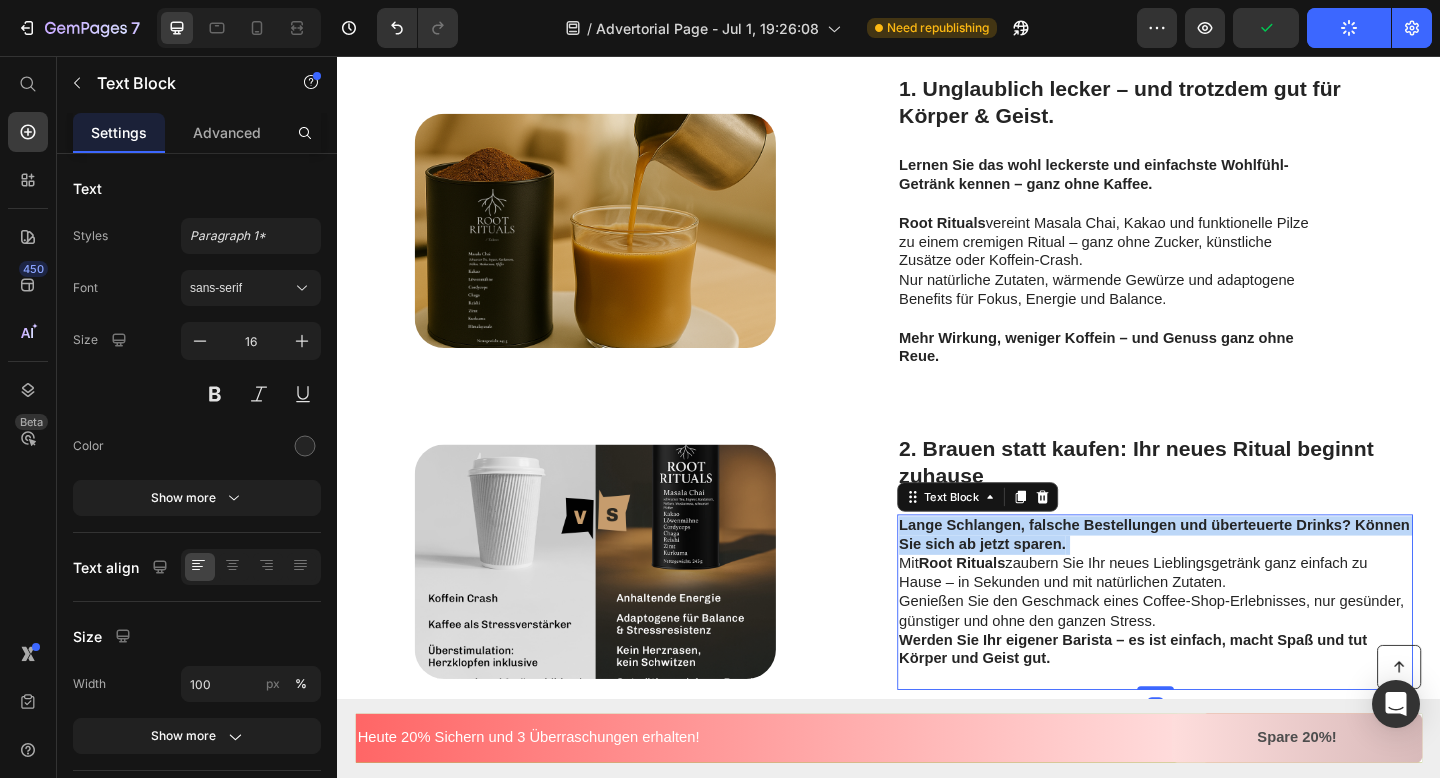 click on "Lange Schlangen, falsche Bestellungen und überteuerte Drinks? Können Sie sich ab jetzt sparen." at bounding box center [1226, 577] 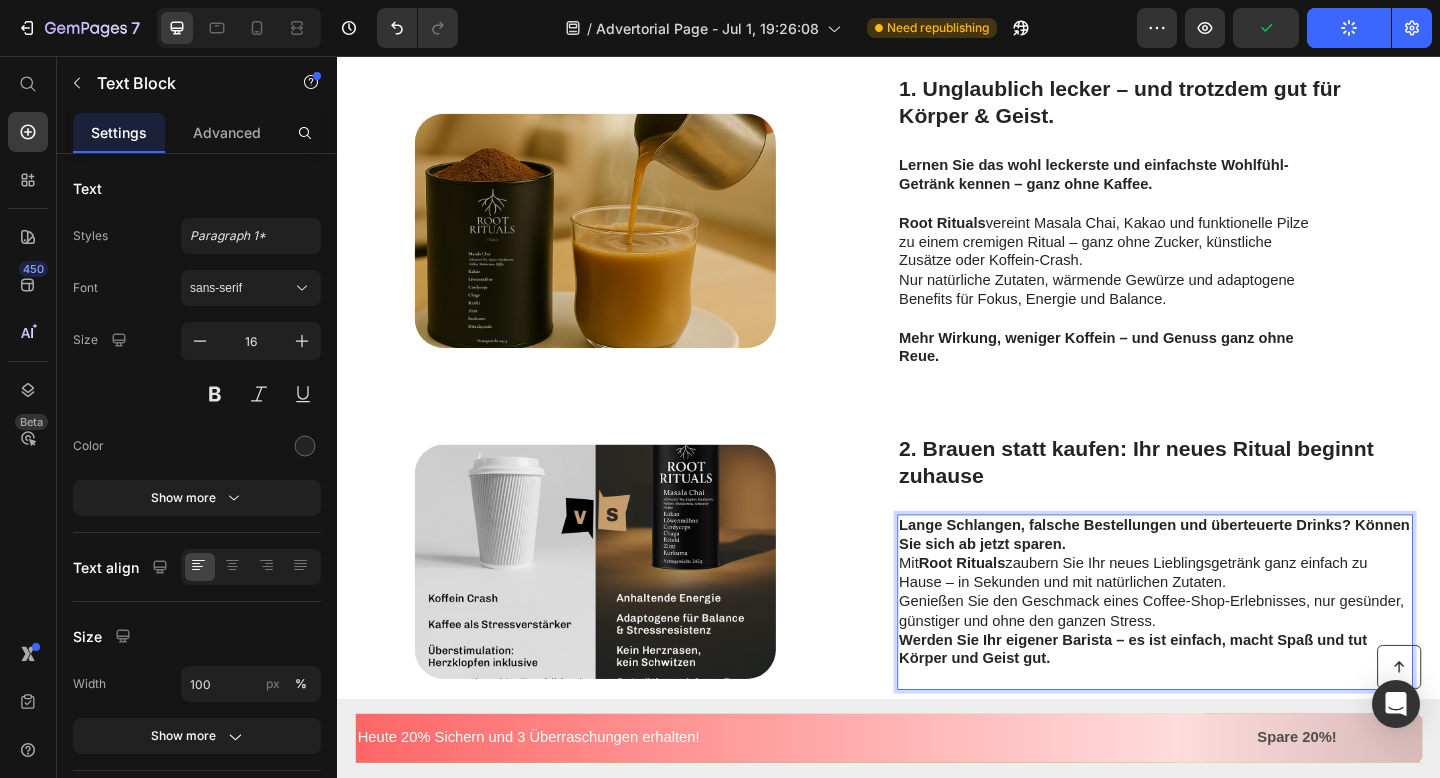 click on "Lange Schlangen, falsche Bestellungen und überteuerte Drinks? Können Sie sich ab jetzt sparen. Mit  Root Rituals  zaubern Sie Ihr neues Lieblingsgetränk ganz einfach zu Hause – in Sekunden und mit natürlichen Zutaten. Genießen Sie den Geschmack eines Coffee-Shop-Erlebnisses, nur gesünder, günstiger und ohne den ganzen Stress. Werden Sie Ihr eigener Barista – es ist einfach, macht Spaß und tut Körper und Geist gut." at bounding box center (1226, 640) 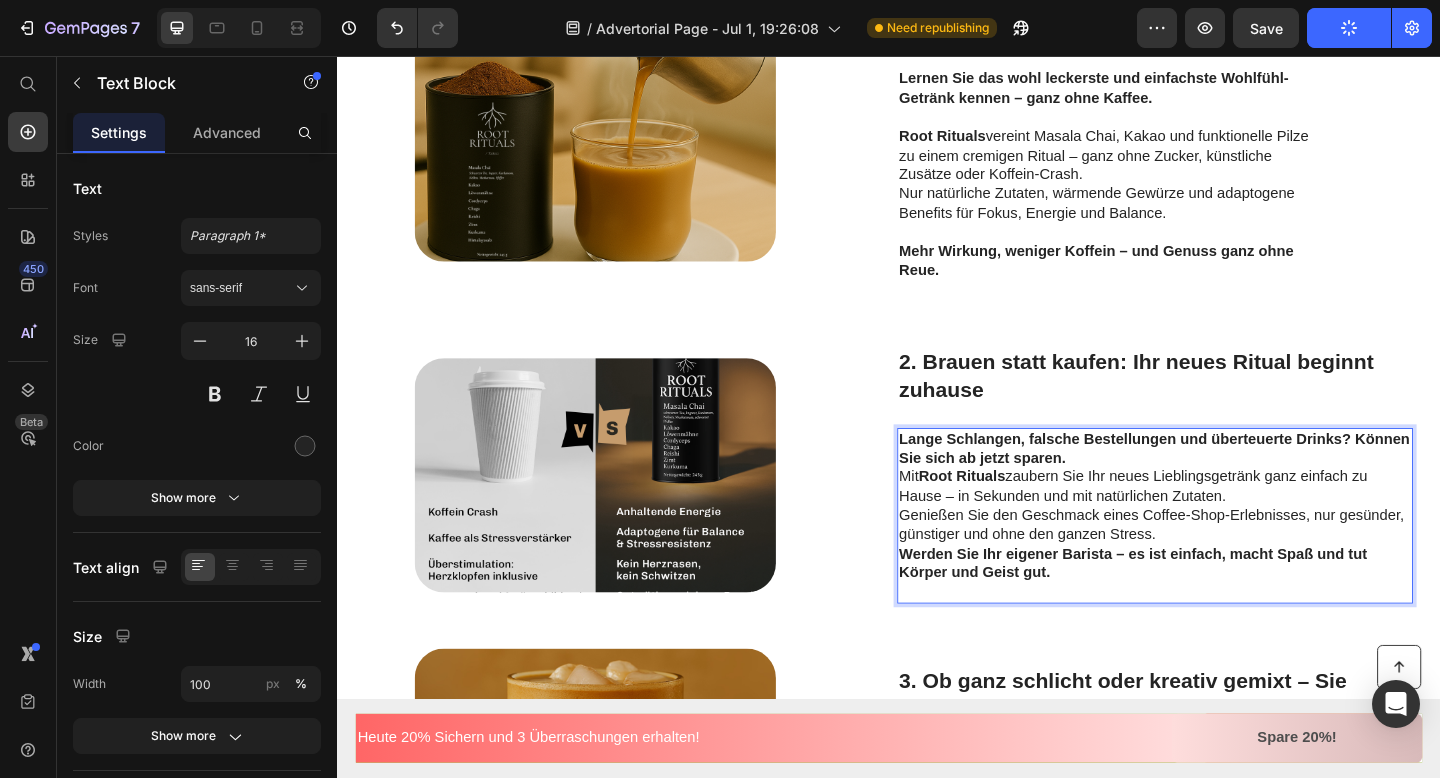 scroll, scrollTop: 756, scrollLeft: 0, axis: vertical 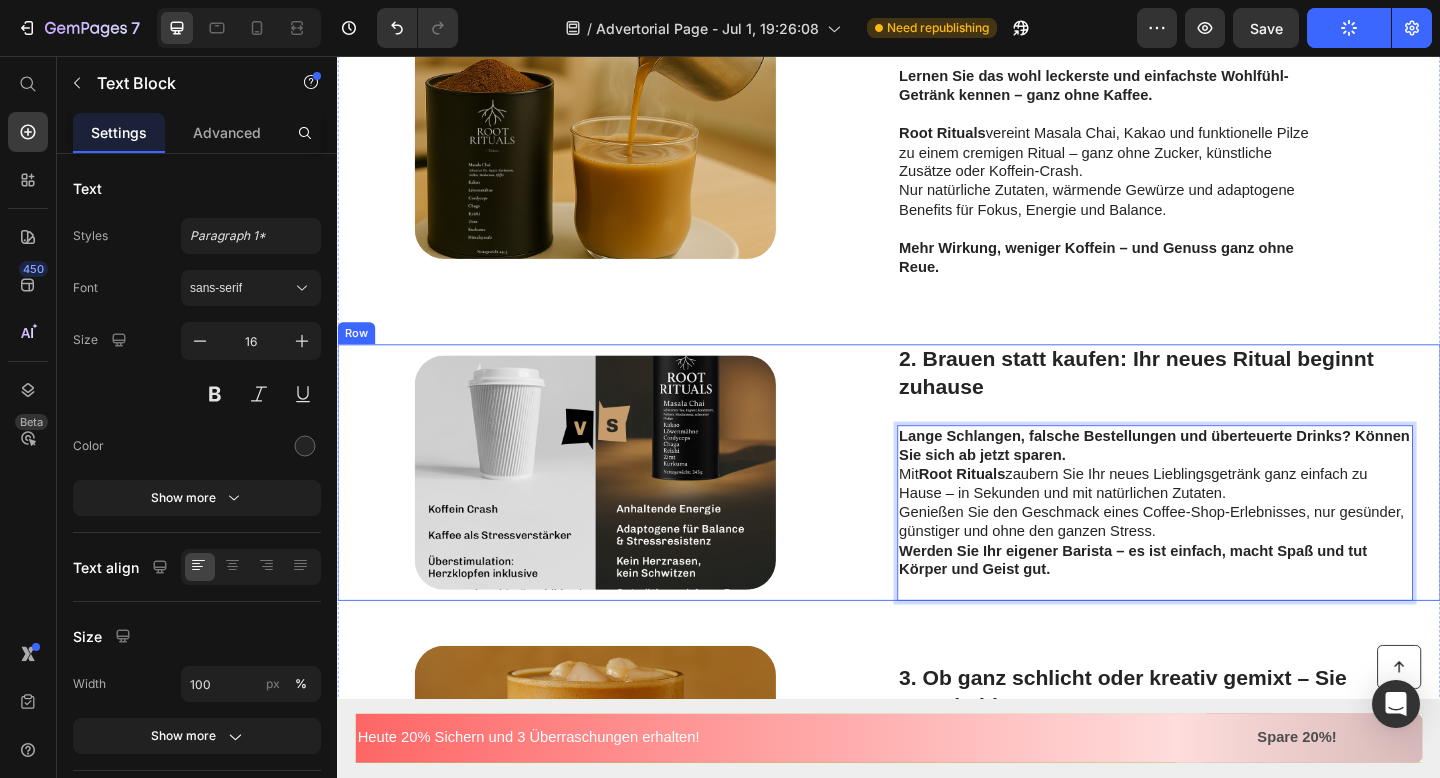 click on "Image 2. Brauen statt kaufen: Ihr neues Ritual beginnt zuhause Heading Lange Schlangen, falsche Bestellungen und überteuerte Drinks? Können Sie sich ab jetzt sparen. Mit  Root Rituals  zaubern Sie Ihr neues Lieblingsgetränk ganz einfach zu Hause – in Sekunden und mit natürlichen Zutaten. Genießen Sie den Geschmack eines Coffee-Shop-Erlebnisses, nur gesünder, günstiger und ohne den ganzen Stress. Werden Sie Ihr eigener Barista – es ist einfach, macht Spaß und tut Körper und Geist gut. Text Block   0 Row" at bounding box center (937, 509) 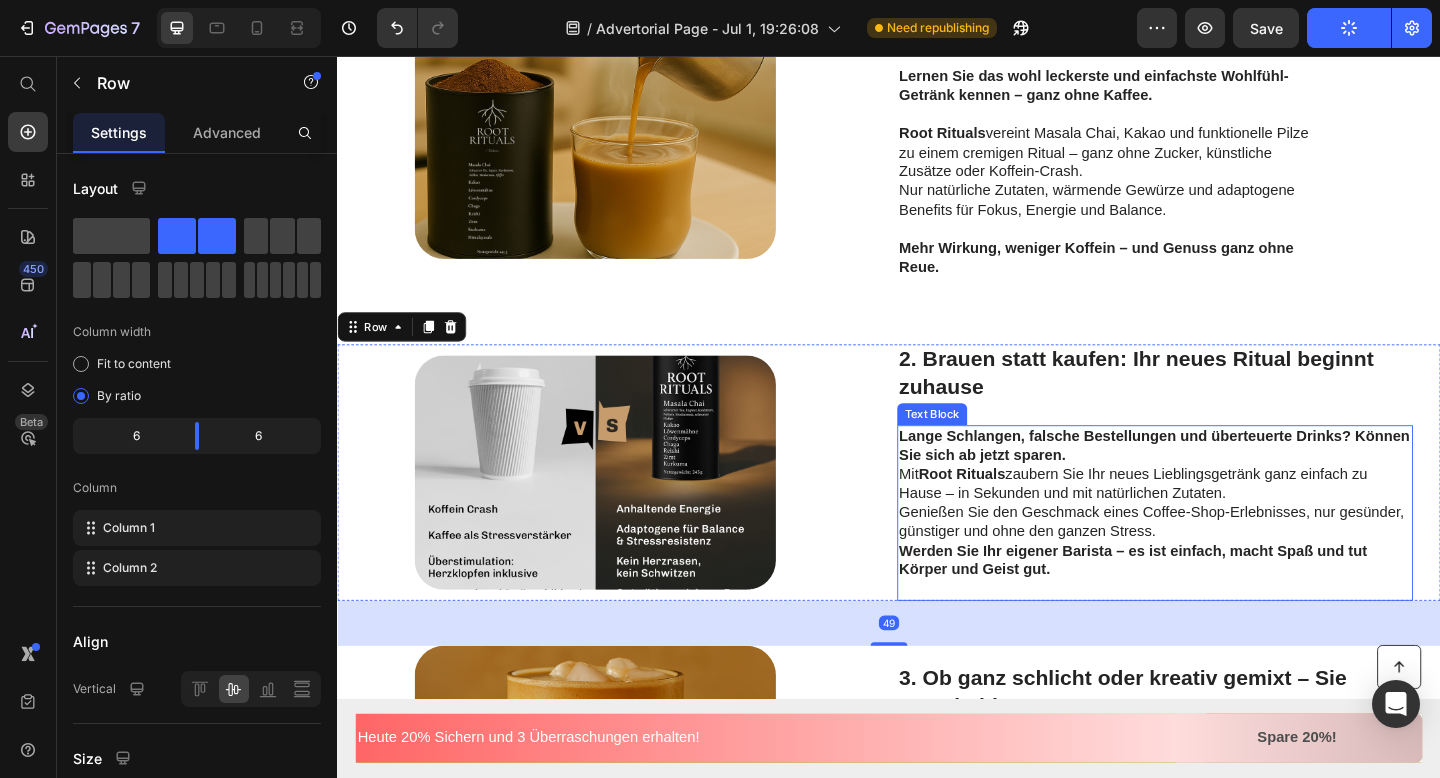 click on "Lange Schlangen, falsche Bestellungen und überteuerte Drinks? Können Sie sich ab jetzt sparen. Mit  Root Rituals  zaubern Sie Ihr neues Lieblingsgetränk ganz einfach zu Hause – in Sekunden und mit natürlichen Zutaten. Genießen Sie den Geschmack eines Coffee-Shop-Erlebnisses, nur gesünder, günstiger und ohne den ganzen Stress. Werden Sie Ihr eigener Barista – es ist einfach, macht Spaß und tut Körper und Geist gut." at bounding box center [1226, 543] 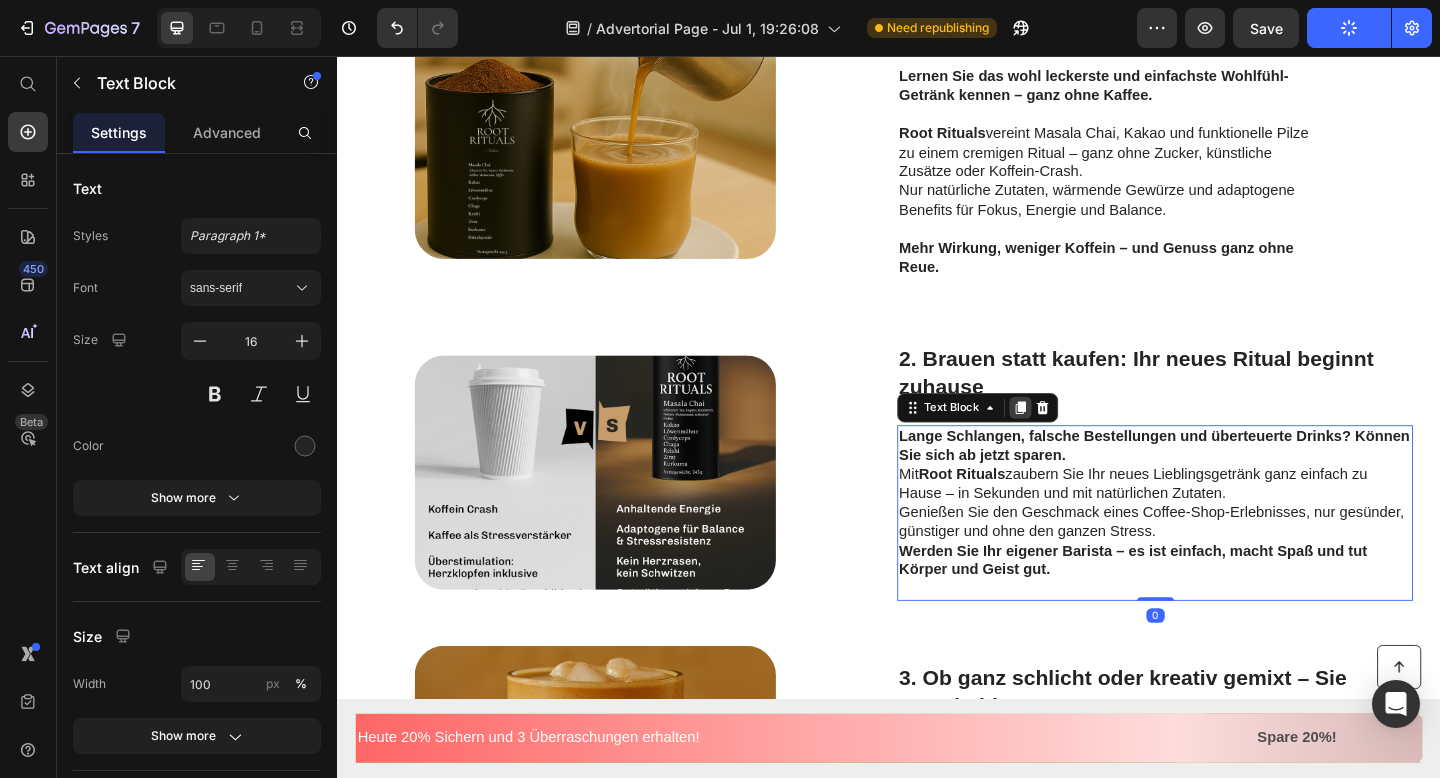 click 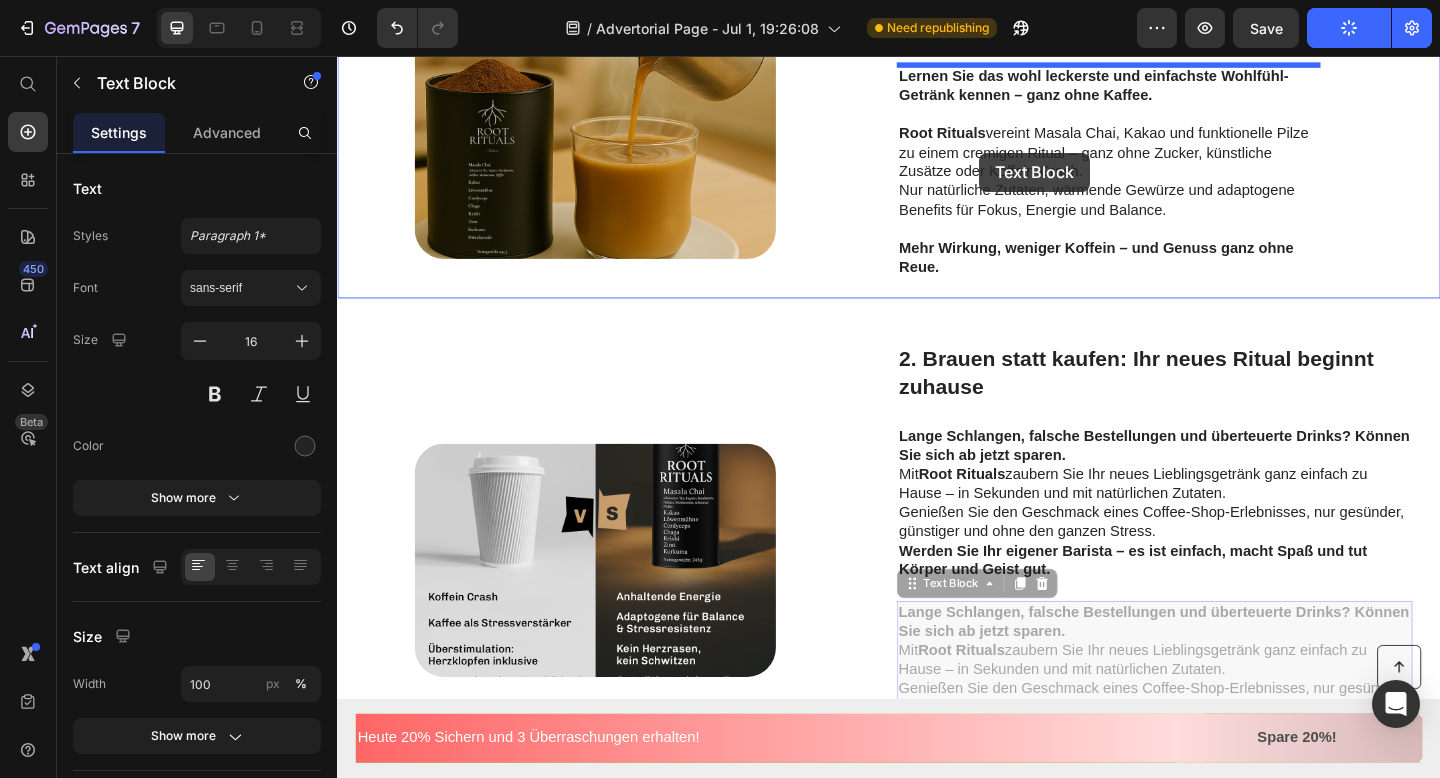 drag, startPoint x: 966, startPoint y: 635, endPoint x: 1035, endPoint y: 160, distance: 479.9854 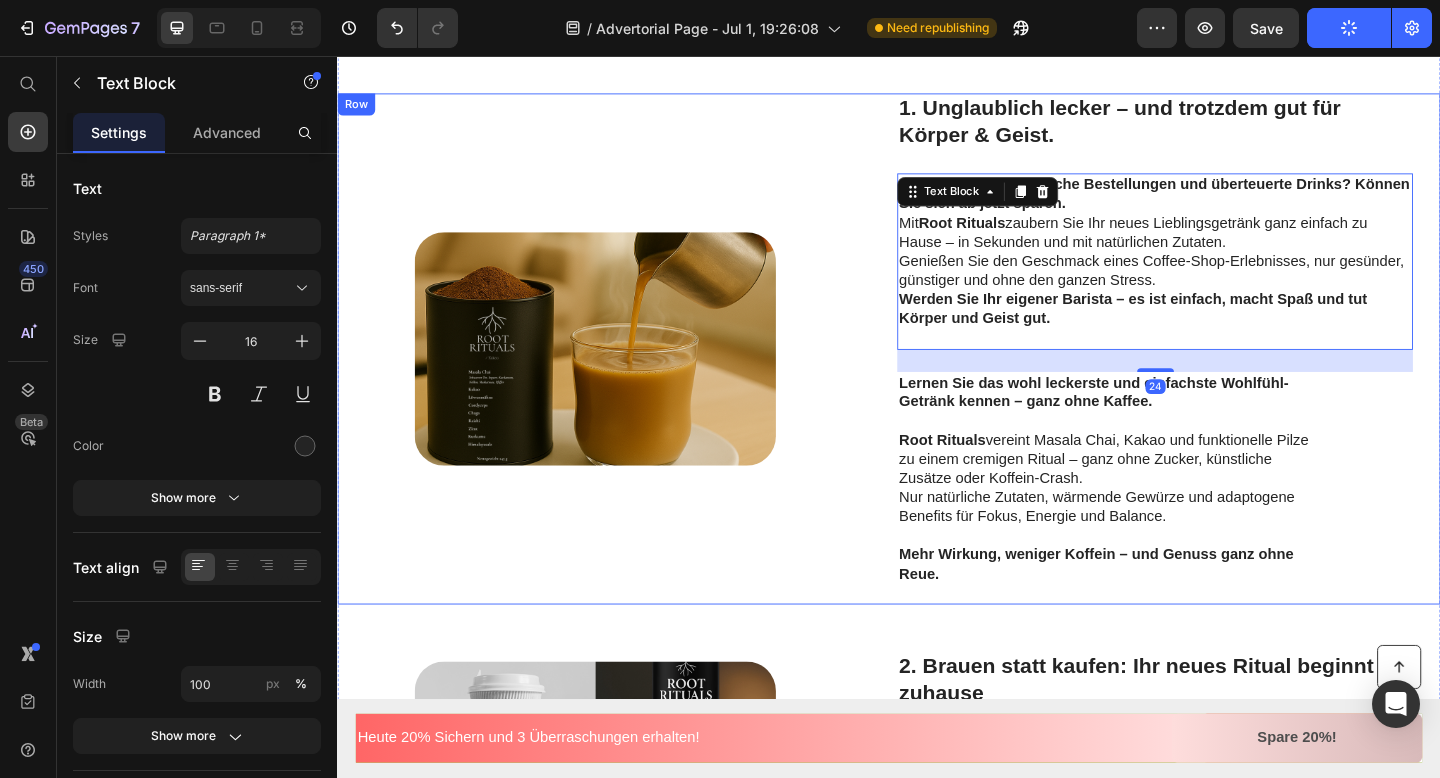 scroll, scrollTop: 599, scrollLeft: 0, axis: vertical 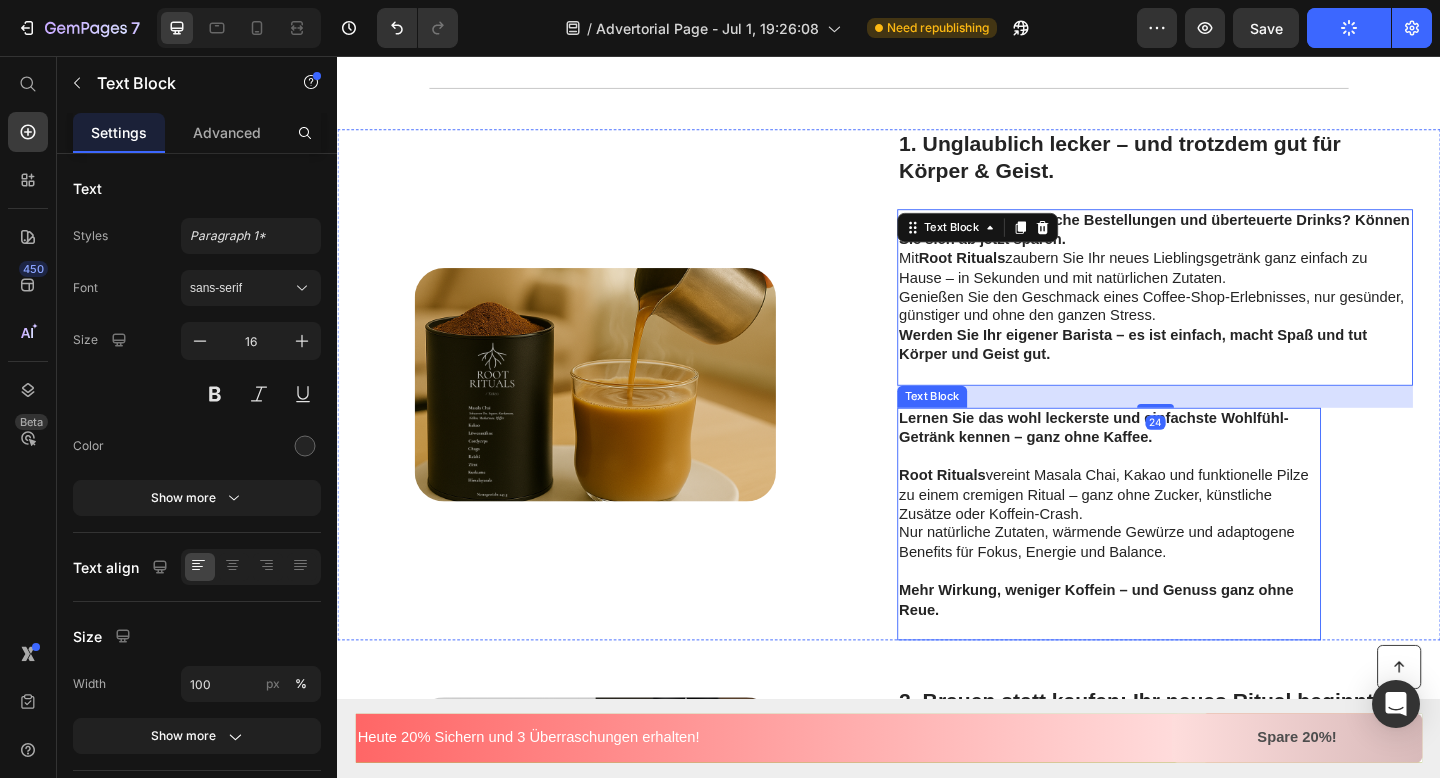 click on "Root Rituals  vereint Masala Chai, Kakao und funktionelle Pilze zu einem cremigen Ritual – ganz ohne Zucker, künstliche Zusätze oder Koffein-Crash. Nur natürliche Zutaten, wärmende Gewürze und adaptogene Benefits für Fokus, Energie und Balance." at bounding box center (1176, 544) 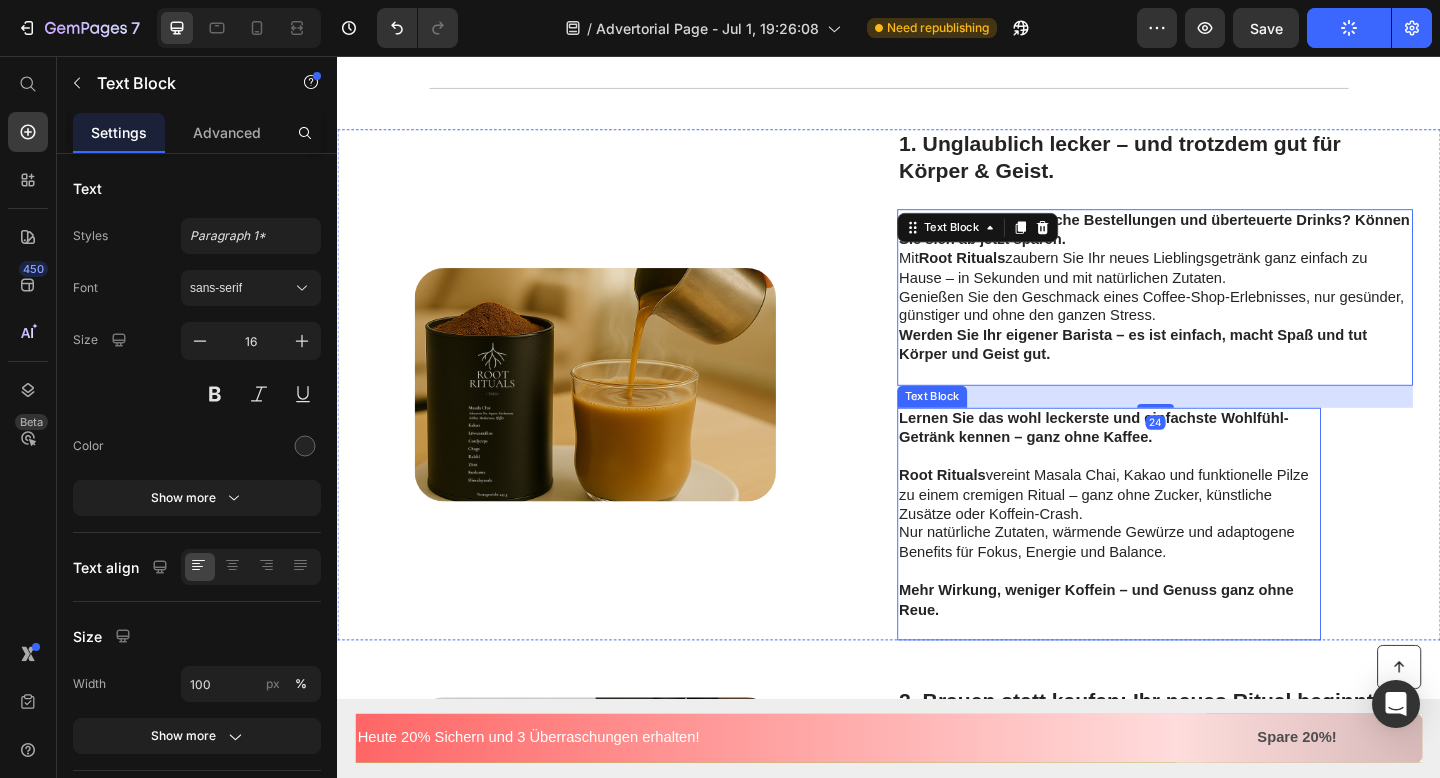 click on "Root Rituals  vereint Masala Chai, Kakao und funktionelle Pilze zu einem cremigen Ritual – ganz ohne Zucker, künstliche Zusätze oder Koffein-Crash. Nur natürliche Zutaten, wärmende Gewürze und adaptogene Benefits für Fokus, Energie und Balance." at bounding box center [1176, 544] 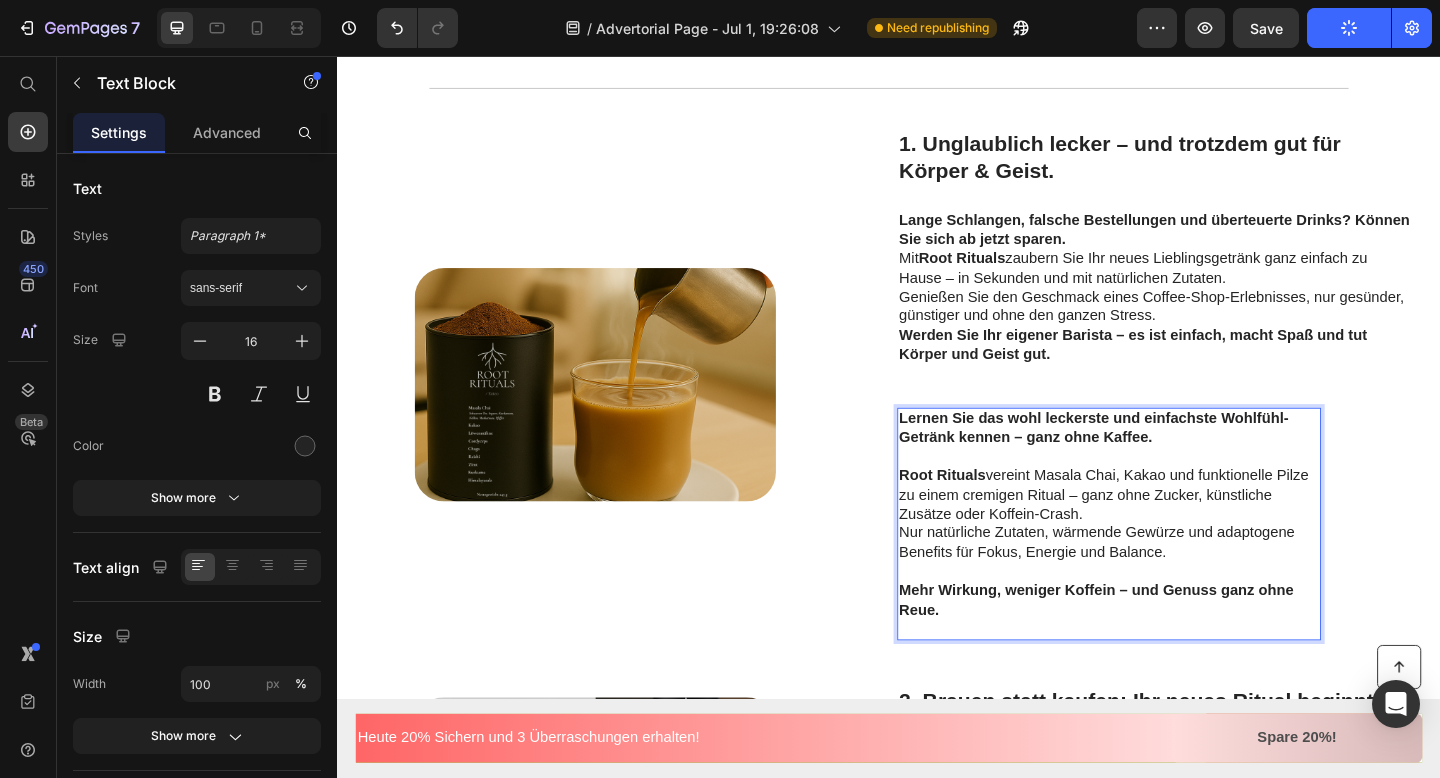 click on "Root Rituals  vereint Masala Chai, Kakao und funktionelle Pilze zu einem cremigen Ritual – ganz ohne Zucker, künstliche Zusätze oder Koffein-Crash. Nur natürliche Zutaten, wärmende Gewürze und adaptogene Benefits für Fokus, Energie und Balance." at bounding box center (1176, 544) 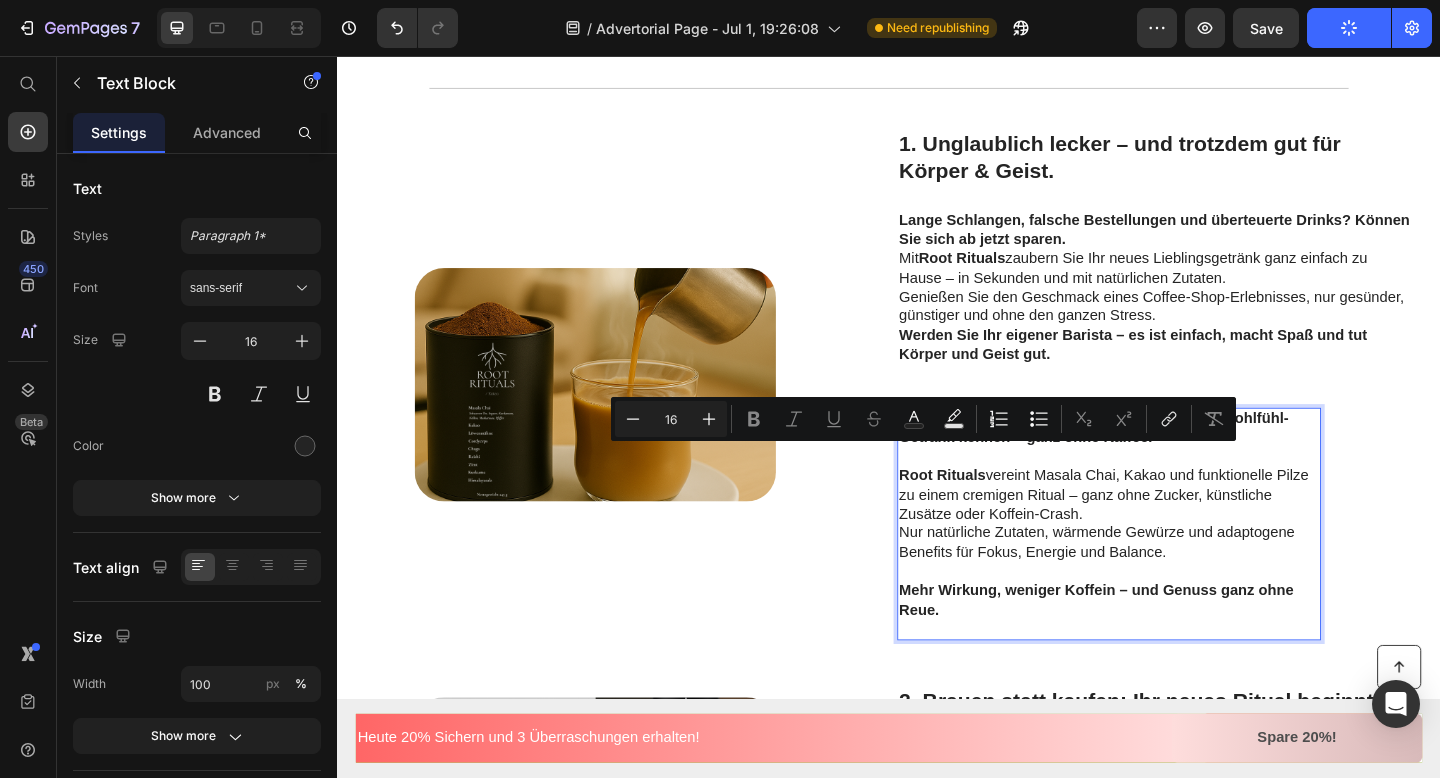 click on "Root Rituals  vereint Masala Chai, Kakao und funktionelle Pilze zu einem cremigen Ritual – ganz ohne Zucker, künstliche Zusätze oder Koffein-Crash. Nur natürliche Zutaten, wärmende Gewürze und adaptogene Benefits für Fokus, Energie und Balance." at bounding box center [1176, 544] 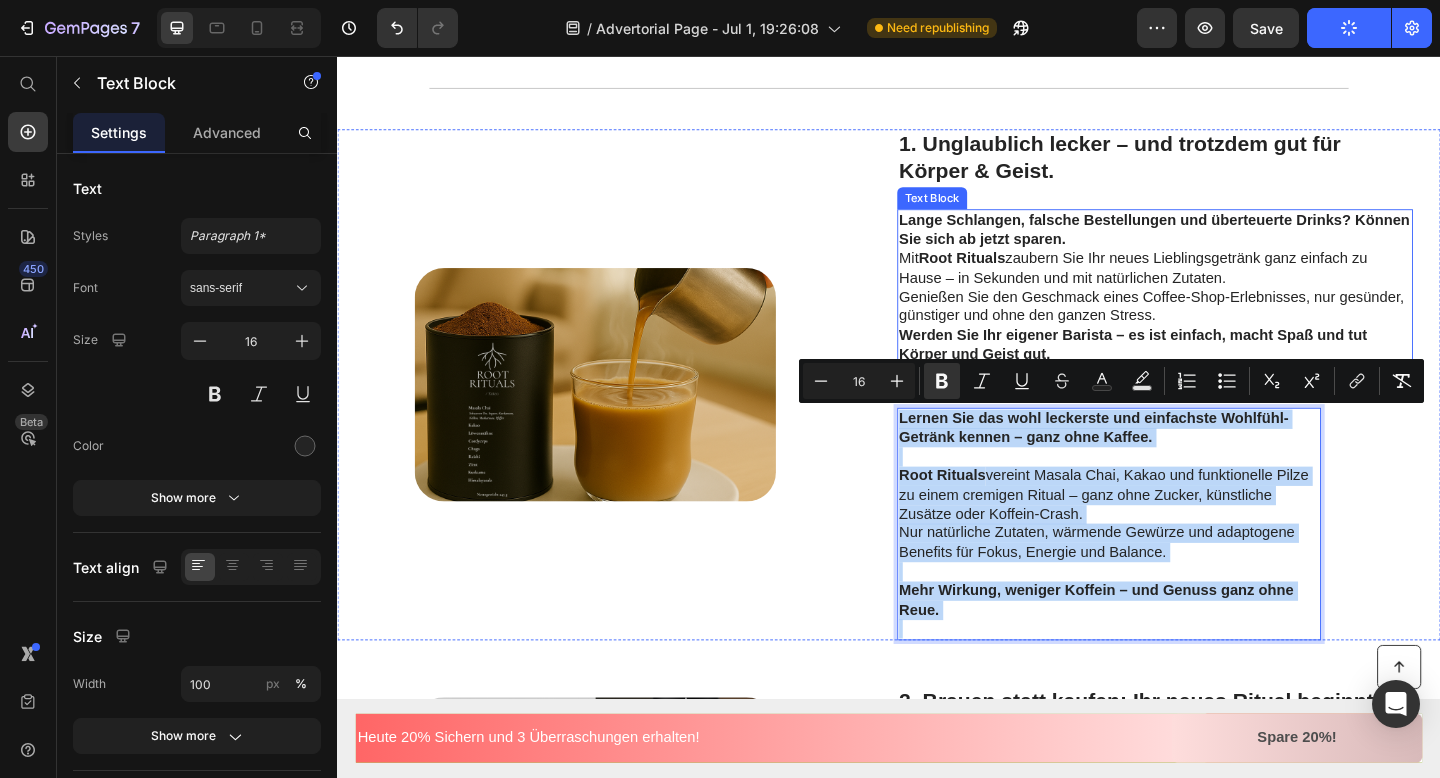 click on "Lange Schlangen, falsche Bestellungen und überteuerte Drinks? Können Sie sich ab jetzt sparen." at bounding box center (1226, 245) 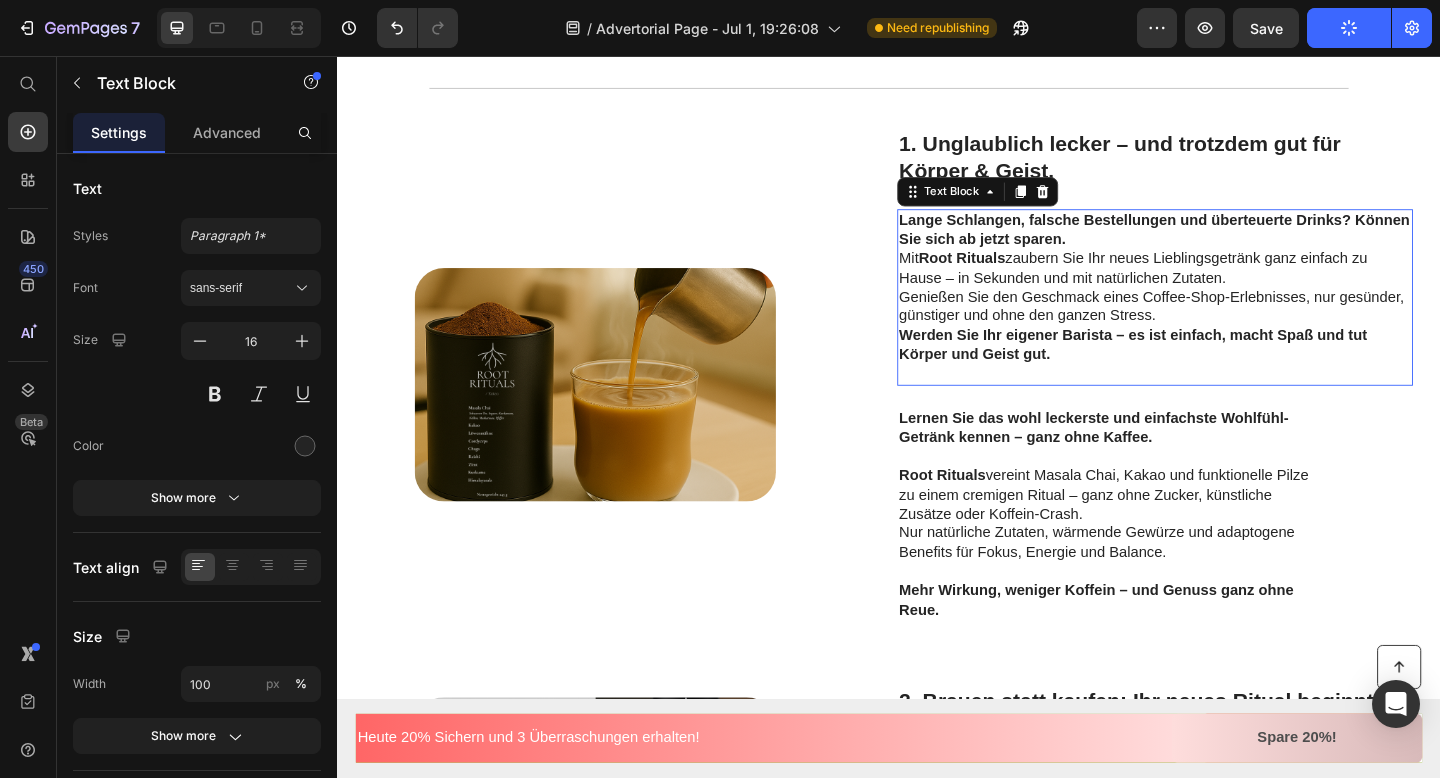 click on "Lange Schlangen, falsche Bestellungen und überteuerte Drinks? Können Sie sich ab jetzt sparen." at bounding box center [1226, 245] 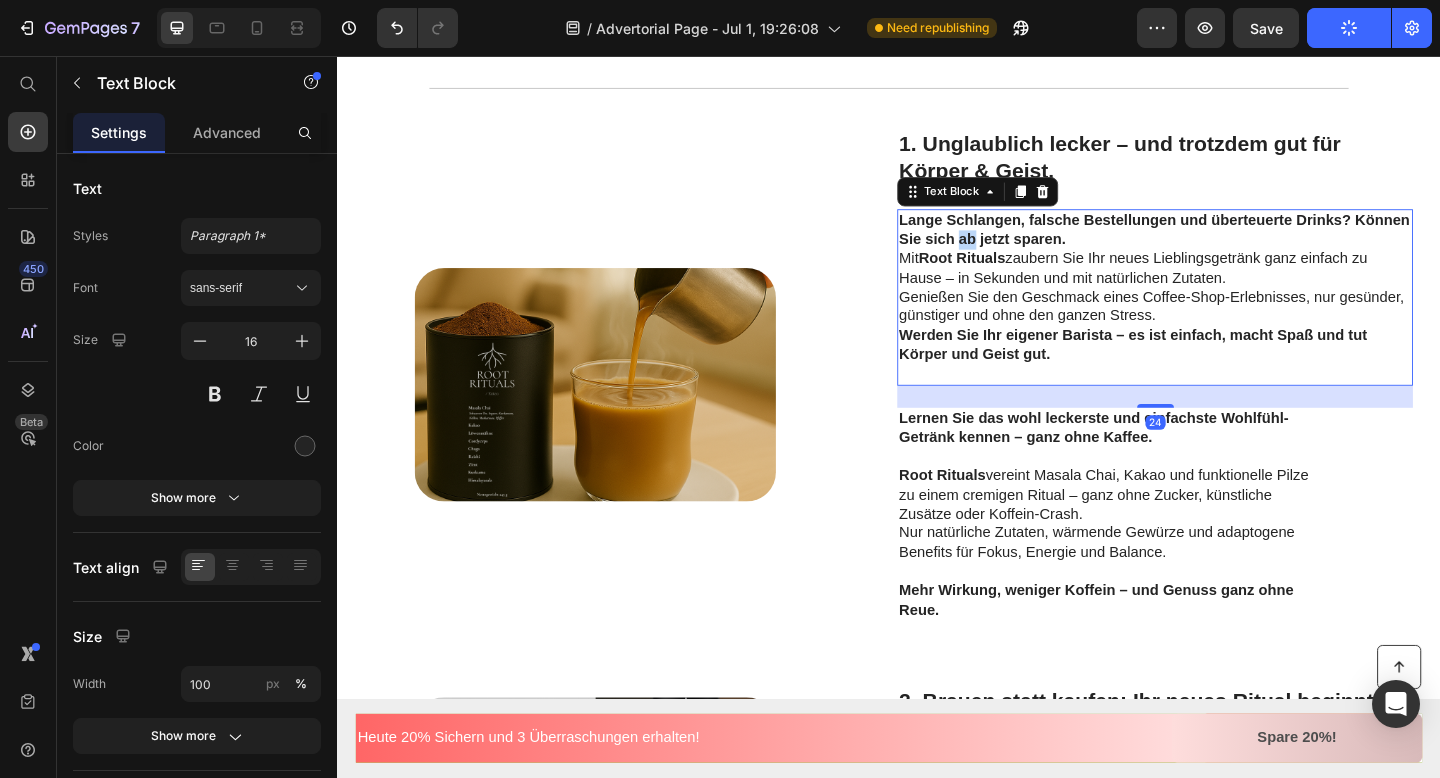 click on "Lange Schlangen, falsche Bestellungen und überteuerte Drinks? Können Sie sich ab jetzt sparen." at bounding box center [1226, 245] 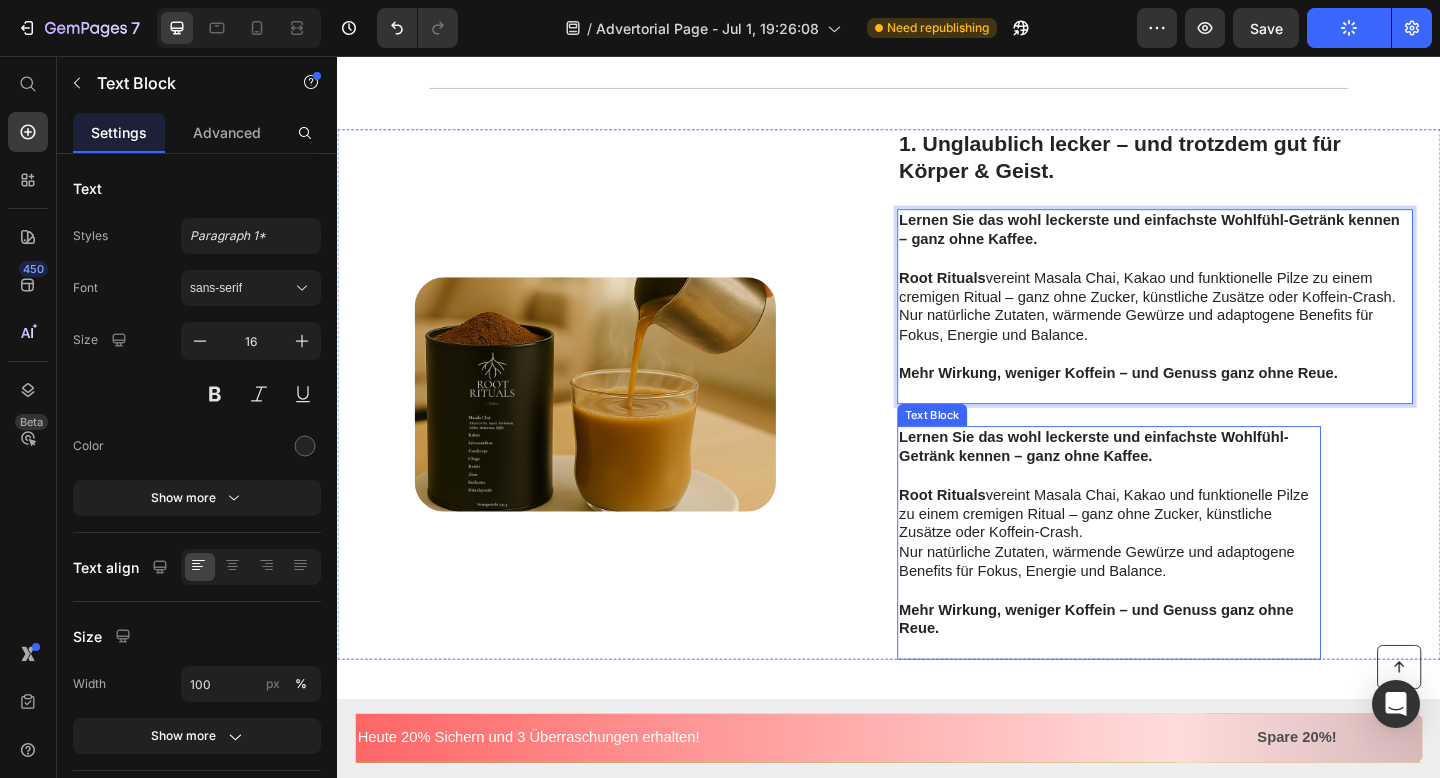 click on "Lernen Sie das wohl leckerste und einfachste Wohlfühl-Getränk kennen – ganz ohne Kaffee." at bounding box center (1160, 481) 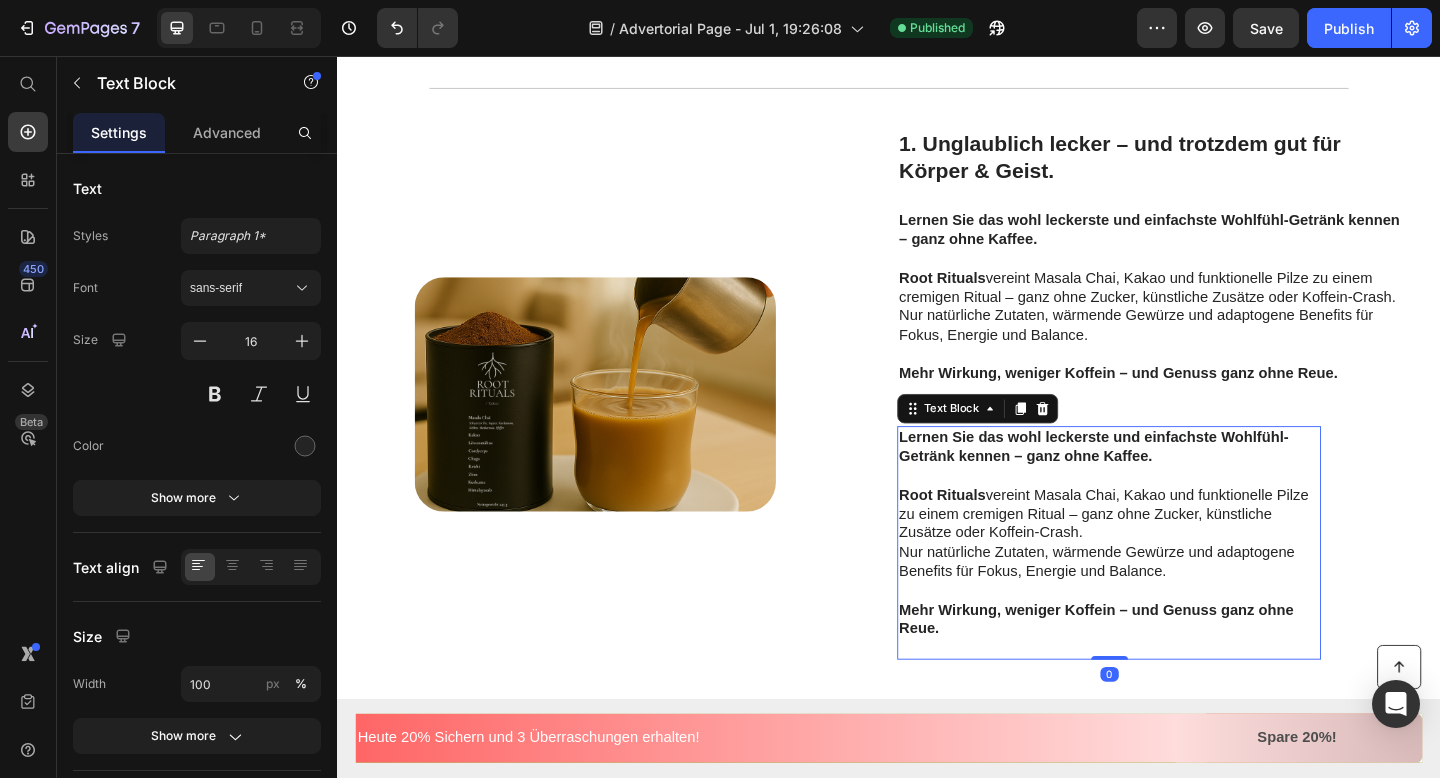 click 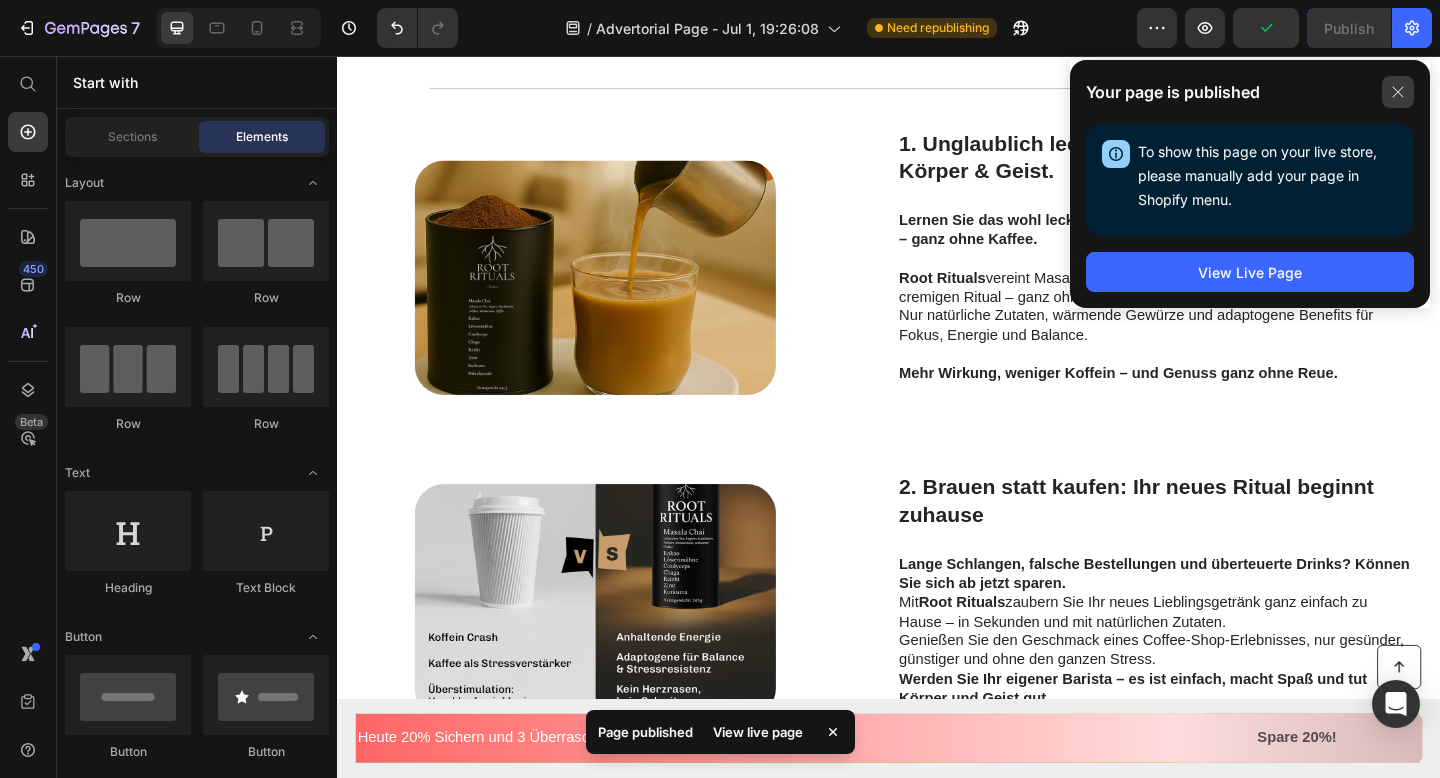 click 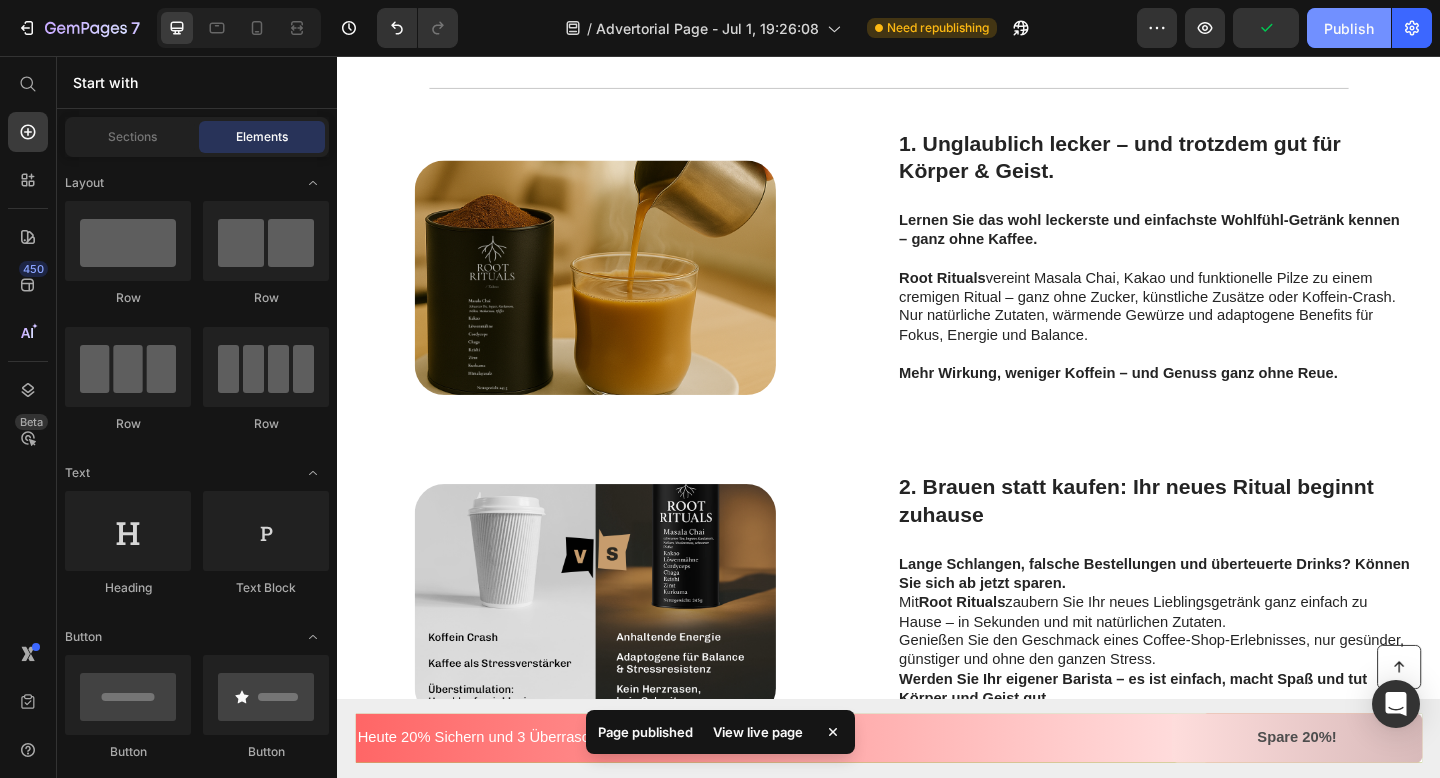 click on "Publish" at bounding box center [1349, 28] 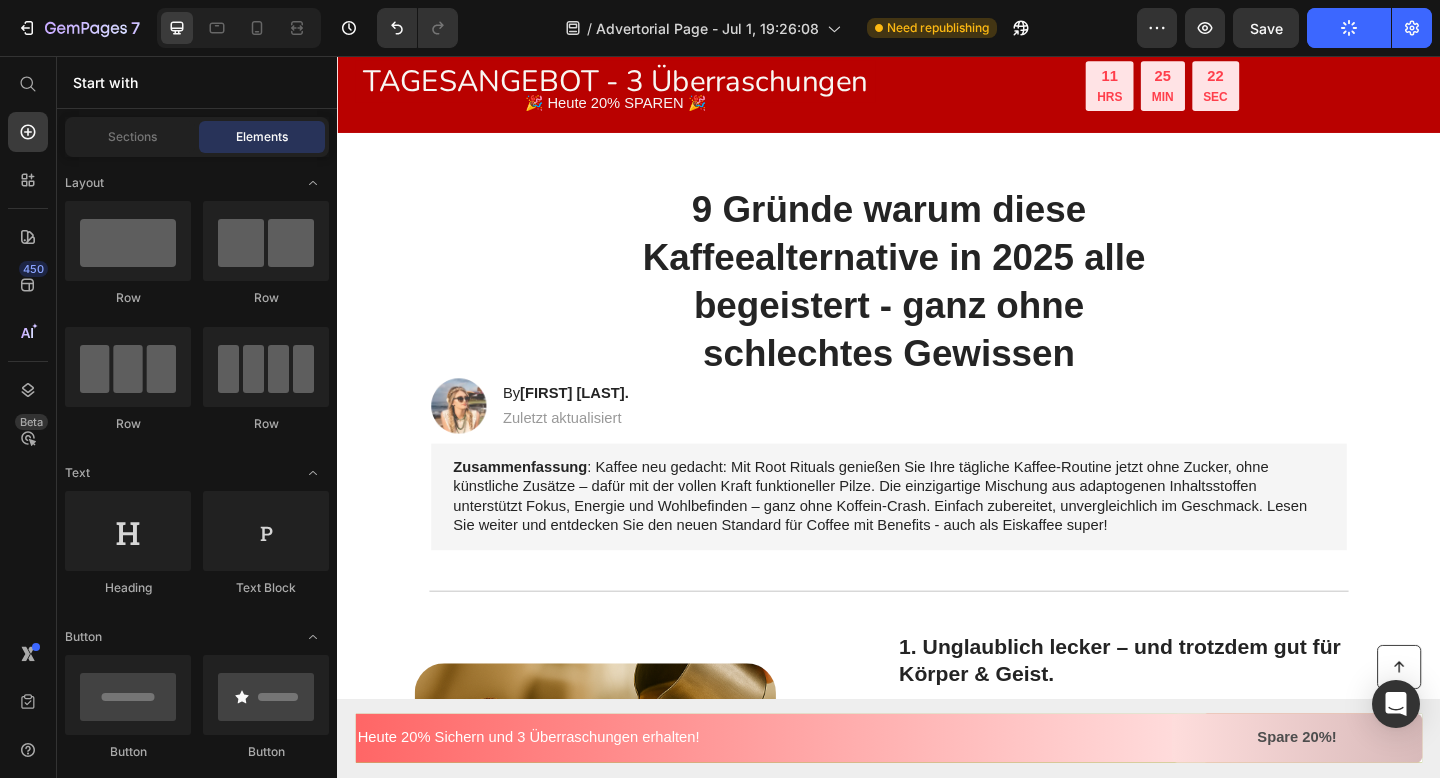 scroll, scrollTop: 0, scrollLeft: 0, axis: both 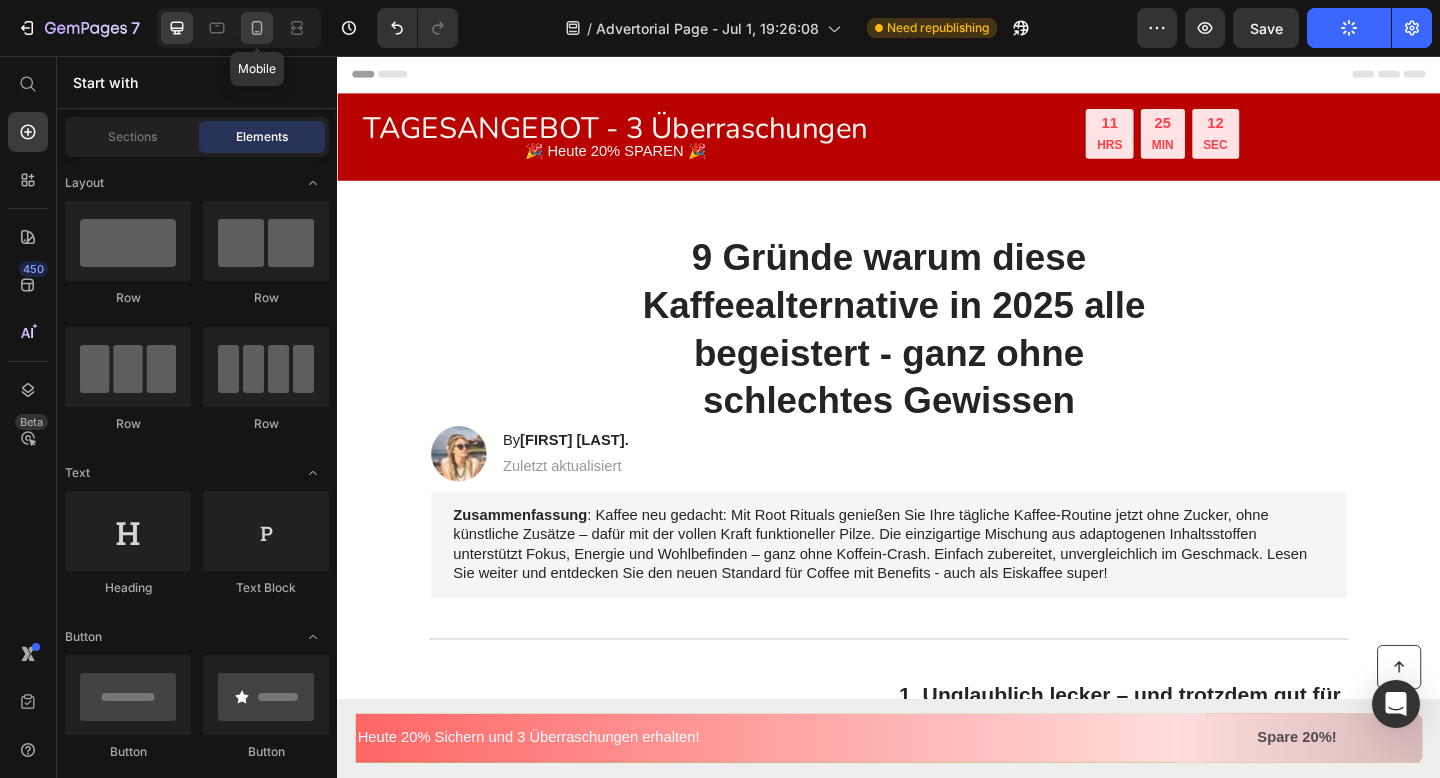 click 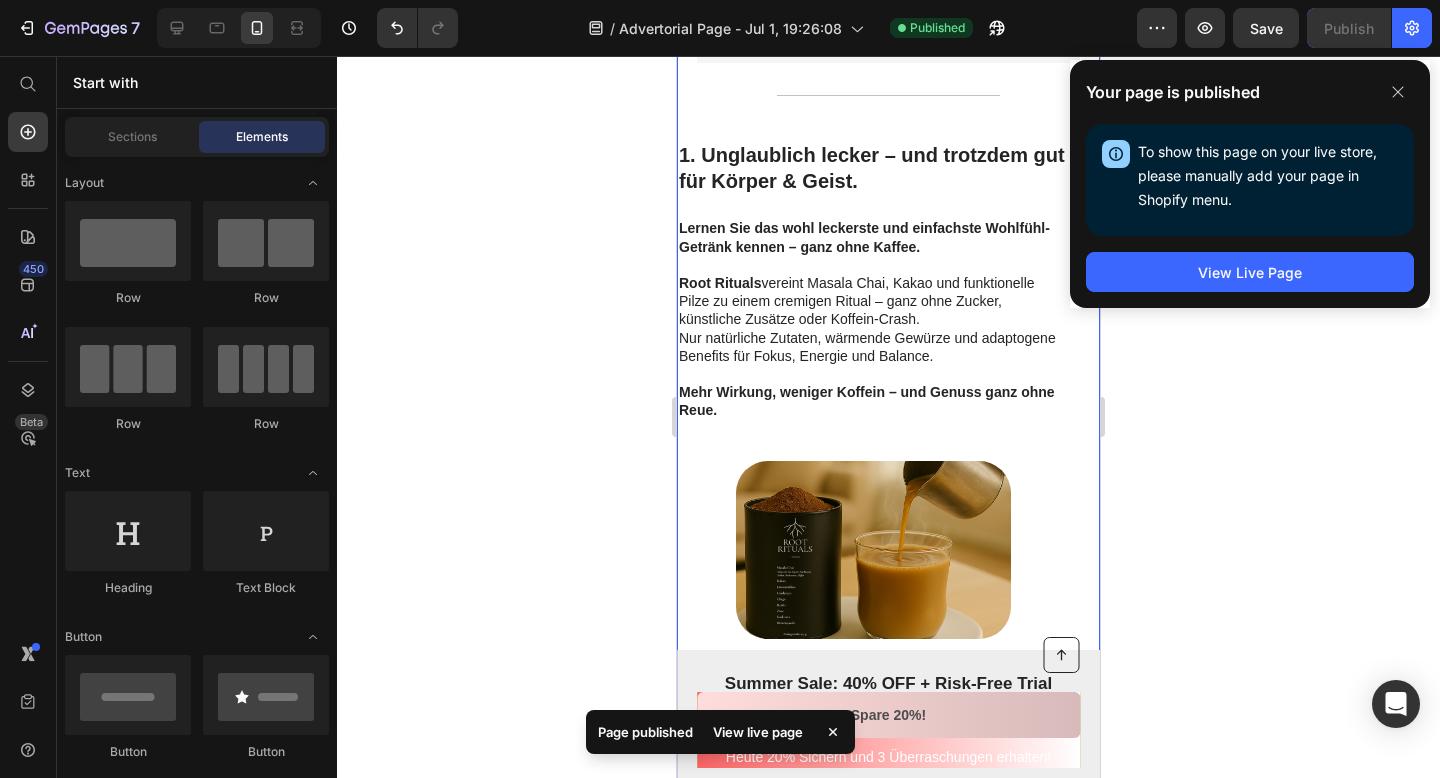 scroll, scrollTop: 610, scrollLeft: 0, axis: vertical 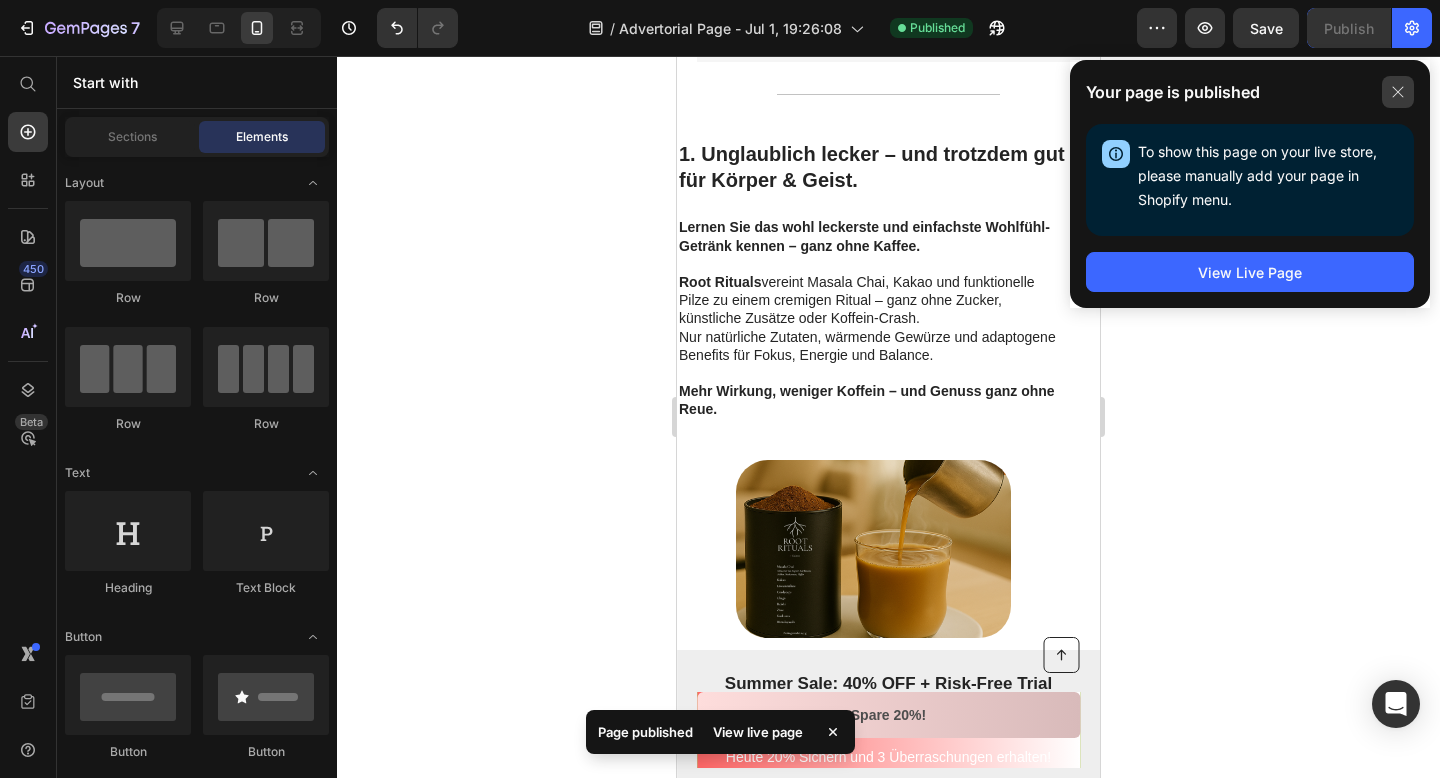 click 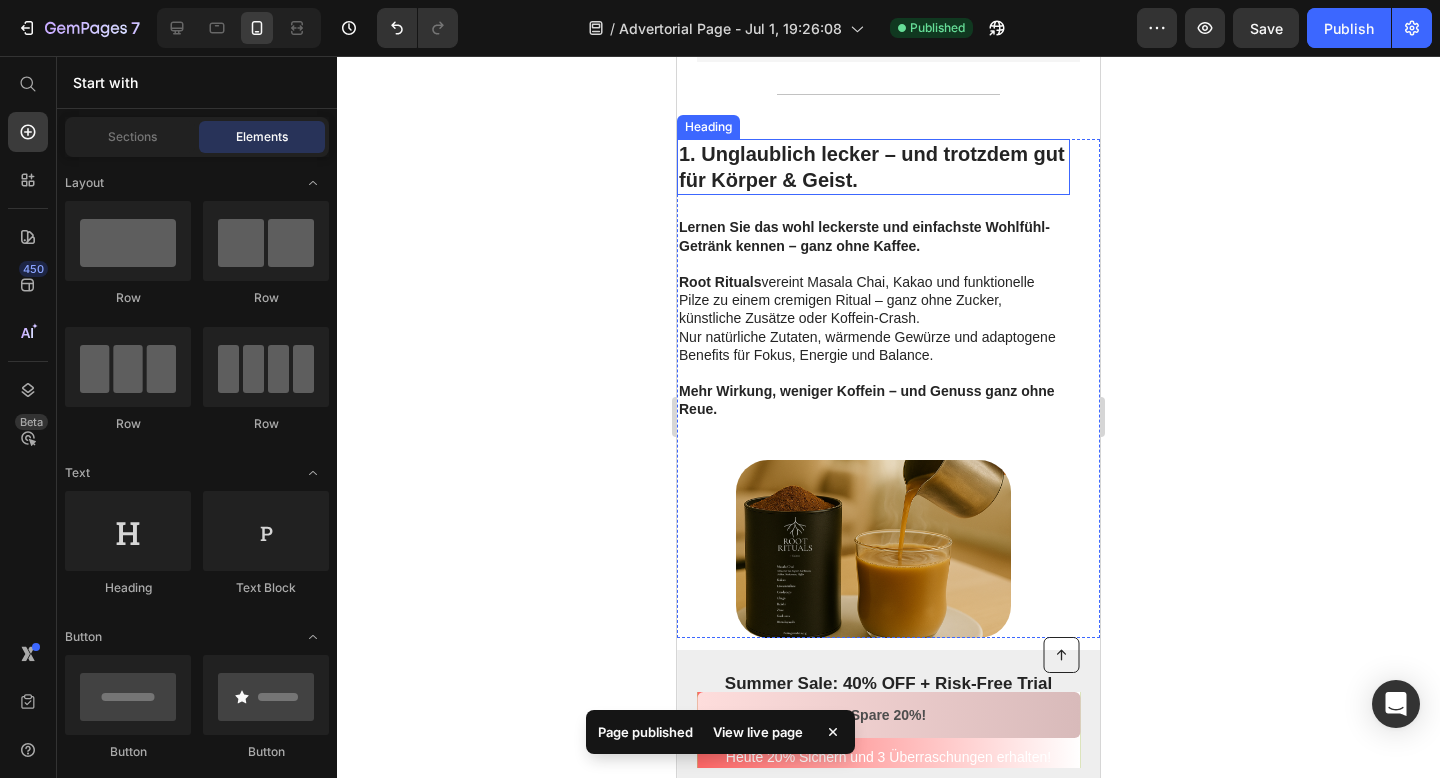 click on "1. Unglaublich lecker – und trotzdem gut für Körper & Geist." at bounding box center [873, 167] 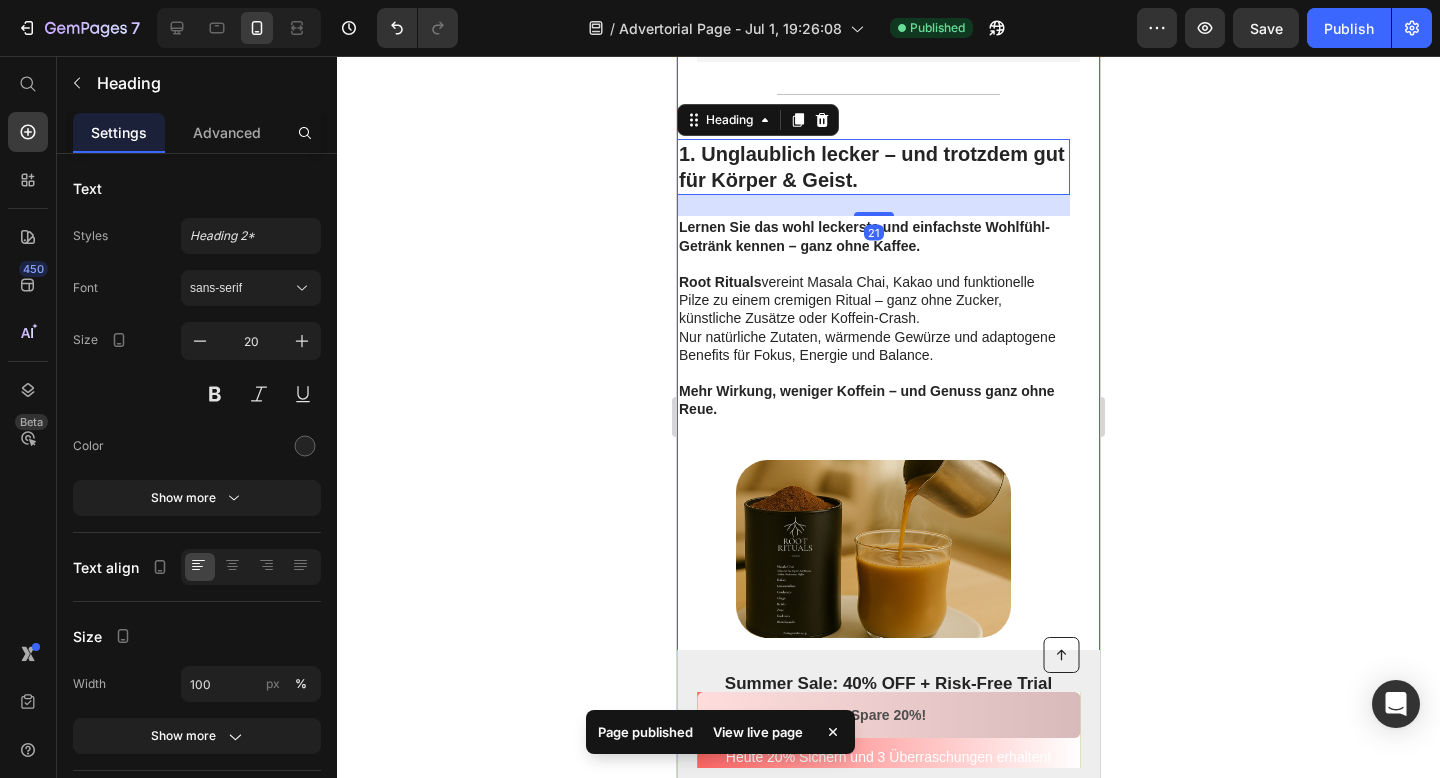 click on "9 Gründe warum diese  Kaffeealternative in 2025 alle begeistert - ganz ohne schlechtes Gewissen Heading Image By  [FIRST] [LAST]. Heading Zuletzt aktualisiert Text Block Row Zusammenfassung : Kaffee neu gedacht: Mit Root Rituals genießen Sie Ihre tägliche Kaffee-Routine jetzt ohne Zucker, ohne künstliche Zusätze – dafür mit der vollen Kraft funktioneller Pilze. Die einzigartige Mischung aus adaptogenen Inhaltsstoffen unterstützt Fokus, Energie und Wohlbefinden – ganz ohne Koffein-Crash. Einfach zubereitet, unvergleichlich im Geschmack. Lesen Sie weiter und entdecken Sie den neuen Standard für Coffee mit Benefits - auch als Eiskaffee super! Text Block                Title Line Image 1. Unglaublich lecker – und trotzdem gut für Körper & Geist. Heading   21 Lernen Sie das wohl leckerste und einfachste Wohlfühl-Getränk kennen – ganz ohne Kaffee. Root Rituals  vereint Masala Chai, Kakao und funktionelle Pilze zu einem cremigen Ritual – ganz ohne Zucker, künstliche Zusätze oder Koffein-Crash." at bounding box center [888, 2426] 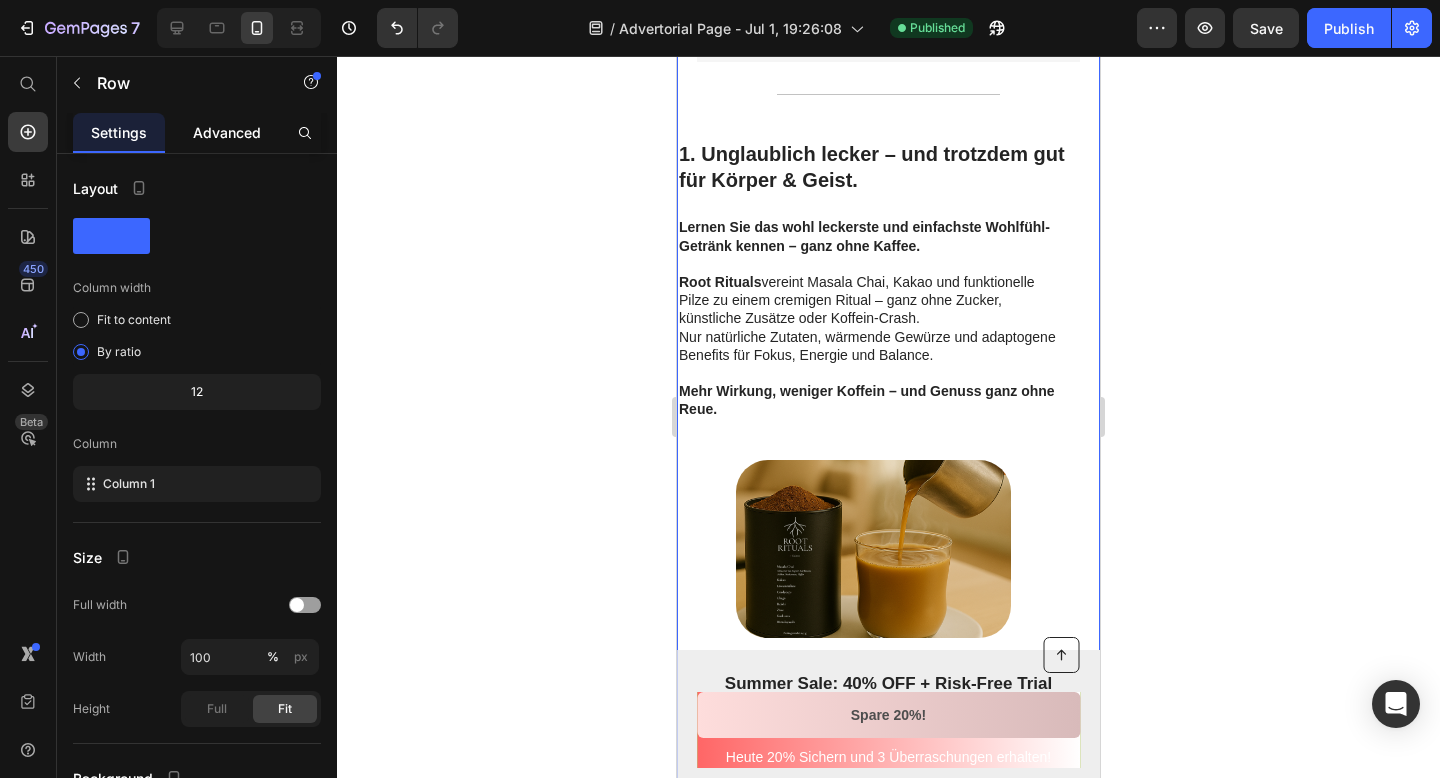 click on "Advanced" at bounding box center (227, 132) 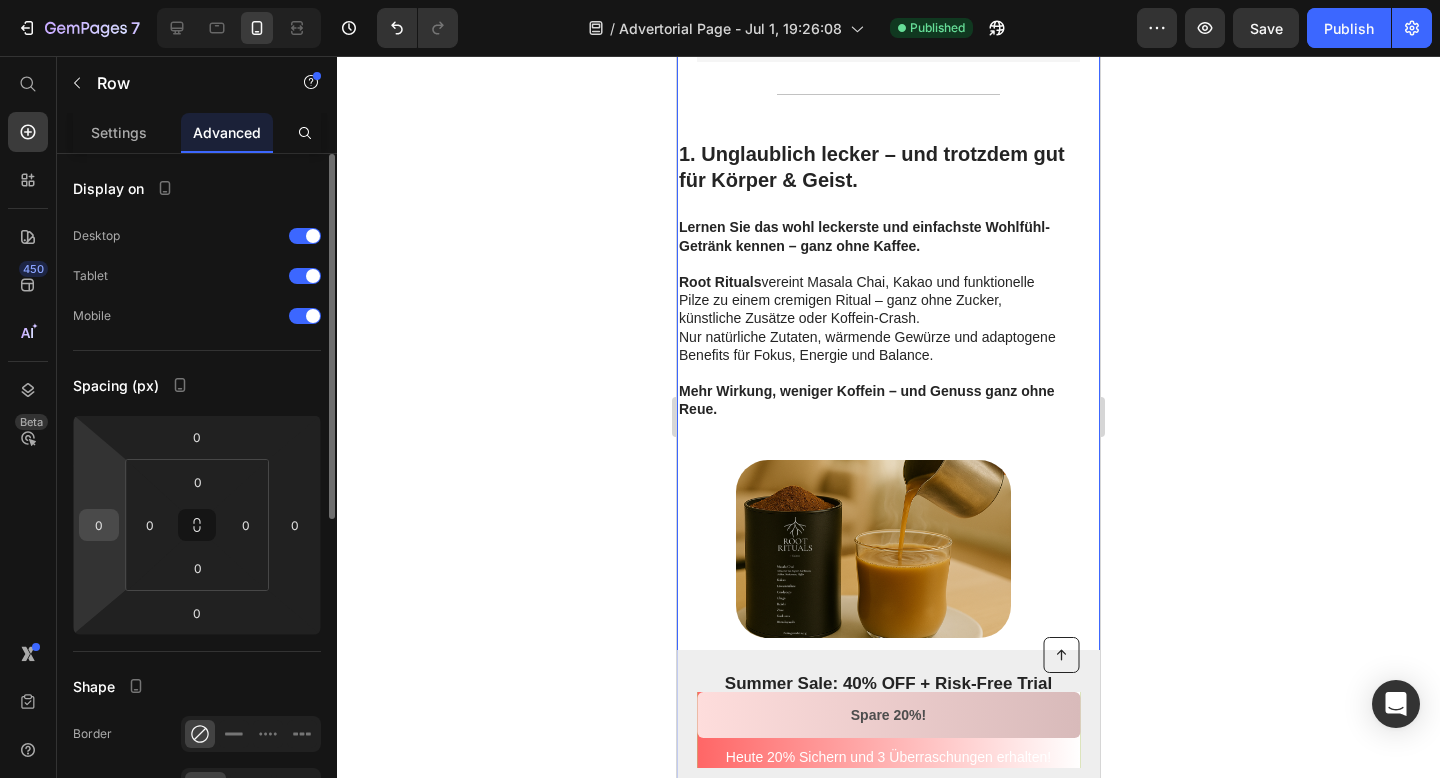 click on "0" at bounding box center (99, 525) 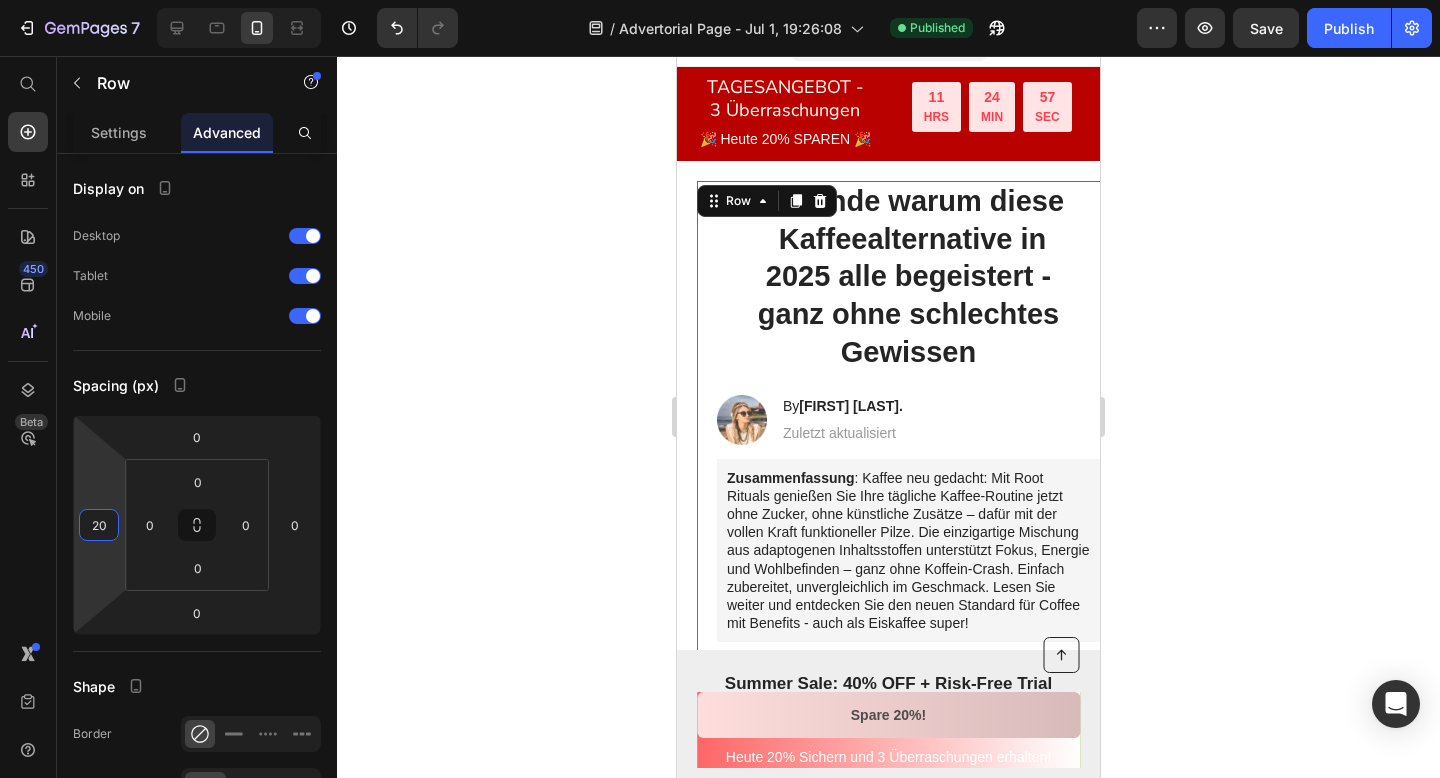 scroll, scrollTop: 36, scrollLeft: 0, axis: vertical 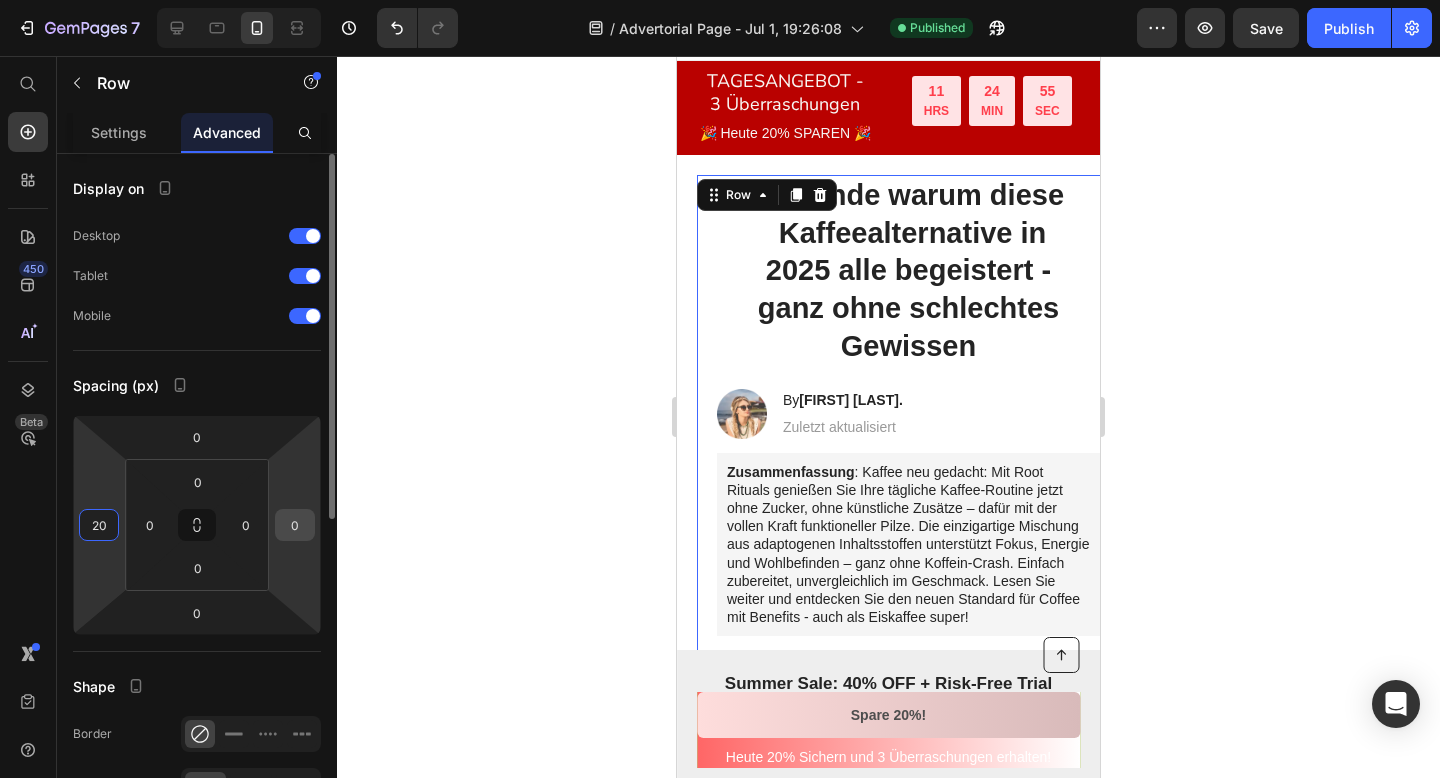 type on "20" 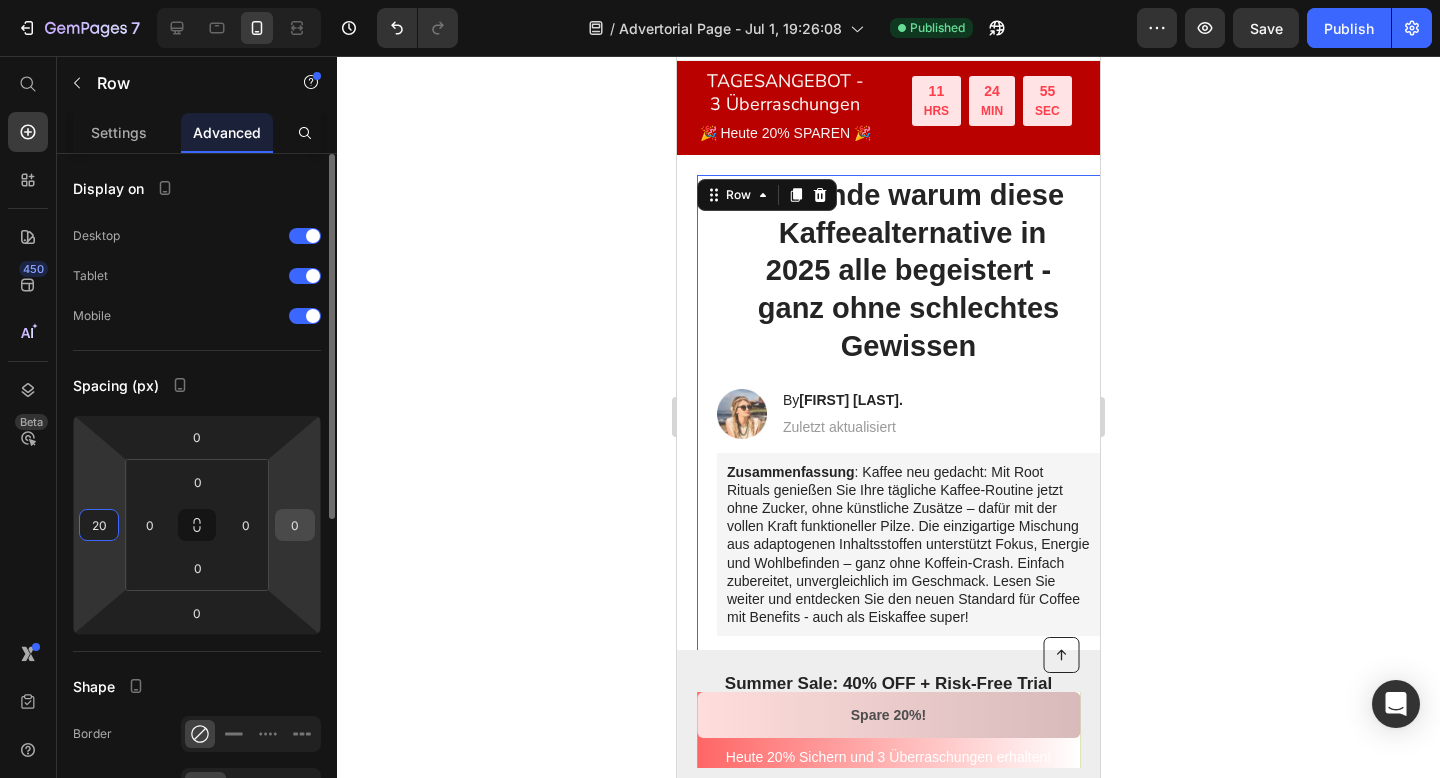 click on "0" at bounding box center (295, 525) 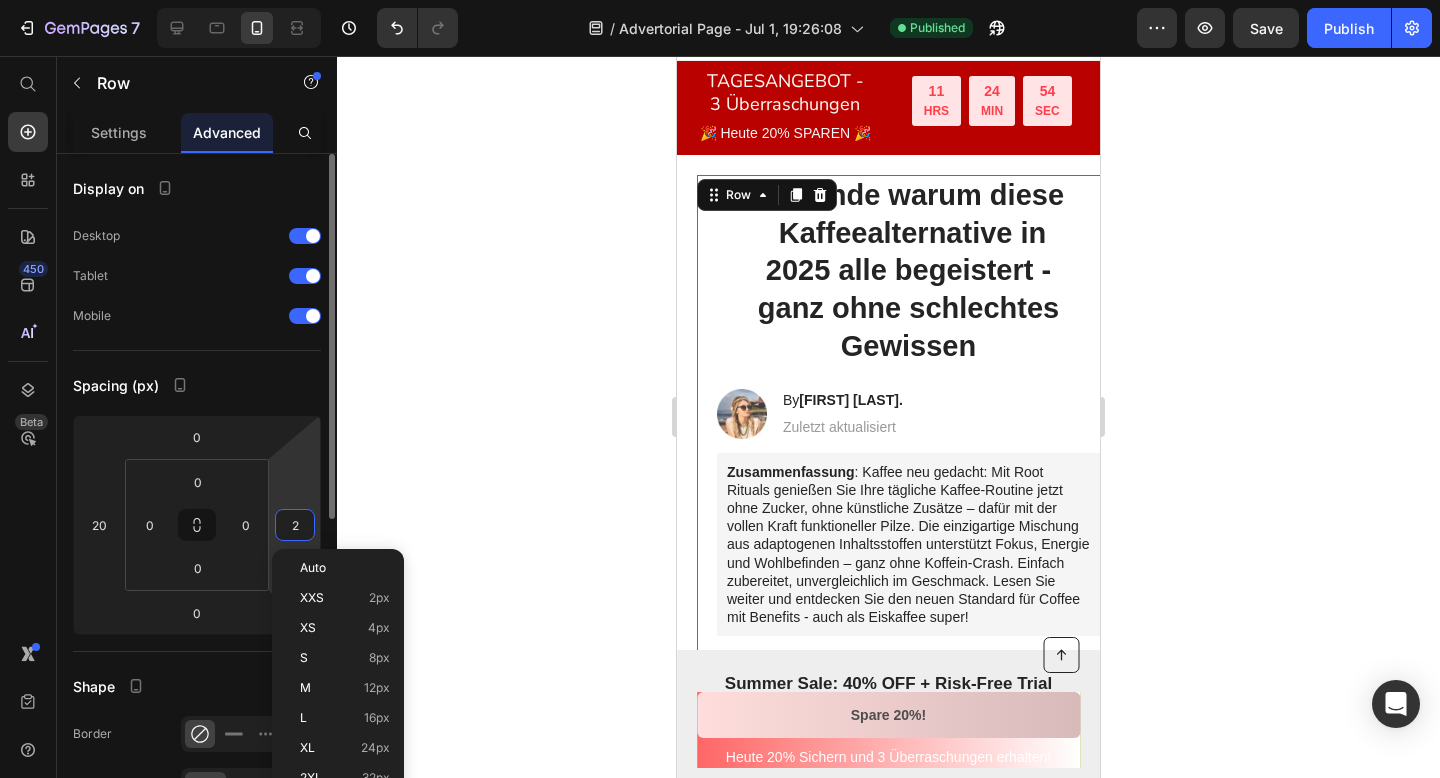 type on "20" 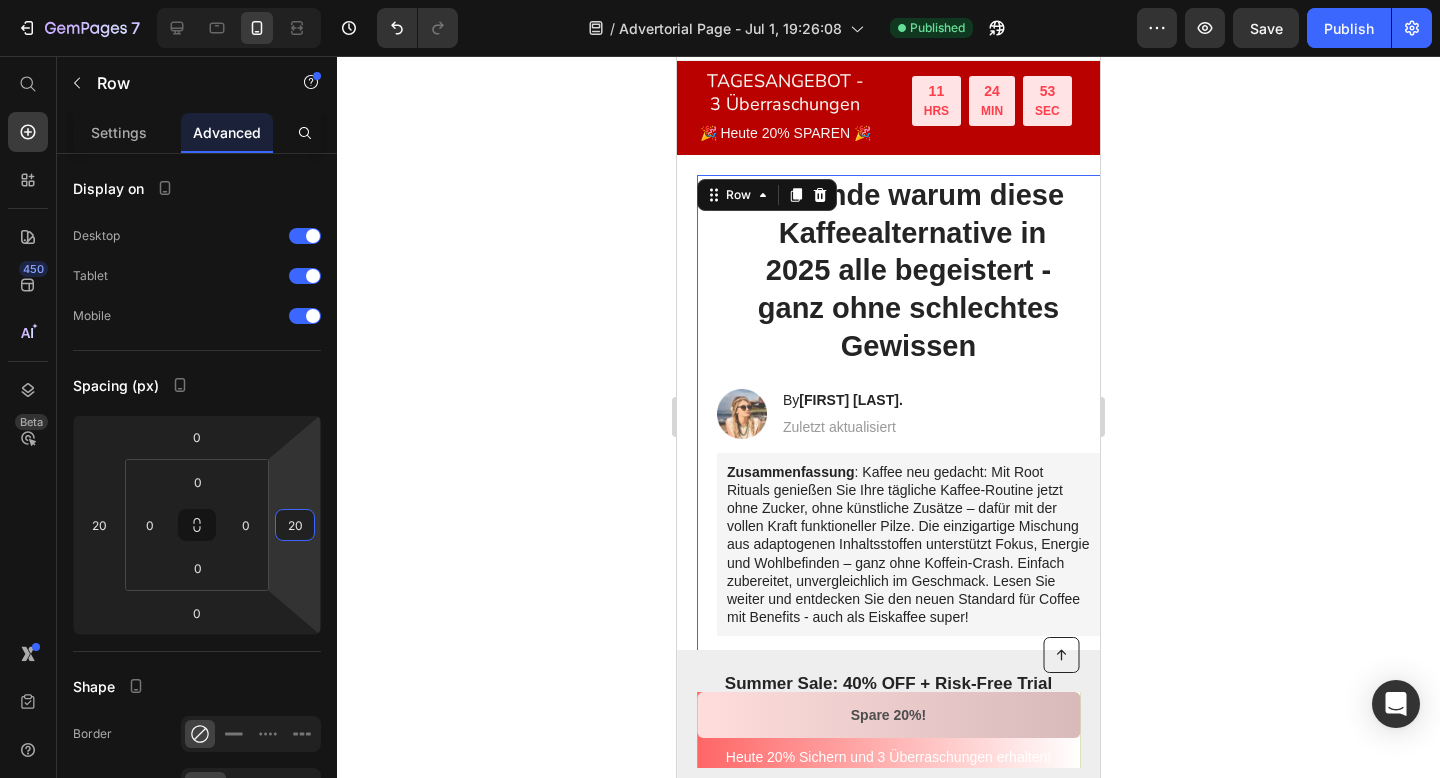 click 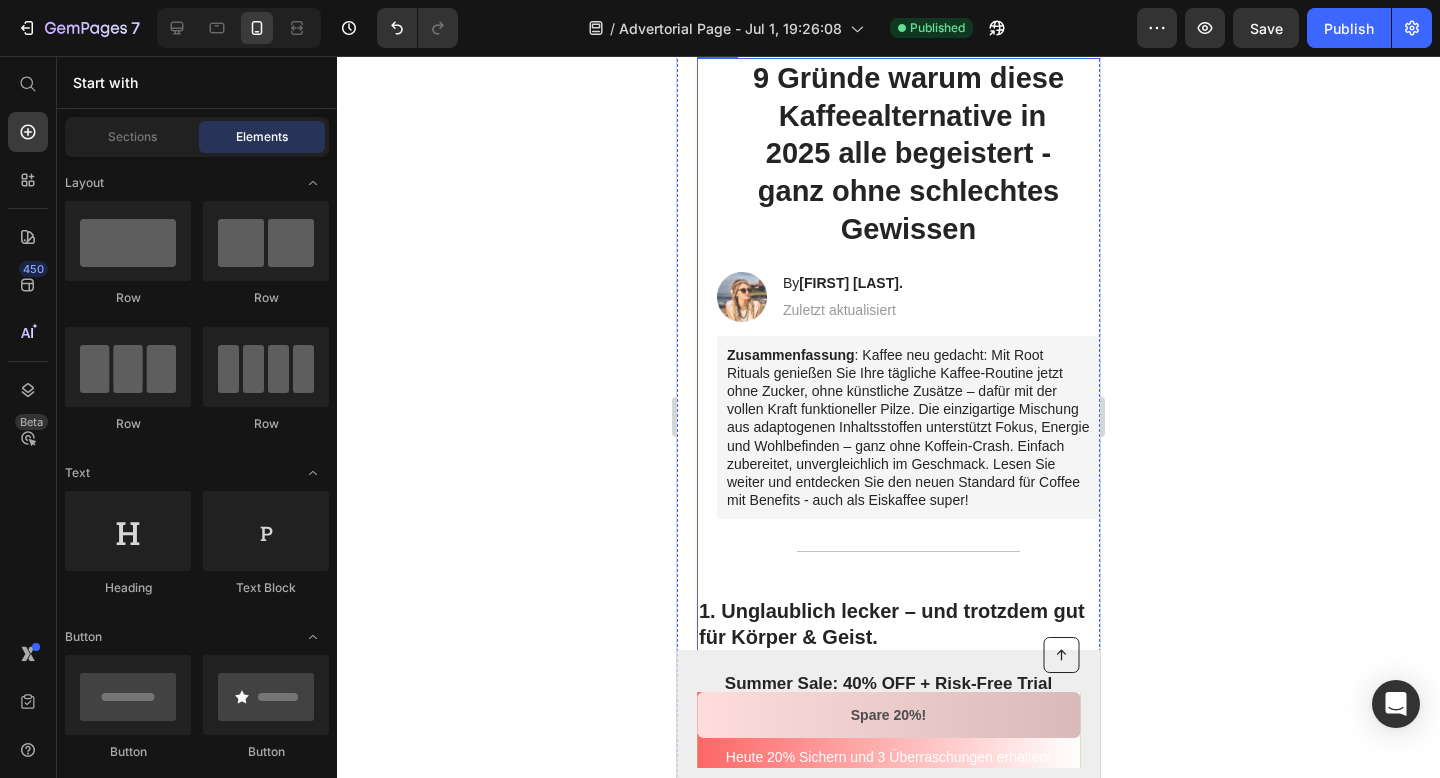 scroll, scrollTop: 169, scrollLeft: 0, axis: vertical 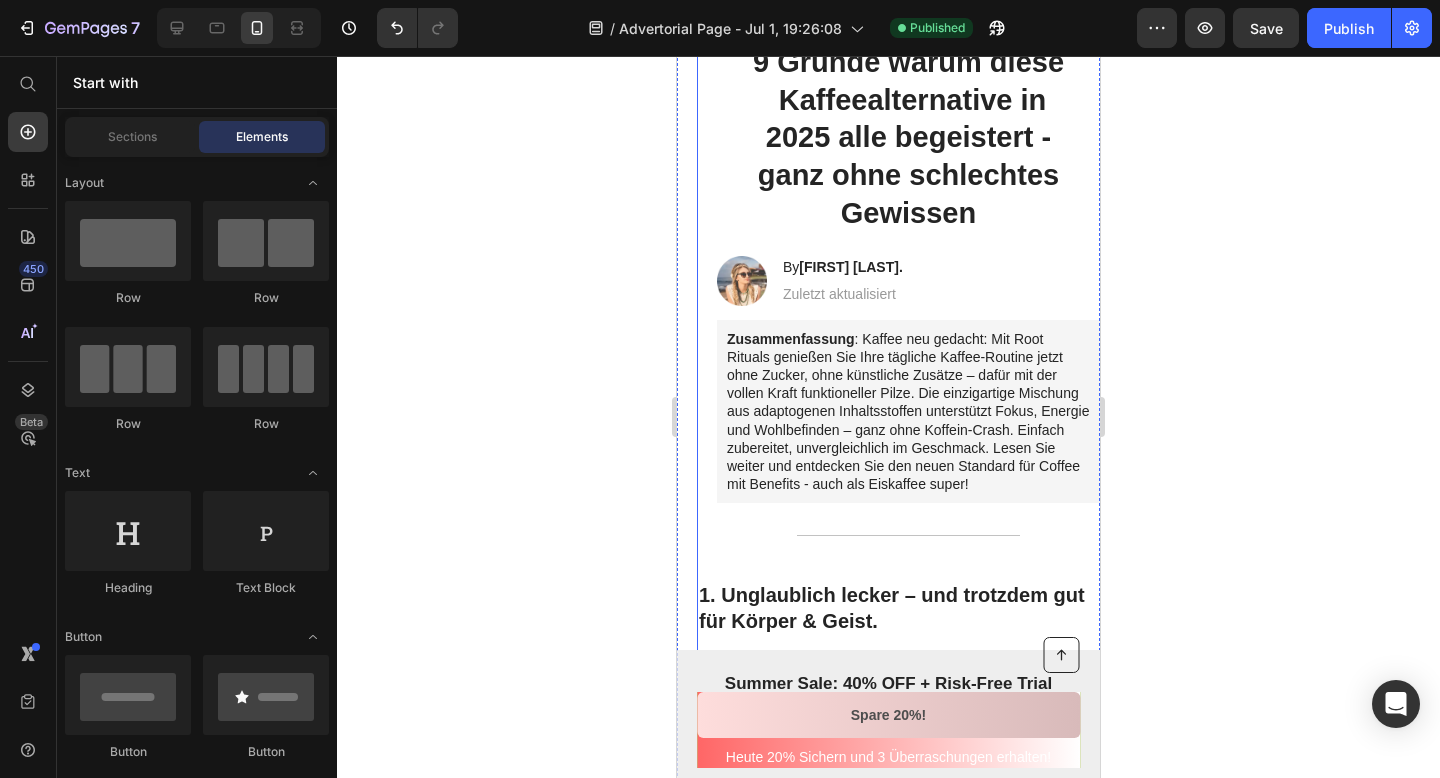 click on "Zusammenfassung : Kaffee neu gedacht: Mit Root Rituals genießen Sie Ihre tägliche Kaffee-Routine jetzt ohne Zucker, ohne künstliche Zusätze – dafür mit der vollen Kraft funktioneller Pilze. Die einzigartige Mischung aus adaptogenen Inhaltsstoffen unterstützt Fokus, Energie und Wohlbefinden – ganz ohne Koffein-Crash. Einfach zubereitet, unvergleichlich im Geschmack. Lesen Sie weiter und entdecken Sie den neuen Standard für Coffee mit Benefits - auch als Eiskaffee super!" at bounding box center (908, 412) 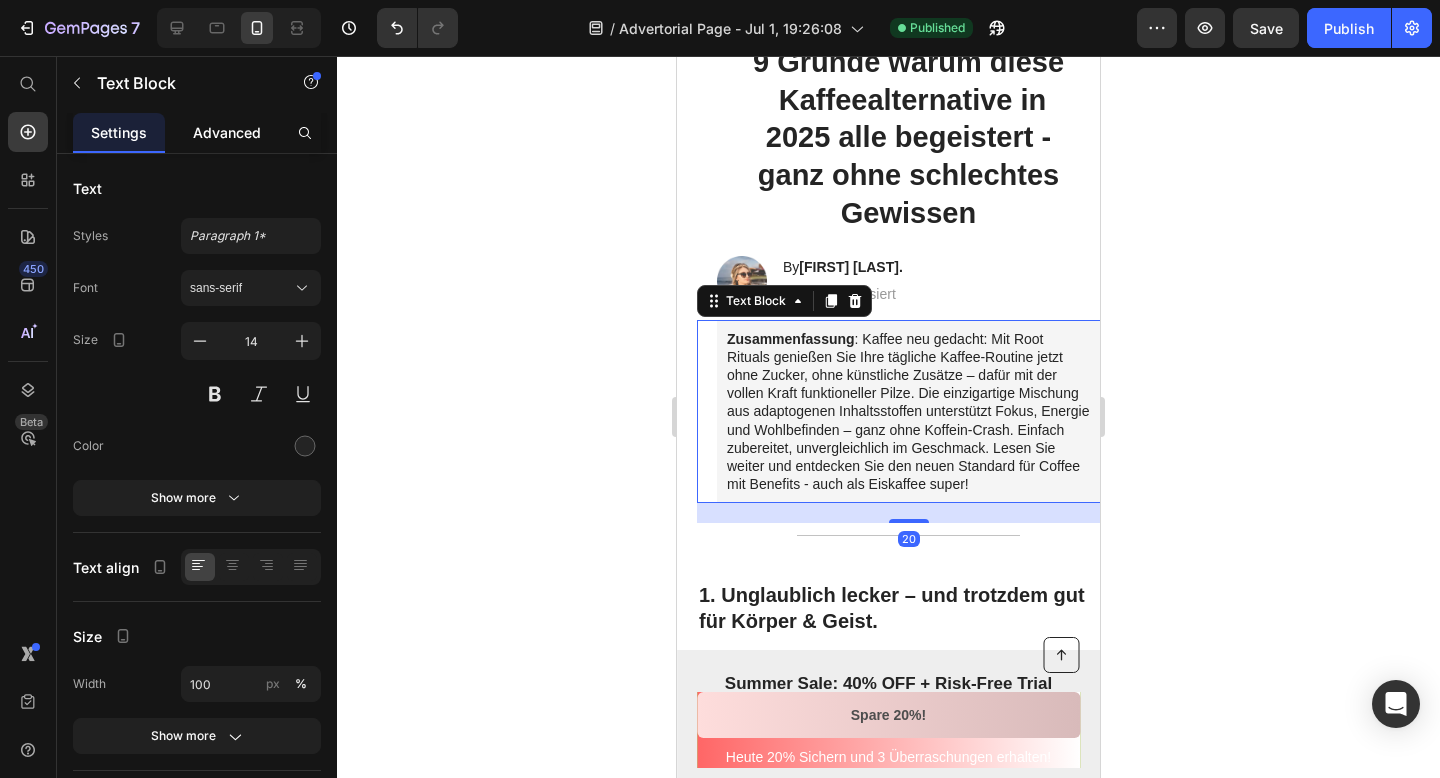 click on "Advanced" at bounding box center (227, 132) 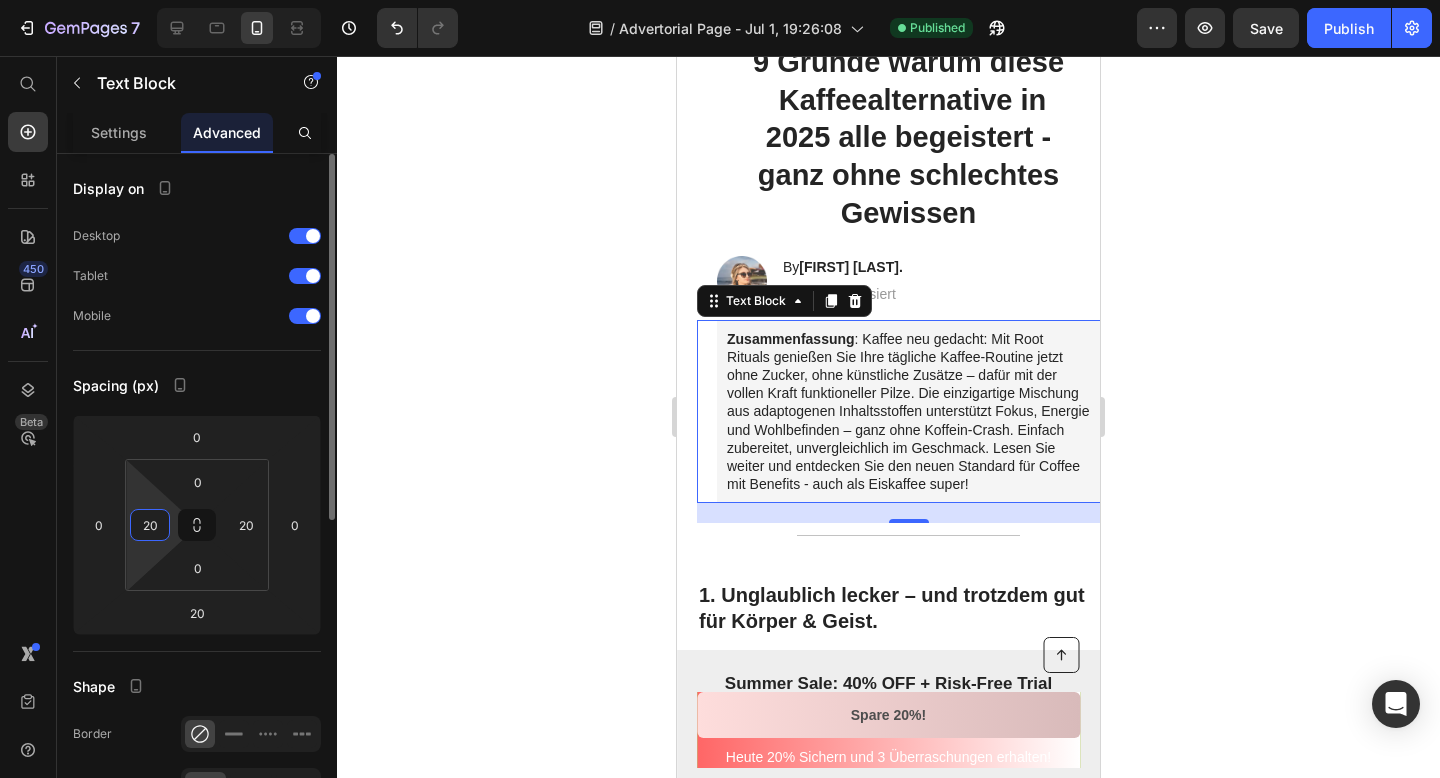click on "20" at bounding box center (150, 525) 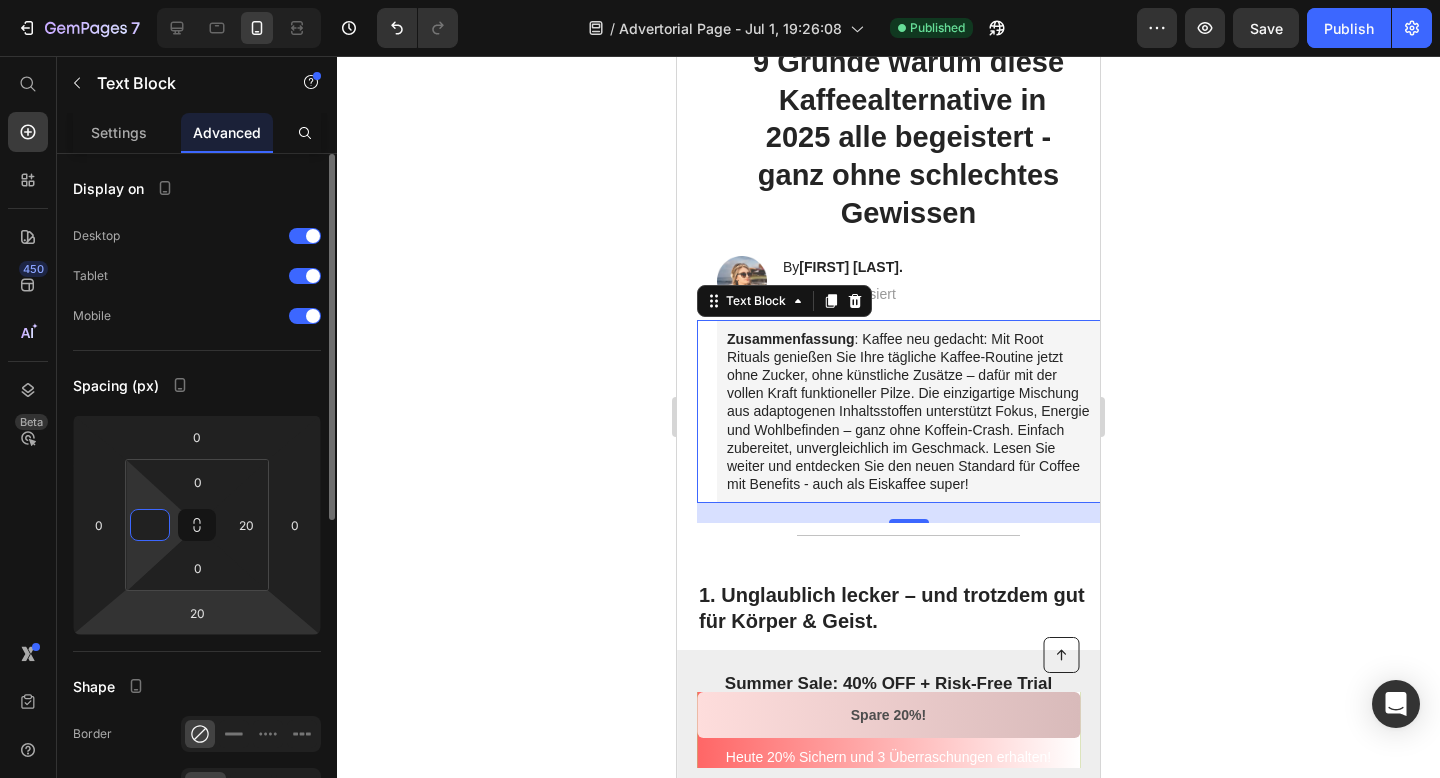 click on "7  Version history  /  Advertorial Page - Jul 1, 19:26:08 Published Preview  Save   Publish  450 Beta Start with Sections Elements Hero Section Product Detail Brands Trusted Badges Guarantee Product Breakdown How to use Testimonials Compare Bundle FAQs Social Proof Brand Story Product List Collection Blog List Contact Sticky Add to Cart Custom Footer Browse Library 450 Layout
Row
Row
Row
Row Text
Heading
Text Block Button
Button
Button
Sticky Back to top Media" at bounding box center [720, 0] 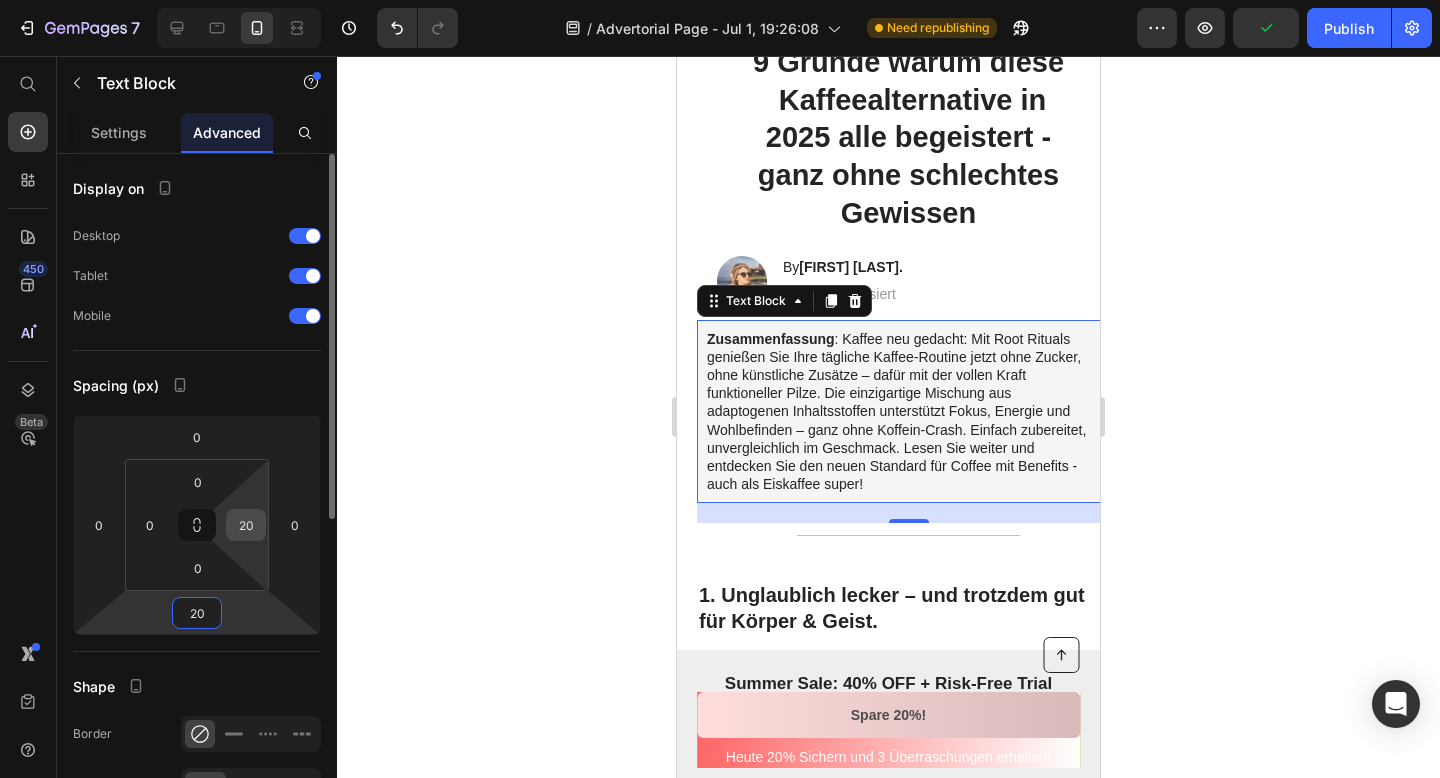 click on "20" at bounding box center [246, 525] 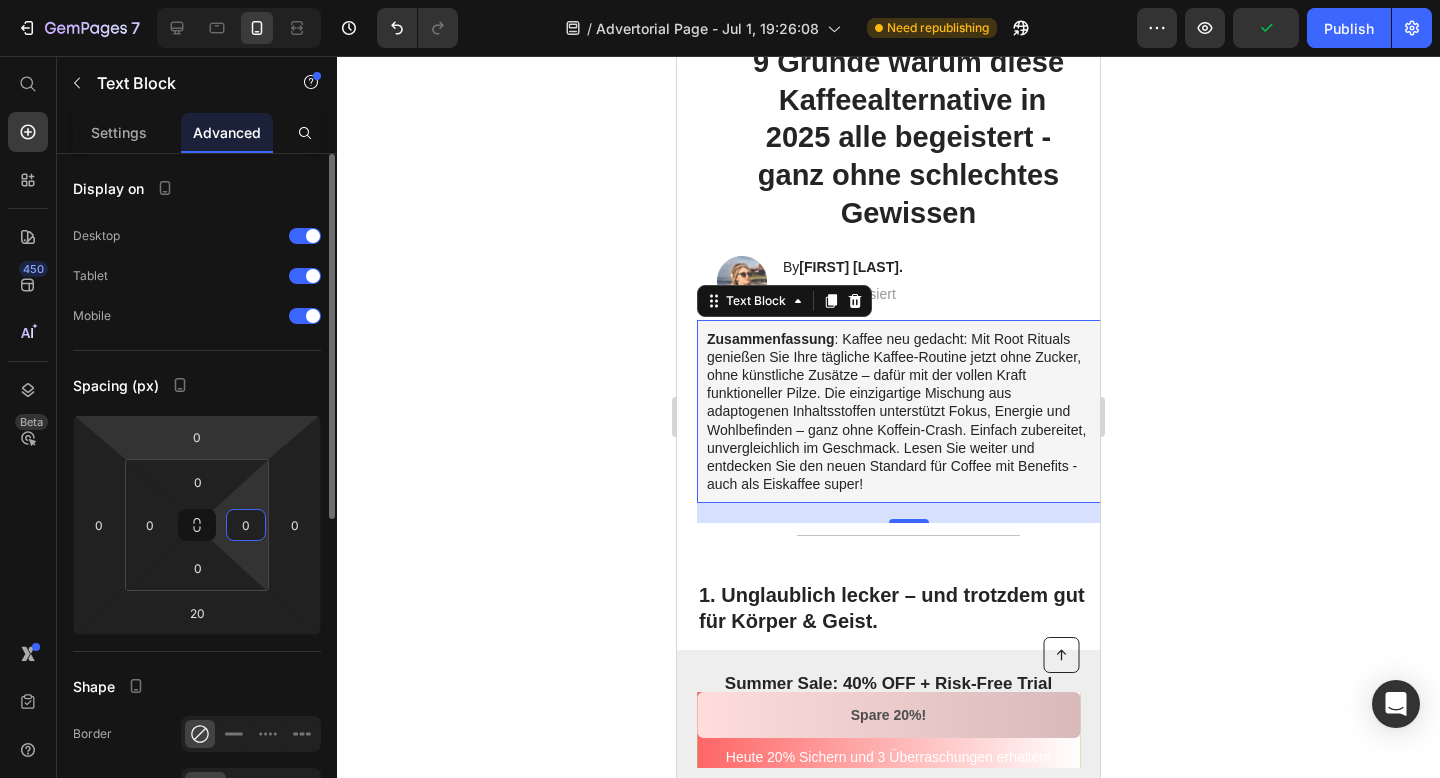 click on "Spacing (px)" at bounding box center [197, 385] 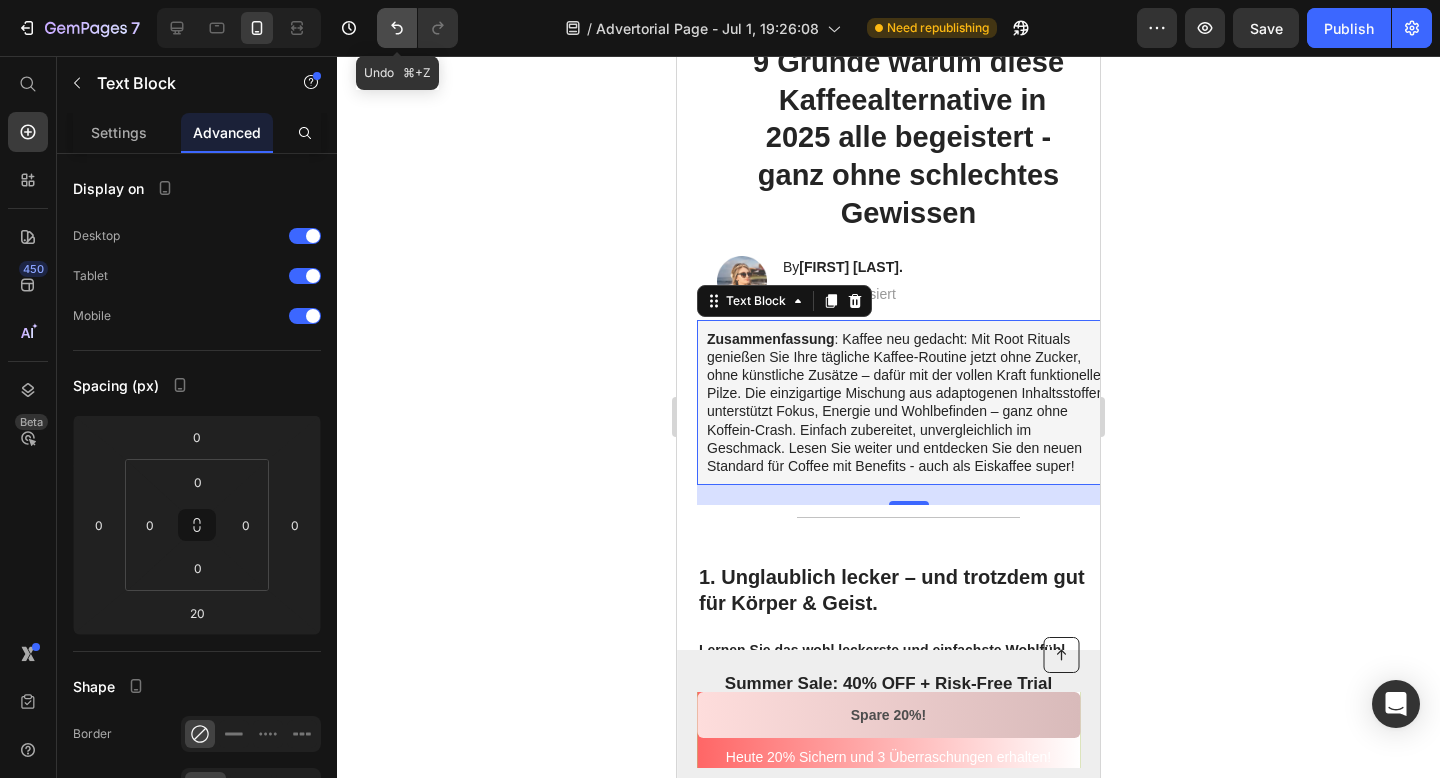 click 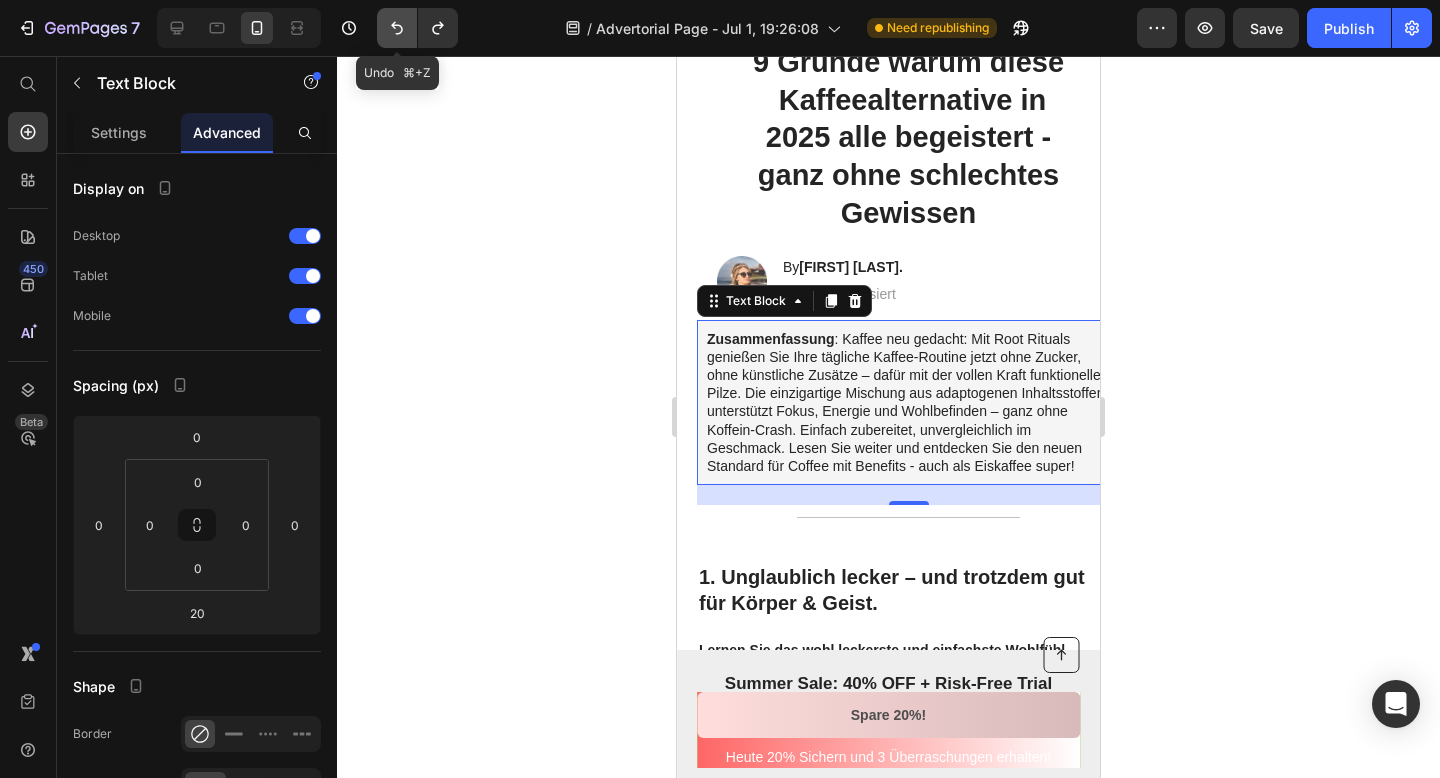 click 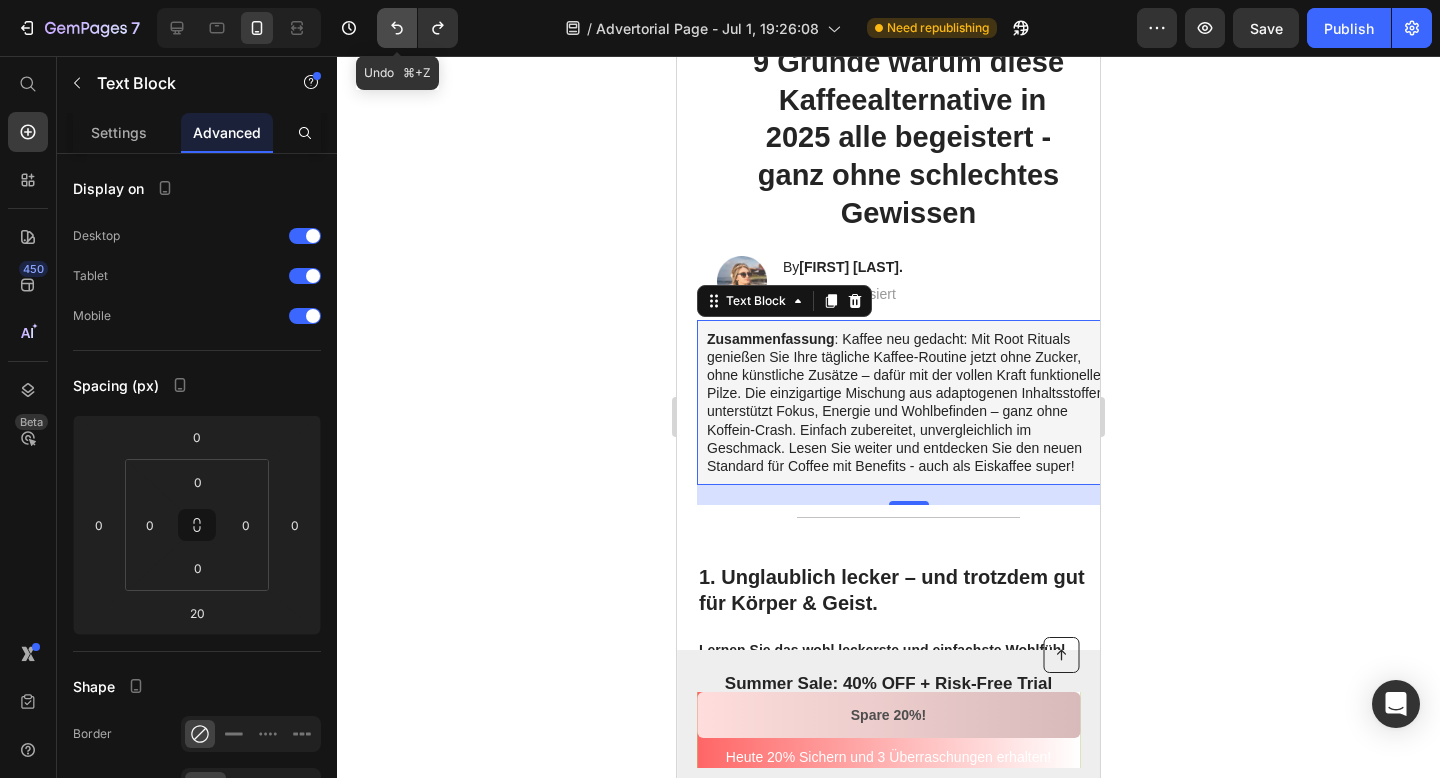 type on "20" 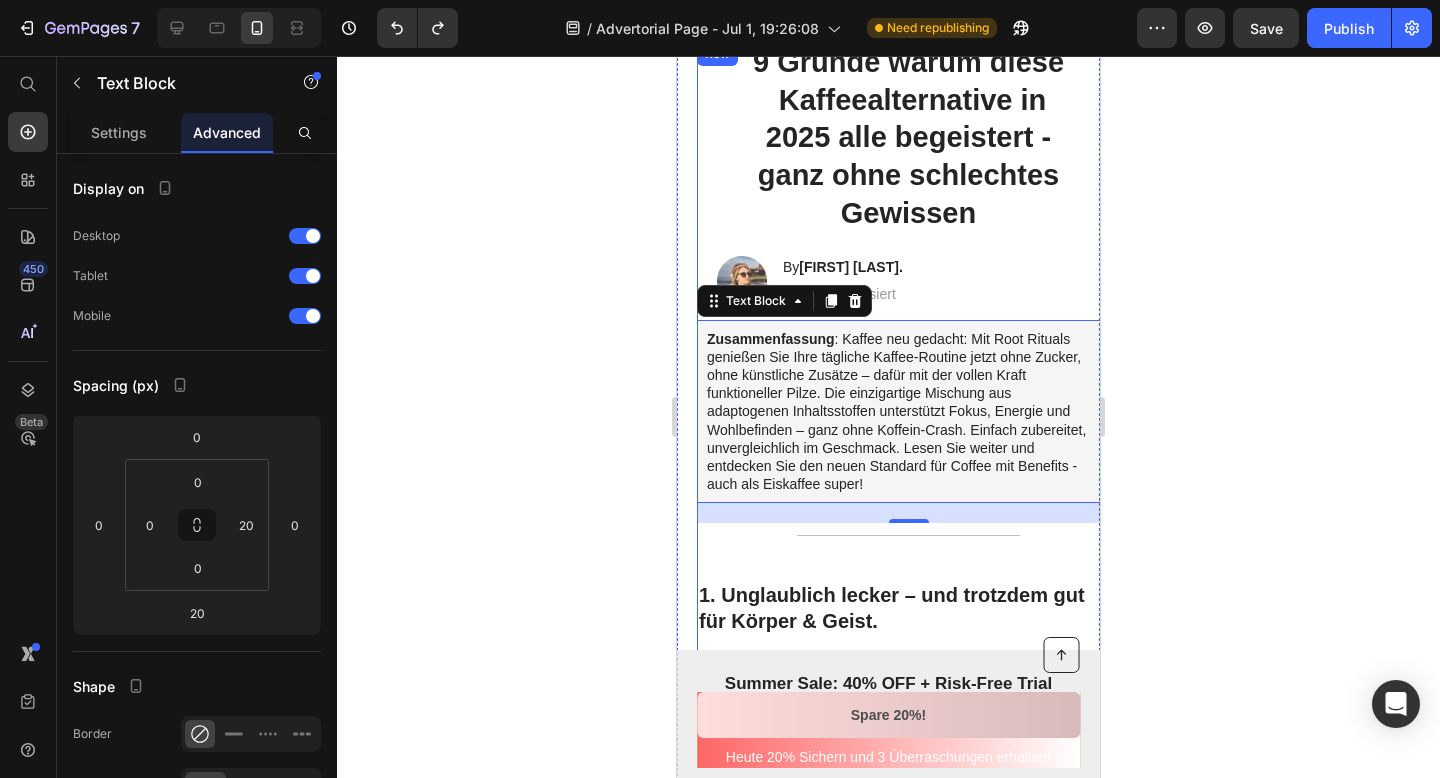 click on "9 Gründe warum diese  Kaffeealternative in 2025 alle begeistert - ganz ohne schlechtes Gewissen Heading Image By  [FIRST] [LAST]. Heading Zuletzt aktualisiert Text Block Row Zusammenfassung : Kaffee neu gedacht: Mit Root Rituals genießen Sie Ihre tägliche Kaffee-Routine jetzt ohne Zucker, ohne künstliche Zusätze – dafür mit der vollen Kraft funktioneller Pilze. Die einzigartige Mischung aus adaptogenen Inhaltsstoffen unterstützt Fokus, Energie und Wohlbefinden – ganz ohne Koffein-Crash. Einfach zubereitet, unvergleichlich im Geschmack. Lesen Sie weiter und entdecken Sie den neuen Standard für Coffee mit Benefits - auch als Eiskaffee super! Text Block   20                Title Line Image 1. Unglaublich lecker – und trotzdem gut für Körper & Geist. Heading Lernen Sie das wohl leckerste und einfachste Wohlfühl-Getränk kennen – ganz ohne Kaffee. Root Rituals  vereint Masala Chai, Kakao und funktionelle Pilze zu einem cremigen Ritual – ganz ohne Zucker, künstliche Zusätze oder Koffein-Crash." at bounding box center [908, 2867] 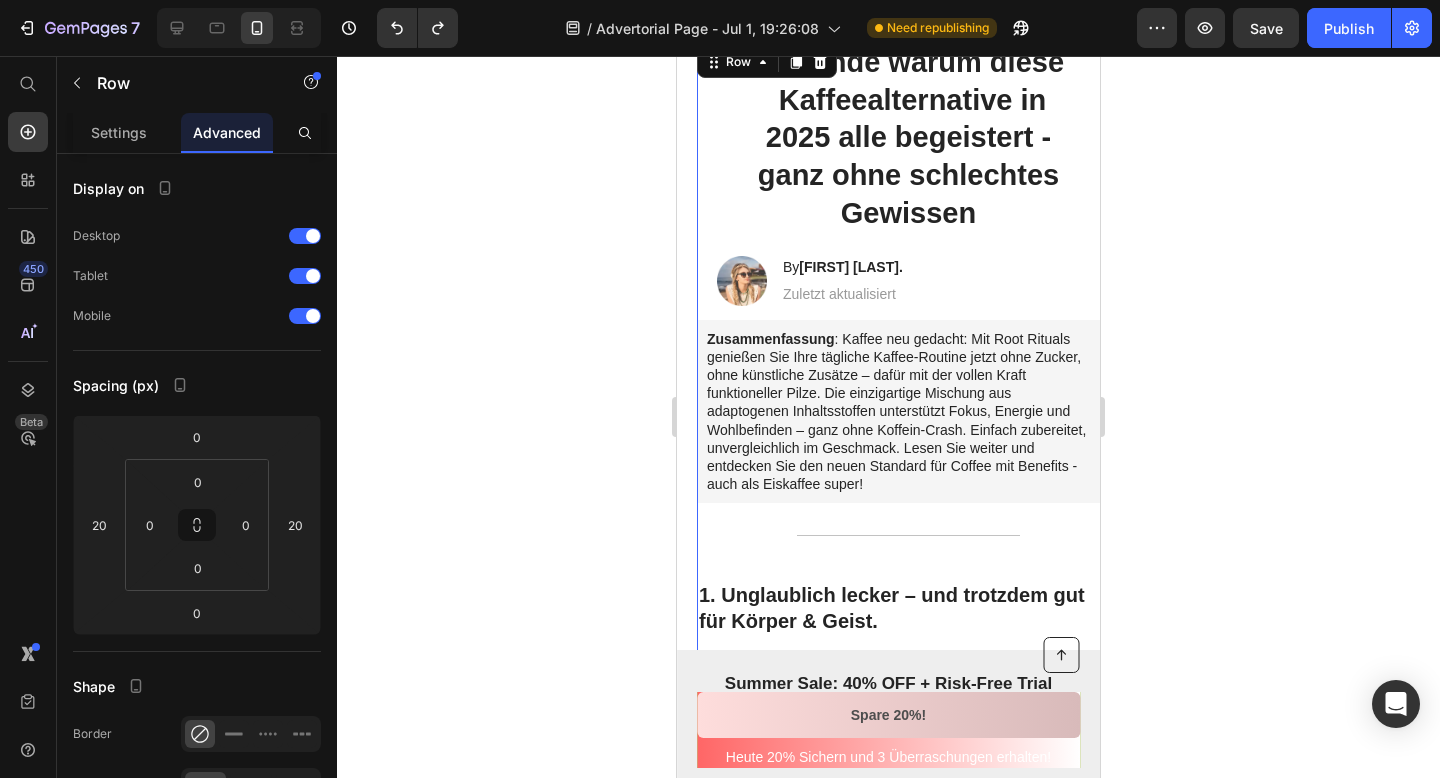 scroll, scrollTop: 0, scrollLeft: 0, axis: both 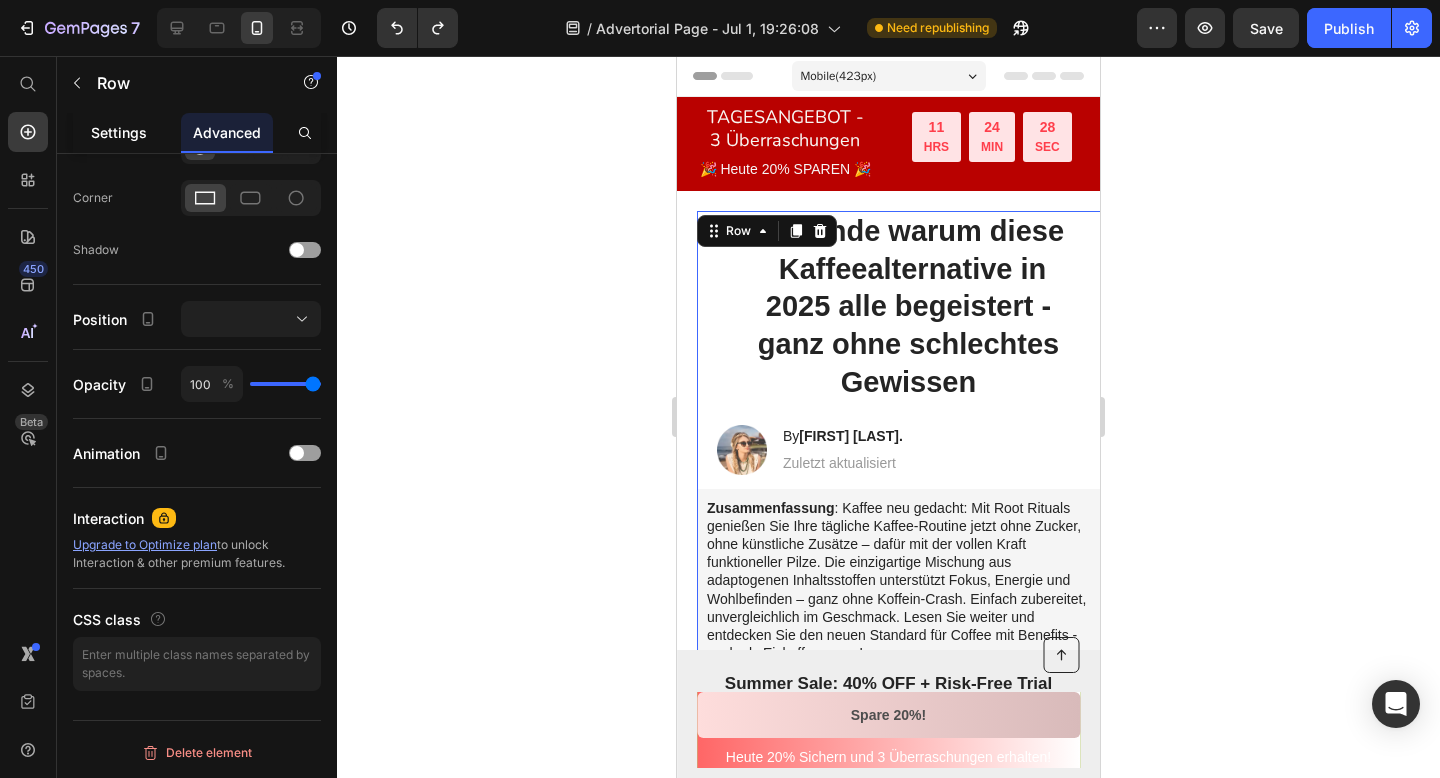 click on "Settings" at bounding box center [119, 132] 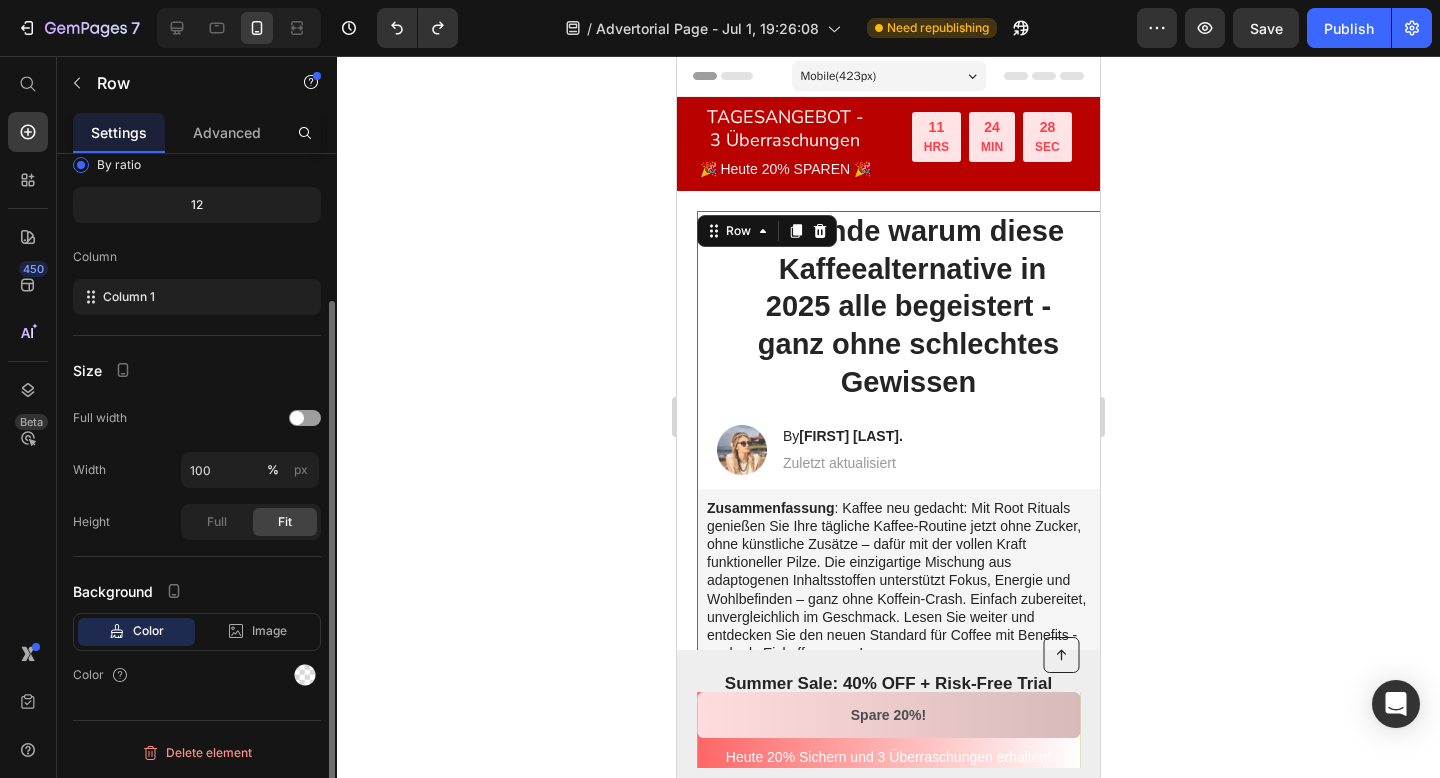 scroll, scrollTop: 0, scrollLeft: 0, axis: both 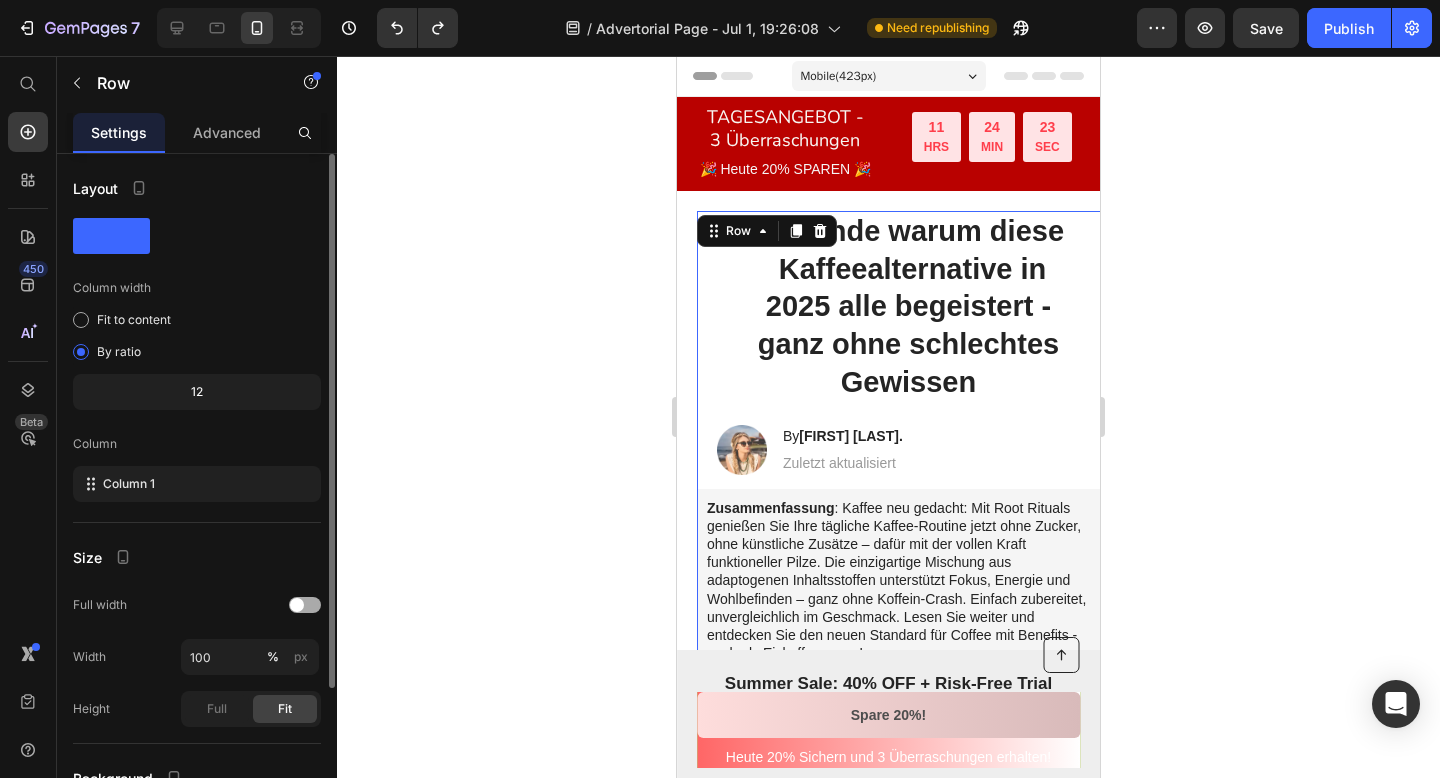 click at bounding box center [297, 605] 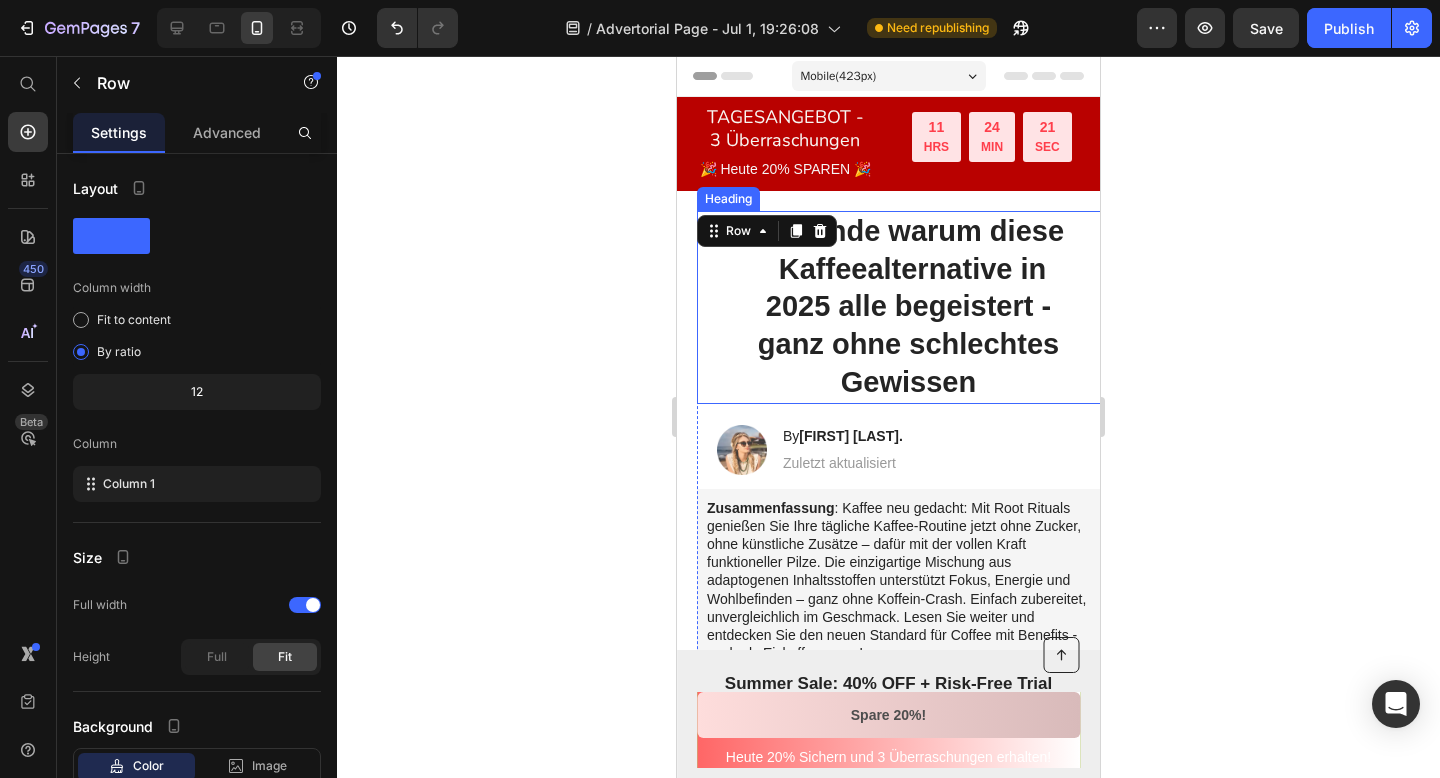 click on "9 Gründe warum diese  Kaffeealternative in 2025 alle begeistert - ganz ohne schlechtes Gewissen" at bounding box center [908, 307] 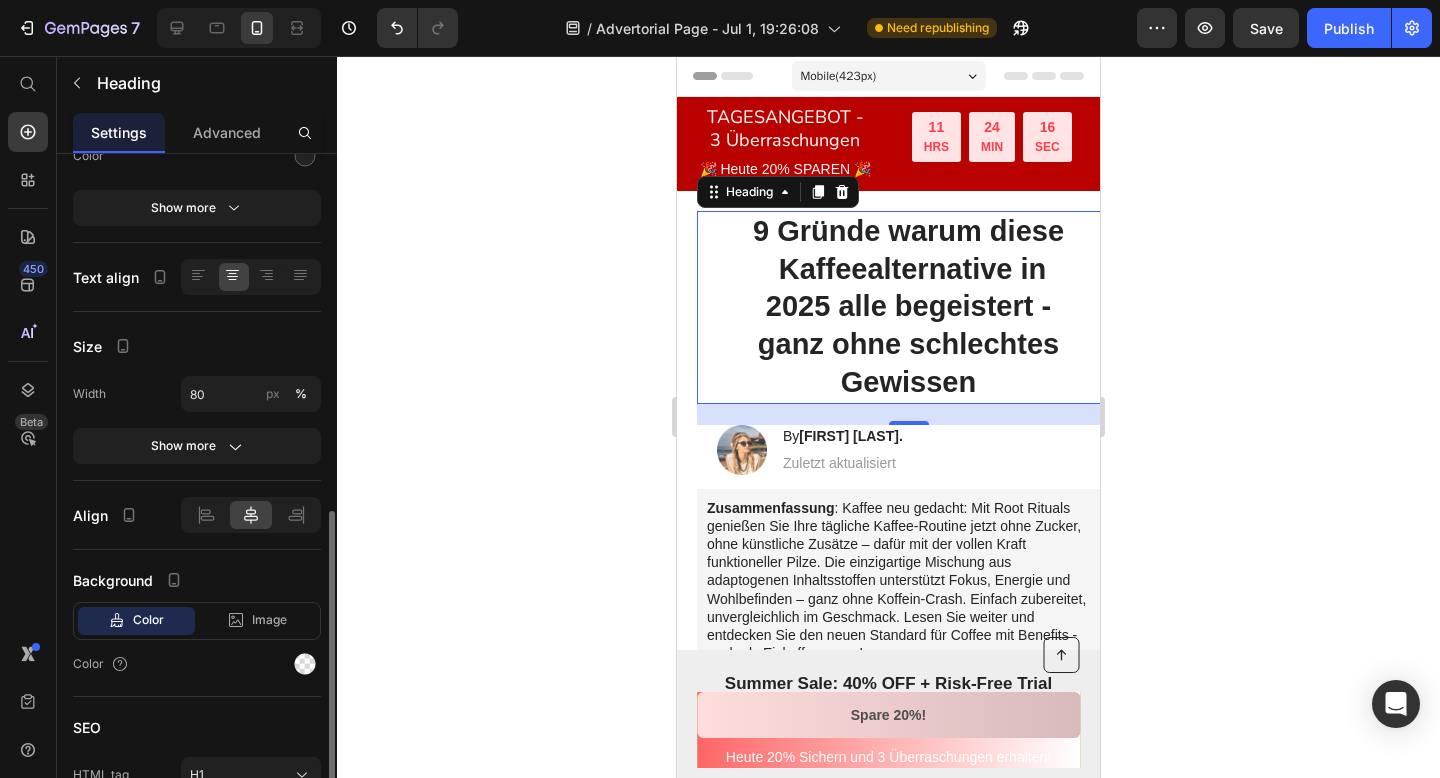 scroll, scrollTop: 396, scrollLeft: 0, axis: vertical 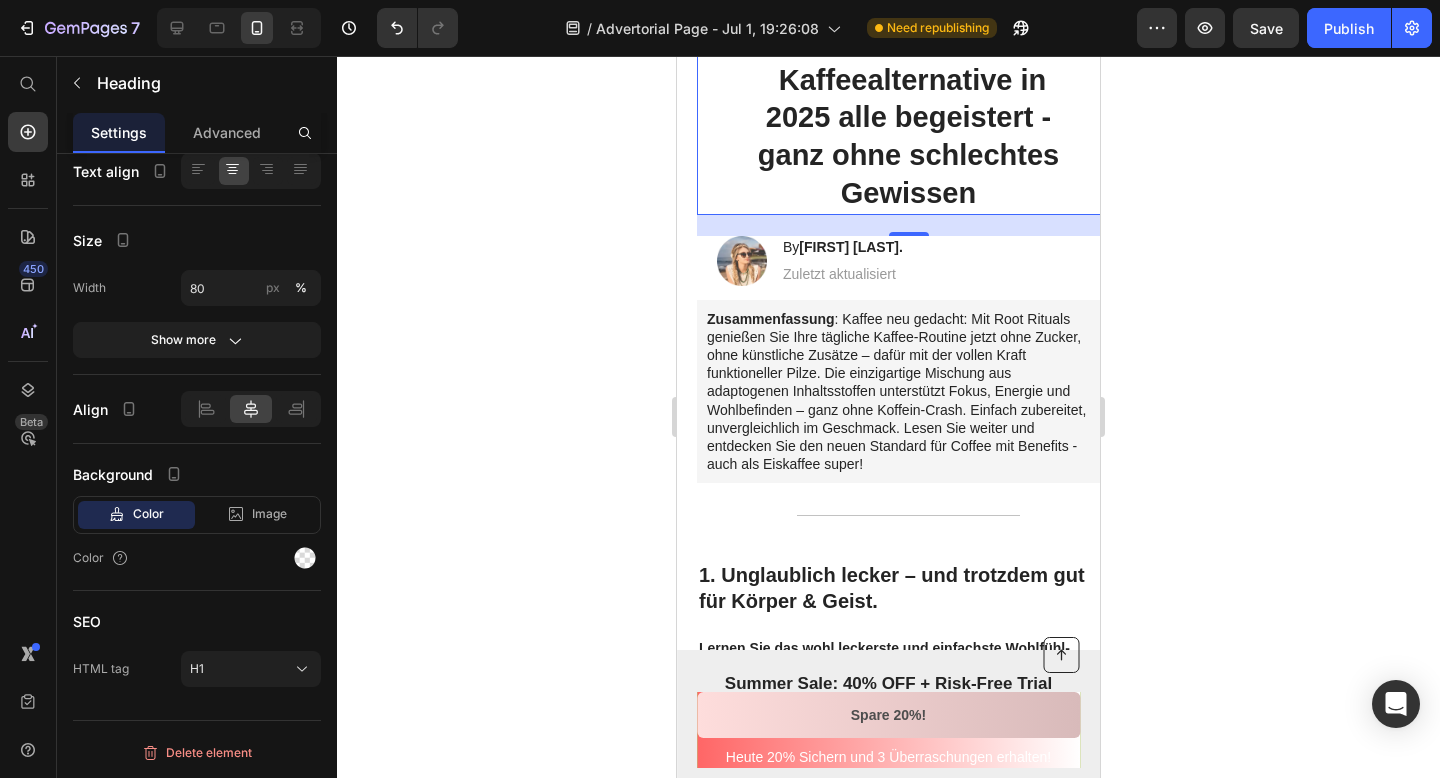 click 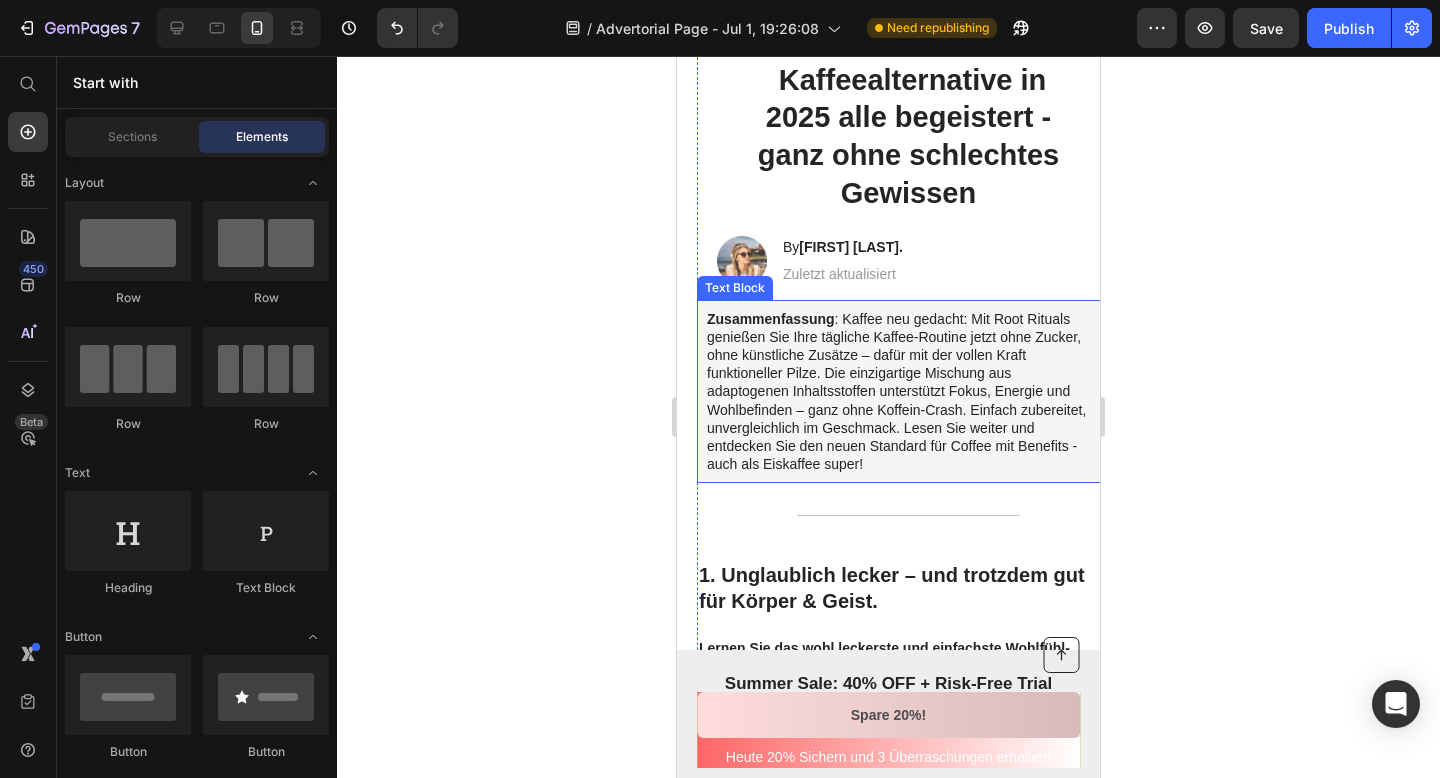 click on "Zusammenfassung : Kaffee neu gedacht: Mit Root Rituals genießen Sie Ihre tägliche Kaffee-Routine jetzt ohne Zucker, ohne künstliche Zusätze – dafür mit der vollen Kraft funktioneller Pilze. Die einzigartige Mischung aus adaptogenen Inhaltsstoffen unterstützt Fokus, Energie und Wohlbefinden – ganz ohne Koffein-Crash. Einfach zubereitet, unvergleichlich im Geschmack. Lesen Sie weiter und entdecken Sie den neuen Standard für Coffee mit Benefits - auch als Eiskaffee super!" at bounding box center [898, 392] 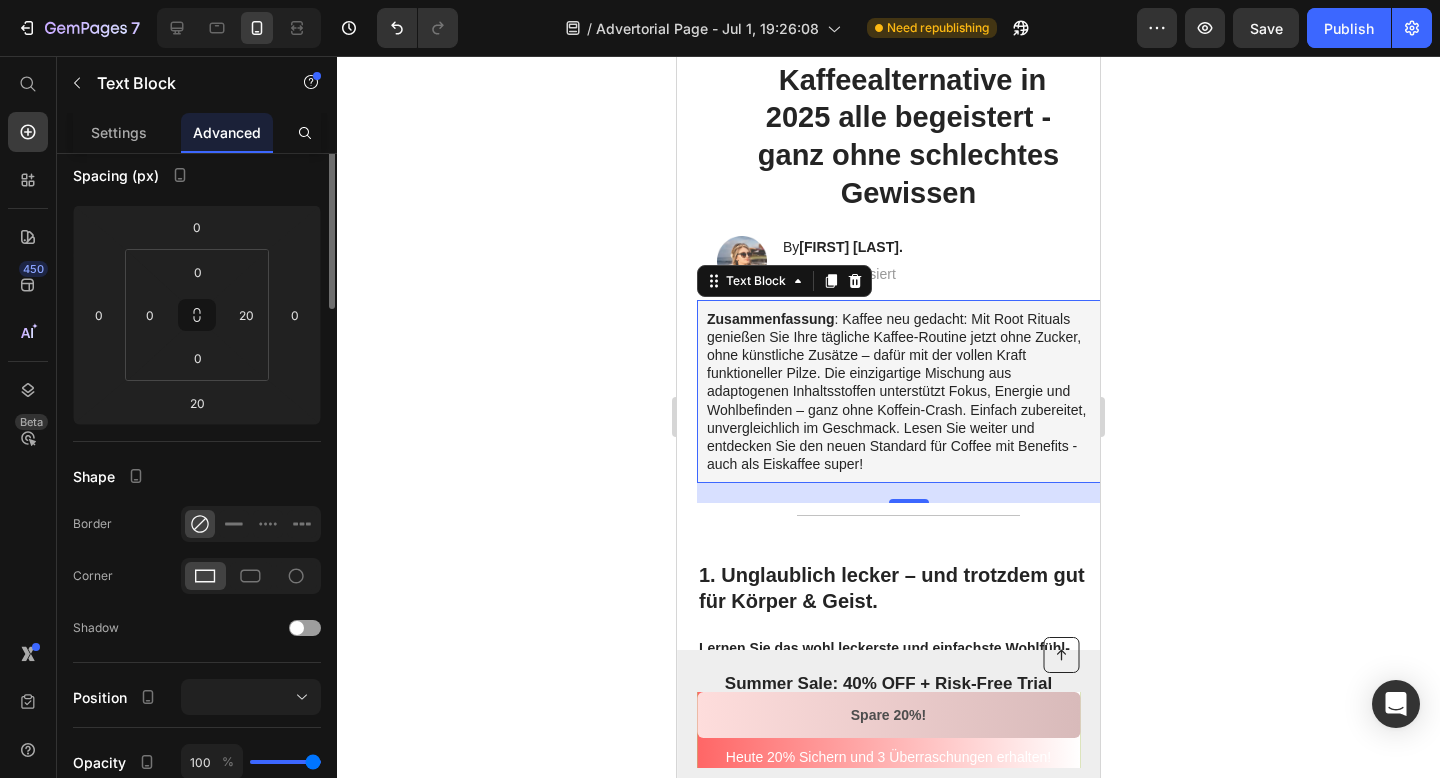 scroll, scrollTop: 0, scrollLeft: 0, axis: both 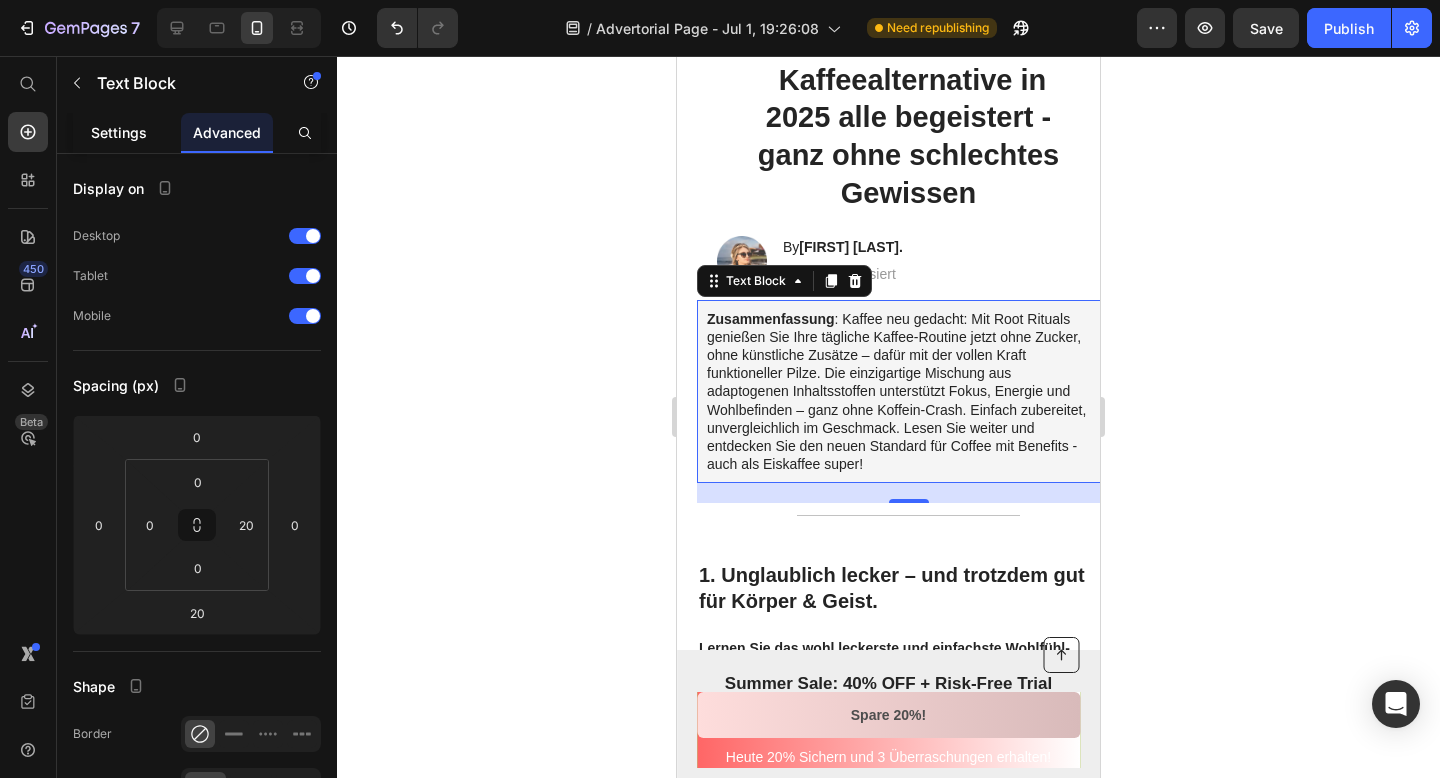 click on "Settings" at bounding box center (119, 132) 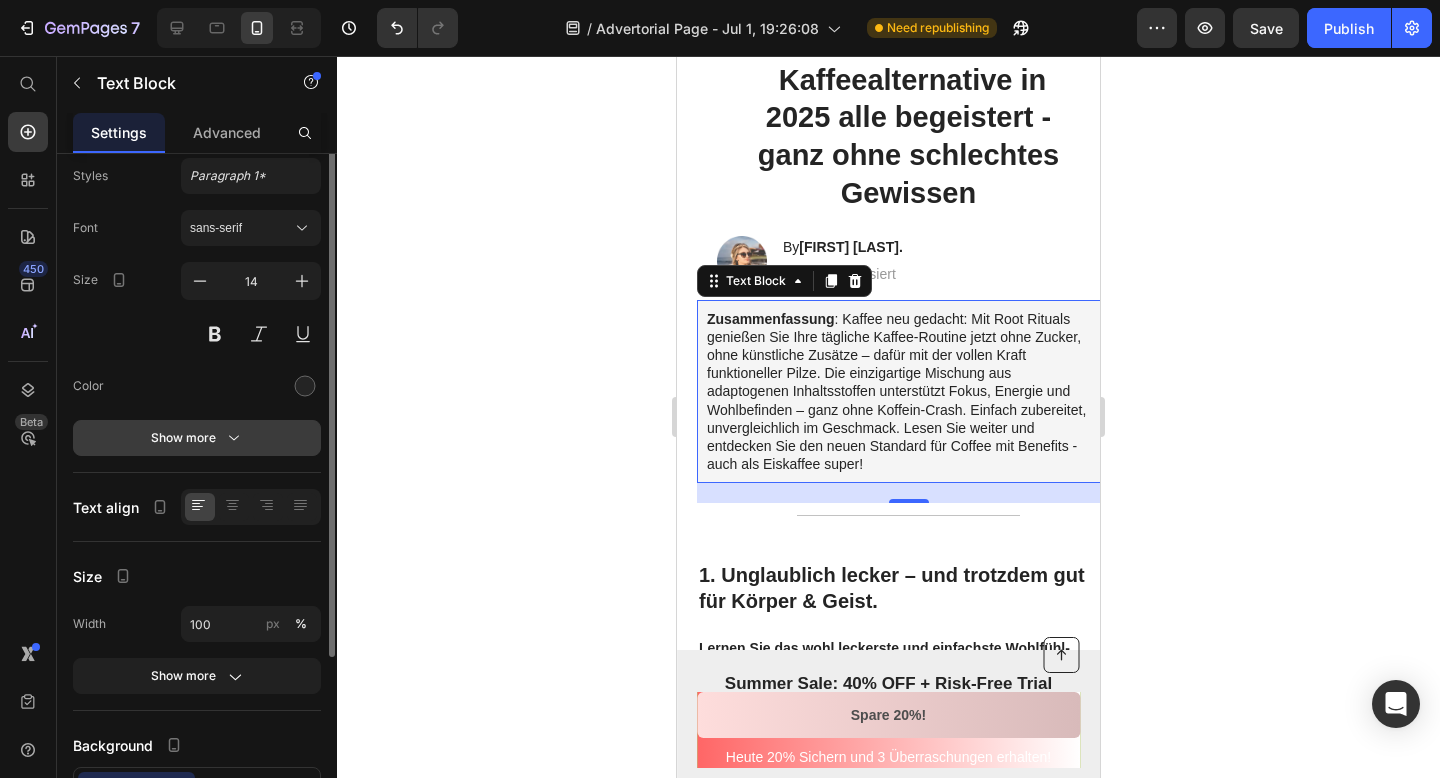scroll, scrollTop: 214, scrollLeft: 0, axis: vertical 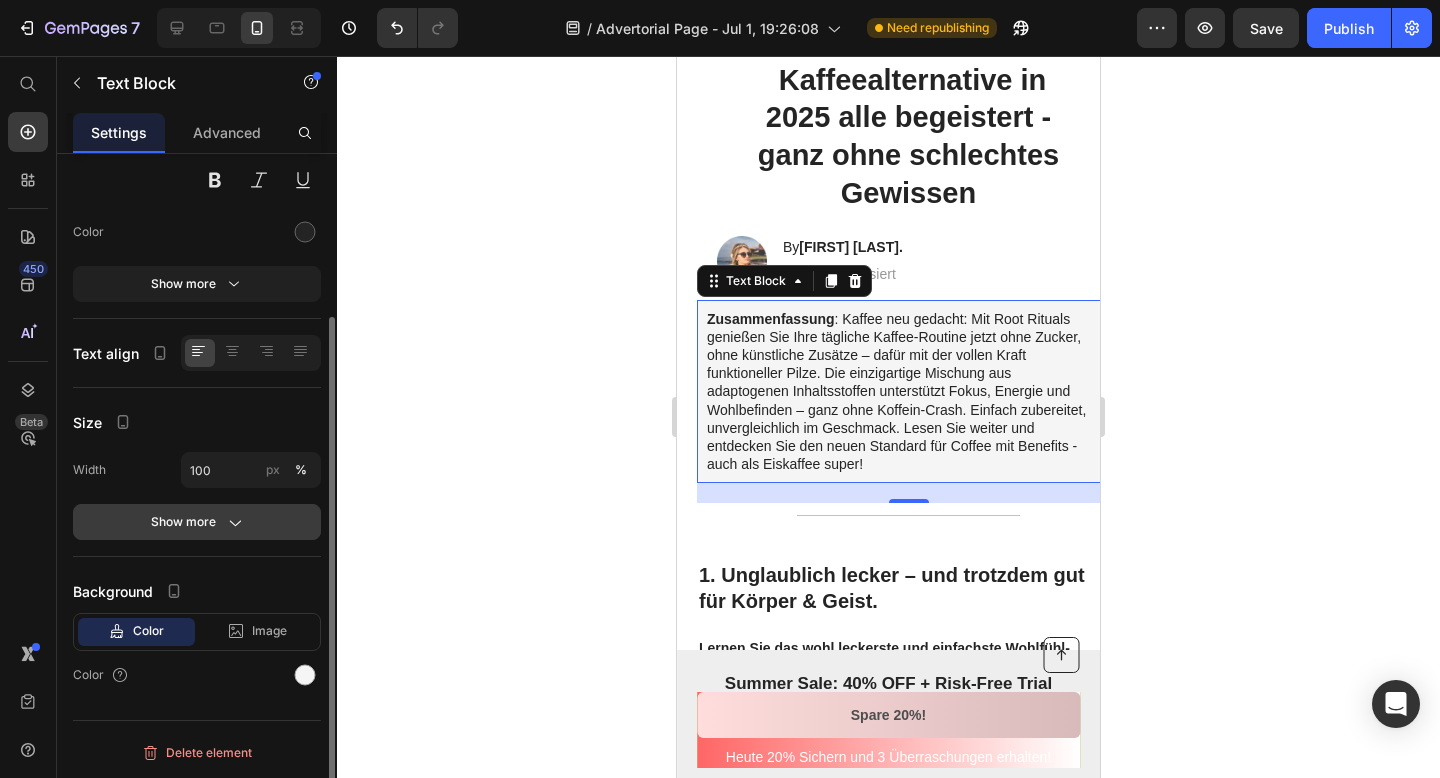 click 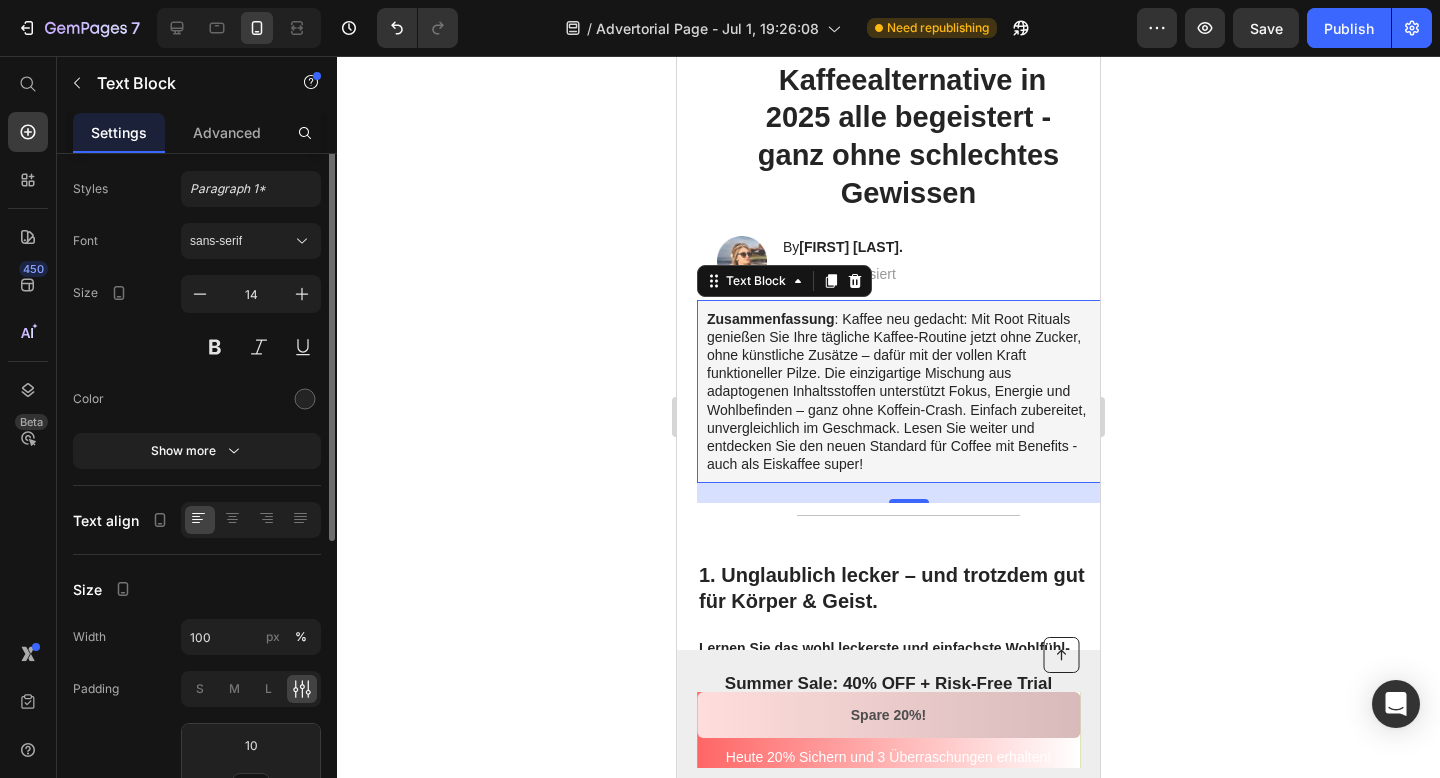 scroll, scrollTop: 0, scrollLeft: 0, axis: both 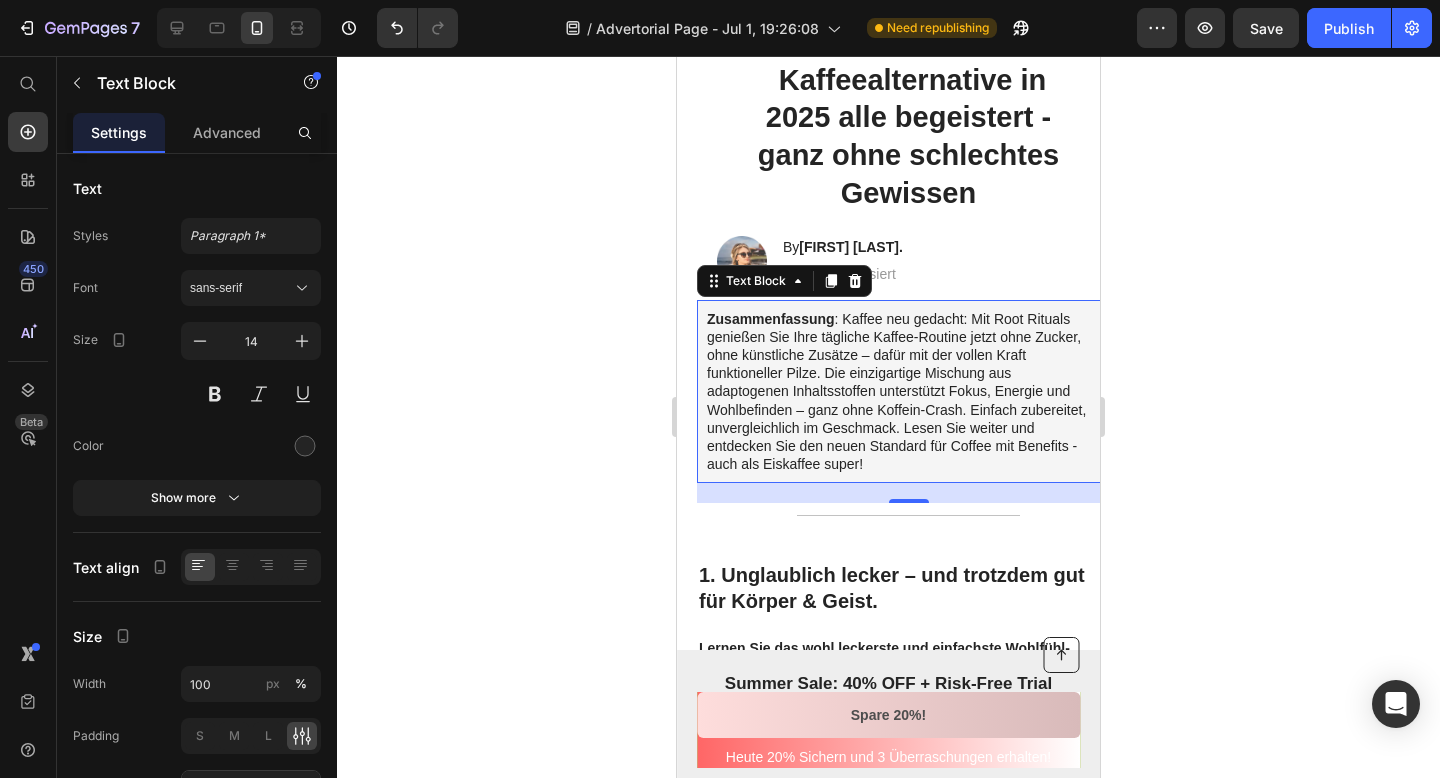 click 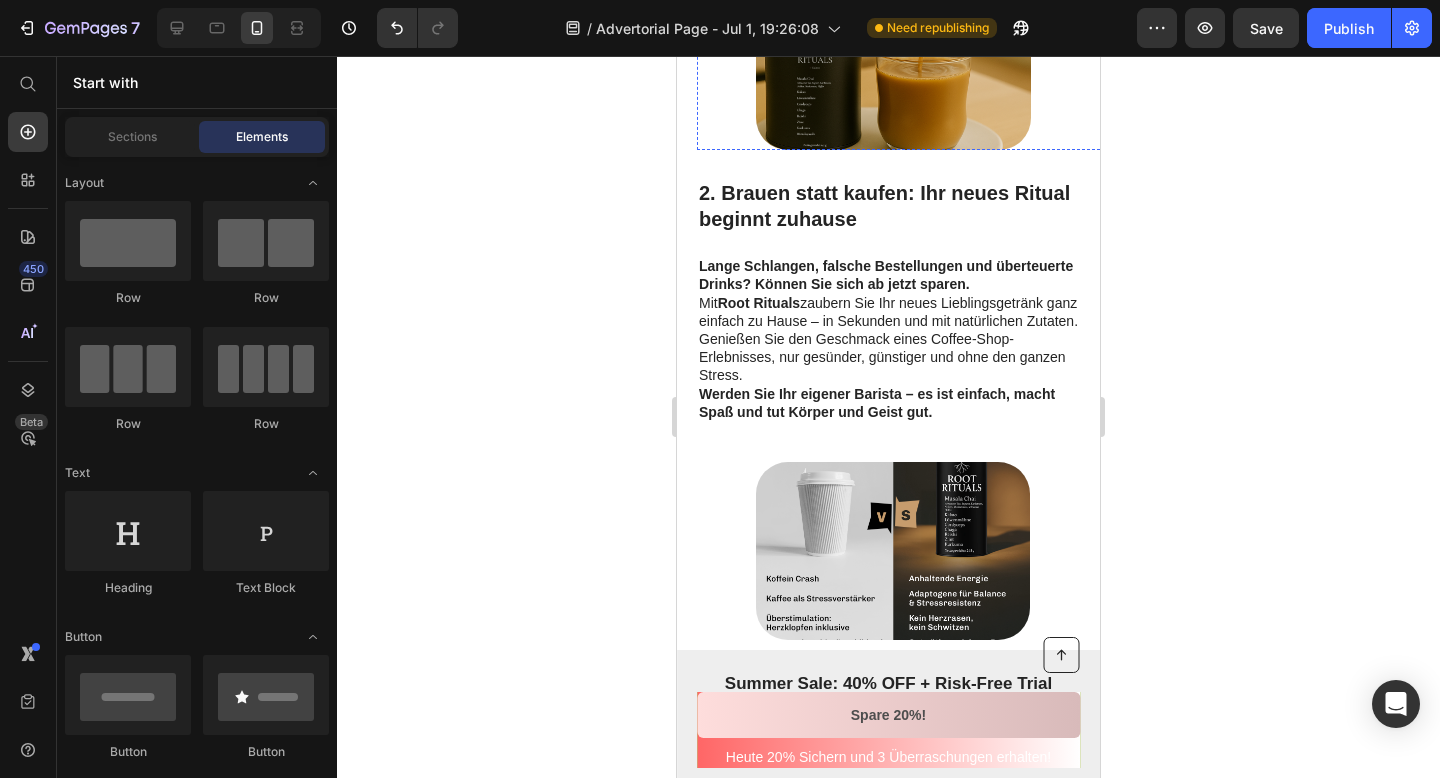 scroll, scrollTop: 1105, scrollLeft: 0, axis: vertical 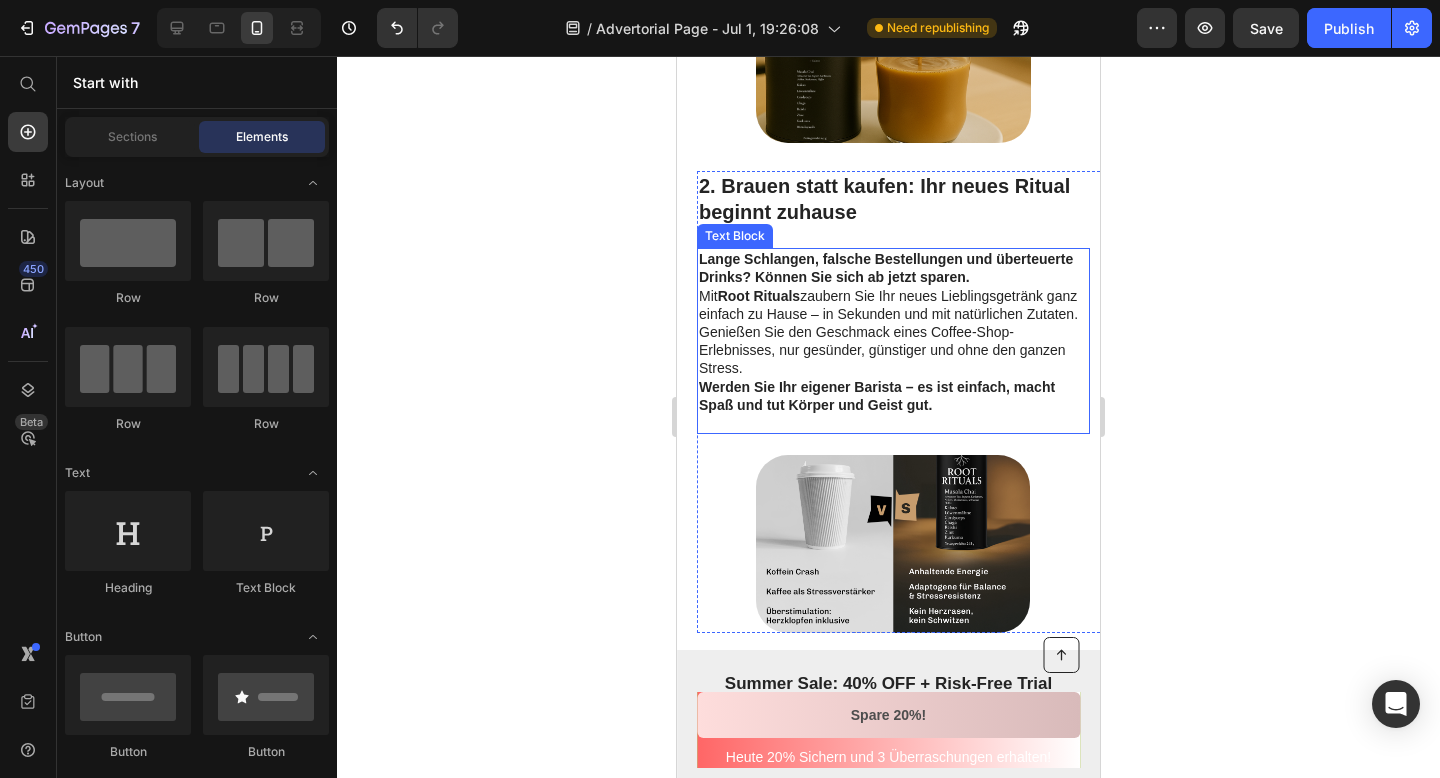 click on "Werden Sie Ihr eigener Barista – es ist einfach, macht Spaß und tut Körper und Geist gut." at bounding box center (877, 396) 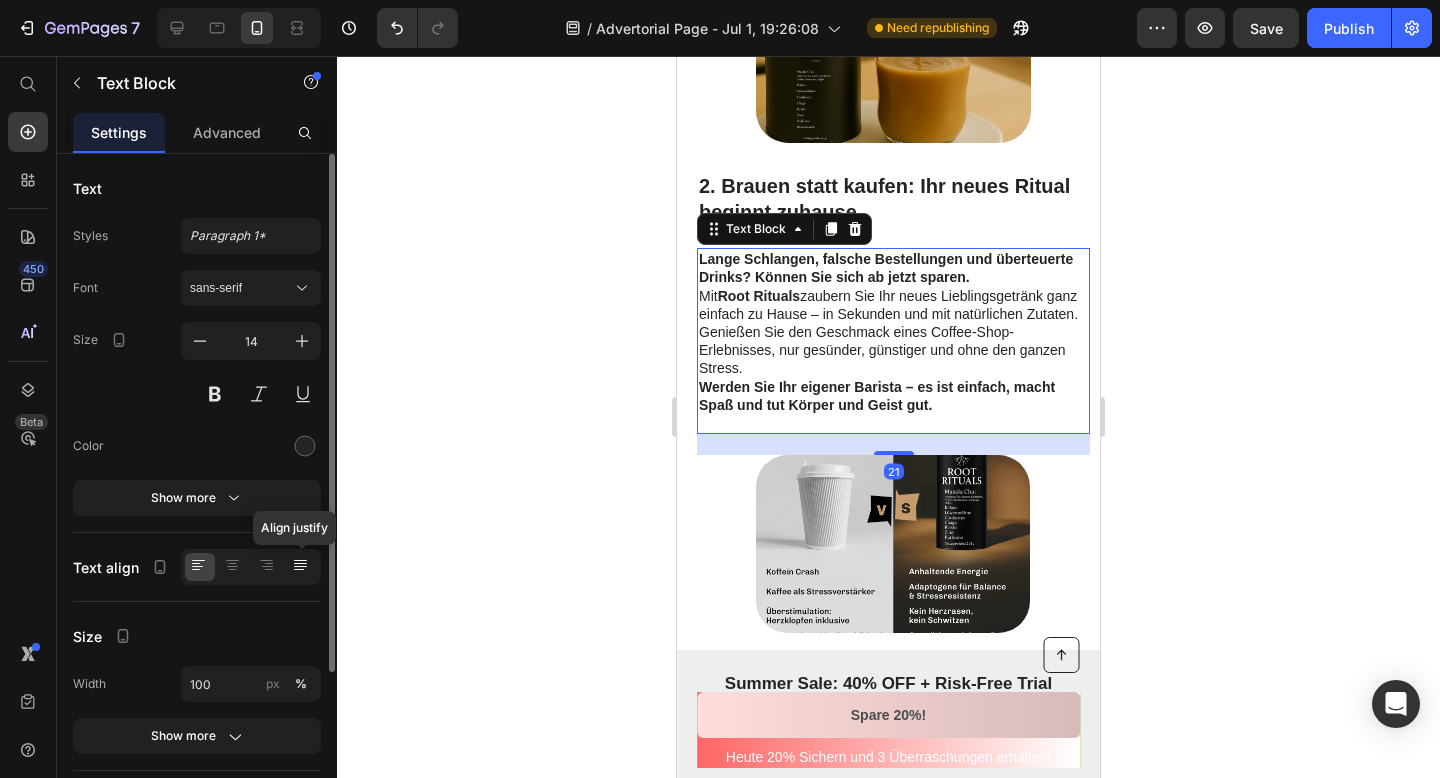 click 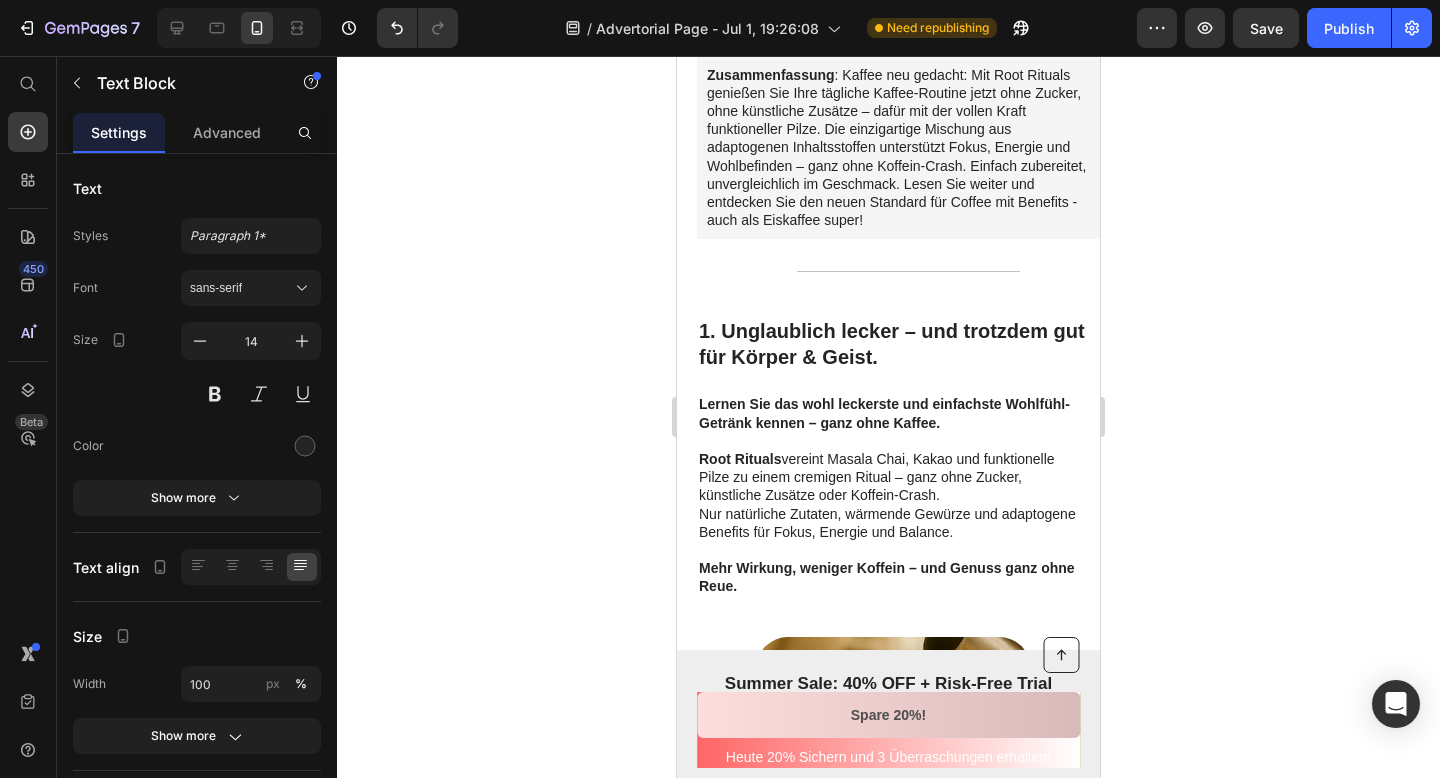 scroll, scrollTop: 505, scrollLeft: 0, axis: vertical 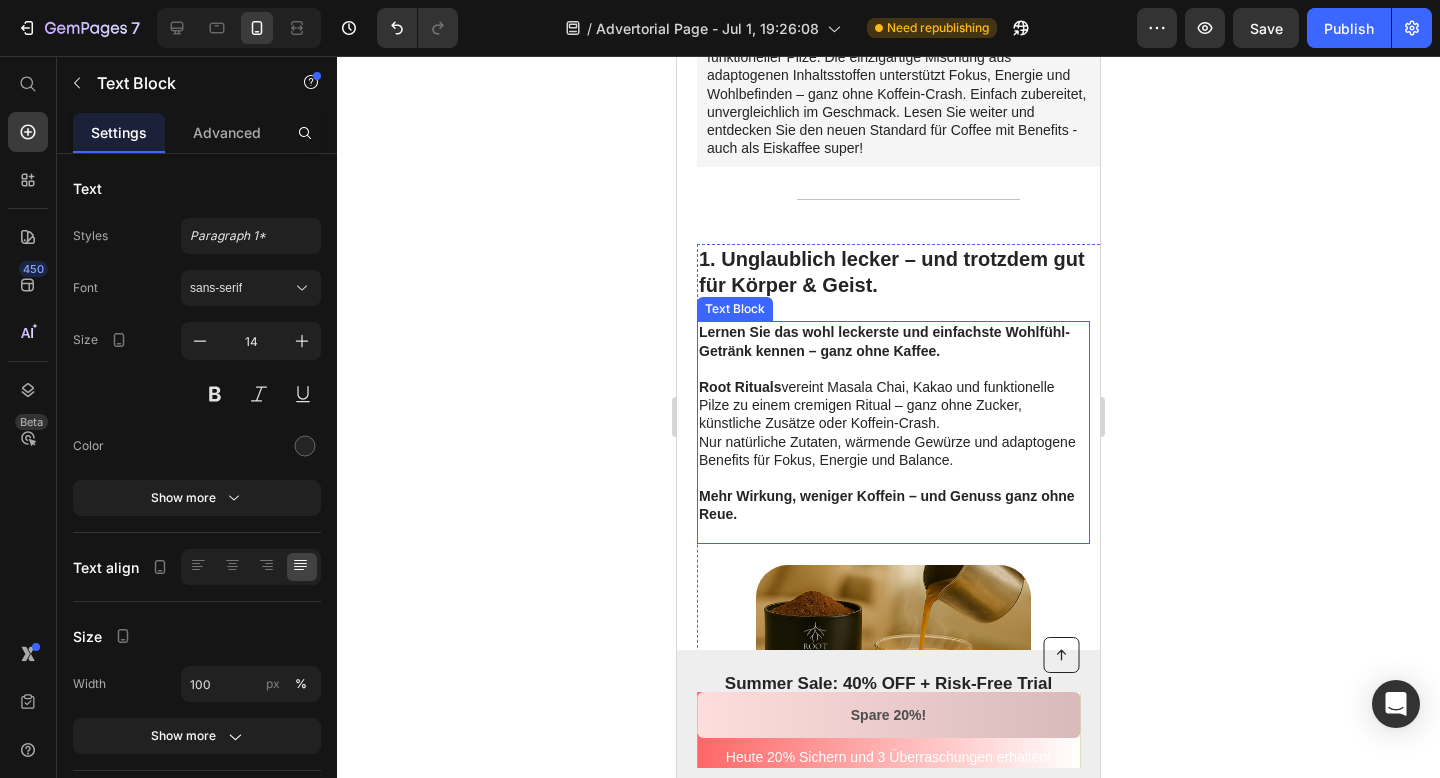 click on "Root Rituals  vereint Masala Chai, Kakao und funktionelle Pilze zu einem cremigen Ritual – ganz ohne Zucker, künstliche Zusätze oder Koffein-Crash. Nur natürliche Zutaten, wärmende Gewürze und adaptogene Benefits für Fokus, Energie und Balance." at bounding box center (893, 414) 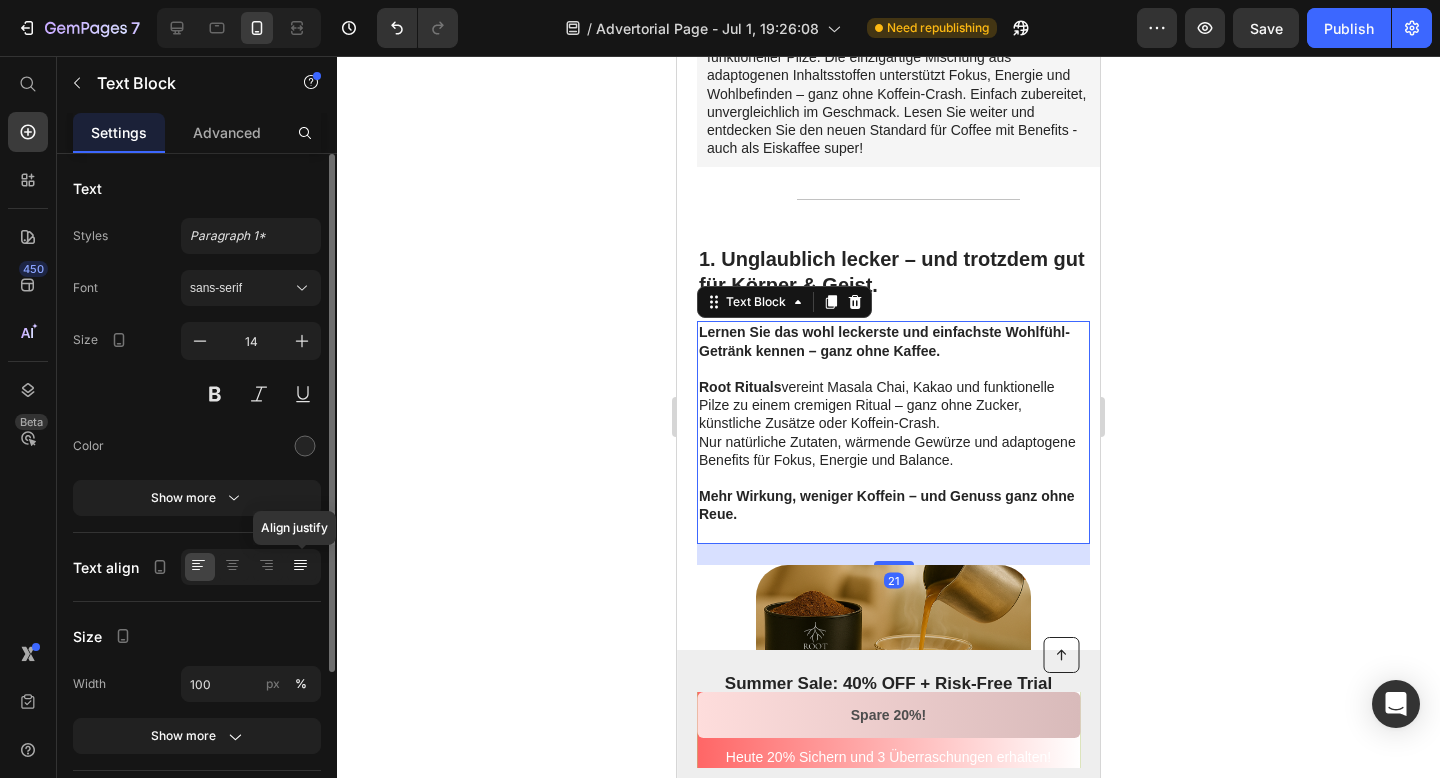 click 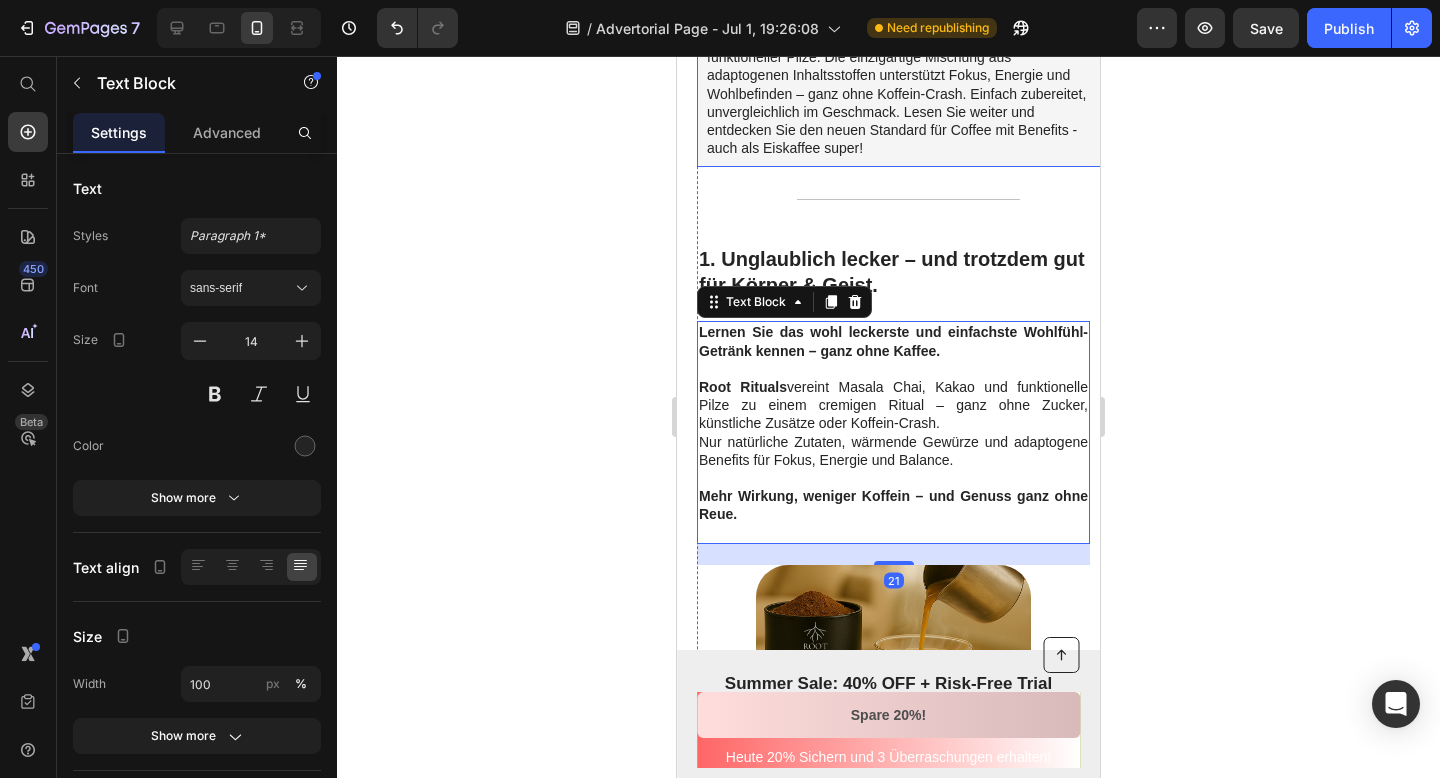 click on "Zusammenfassung : Kaffee neu gedacht: Mit Root Rituals genießen Sie Ihre tägliche Kaffee-Routine jetzt ohne Zucker, ohne künstliche Zusätze – dafür mit der vollen Kraft funktioneller Pilze. Die einzigartige Mischung aus adaptogenen Inhaltsstoffen unterstützt Fokus, Energie und Wohlbefinden – ganz ohne Koffein-Crash. Einfach zubereitet, unvergleichlich im Geschmack. Lesen Sie weiter und entdecken Sie den neuen Standard für Coffee mit Benefits - auch als Eiskaffee super!" at bounding box center (898, 76) 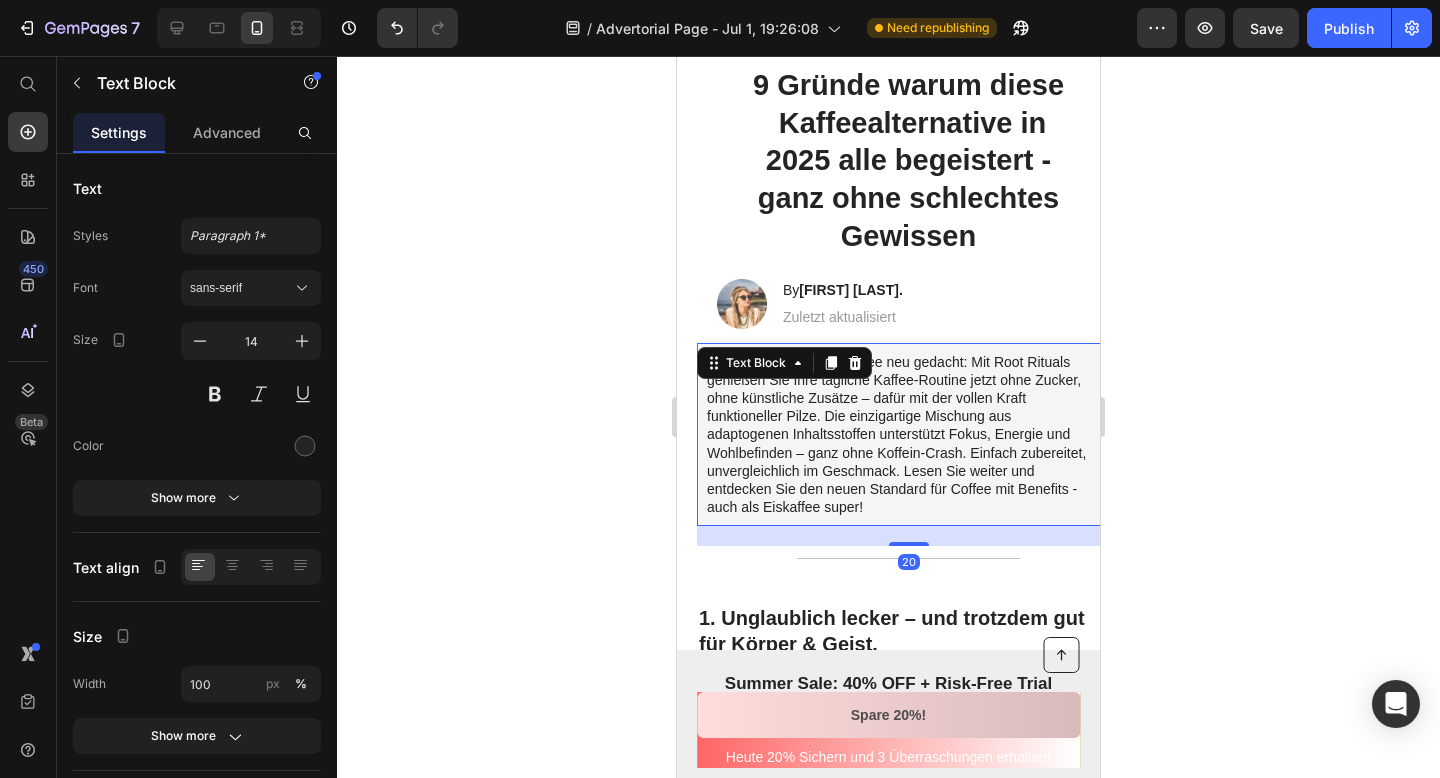 scroll, scrollTop: 142, scrollLeft: 0, axis: vertical 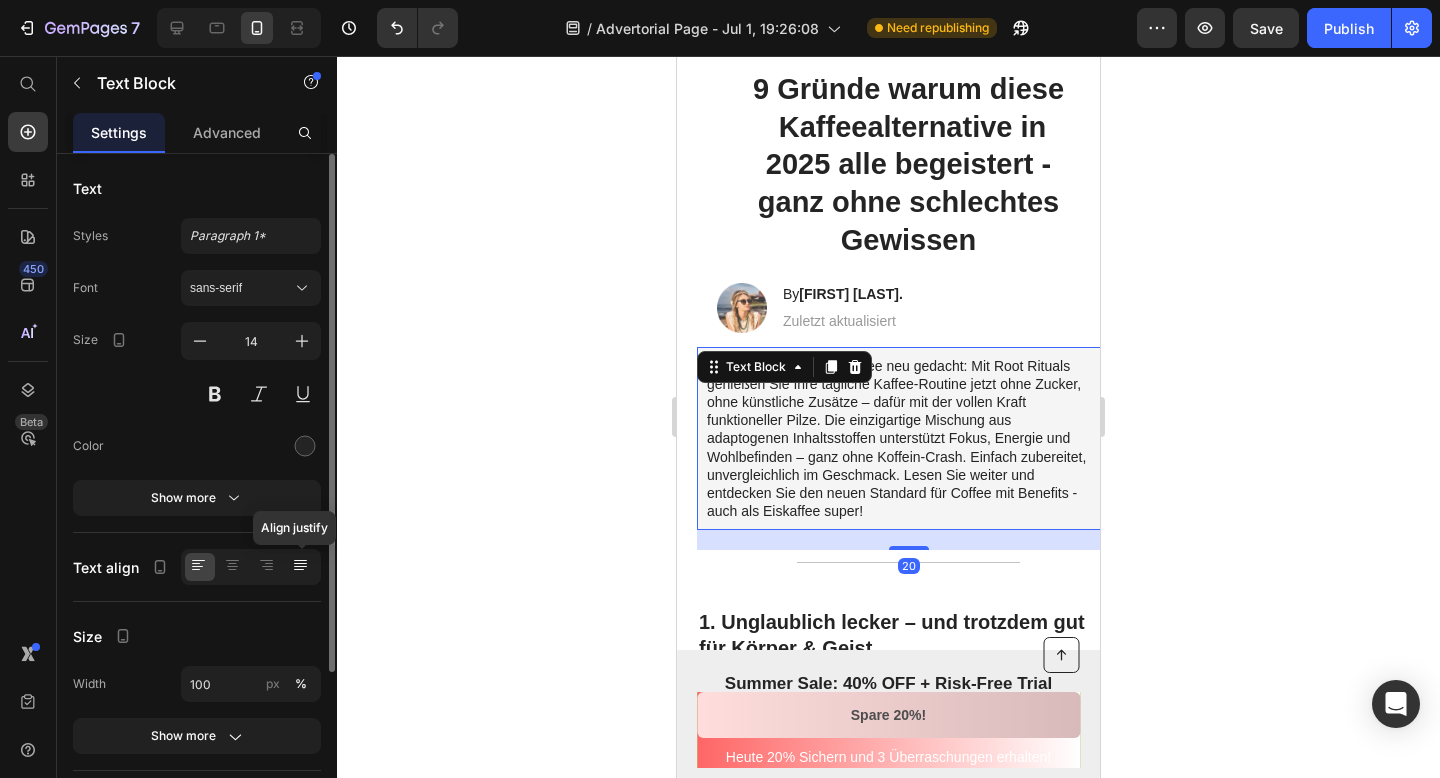 click 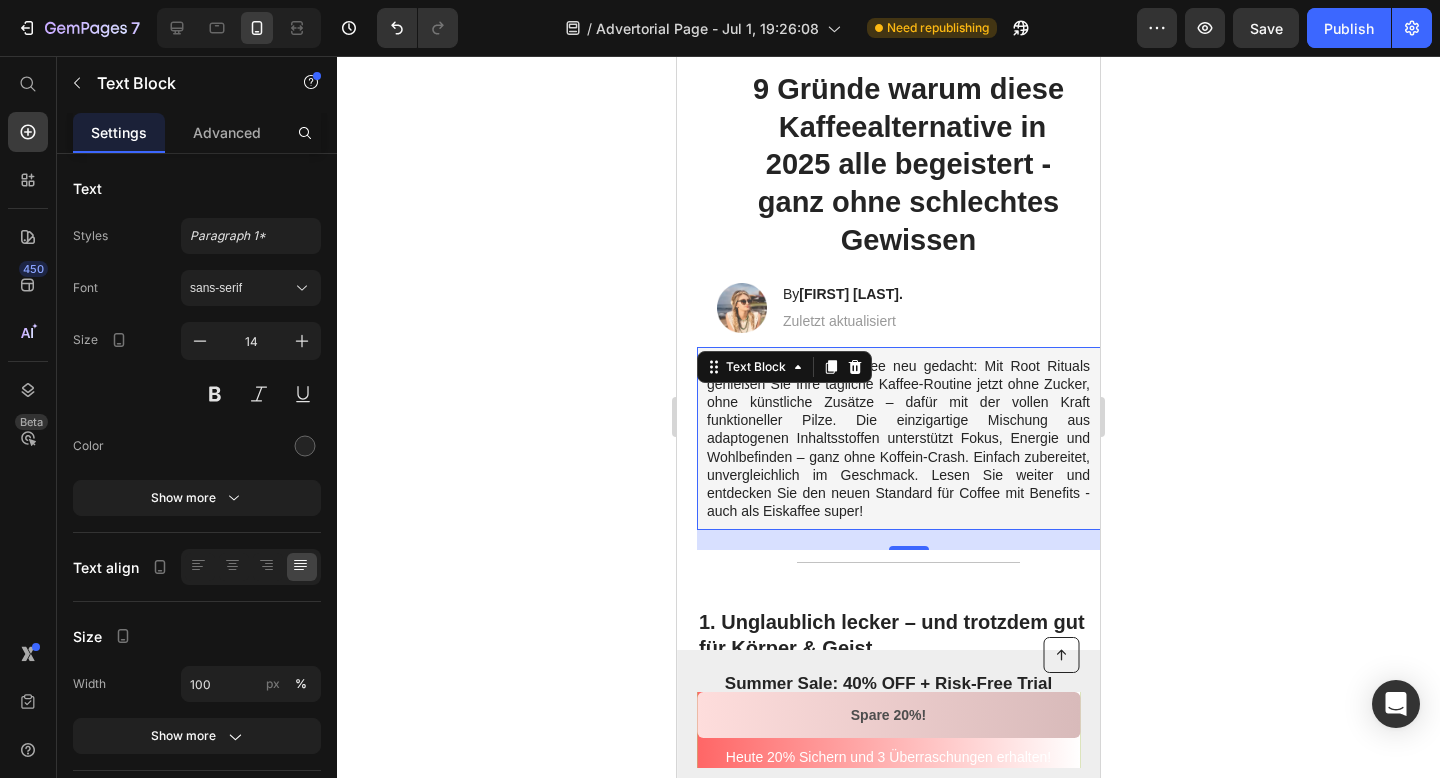 click 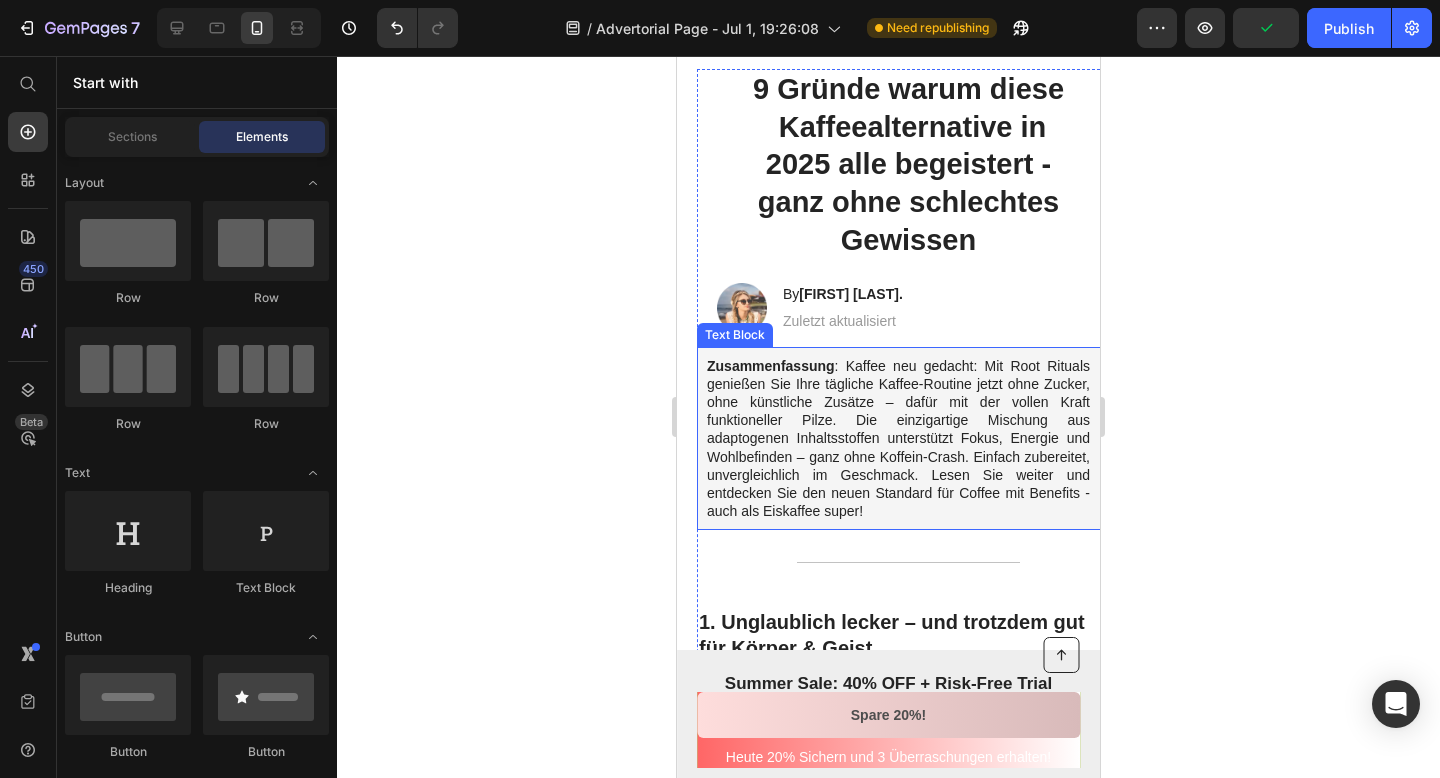 click on "Zusammenfassung : Kaffee neu gedacht: Mit Root Rituals genießen Sie Ihre tägliche Kaffee-Routine jetzt ohne Zucker, ohne künstliche Zusätze – dafür mit der vollen Kraft funktioneller Pilze. Die einzigartige Mischung aus adaptogenen Inhaltsstoffen unterstützt Fokus, Energie und Wohlbefinden – ganz ohne Koffein-Crash. Einfach zubereitet, unvergleichlich im Geschmack. Lesen Sie weiter und entdecken Sie den neuen Standard für Coffee mit Benefits - auch als Eiskaffee super!" at bounding box center [898, 439] 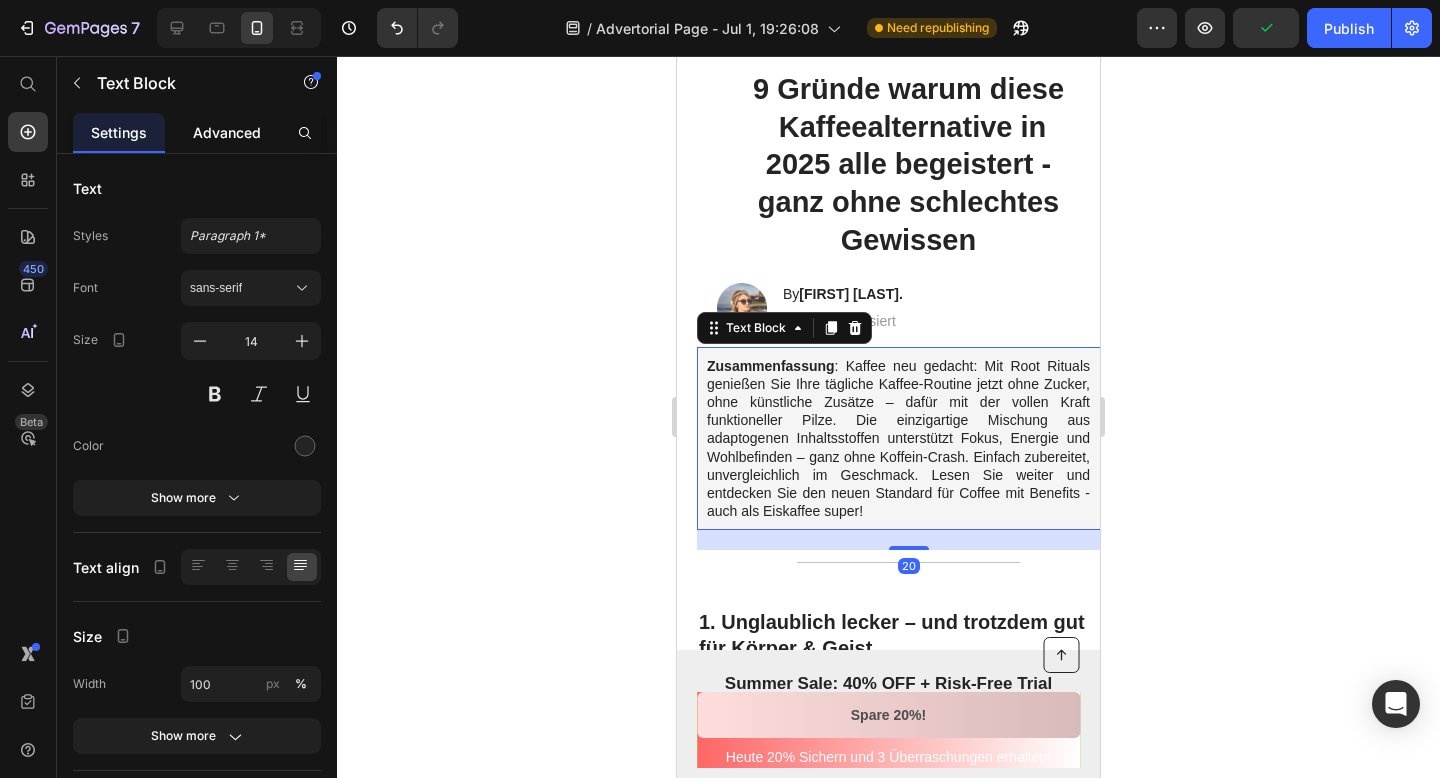 click on "Advanced" at bounding box center [227, 132] 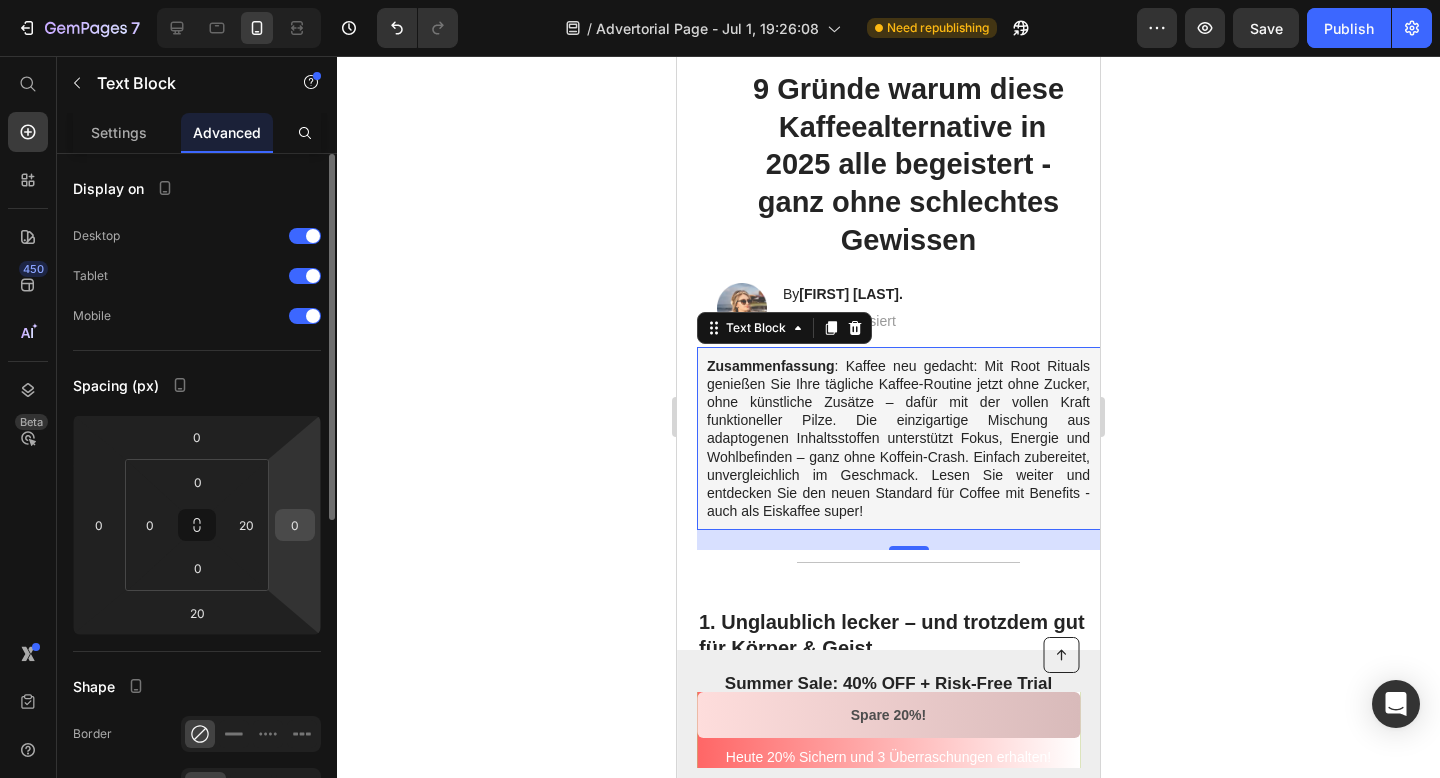 click on "0" at bounding box center (295, 525) 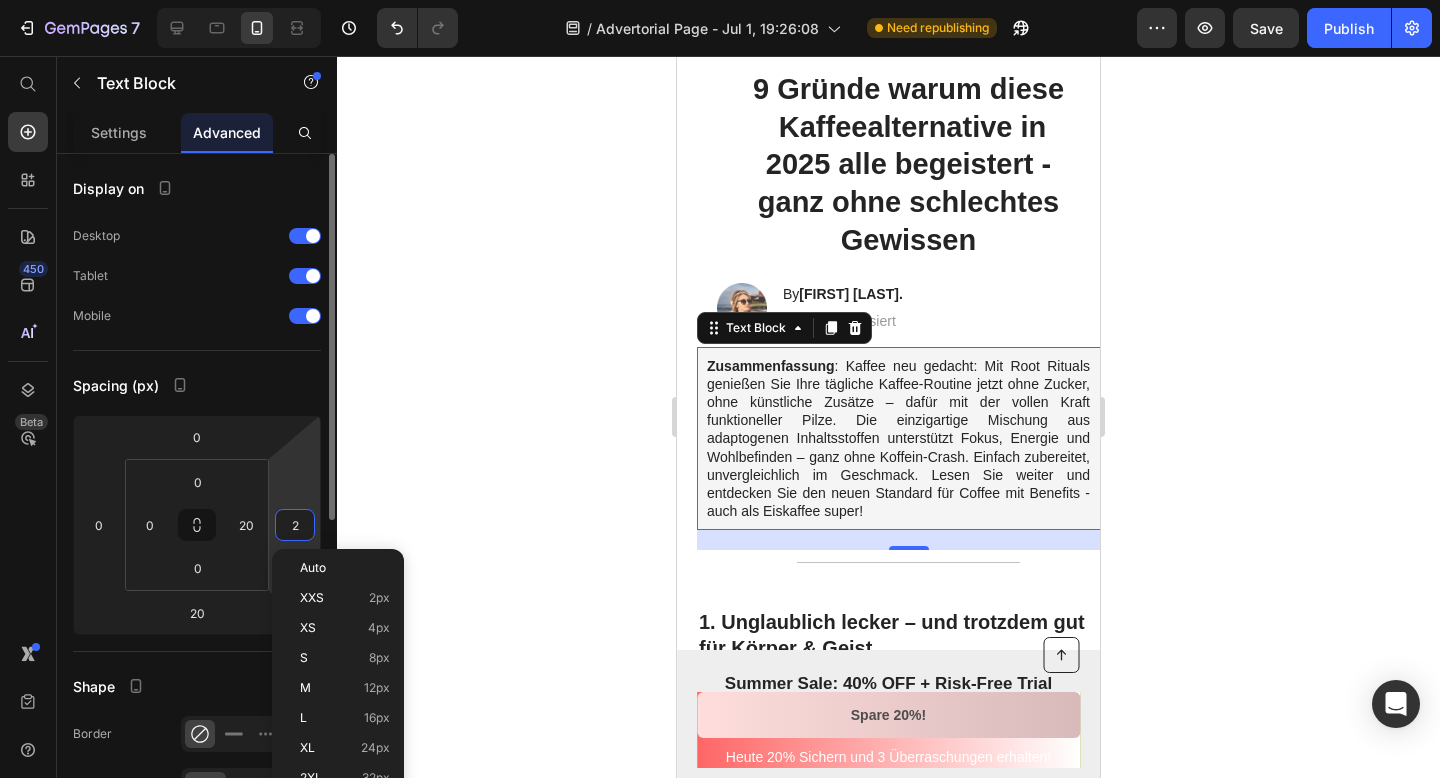 type on "20" 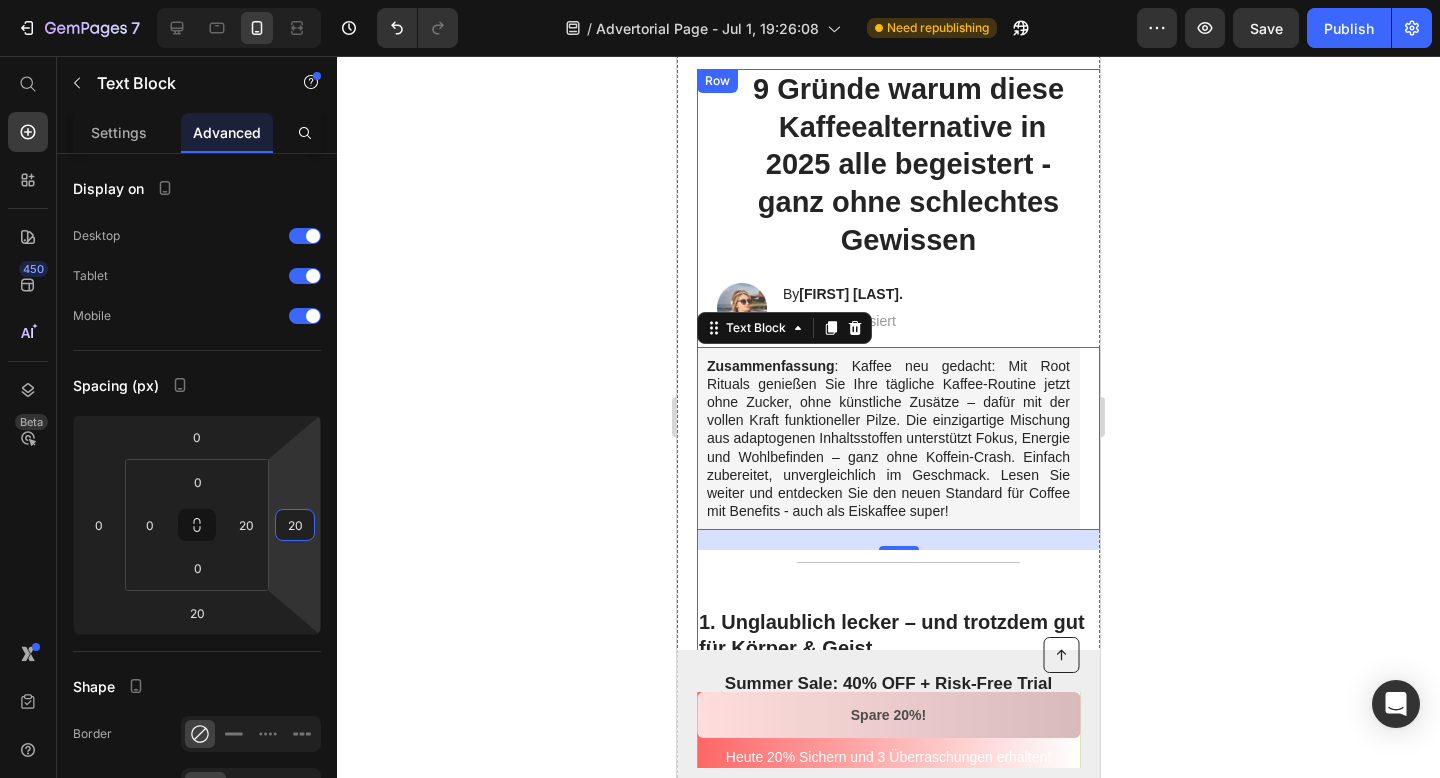 click 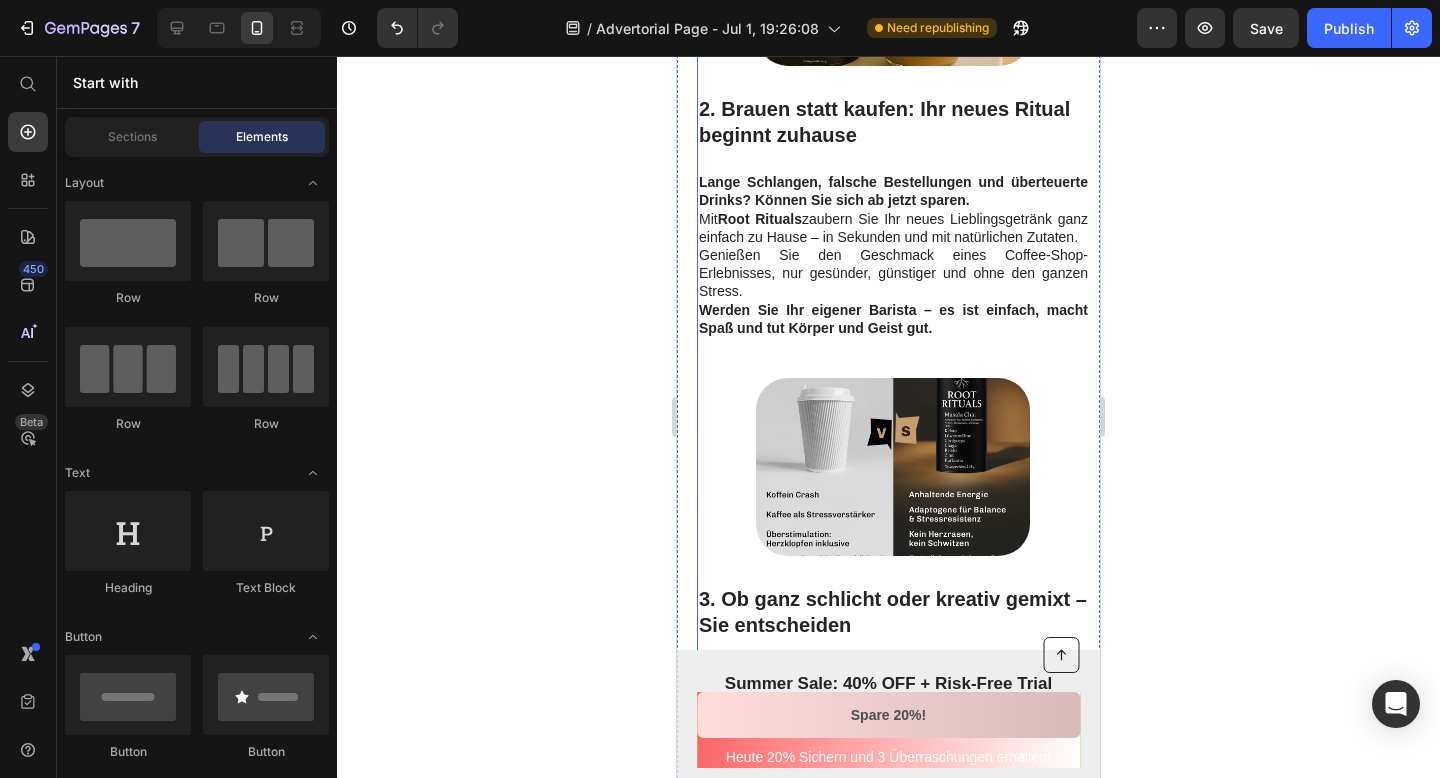 scroll, scrollTop: 1185, scrollLeft: 0, axis: vertical 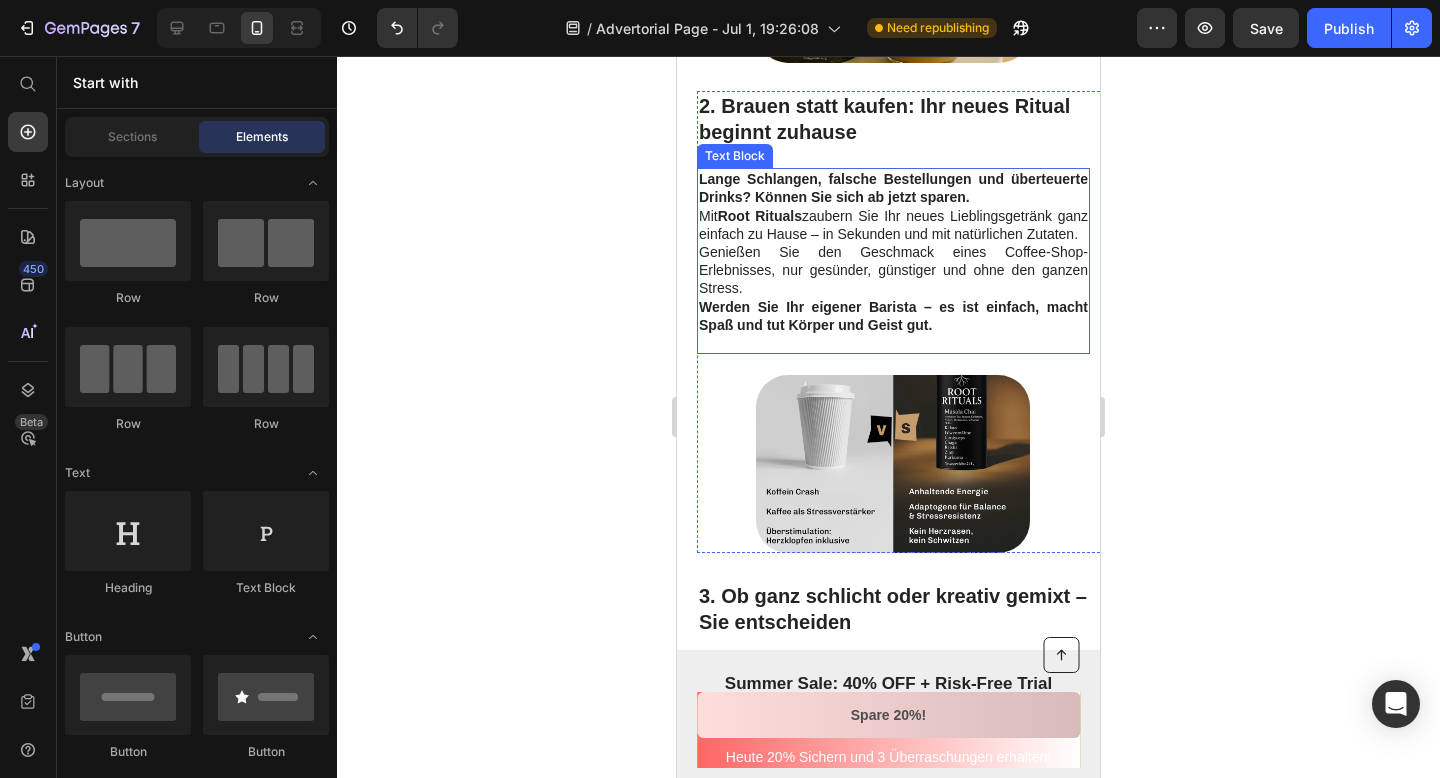 click on "Lange Schlangen, falsche Bestellungen und überteuerte Drinks? Können Sie sich ab jetzt sparen. Mit  Root Rituals  zaubern Sie Ihr neues Lieblingsgetränk ganz einfach zu Hause – in Sekunden und mit natürlichen Zutaten. Genießen Sie den Geschmack eines Coffee-Shop-Erlebnisses, nur gesünder, günstiger und ohne den ganzen Stress. Werden Sie Ihr eigener Barista – es ist einfach, macht Spaß und tut Körper und Geist gut." at bounding box center (893, 252) 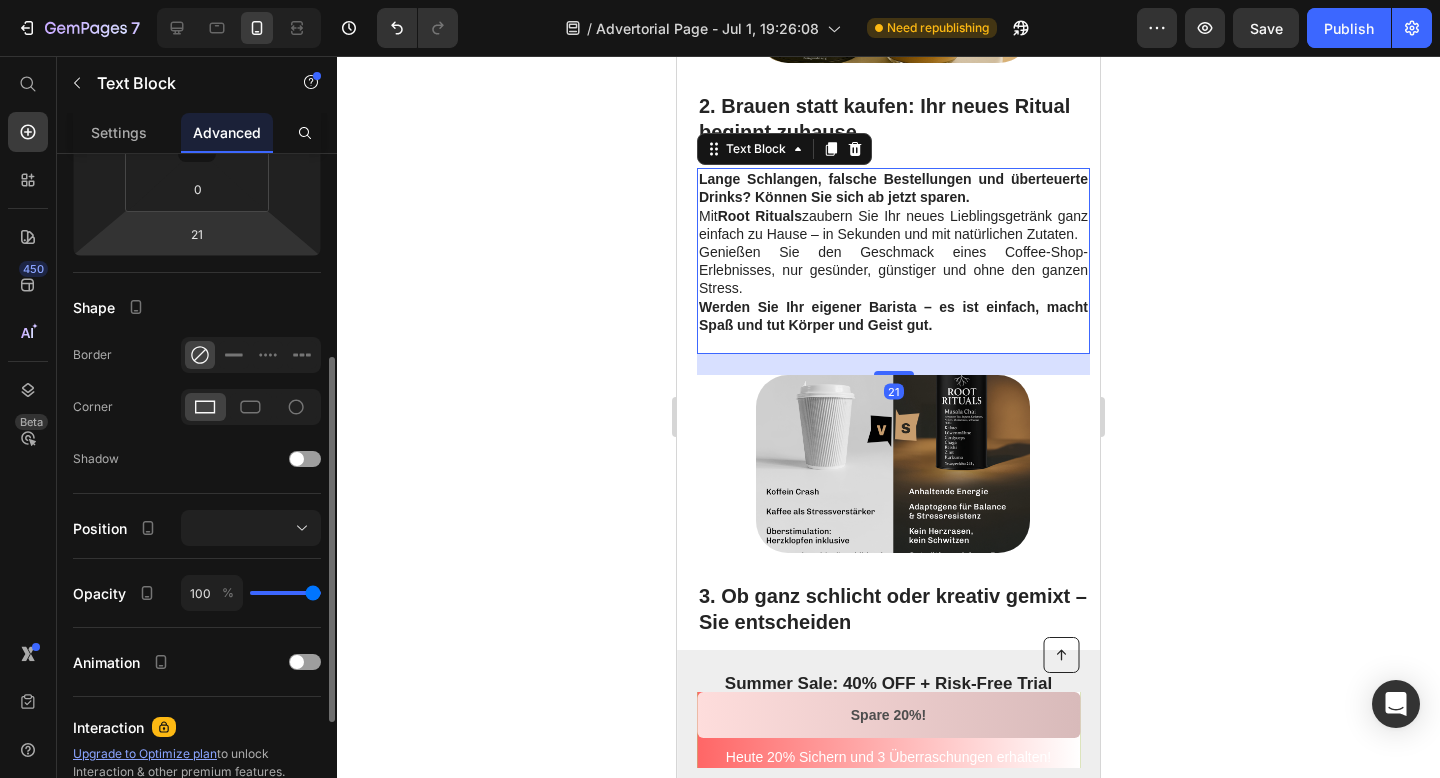 scroll, scrollTop: 588, scrollLeft: 0, axis: vertical 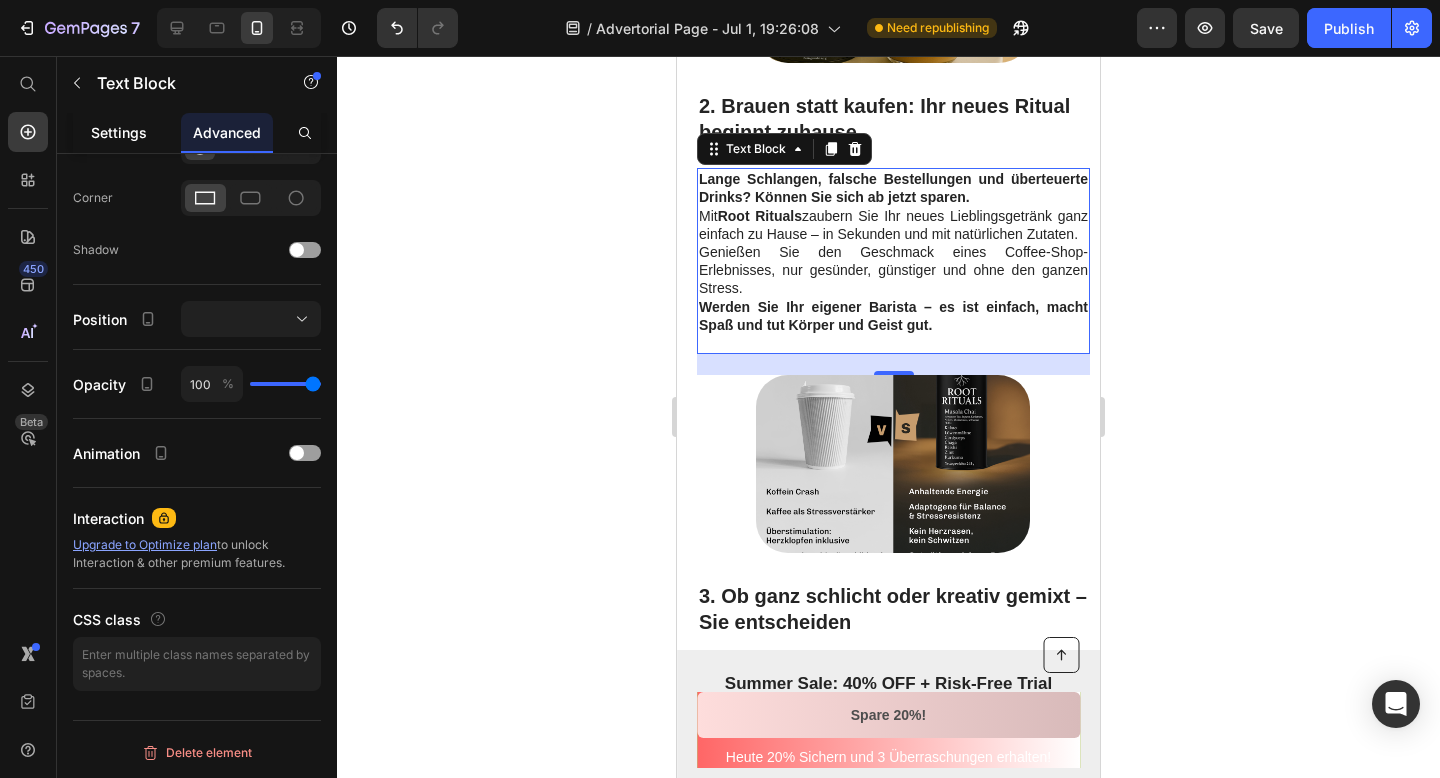 click on "Settings" at bounding box center (119, 132) 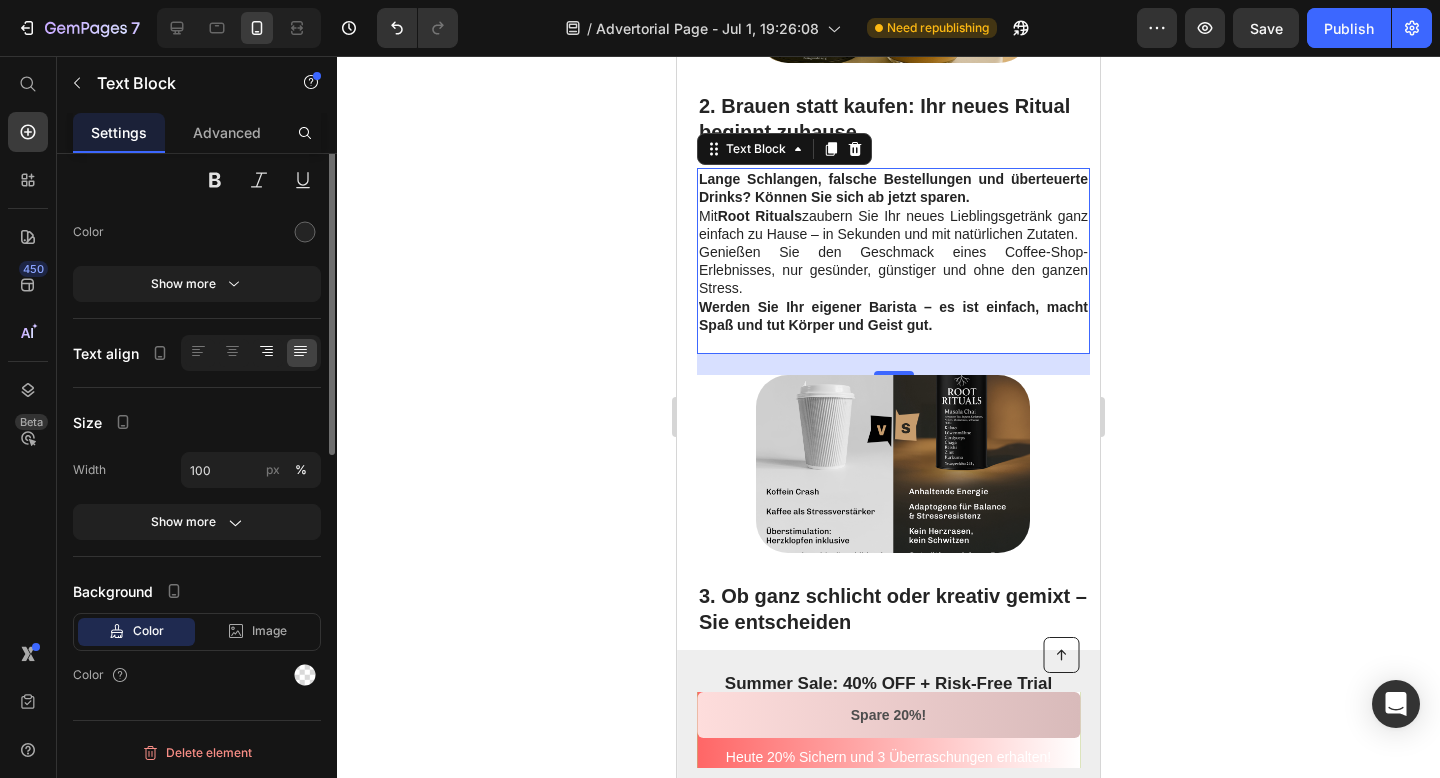 scroll, scrollTop: 0, scrollLeft: 0, axis: both 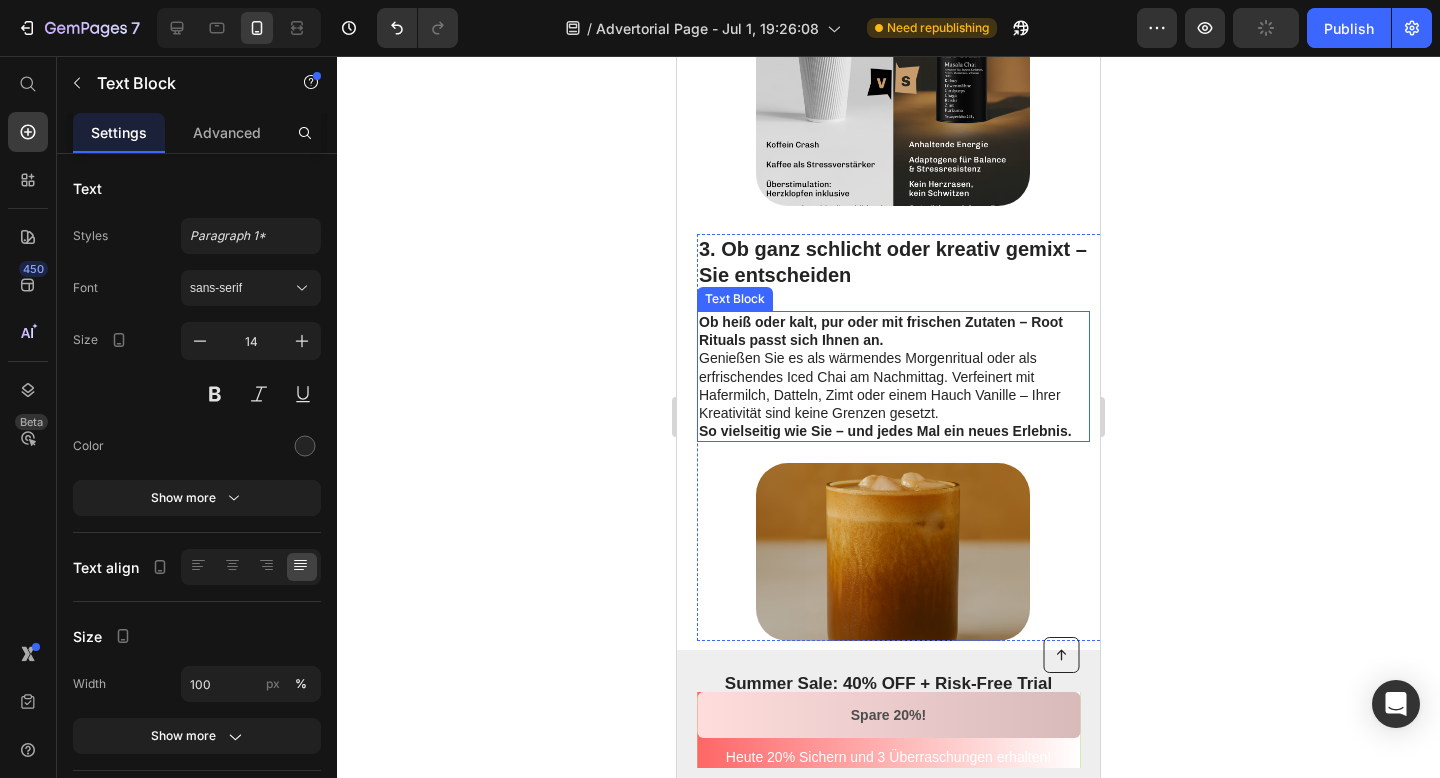 click on "Ob heiß oder kalt, pur oder mit frischen Zutaten – Root Rituals passt sich Ihnen an. Genießen Sie es als wärmendes Morgenritual oder als erfrischendes Iced Chai am Nachmittag. Verfeinert mit Hafermilch, Datteln, Zimt oder einem Hauch Vanille – Ihrer Kreativität sind keine Grenzen gesetzt. So vielseitig wie Sie – und jedes Mal ein neues Erlebnis." at bounding box center [893, 376] 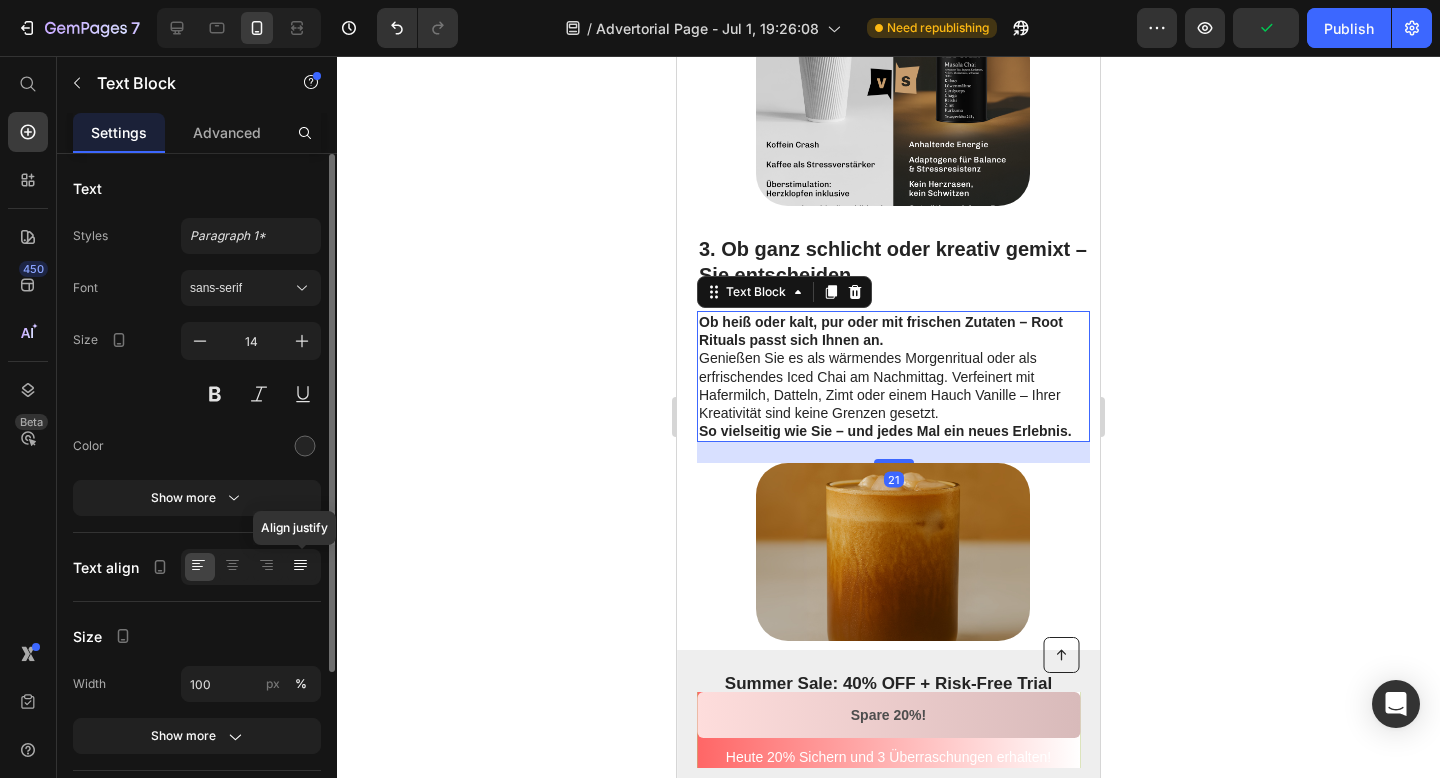 click 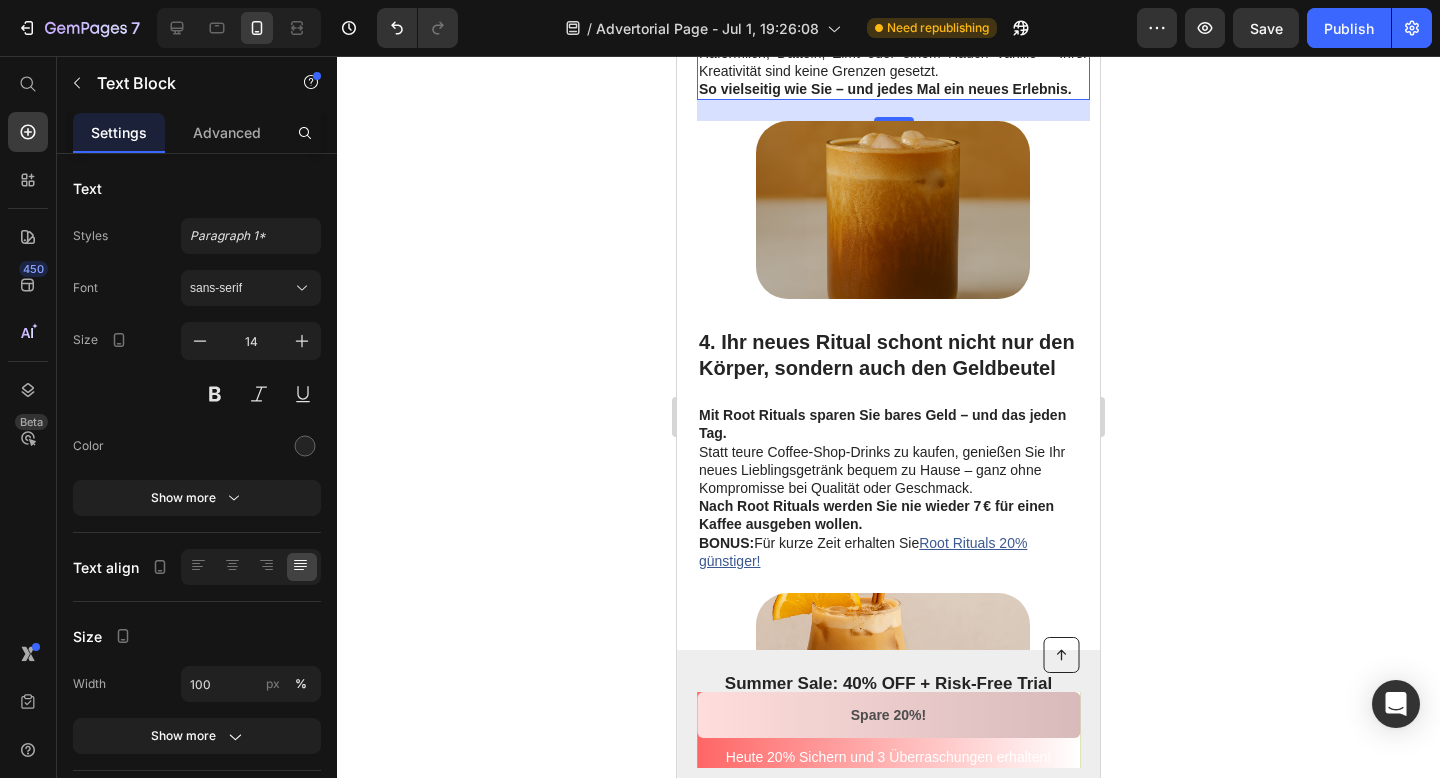 scroll, scrollTop: 1877, scrollLeft: 0, axis: vertical 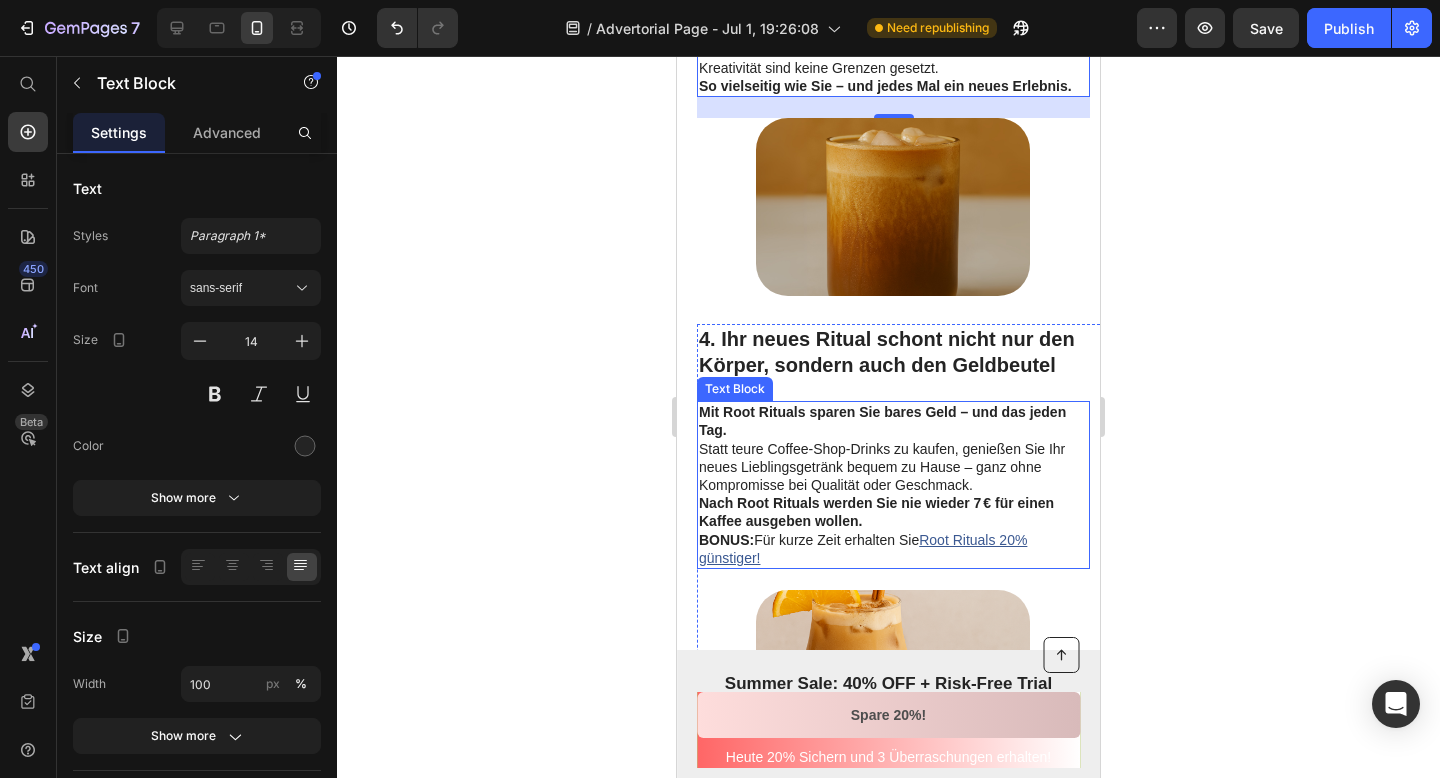 click on "Nach Root Rituals werden Sie nie wieder 7 € für einen Kaffee ausgeben wollen." at bounding box center (876, 512) 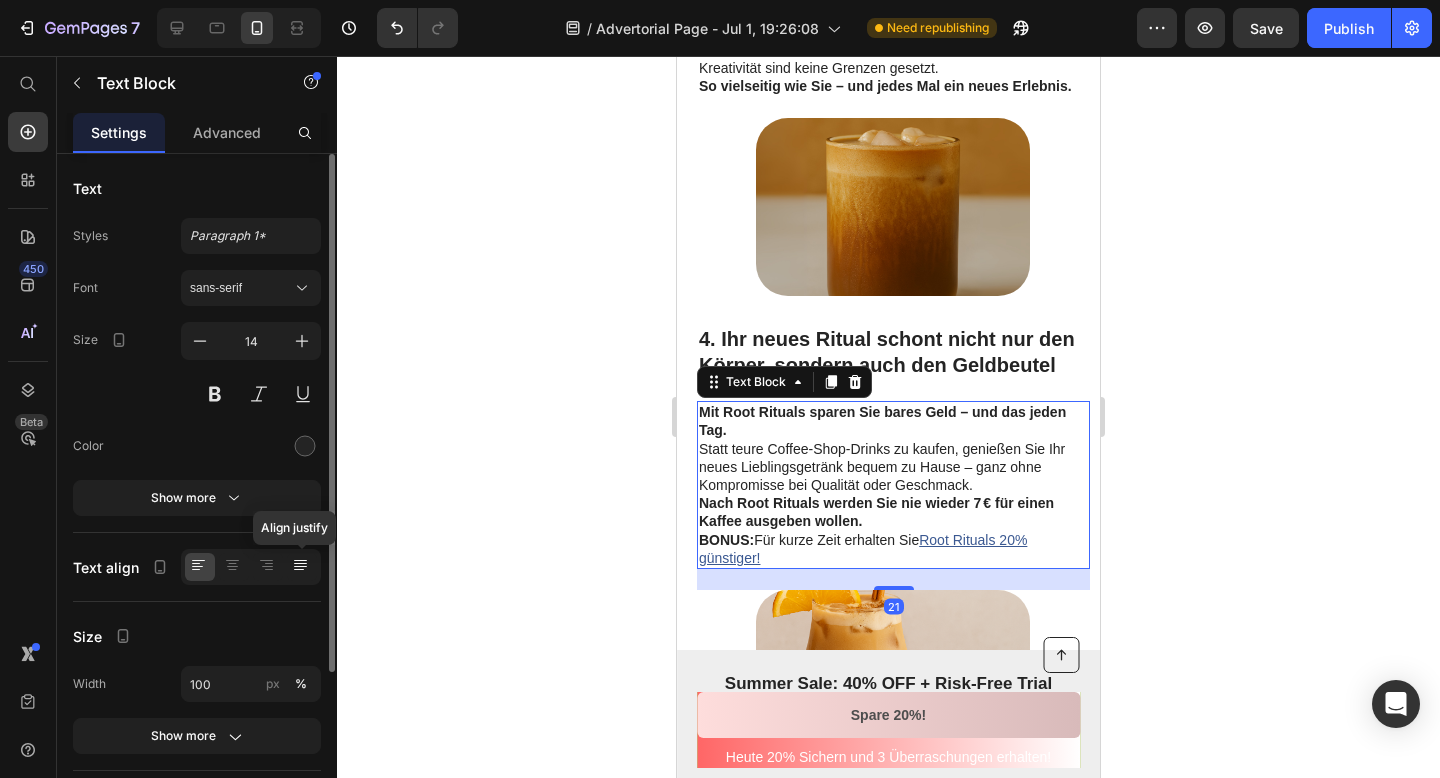 click 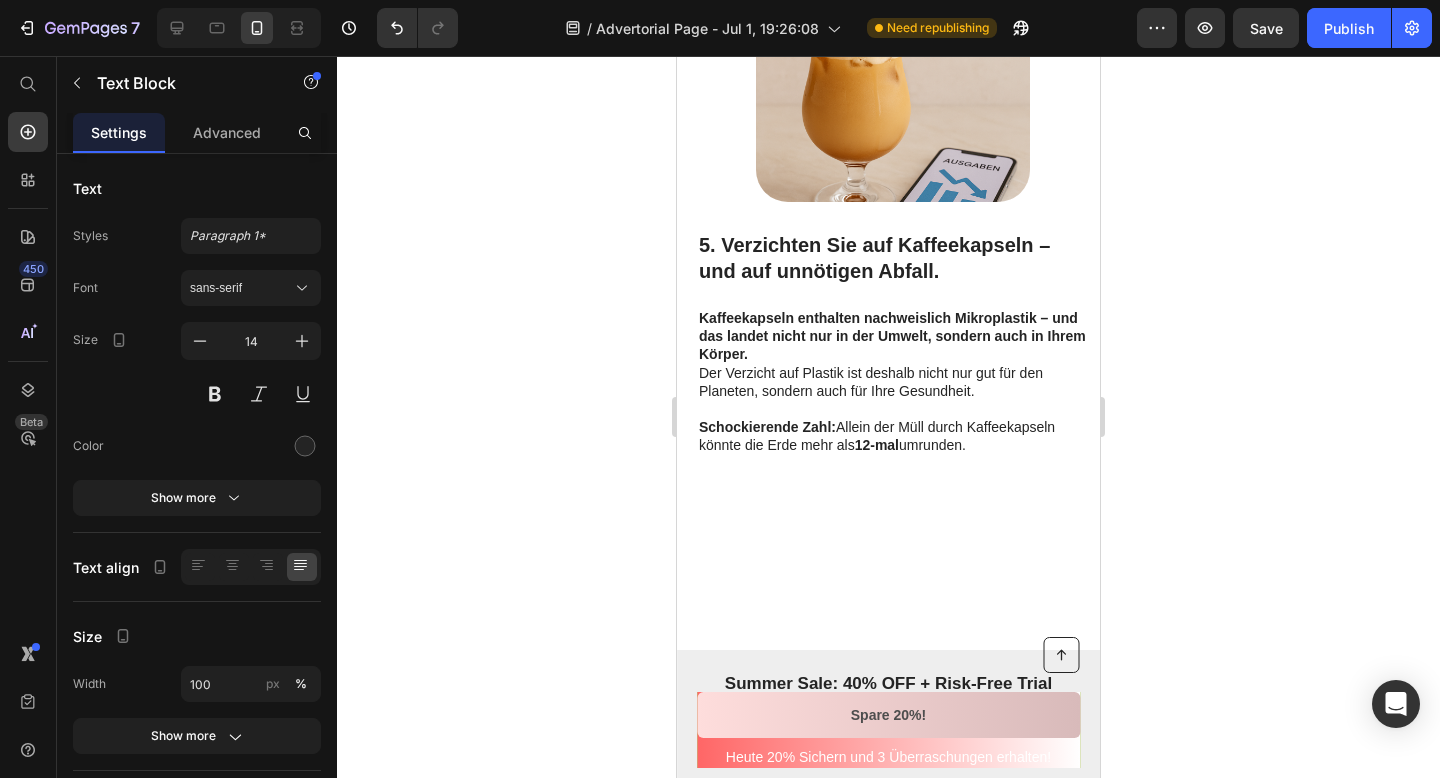 scroll, scrollTop: 2457, scrollLeft: 0, axis: vertical 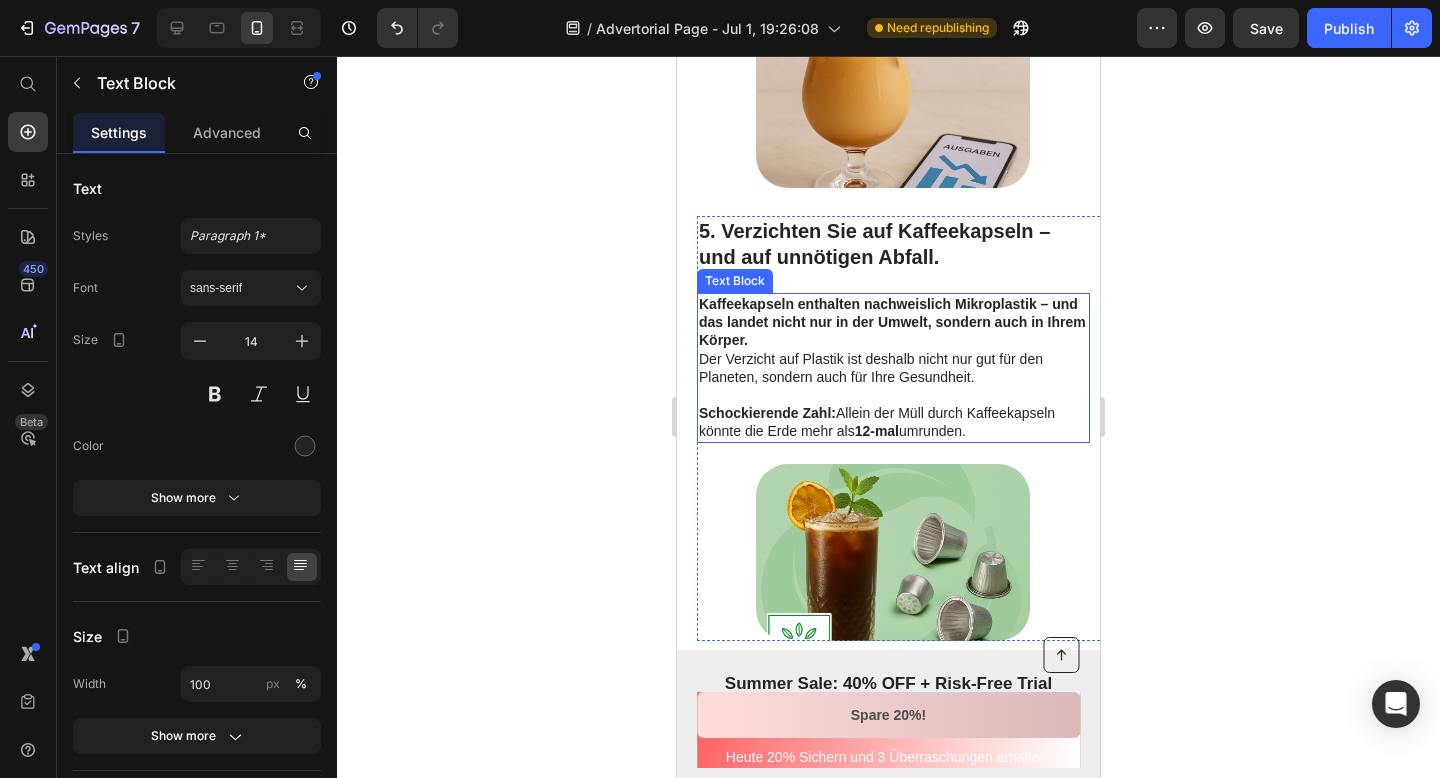 click on "Kaffeekapseln enthalten nachweislich Mikroplastik – und das landet nicht nur in der Umwelt, sondern auch in Ihrem Körper. Der Verzicht auf Plastik ist deshalb nicht nur gut für den Planeten, sondern auch für Ihre Gesundheit." at bounding box center [893, 349] 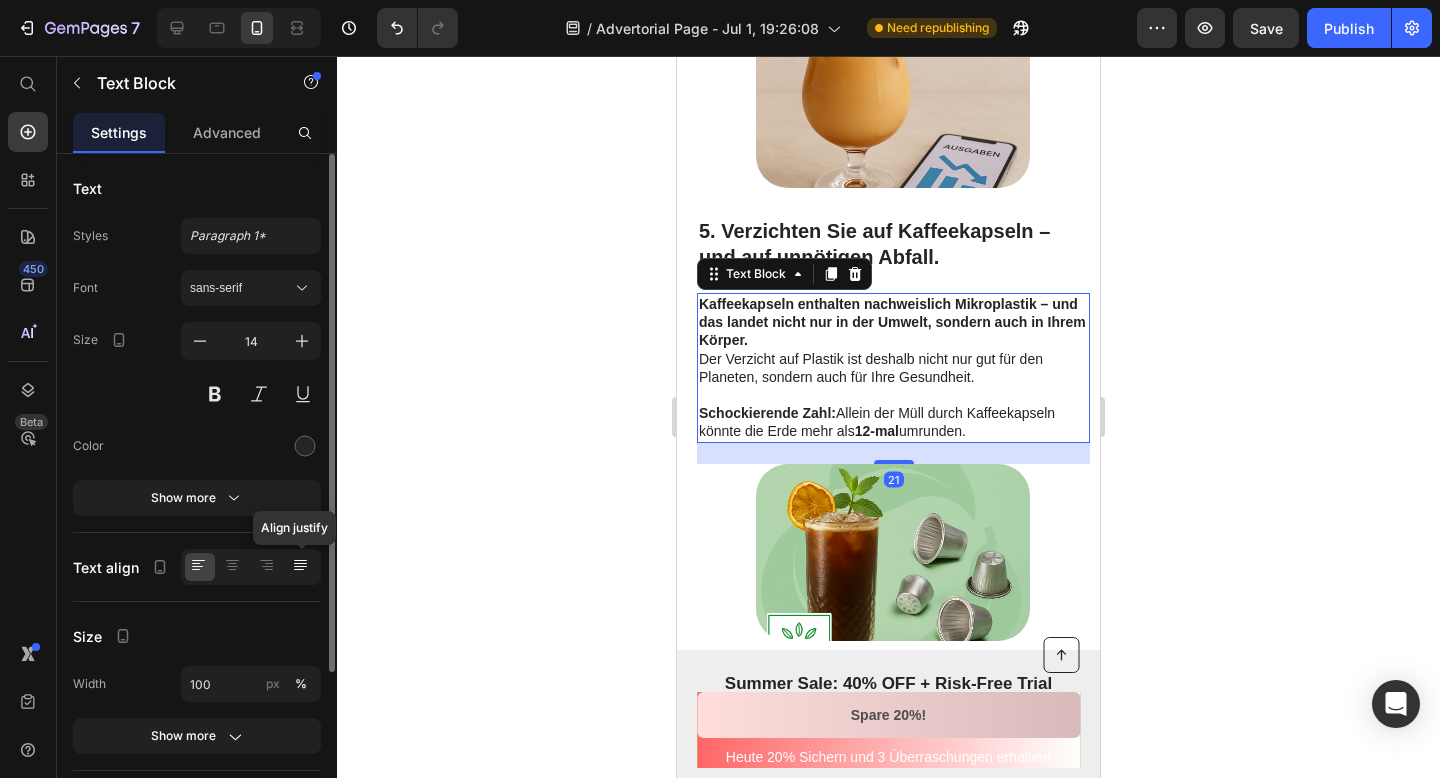 click 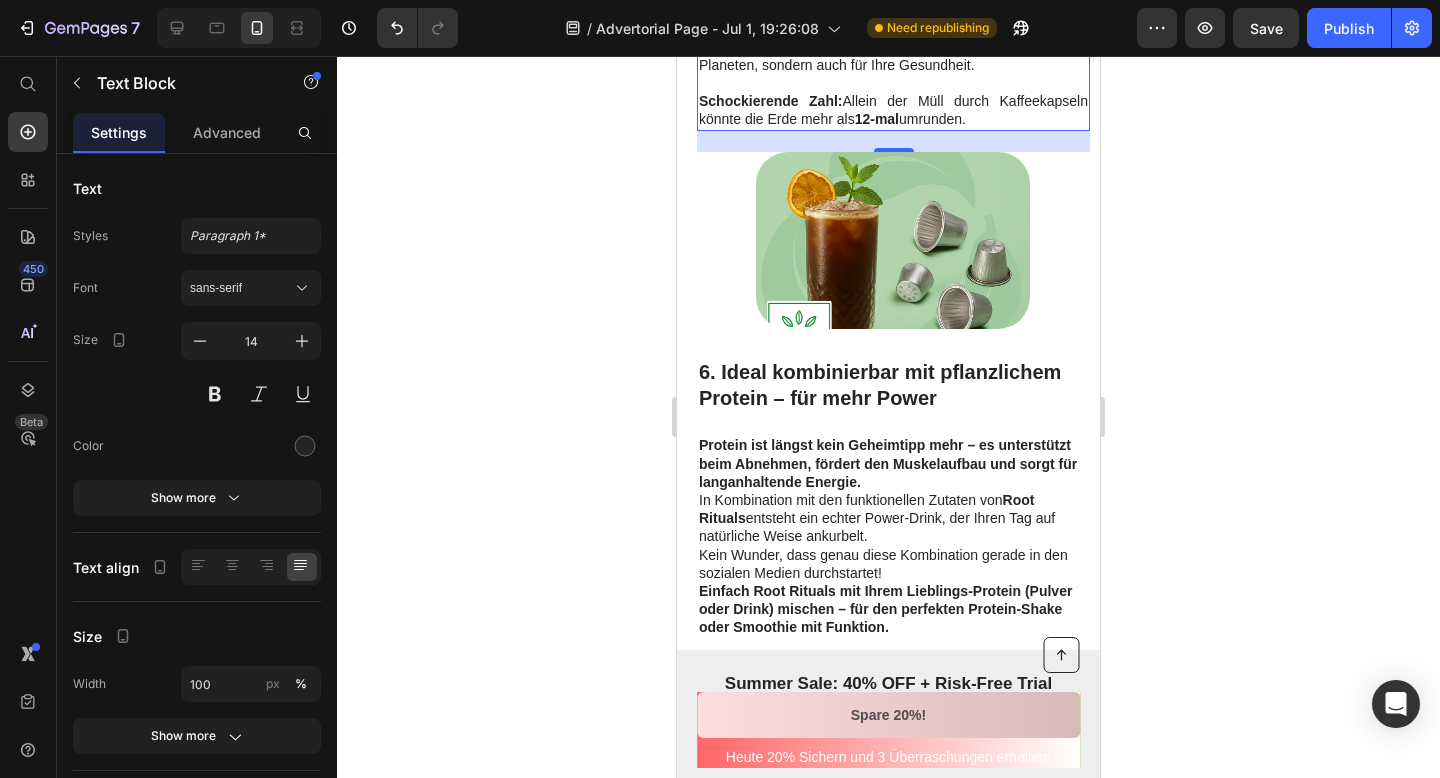 scroll, scrollTop: 2785, scrollLeft: 0, axis: vertical 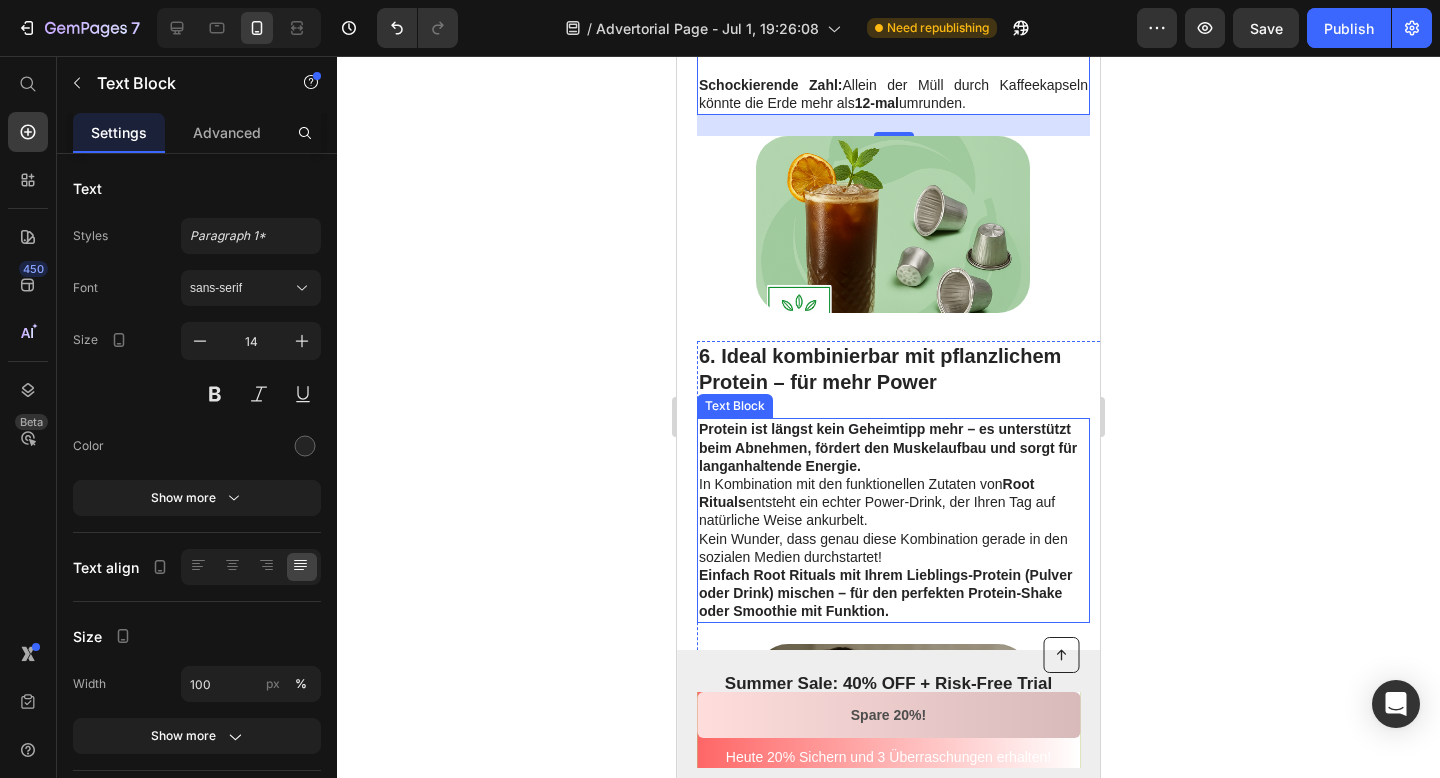 click on "Protein ist längst kein Geheimtipp mehr – es unterstützt beim Abnehmen, fördert den Muskelaufbau und sorgt für langanhaltende Energie. In Kombination mit den funktionellen Zutaten von  Root Rituals  entsteht ein echter Power-Drink, der Ihren Tag auf natürliche Weise ankurbelt. Kein Wunder, dass genau diese Kombination gerade in den sozialen Medien durchstartet!" at bounding box center [893, 493] 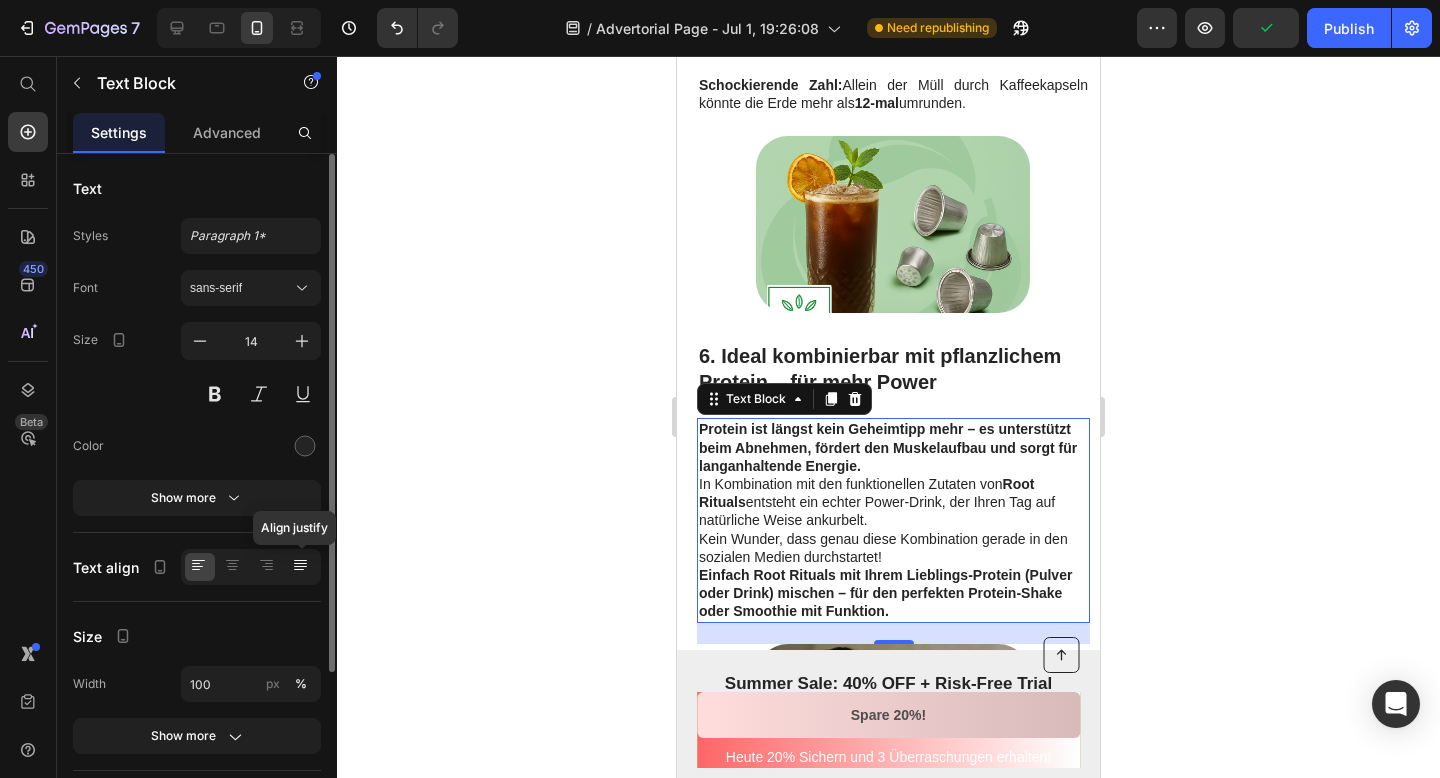 click 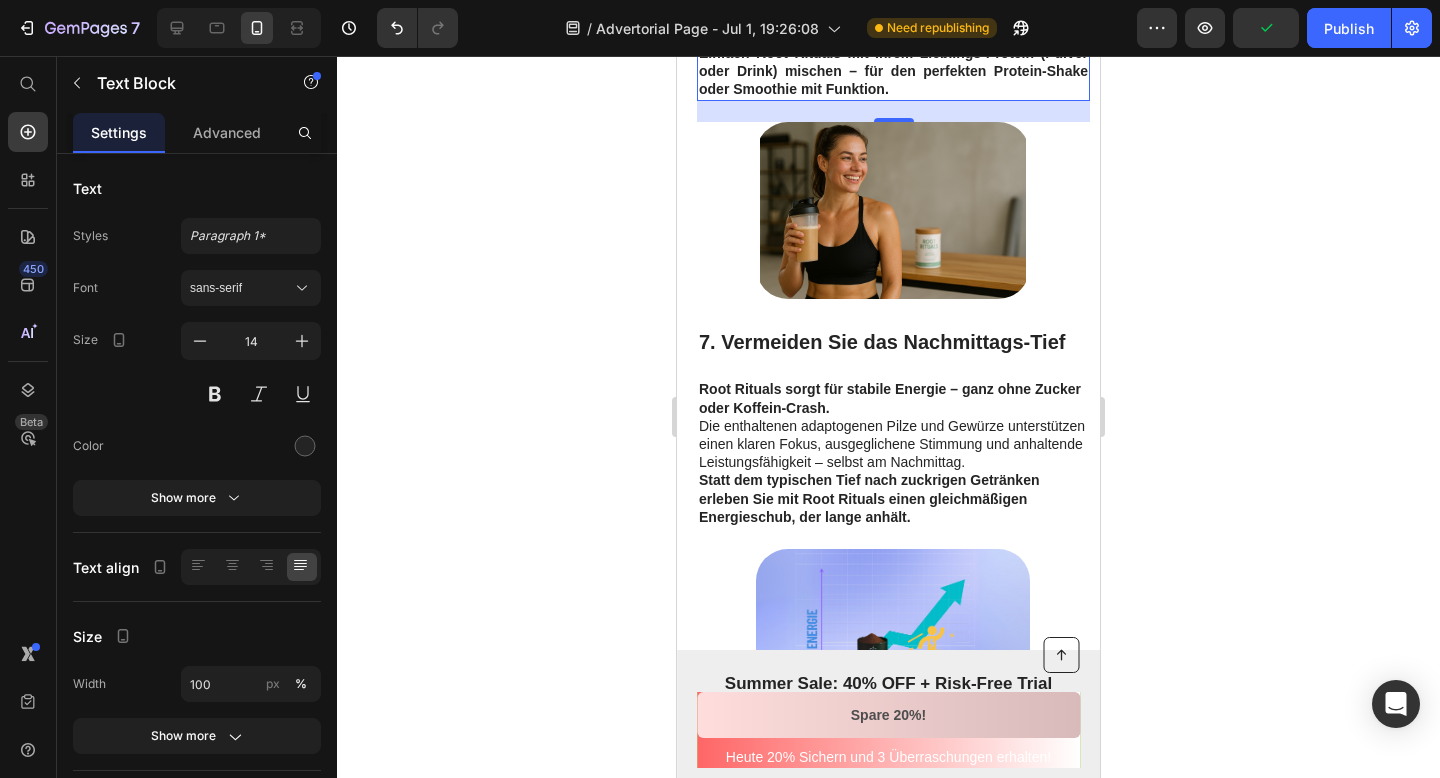 scroll, scrollTop: 3339, scrollLeft: 0, axis: vertical 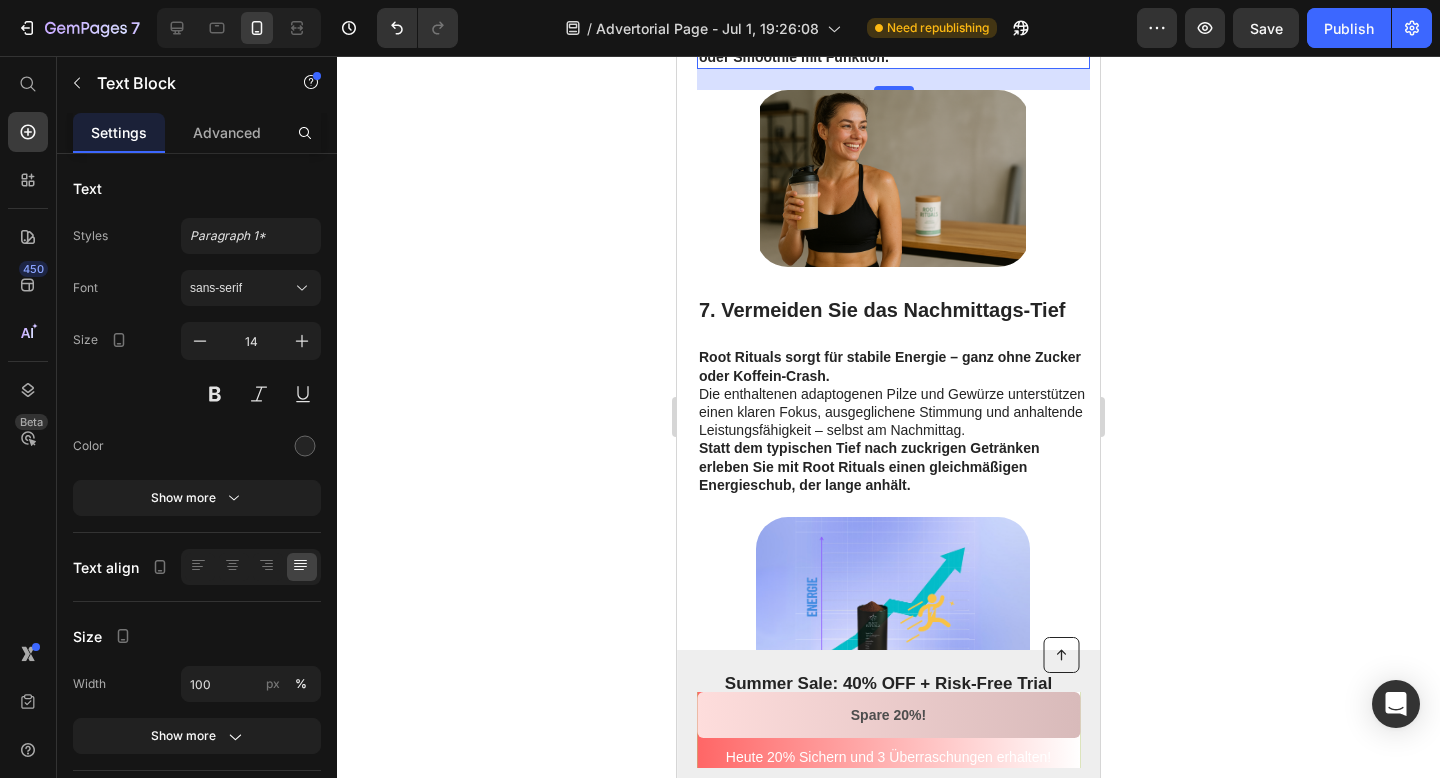 click on "Root Rituals sorgt für stabile Energie – ganz ohne Zucker oder Koffein-Crash. Die enthaltenen adaptogenen Pilze und Gewürze unterstützen einen klaren Fokus, ausgeglichene Stimmung und anhaltende Leistungsfähigkeit – selbst am Nachmittag. Statt dem typischen Tief nach zuckrigen Getränken erleben Sie mit Root Rituals einen gleichmäßigen Energieschub, der lange anhält." at bounding box center [893, 421] 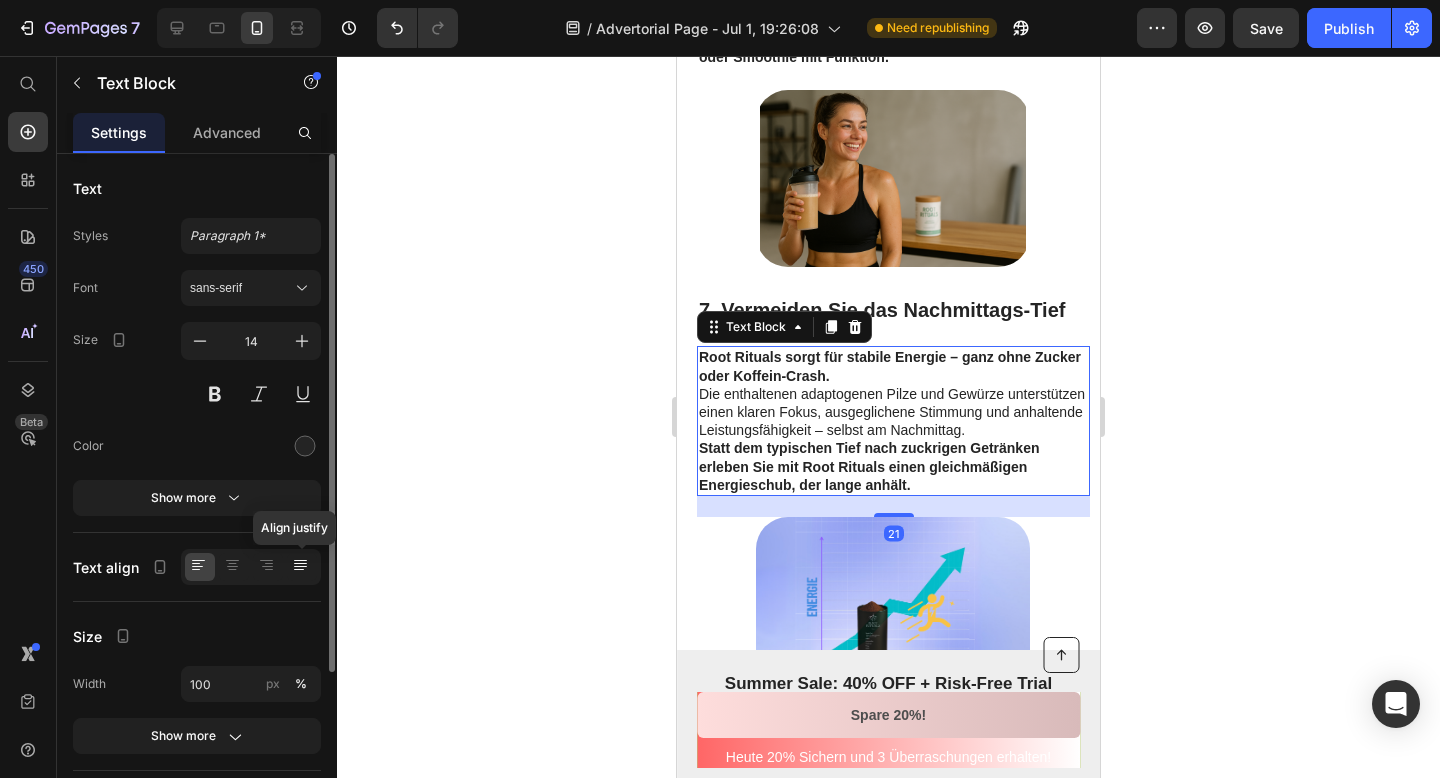 click 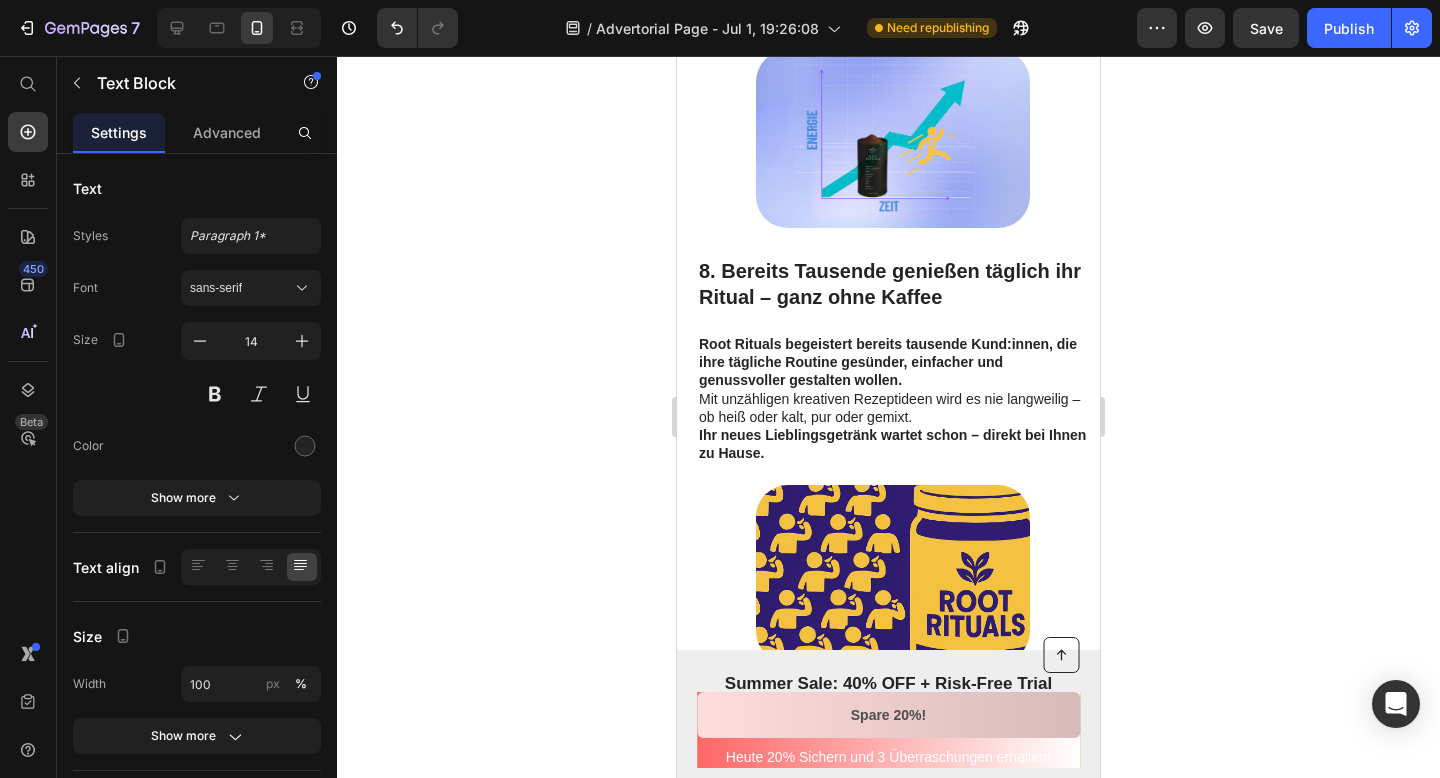 scroll, scrollTop: 3898, scrollLeft: 0, axis: vertical 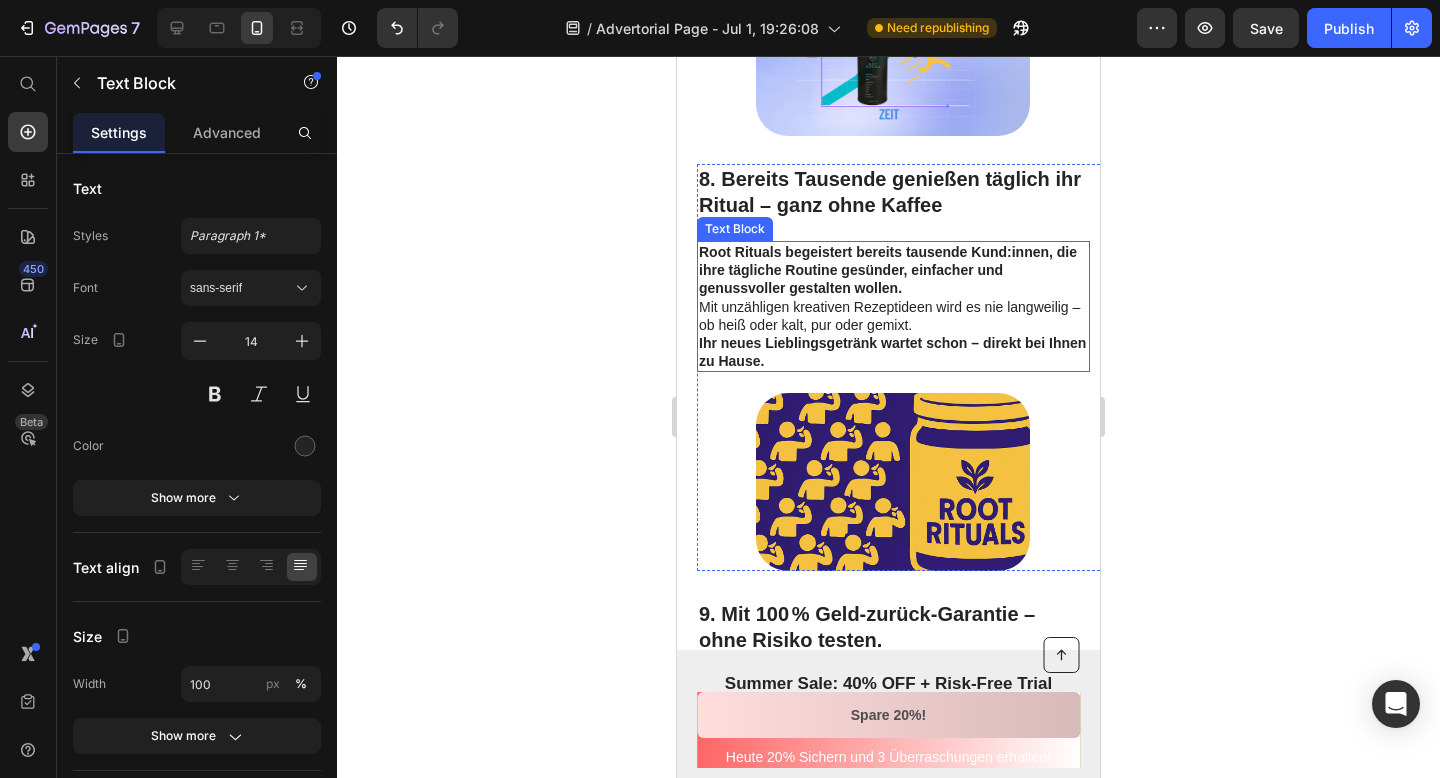 click on "Root Rituals begeistert bereits tausende Kund:innen, die ihre tägliche Routine gesünder, einfacher und genussvoller gestalten wollen. Mit unzähligen kreativen Rezeptideen wird es nie langweilig – ob heiß oder kalt, pur oder gemixt. Ihr neues Lieblingsgetränk wartet schon – direkt bei Ihnen zu Hause." at bounding box center (893, 306) 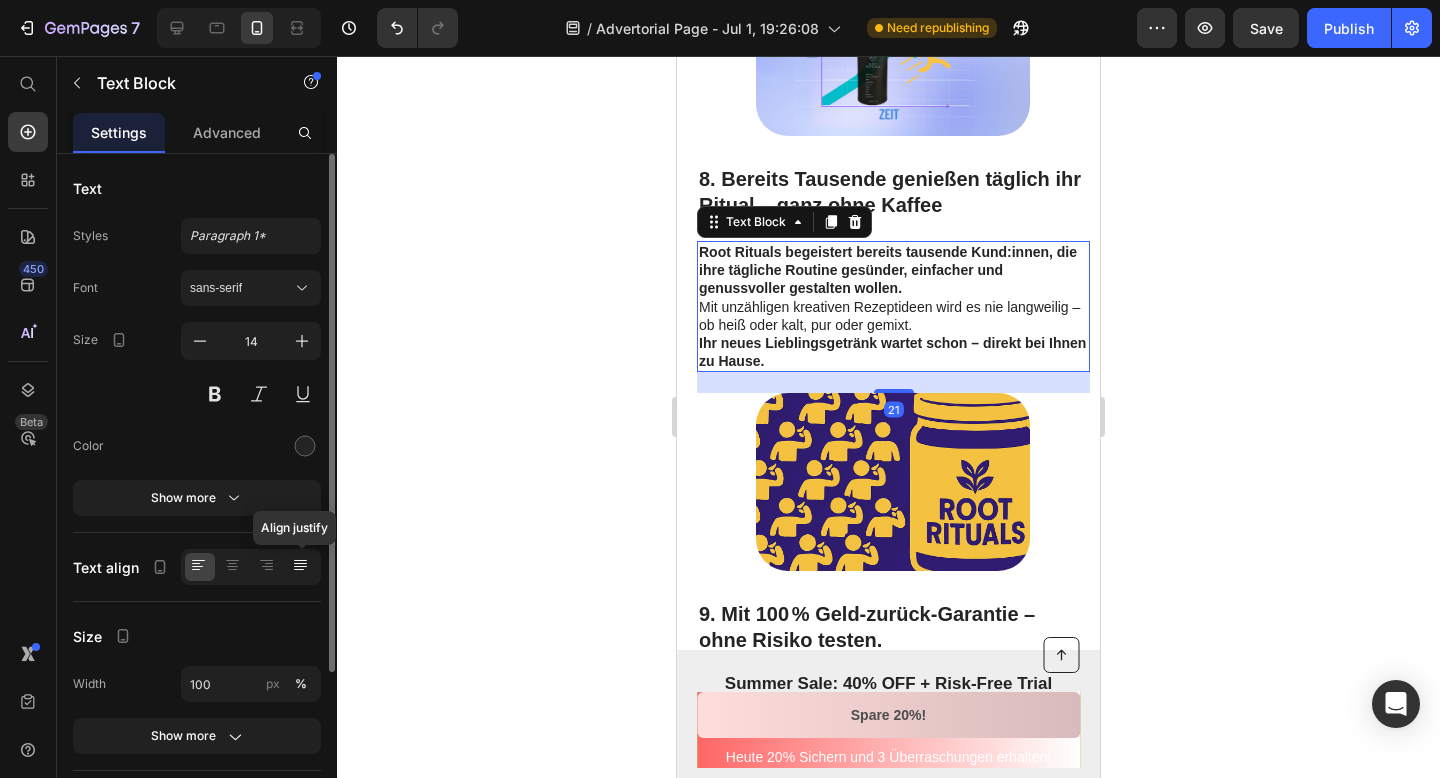 click 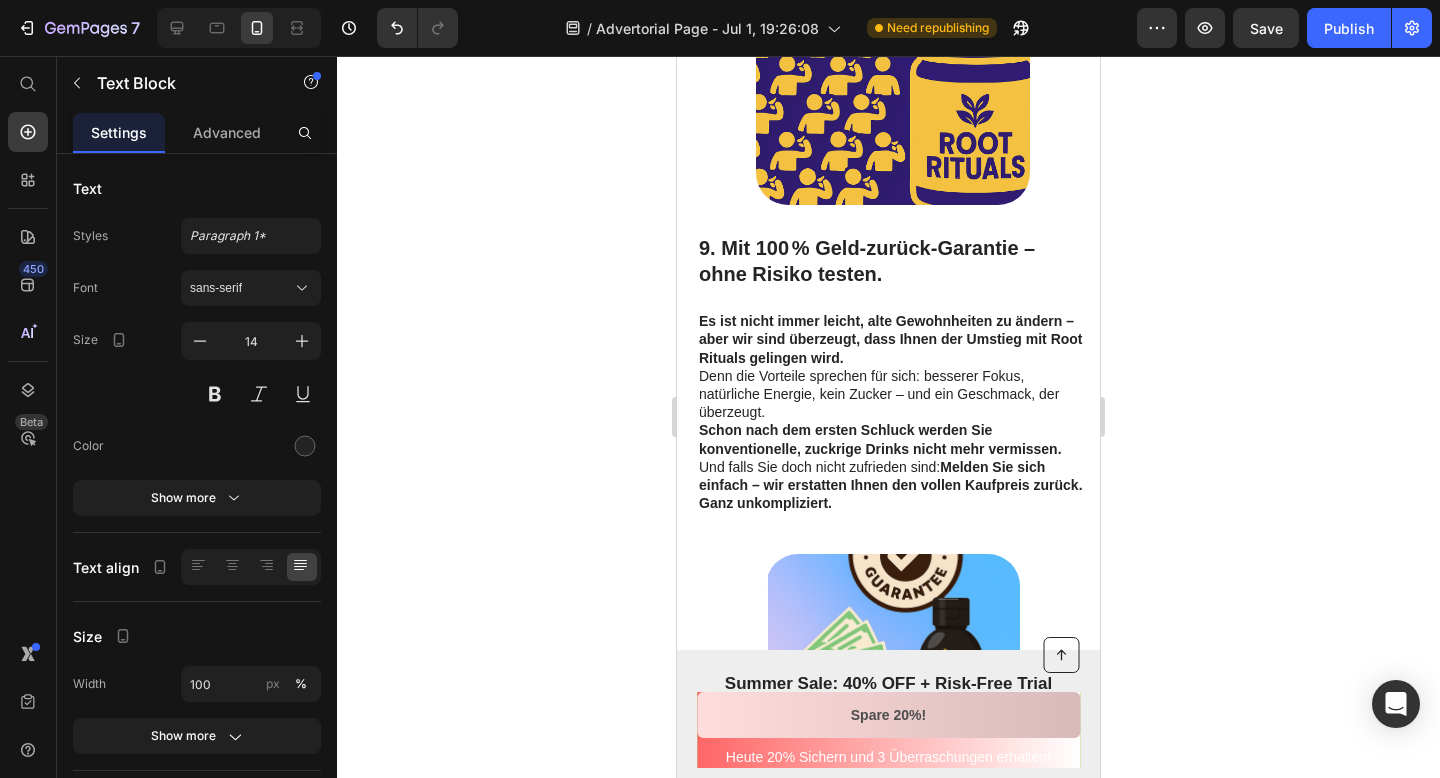 scroll, scrollTop: 4295, scrollLeft: 0, axis: vertical 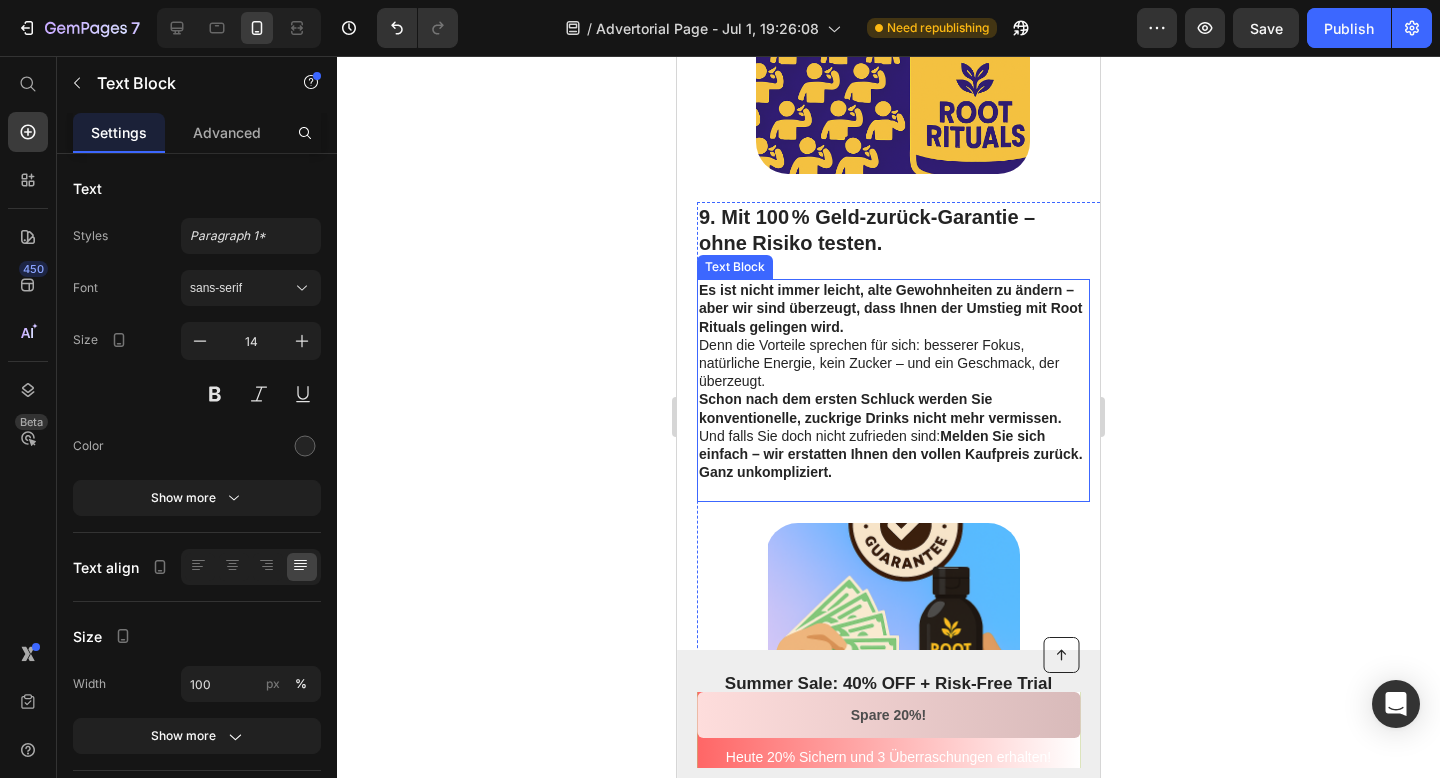 click on "Es ist nicht immer leicht, alte Gewohnheiten zu ändern – aber wir sind überzeugt, dass Ihnen der Umstieg mit Root Rituals gelingen wird. Denn die Vorteile sprechen für sich: besserer Fokus, natürliche Energie, kein Zucker – und ein Geschmack, der überzeugt. Schon nach dem ersten Schluck werden Sie konventionelle, zuckrige Drinks nicht mehr vermissen. Und falls Sie doch nicht zufrieden sind:  Melden Sie sich einfach – wir erstatten Ihnen den vollen Kaufpreis zurück. Ganz unkompliziert." at bounding box center (893, 381) 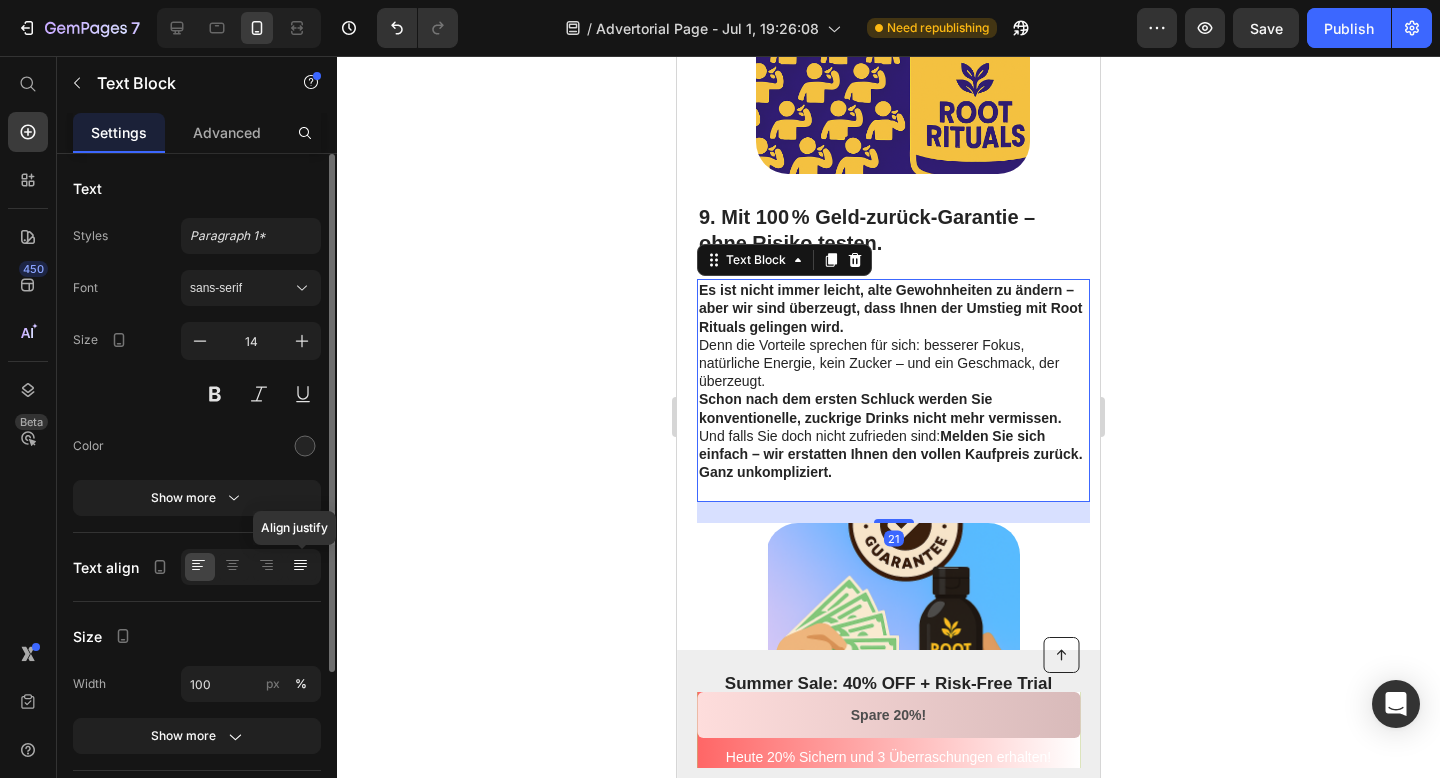 click 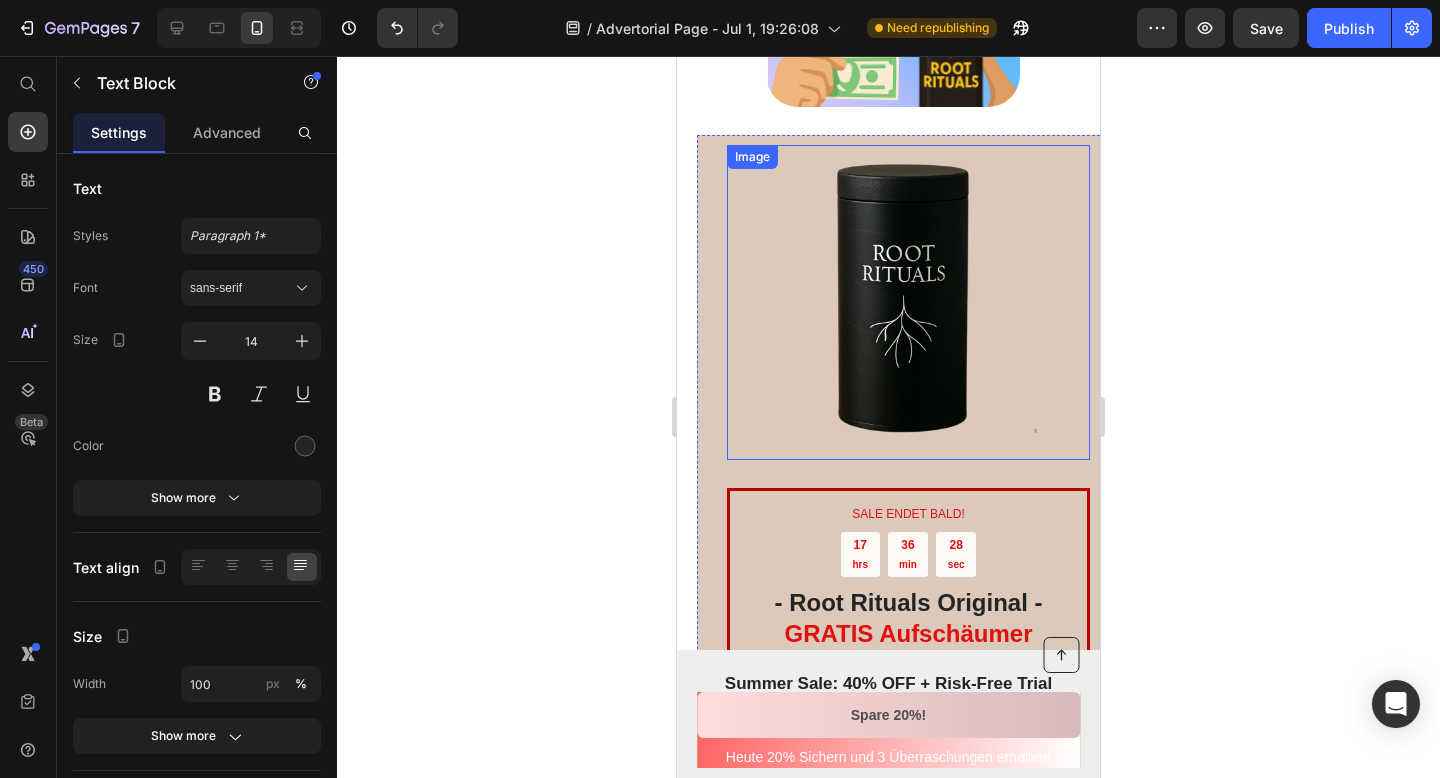 scroll, scrollTop: 4874, scrollLeft: 0, axis: vertical 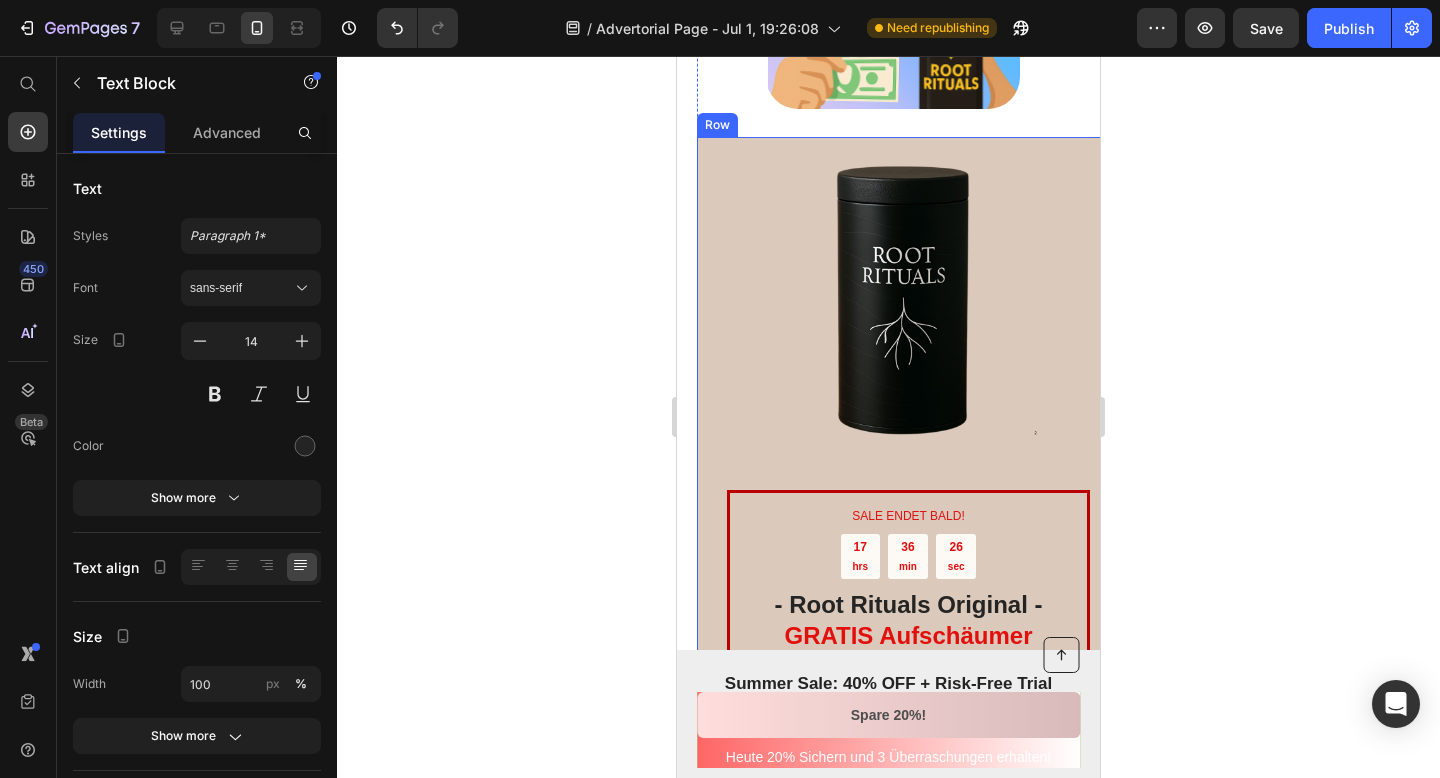 click on "SALE ENDET BALD! Text Block 17 hrs 36 min 26 sec Countdown Timer - Root Rituals Original -  GRATIS Aufschäumer GRATIS Rezeptbuch GRATIS Kurkuma - Probe Heading Beginne dein neues Ritual noch heute! Text Block
Add to cart Add to Cart Product Heute 20% Rabatt Button Nurnoch 39 Verfügbar Text Block | Text Block Kostenloser Versand Text Block Row Zufriedenheitsgarantie Text Block Row Image Row" at bounding box center [908, 562] 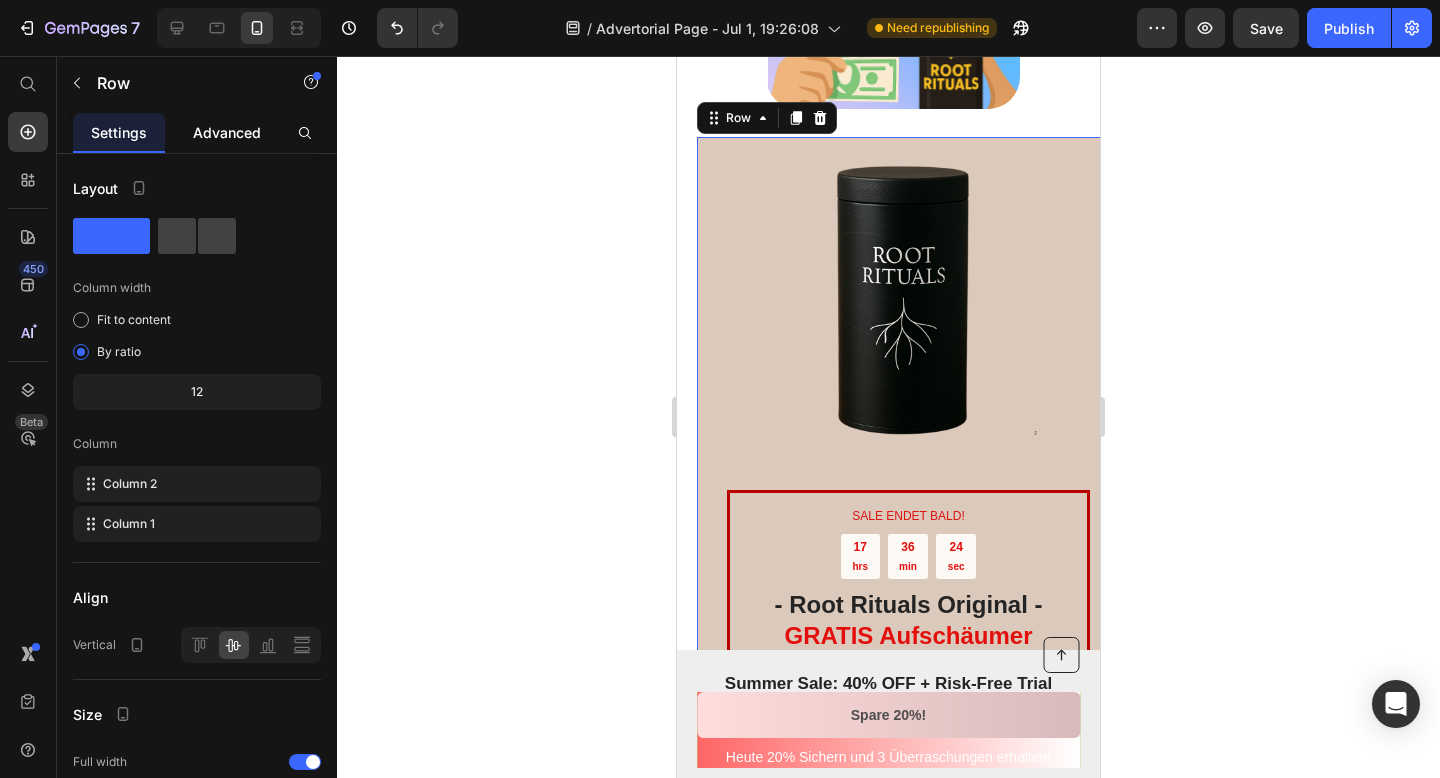 click on "Advanced" at bounding box center (227, 132) 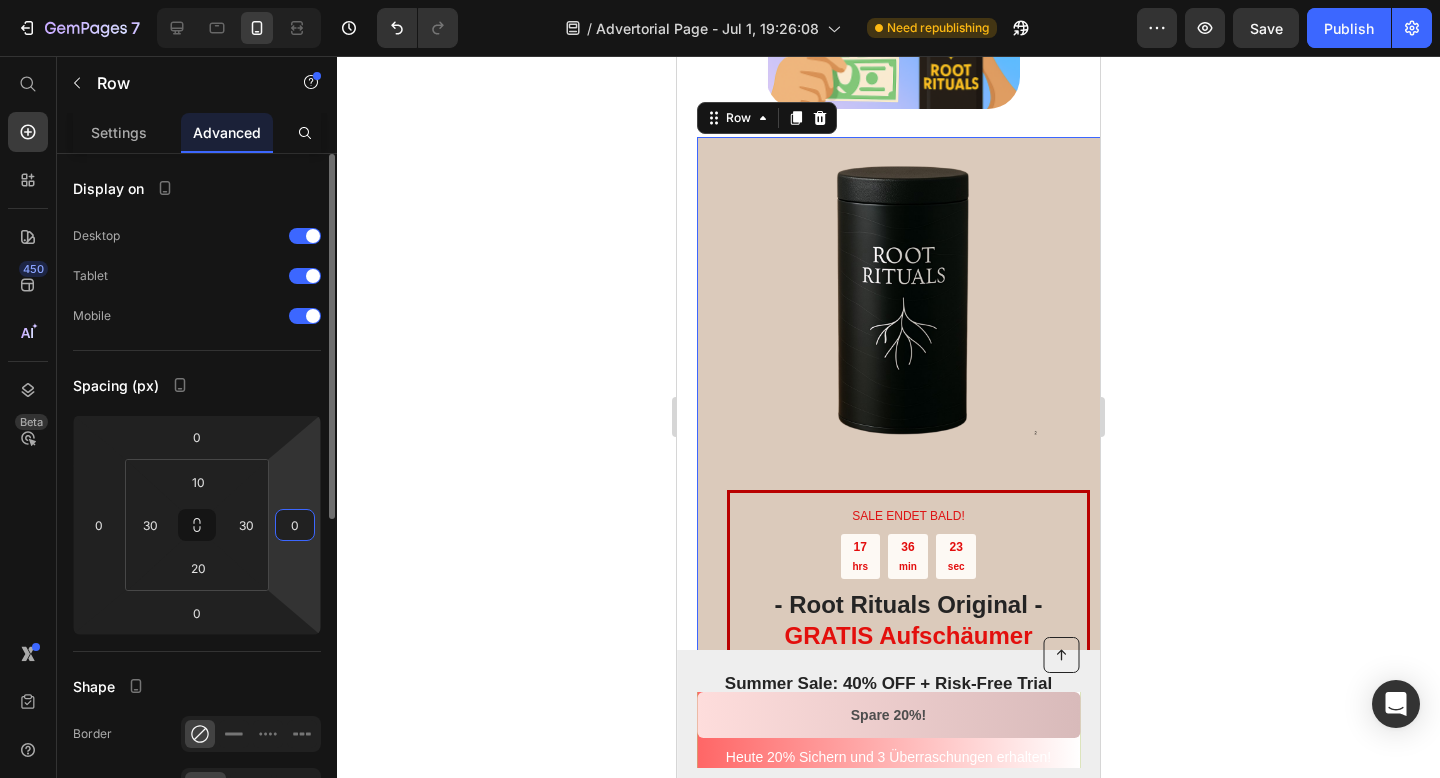 click on "0" at bounding box center [295, 525] 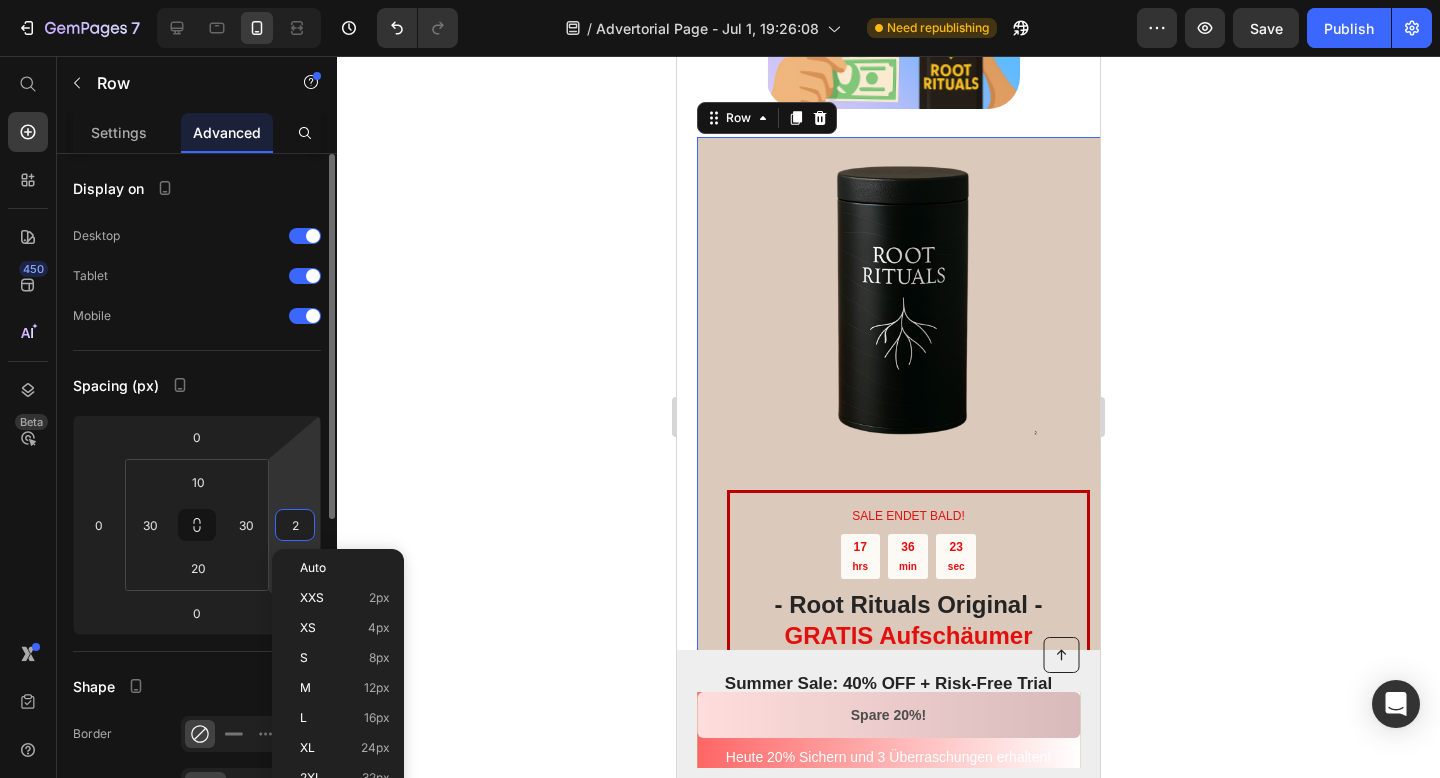 type on "20" 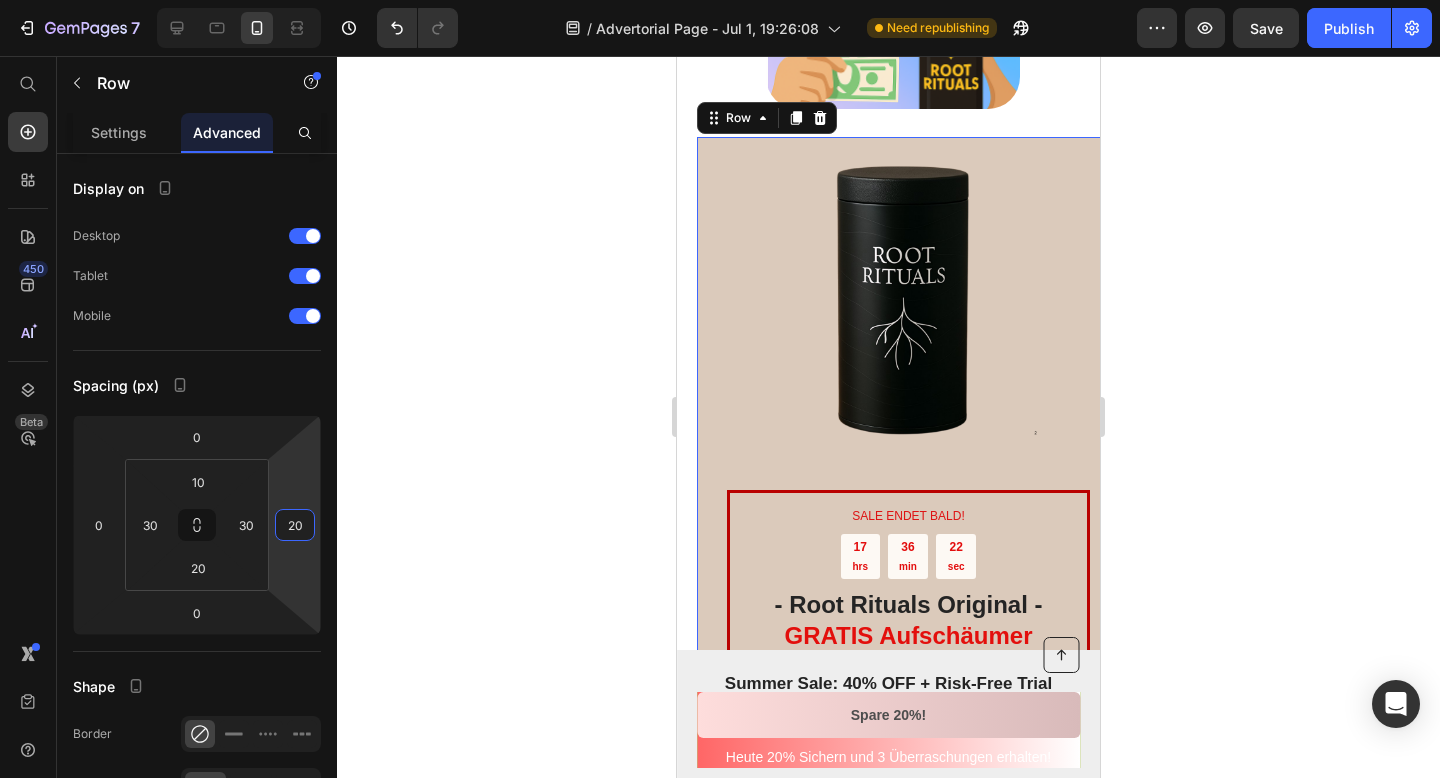 click 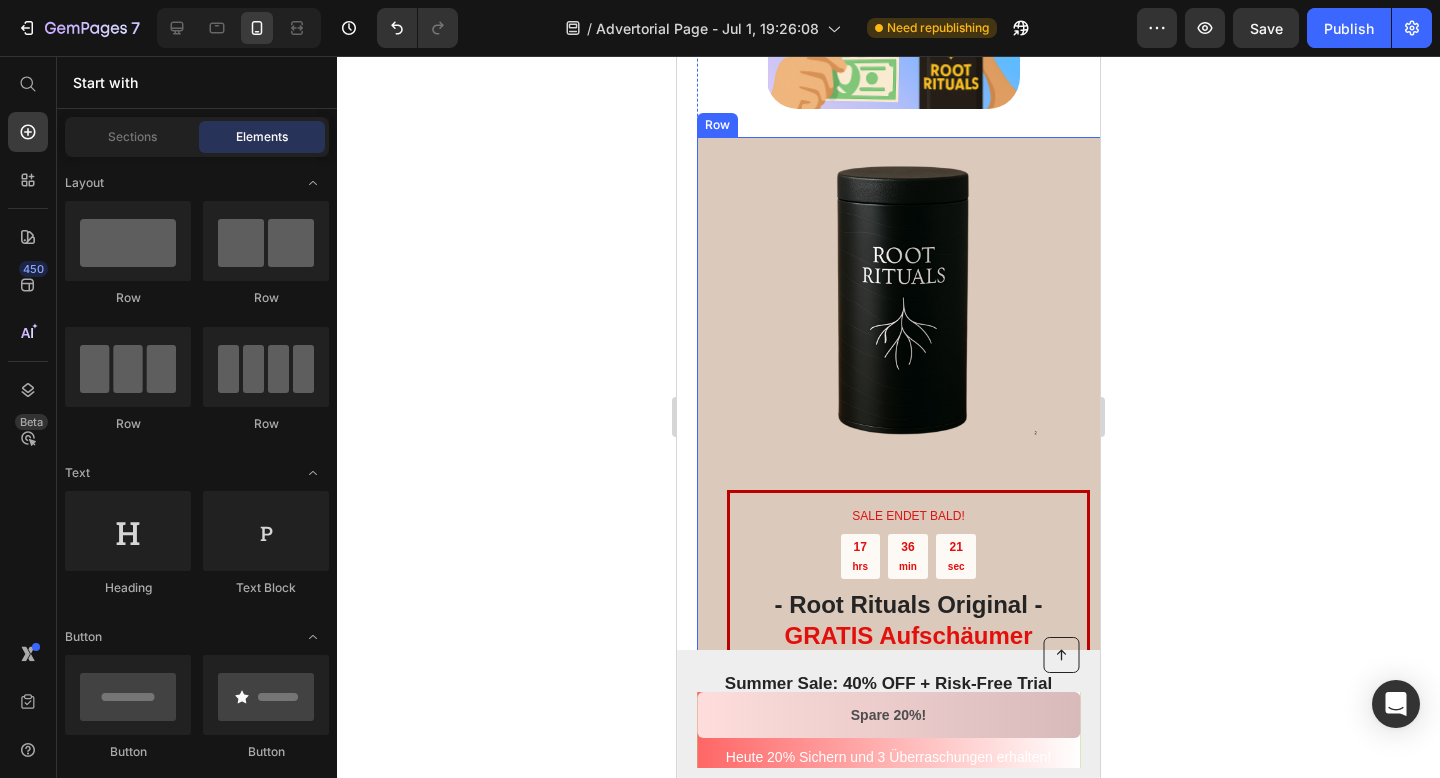 click at bounding box center [908, 304] 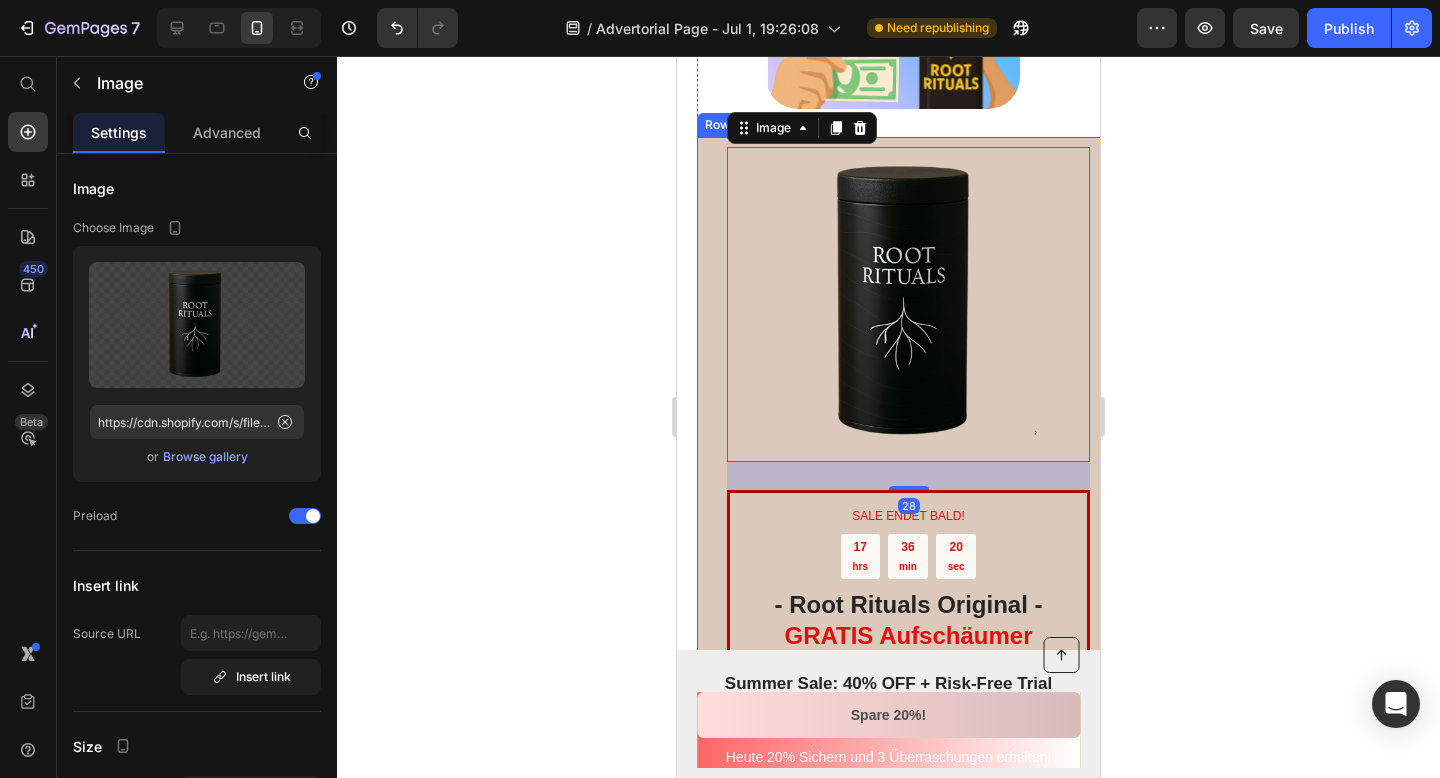 click on "SALE ENDET BALD! Text Block 17 hrs 36 min 20 sec Countdown Timer - Root Rituals Original -  GRATIS Aufschäumer GRATIS Rezeptbuch GRATIS Kurkuma - Probe Heading Beginne dein neues Ritual noch heute! Text Block
Add to cart Add to Cart Product Heute 20% Rabatt Button Nurnoch 39 Verfügbar Text Block | Text Block Kostenloser Versand Text Block Row Zufriedenheitsgarantie Text Block Row Image   28 Row" at bounding box center (908, 562) 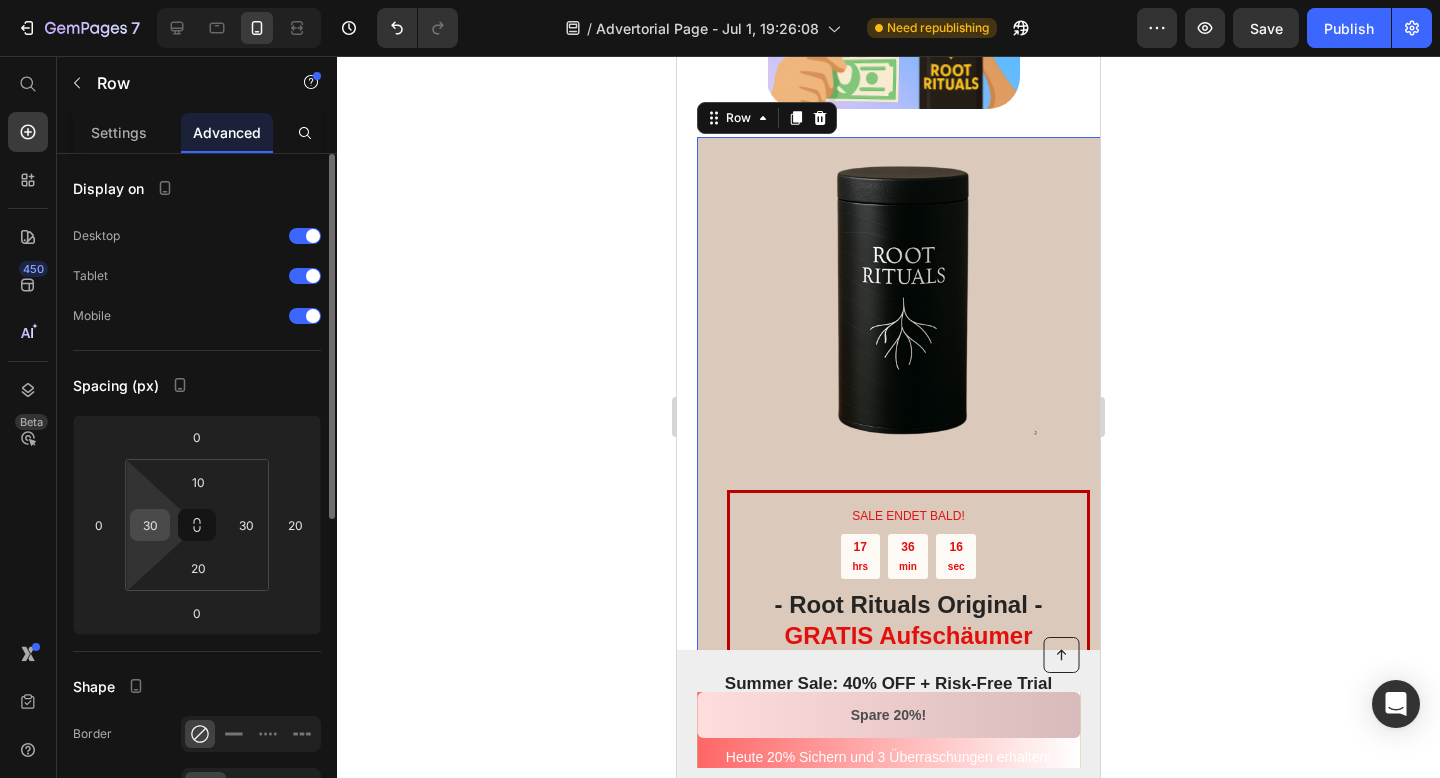 click on "30" at bounding box center (150, 525) 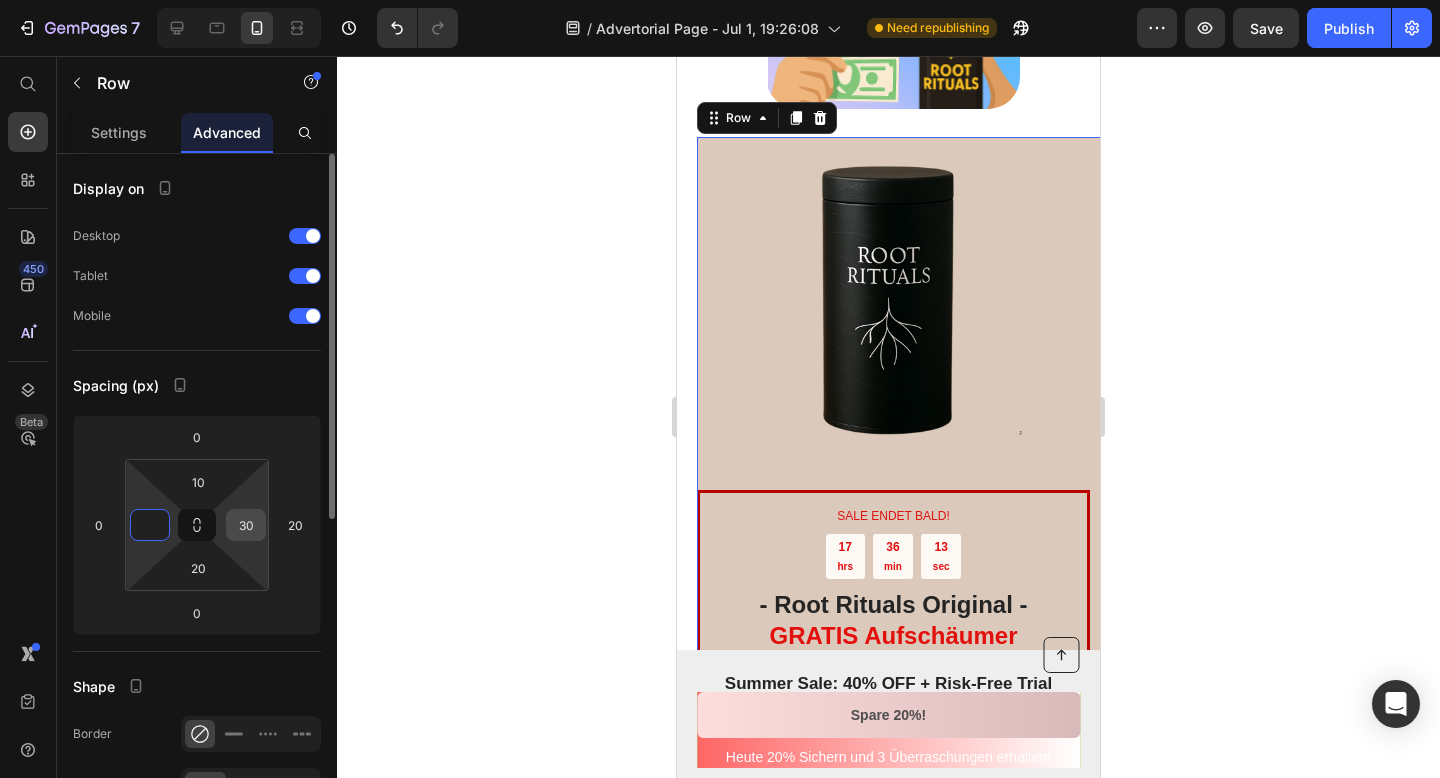 type on "0" 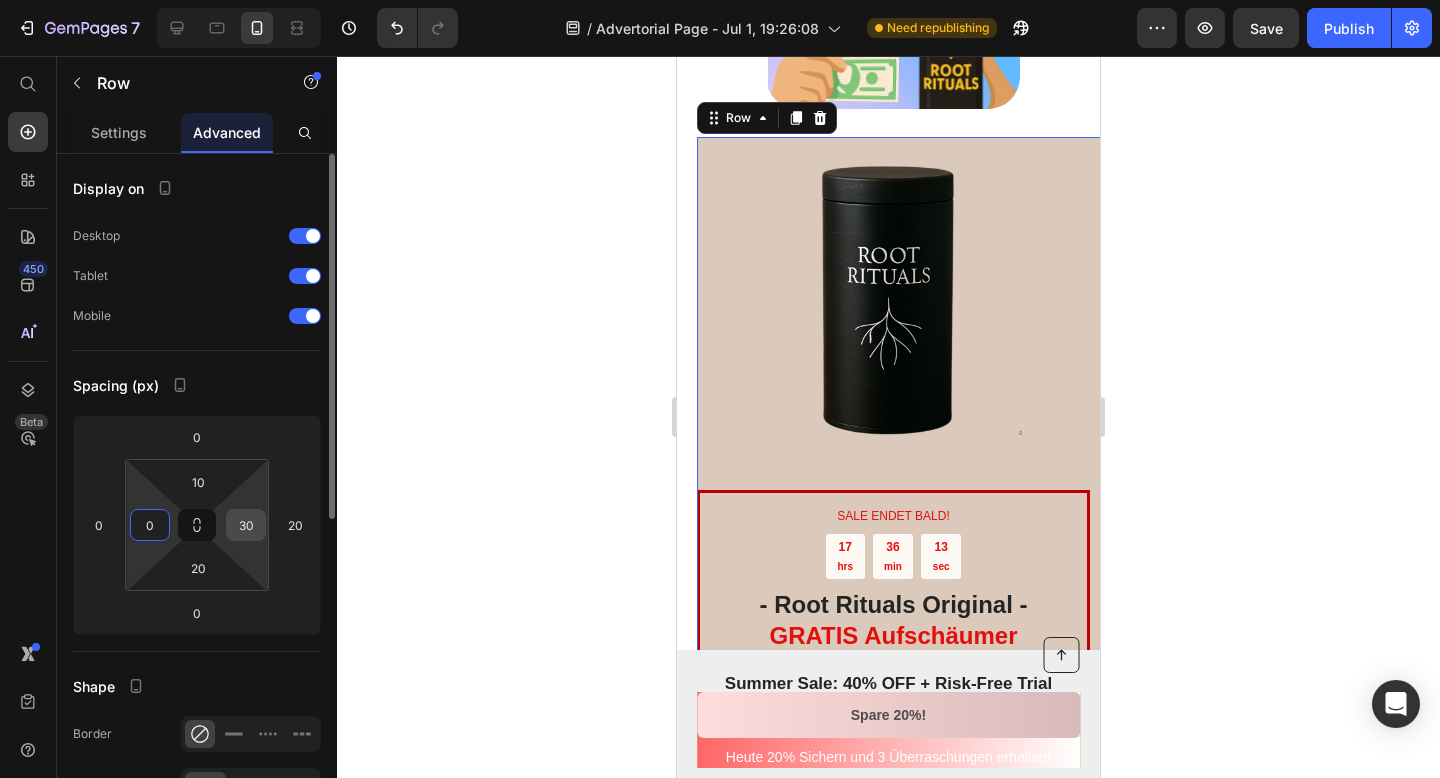 click on "30" at bounding box center (246, 525) 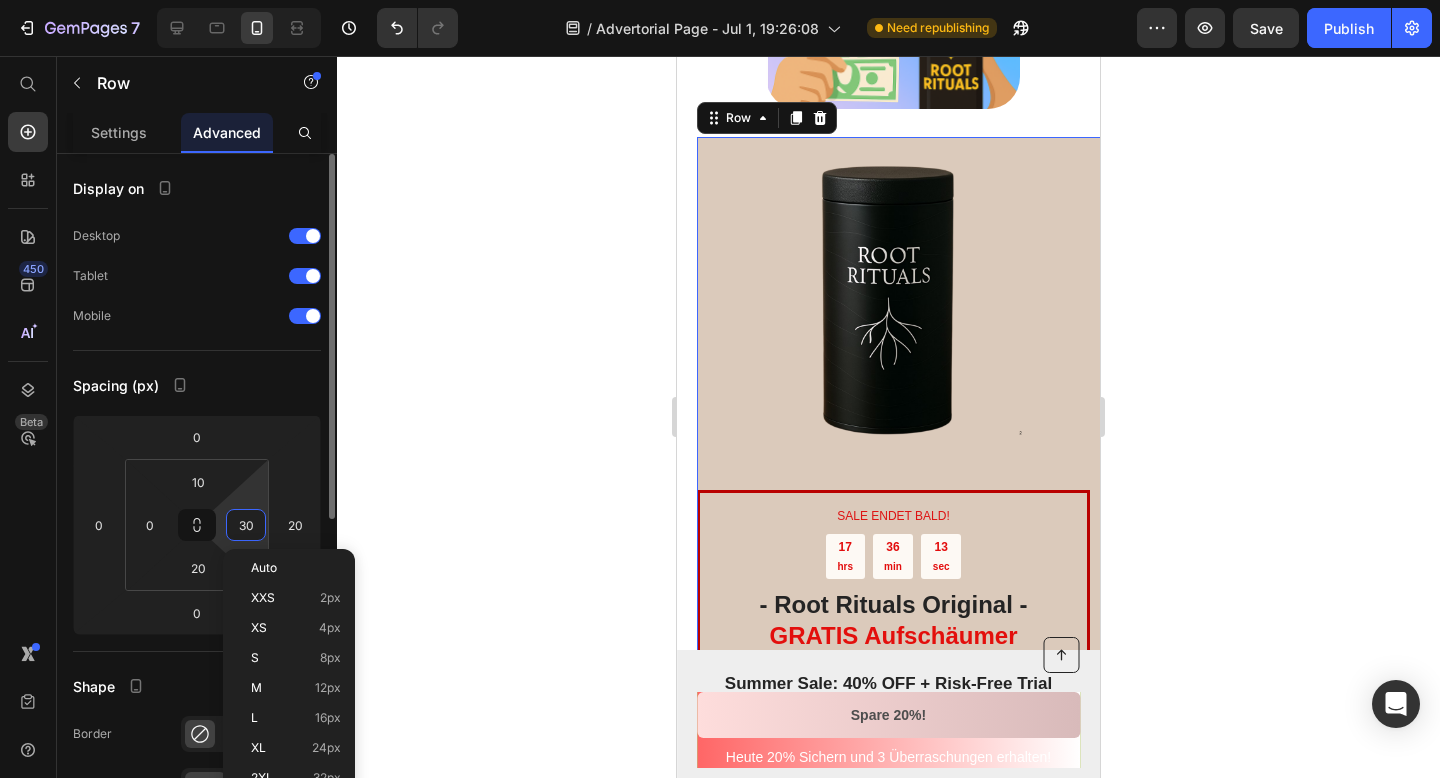 type 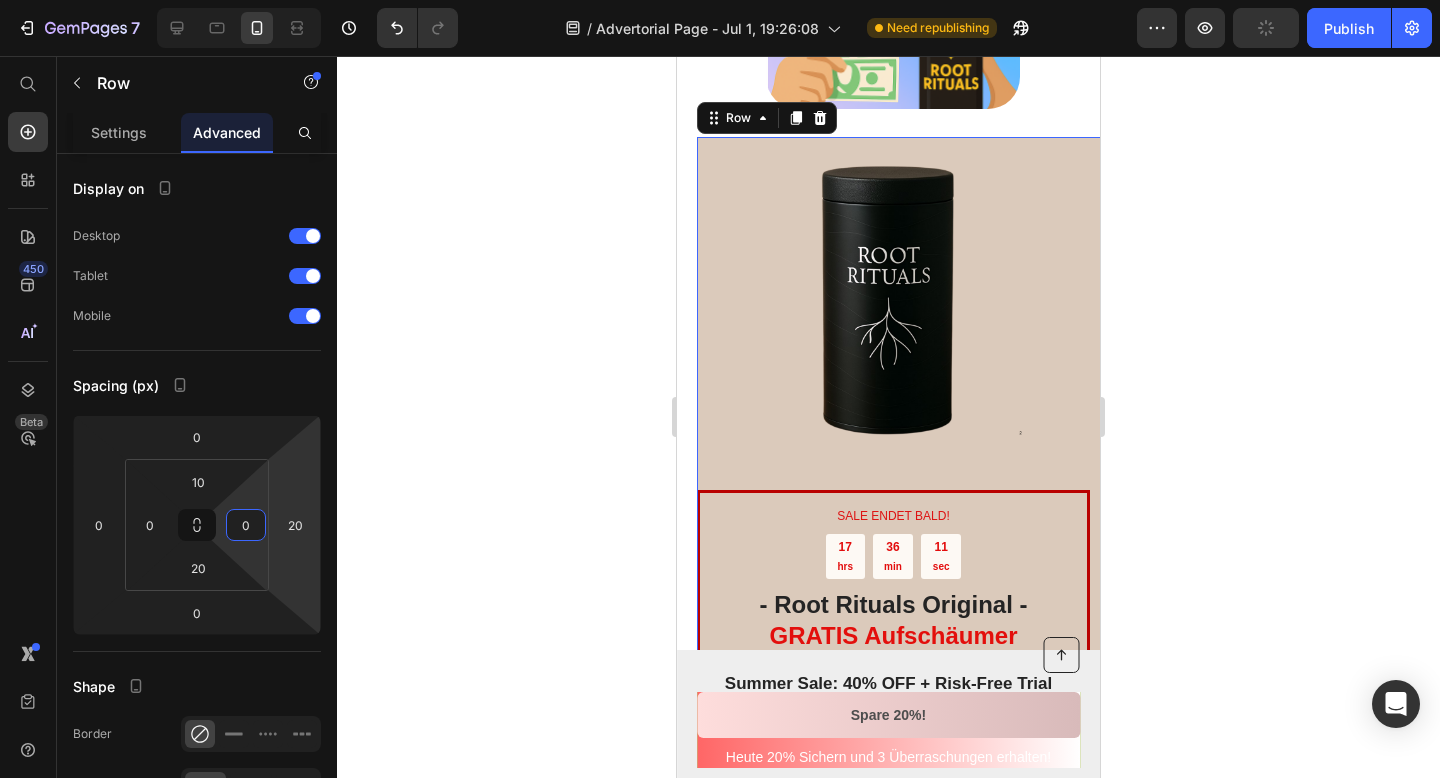 click 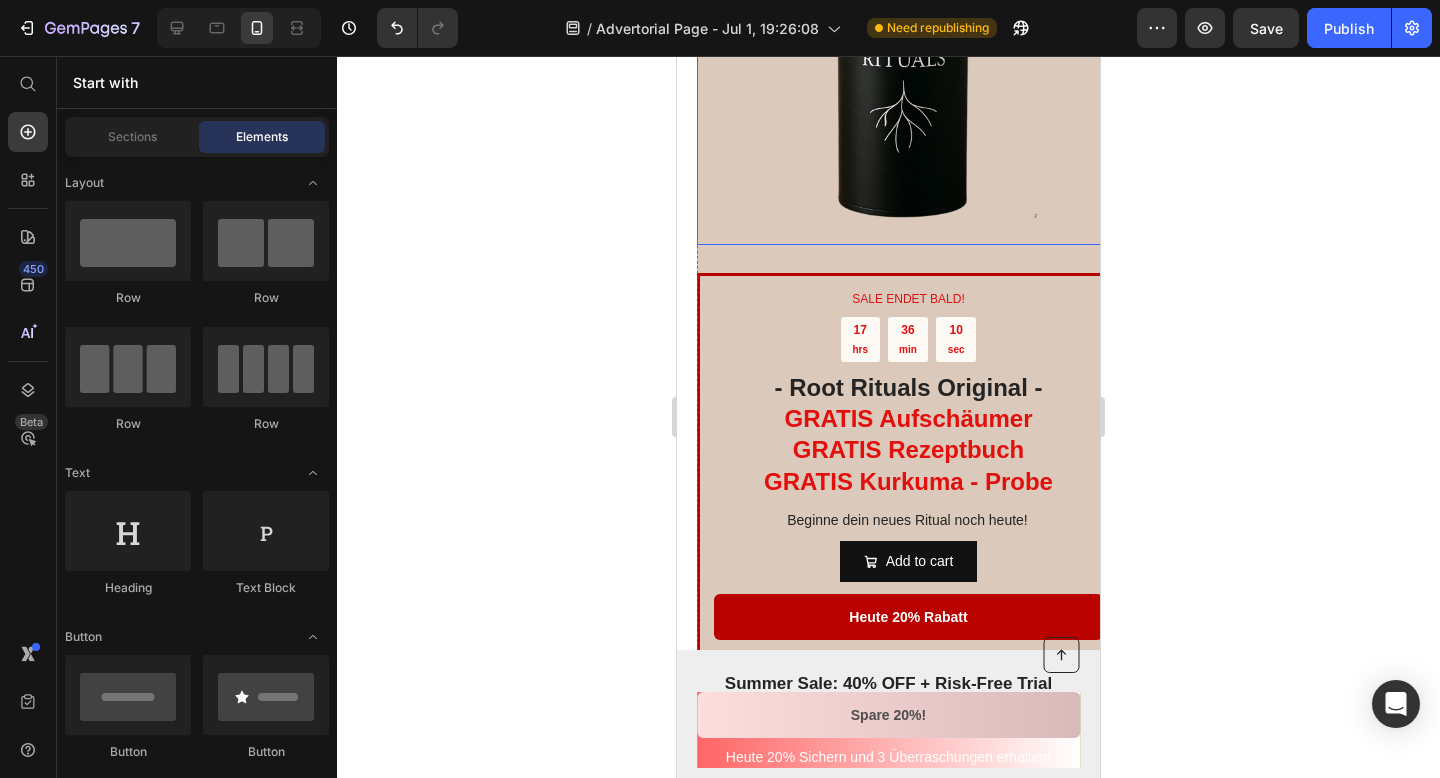 scroll, scrollTop: 5098, scrollLeft: 0, axis: vertical 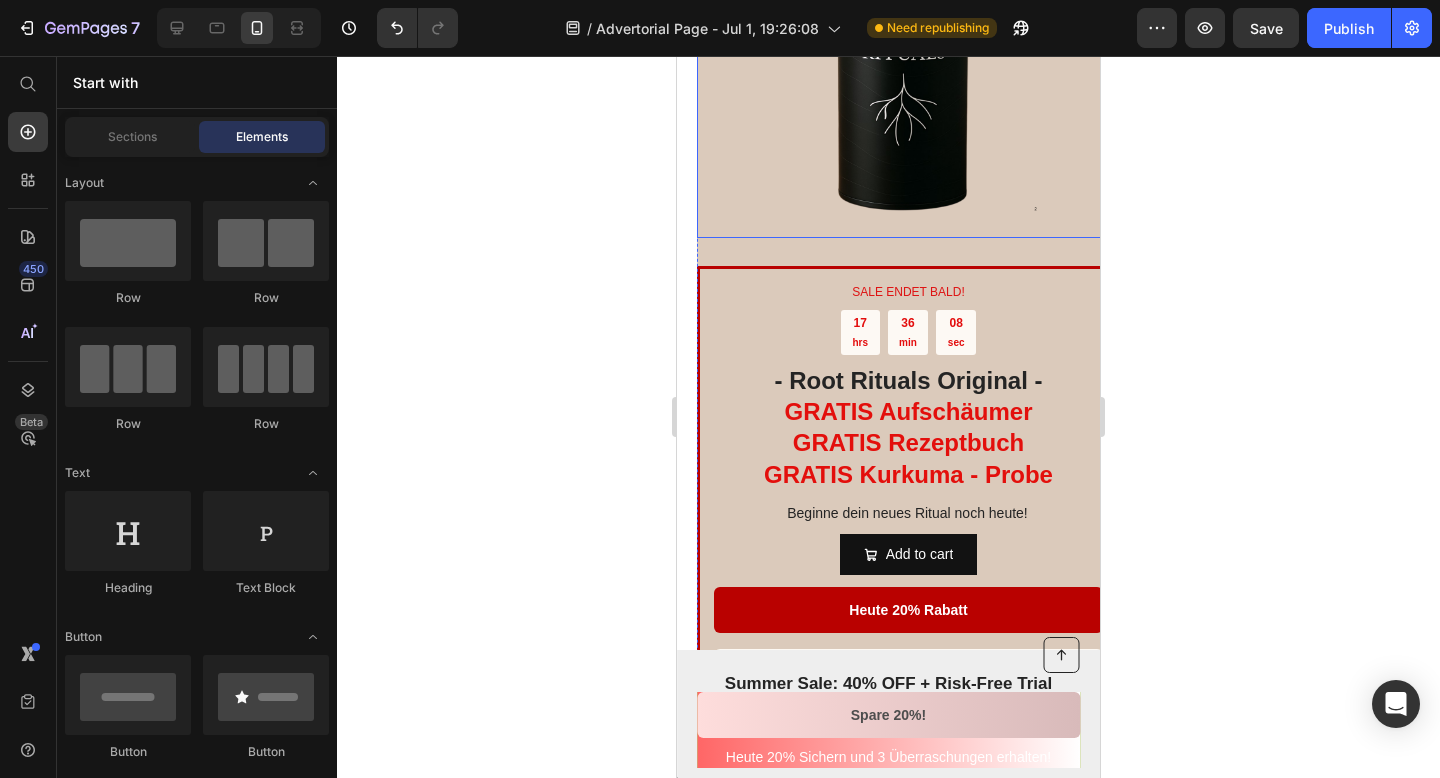 click at bounding box center (908, 80) 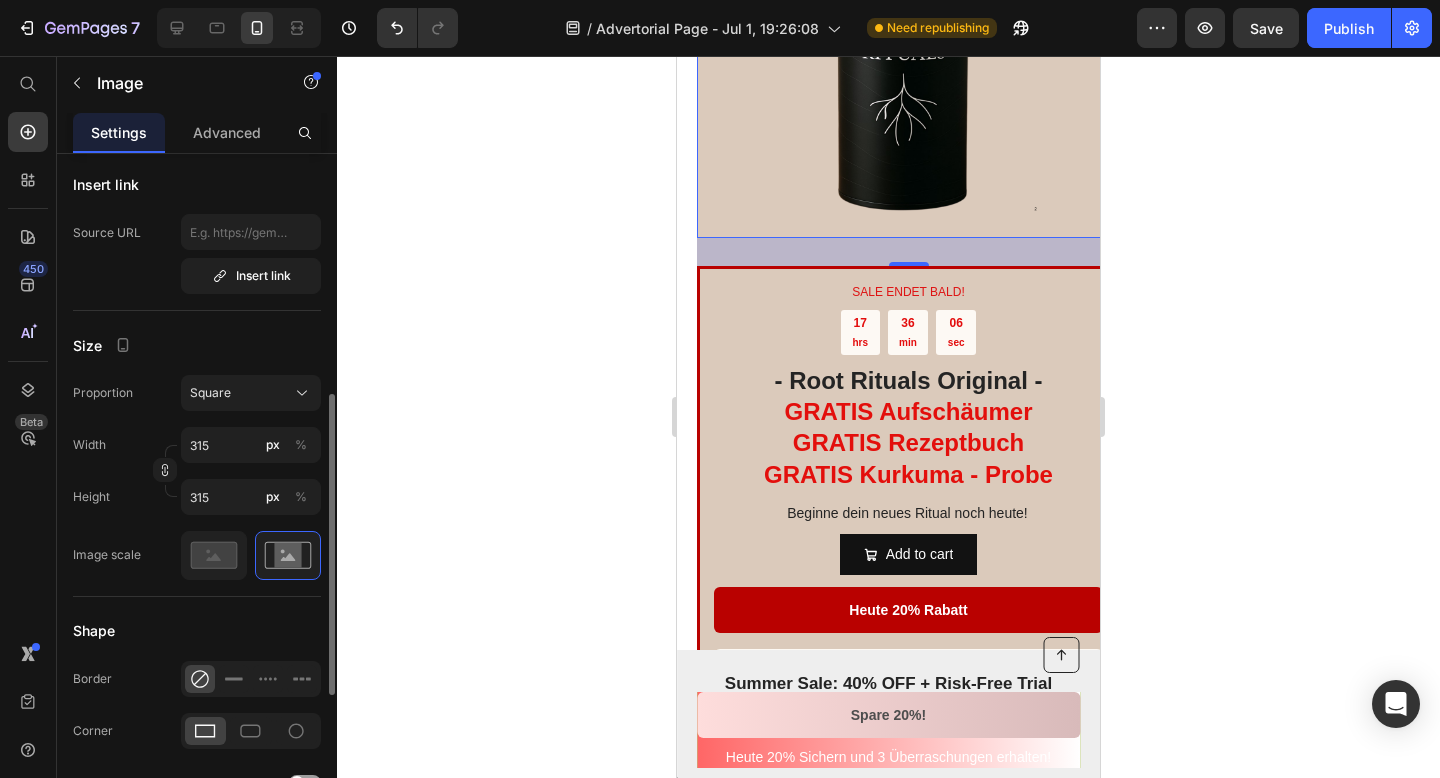 scroll, scrollTop: 444, scrollLeft: 0, axis: vertical 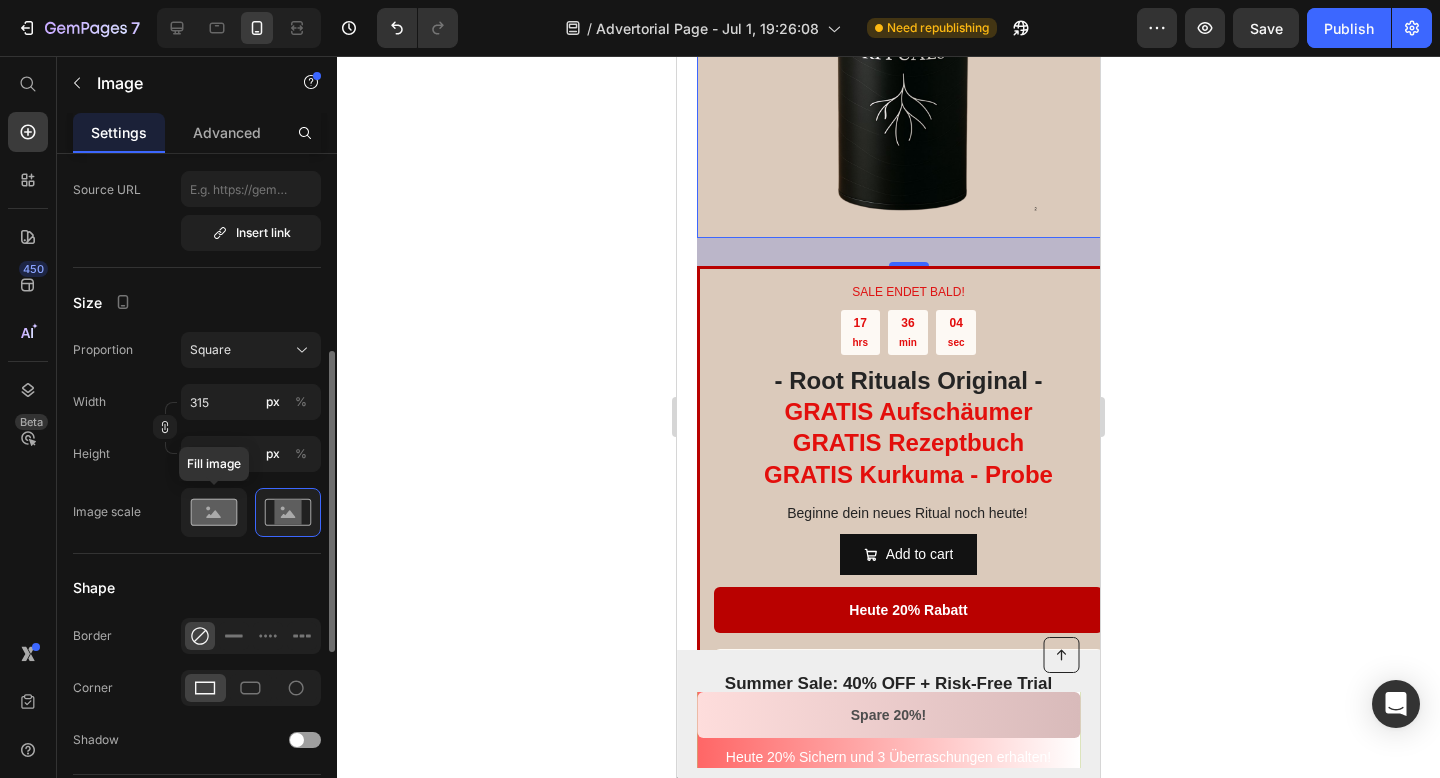 click 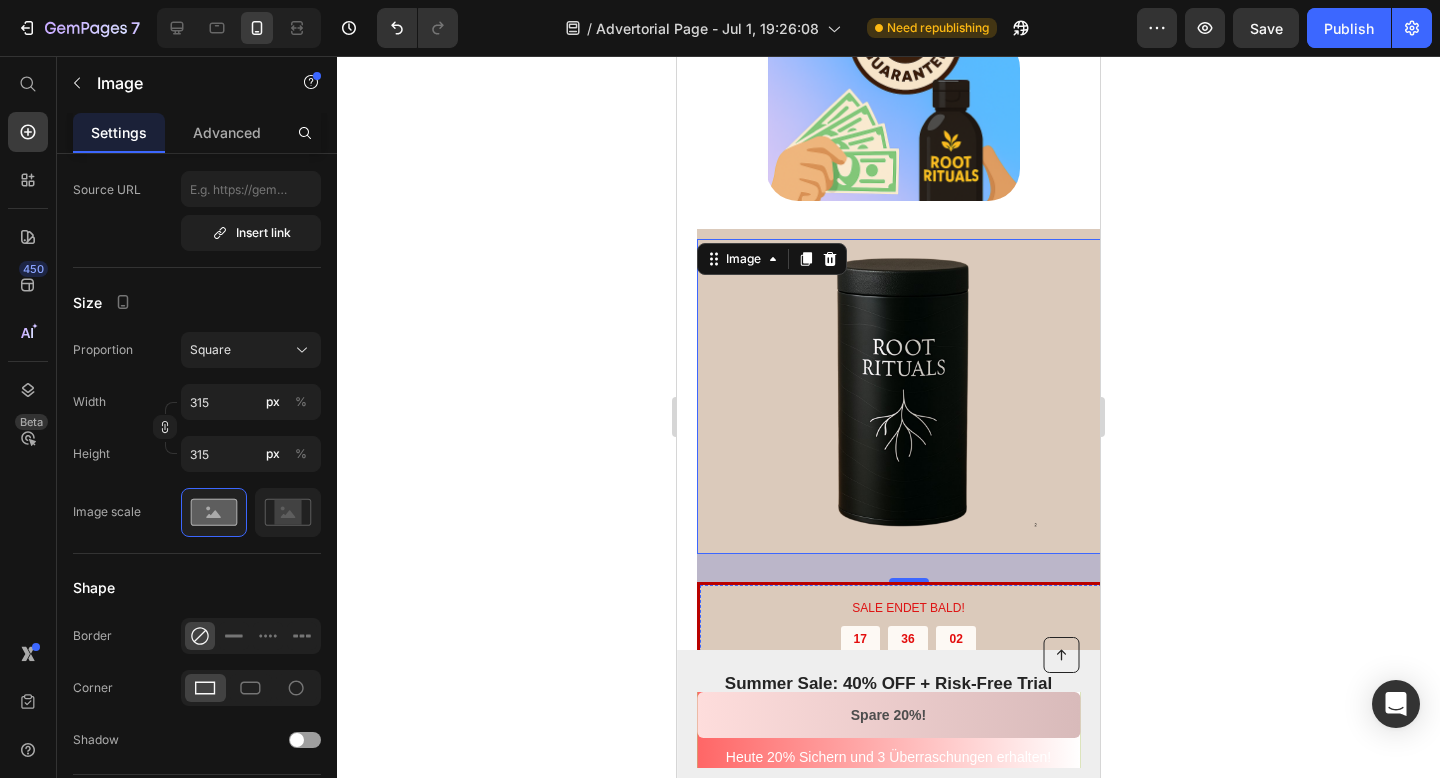 scroll, scrollTop: 4715, scrollLeft: 0, axis: vertical 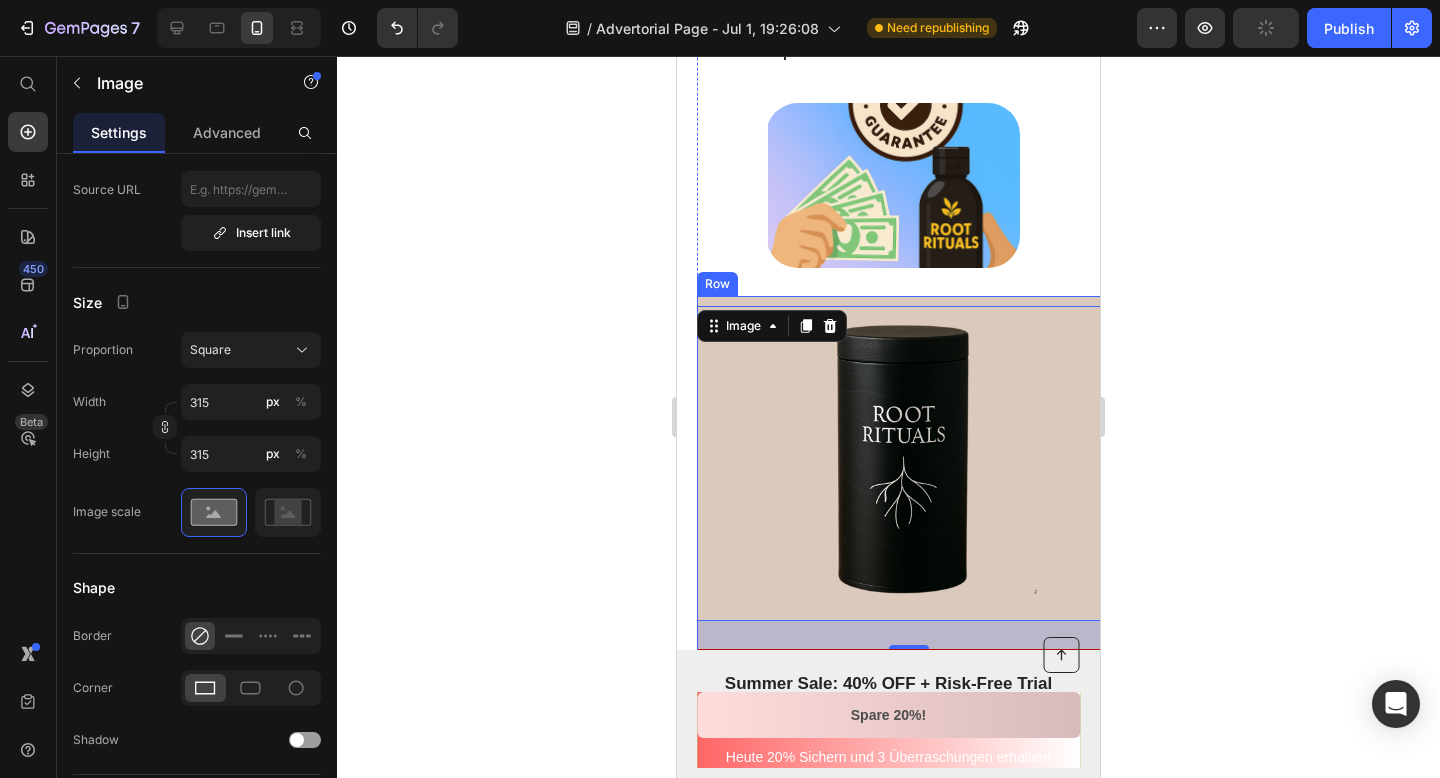 click on "SALE ENDET BALD! Text Block 17 hrs 36 min 00 sec Countdown Timer - Root Rituals Original -  GRATIS Aufschäumer GRATIS Rezeptbuch GRATIS Kurkuma - Probe Heading Beginne dein neues Ritual noch heute! Text Block
Add to cart Add to Cart Product Heute 20% Rabatt Button Nurnoch 39 Verfügbar Text Block | Text Block Kostenloser Versand Text Block Row Zufriedenheitsgarantie Text Block Row Image   28 Row" at bounding box center [908, 721] 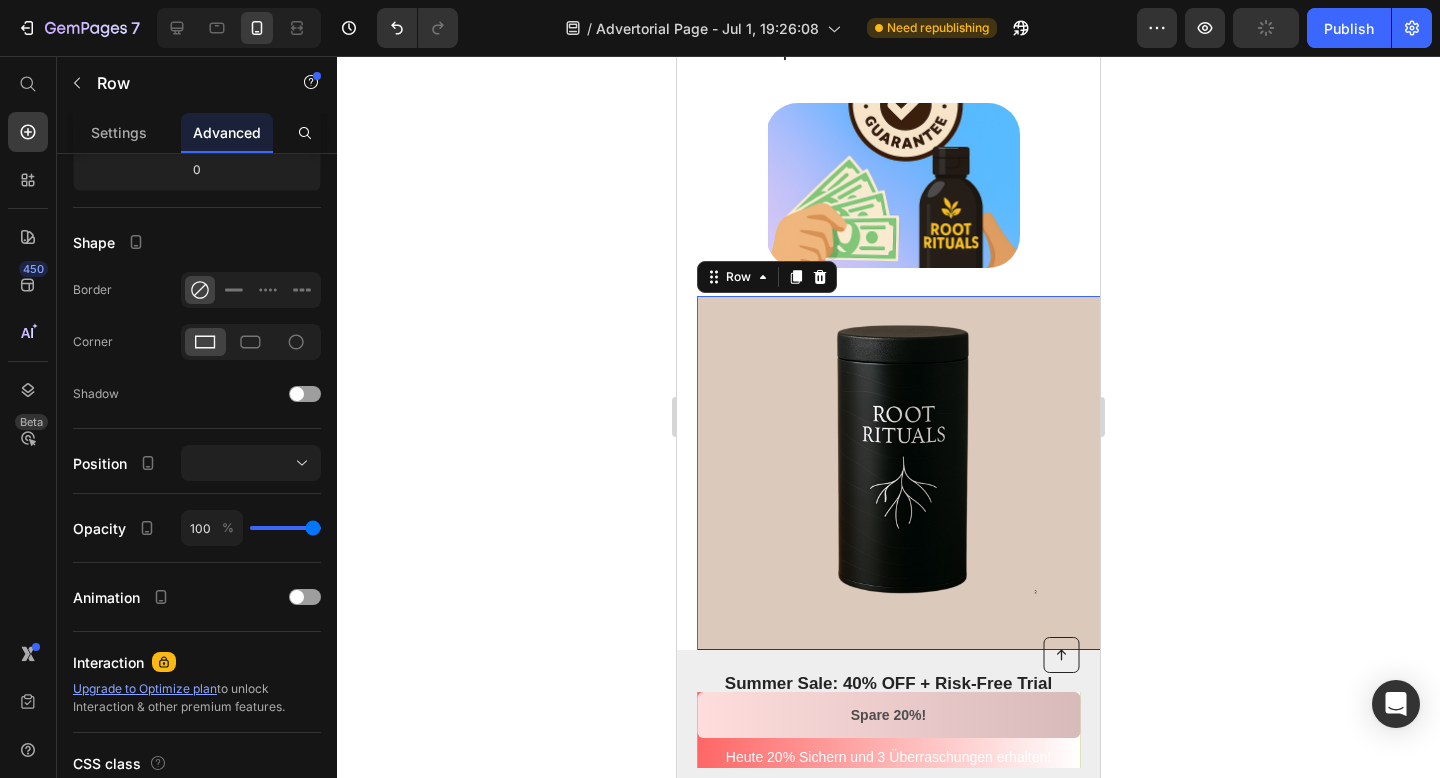 scroll, scrollTop: 0, scrollLeft: 0, axis: both 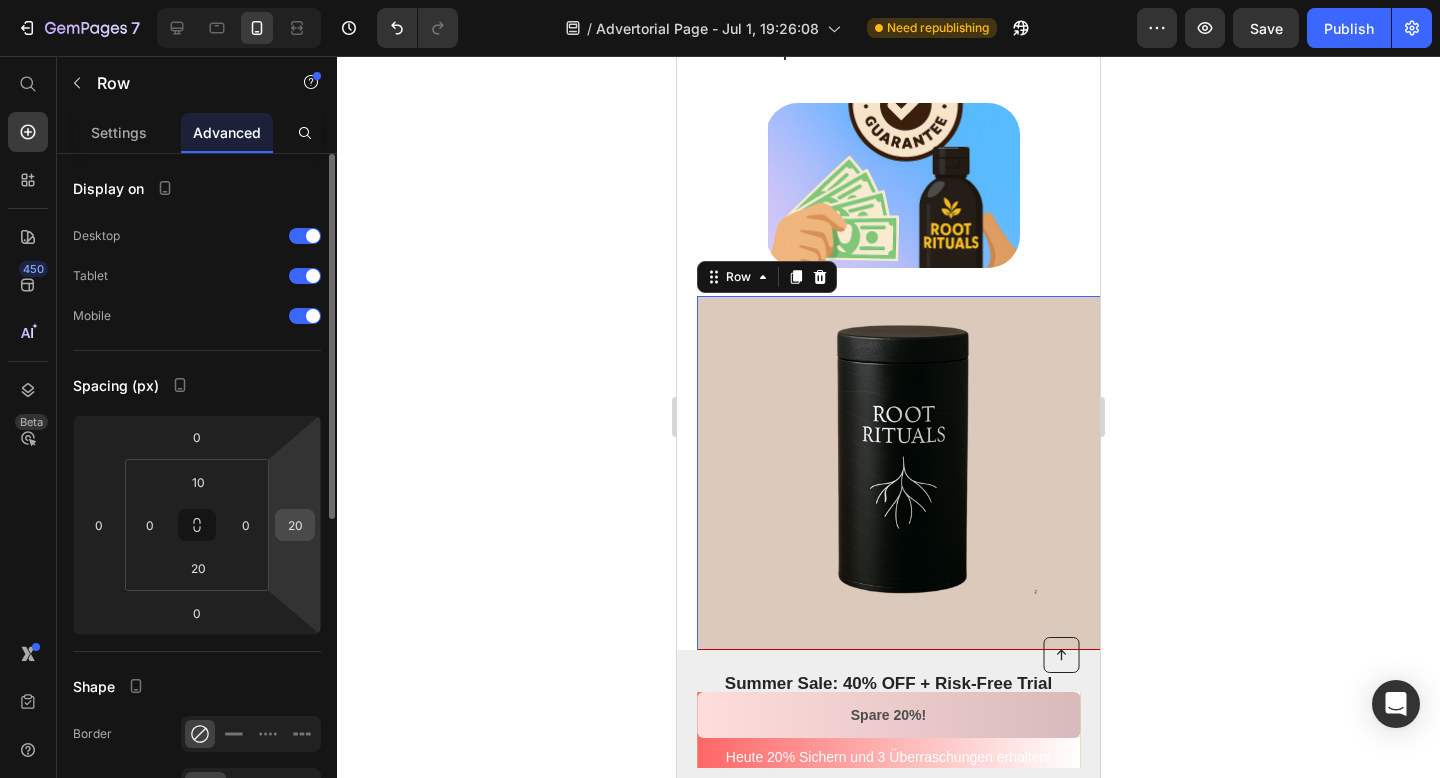 click on "20" at bounding box center (295, 525) 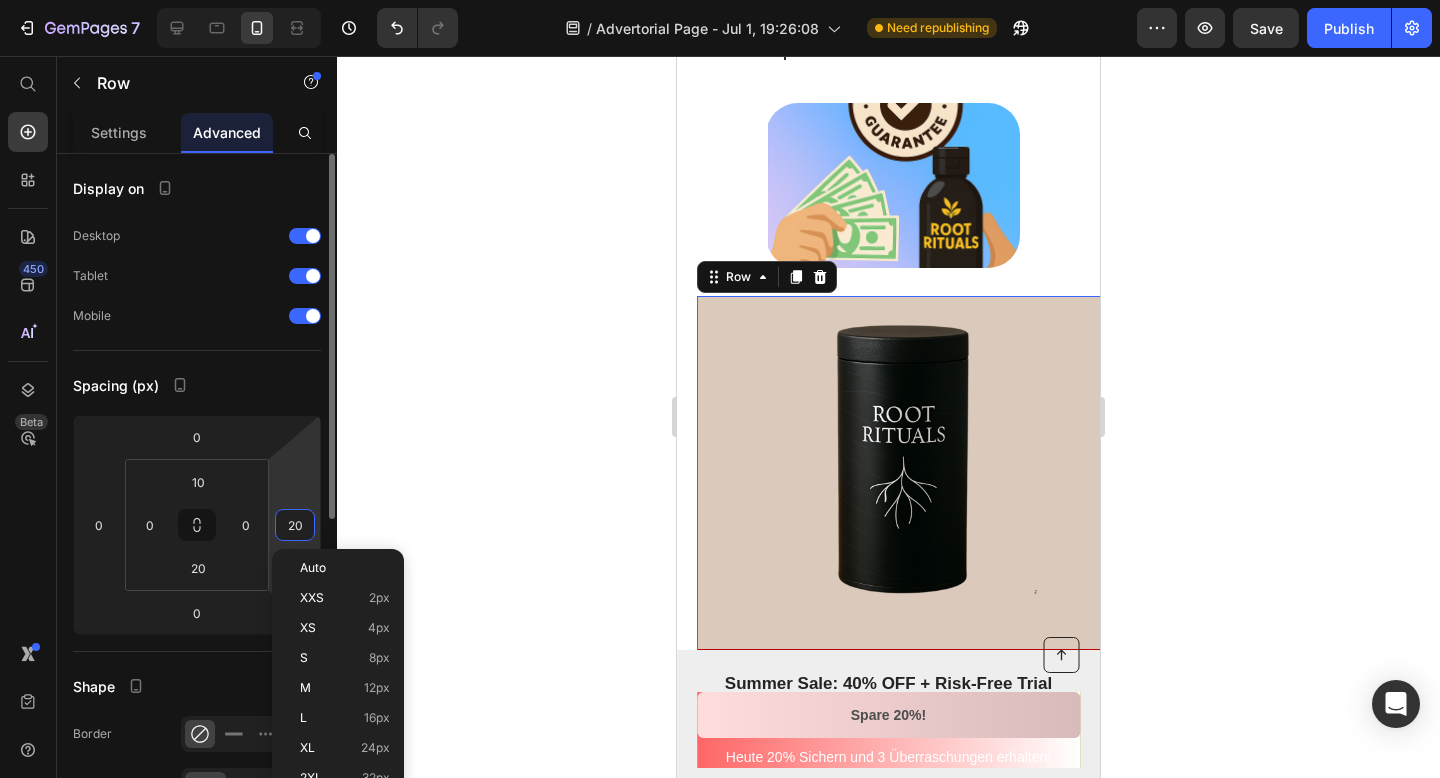 type 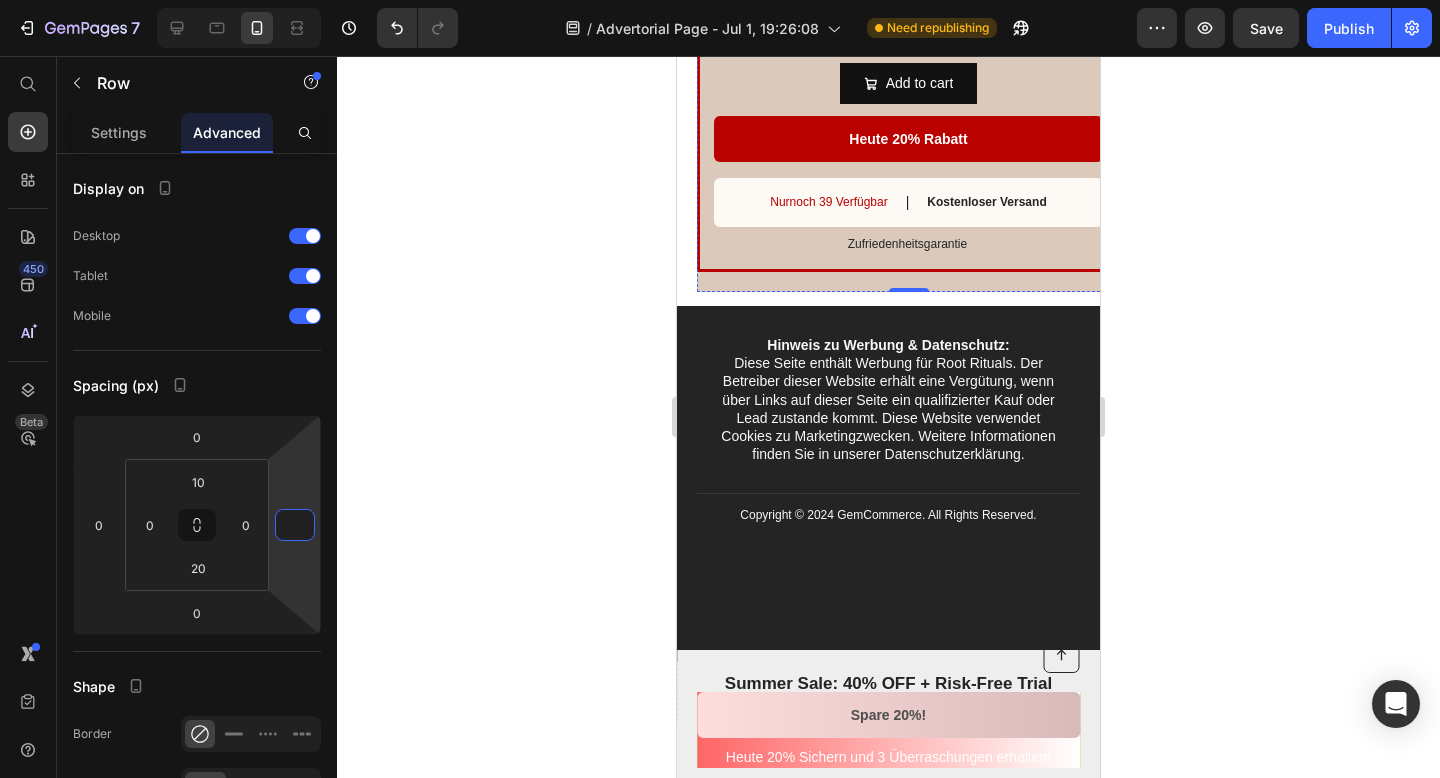 scroll, scrollTop: 5588, scrollLeft: 0, axis: vertical 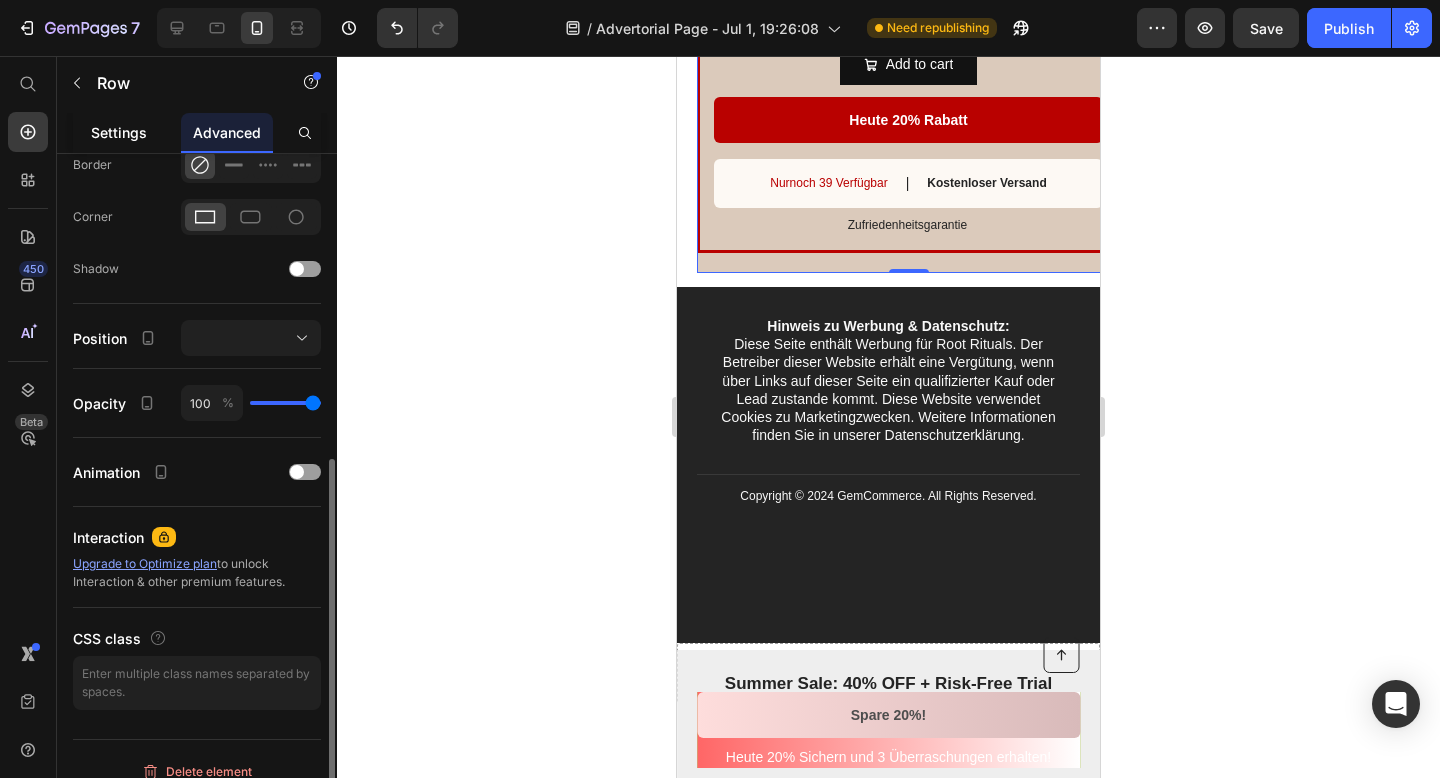 click on "Settings" at bounding box center (119, 132) 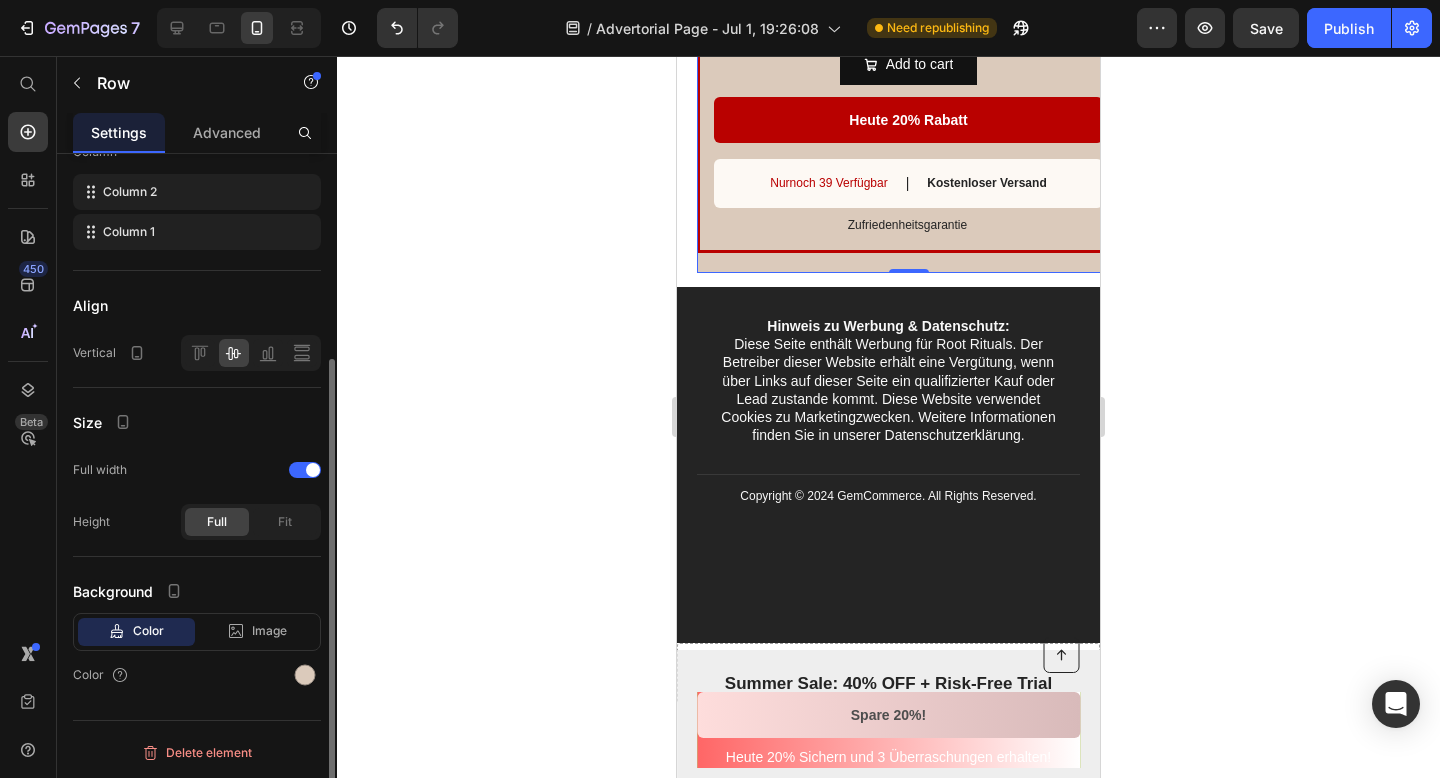 scroll, scrollTop: 0, scrollLeft: 0, axis: both 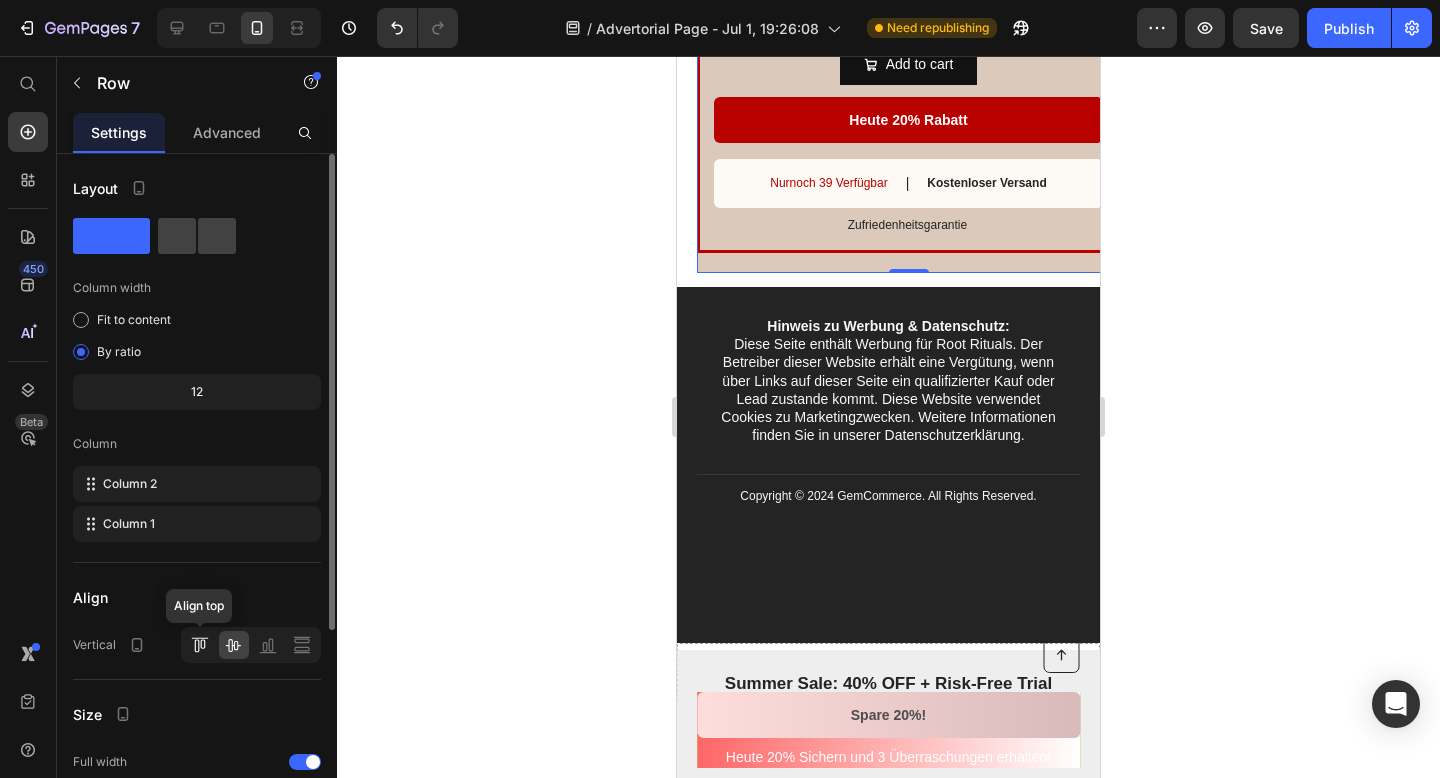 click 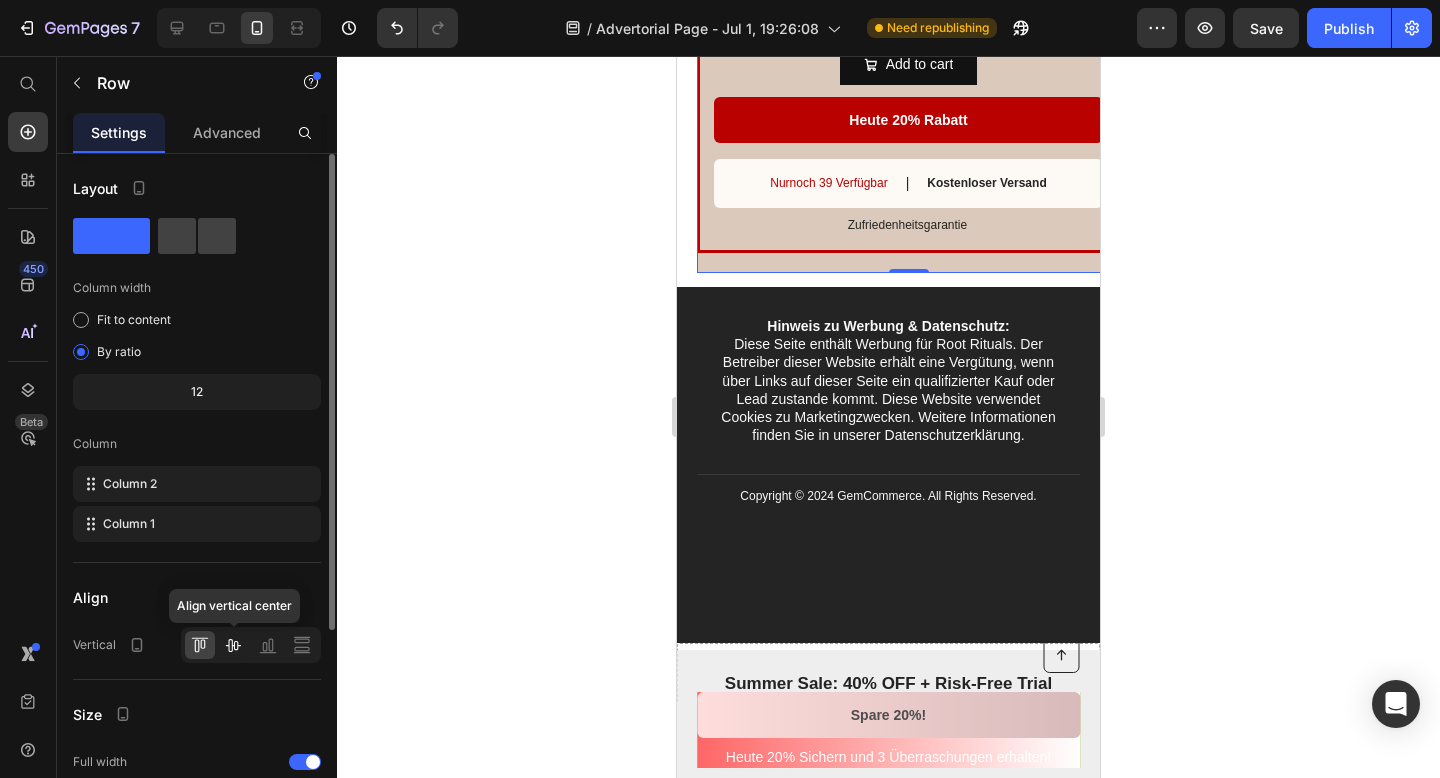 click 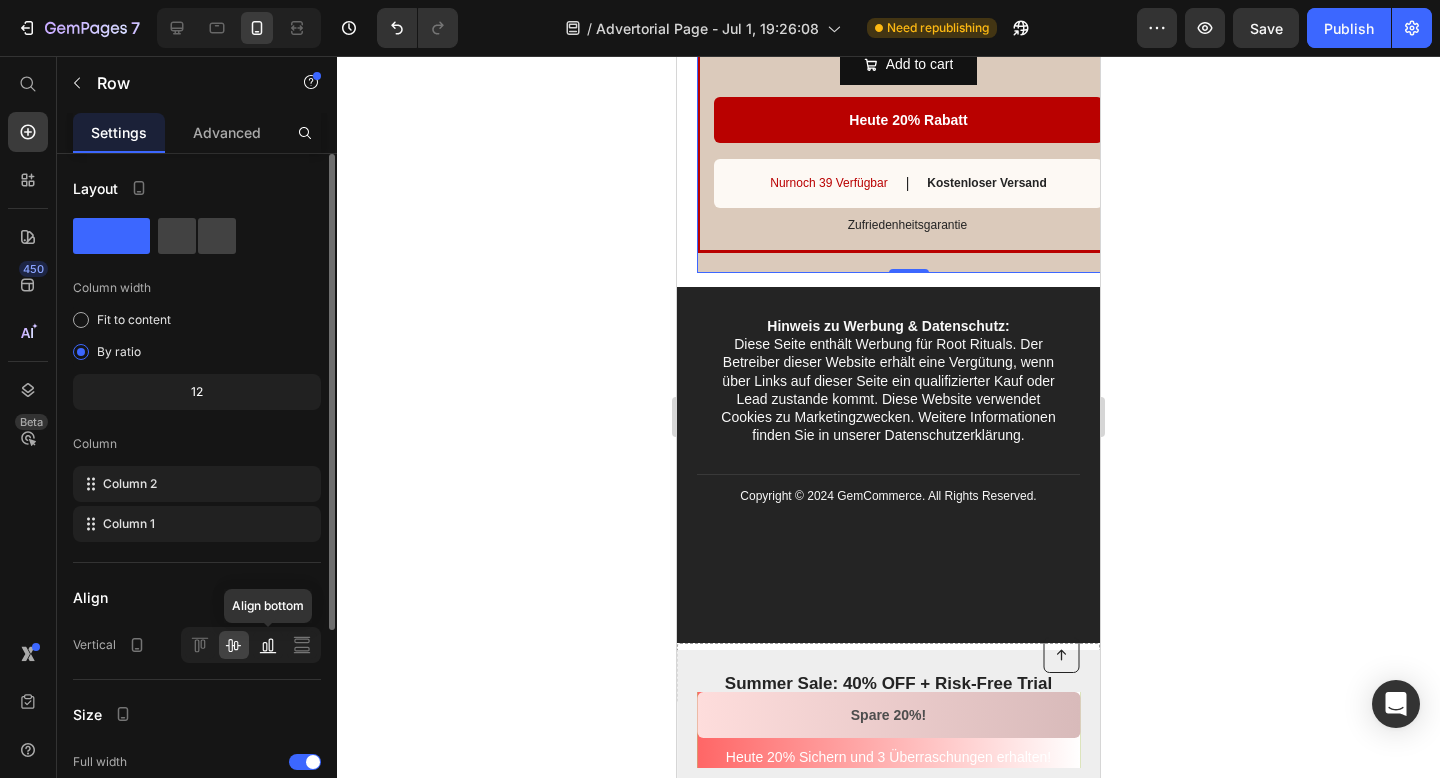 click 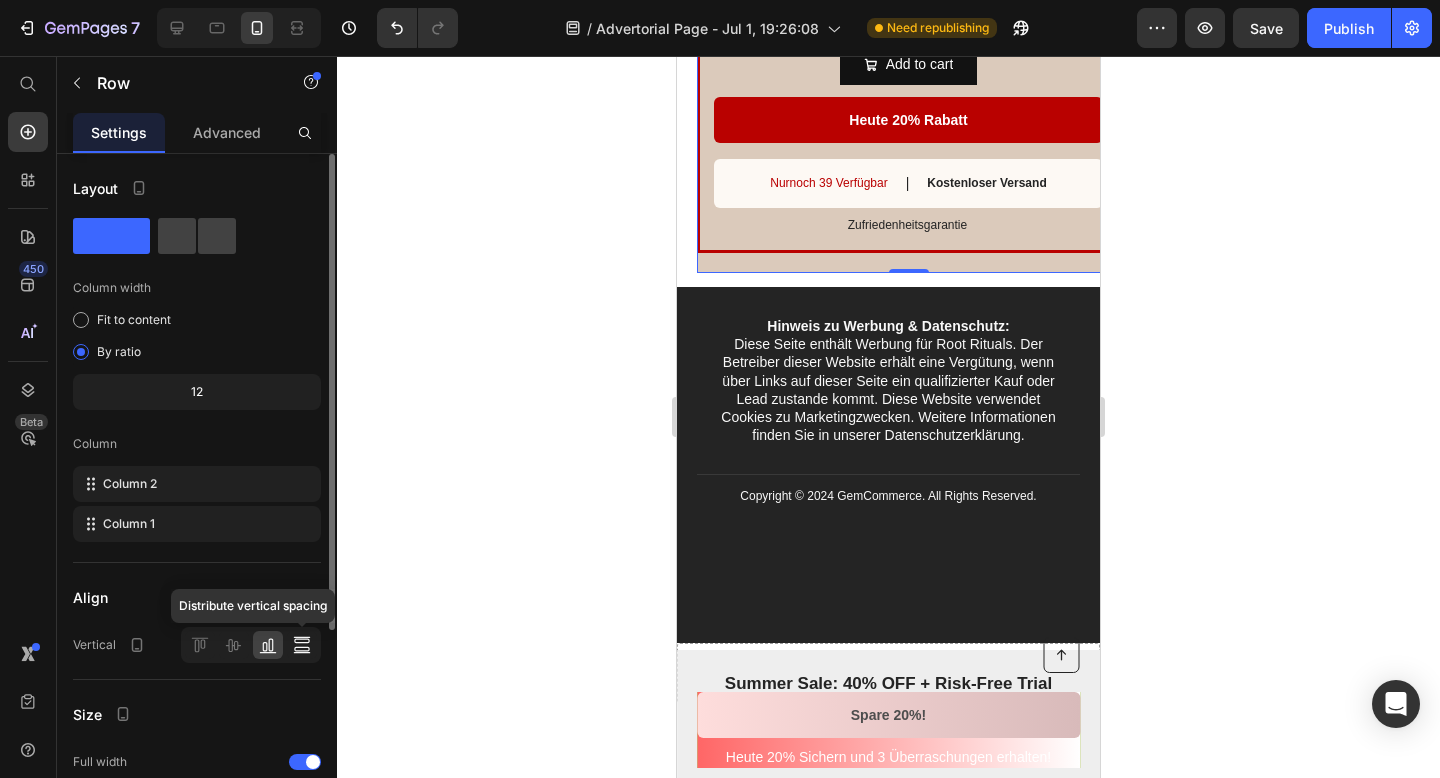 click 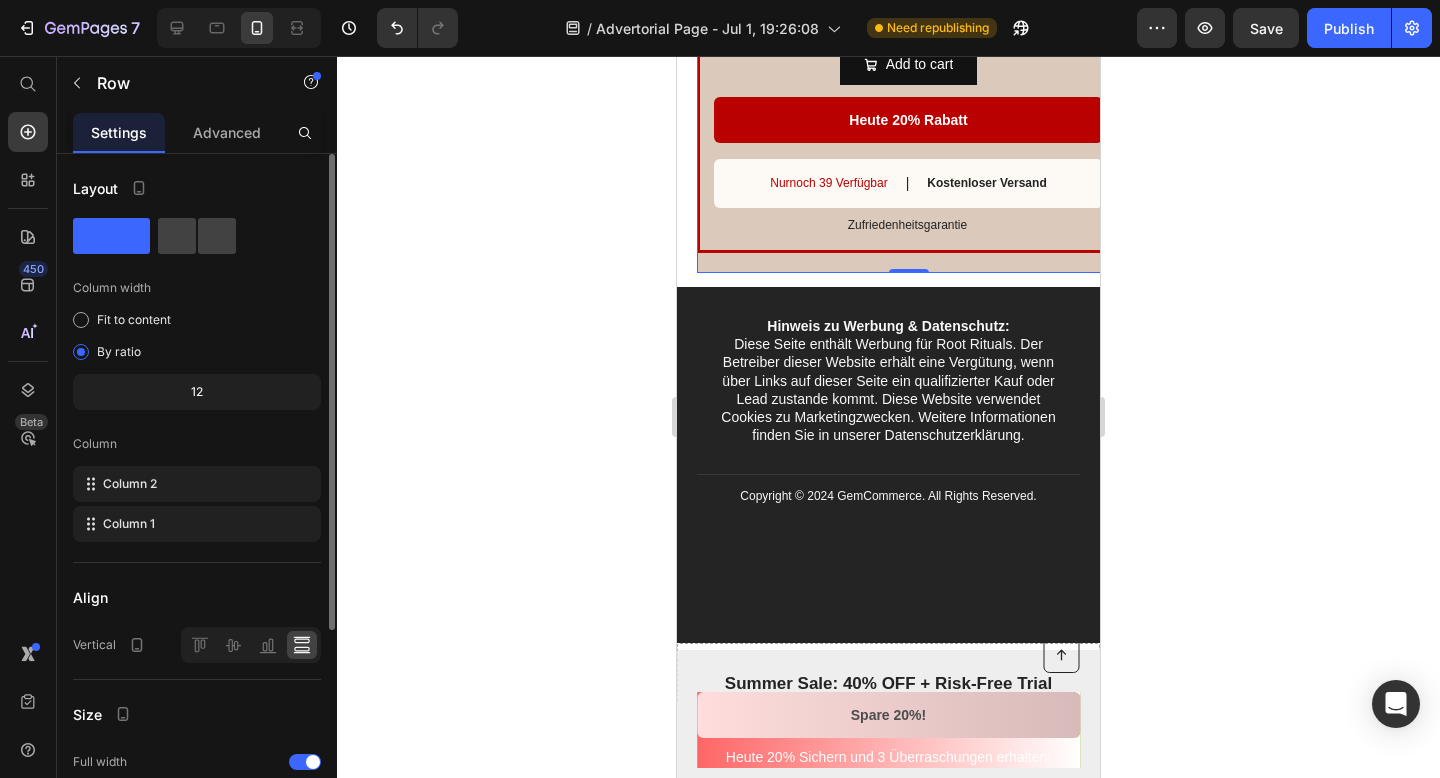 click on "Align Vertical" 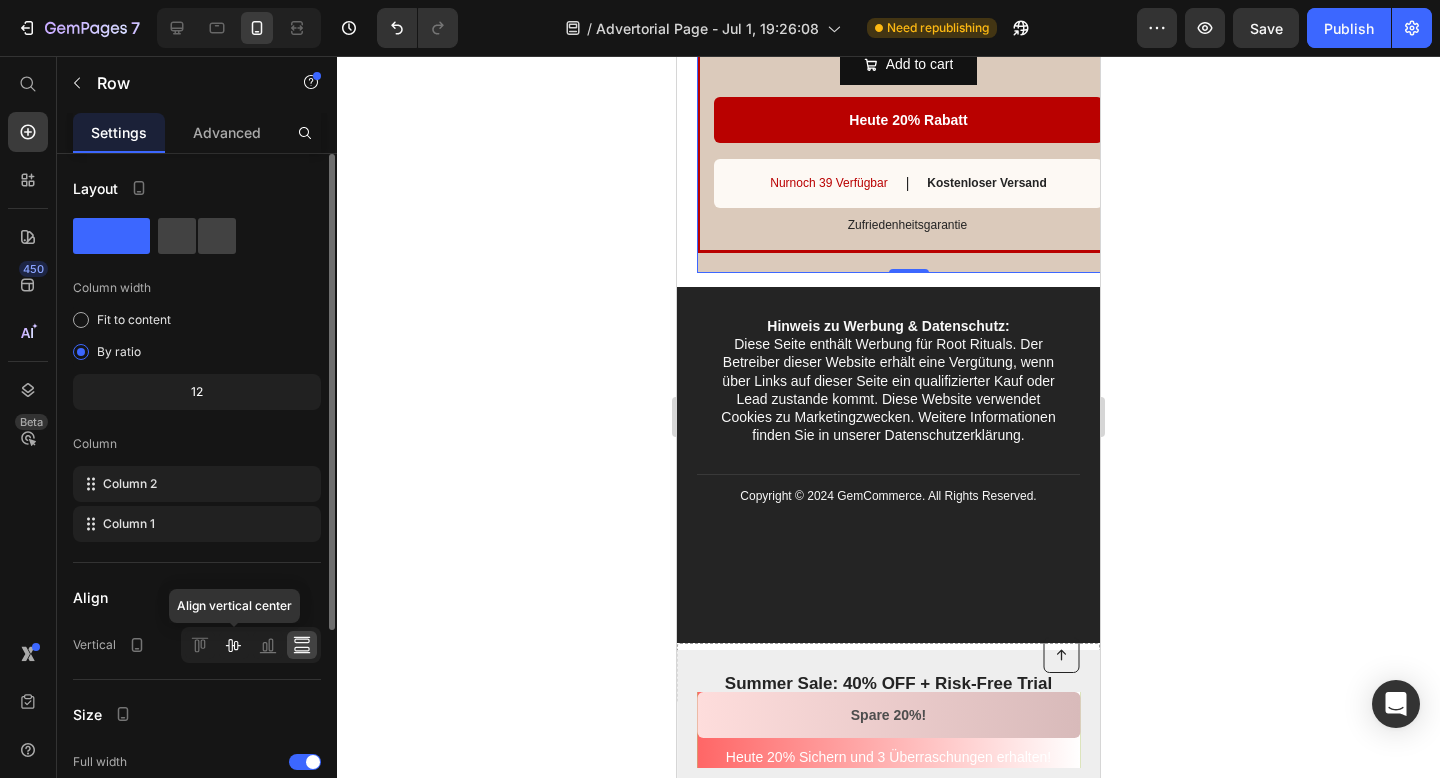 click 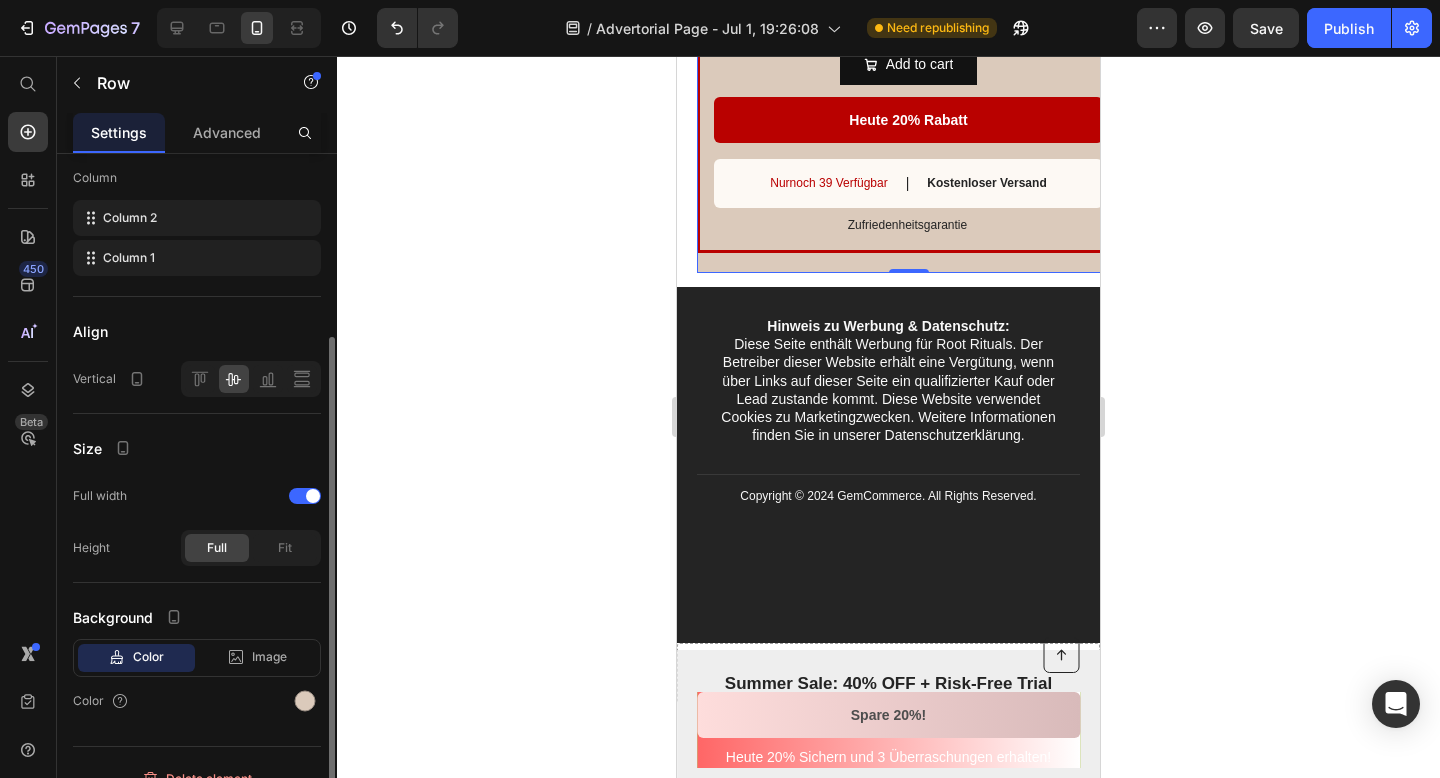 scroll, scrollTop: 262, scrollLeft: 0, axis: vertical 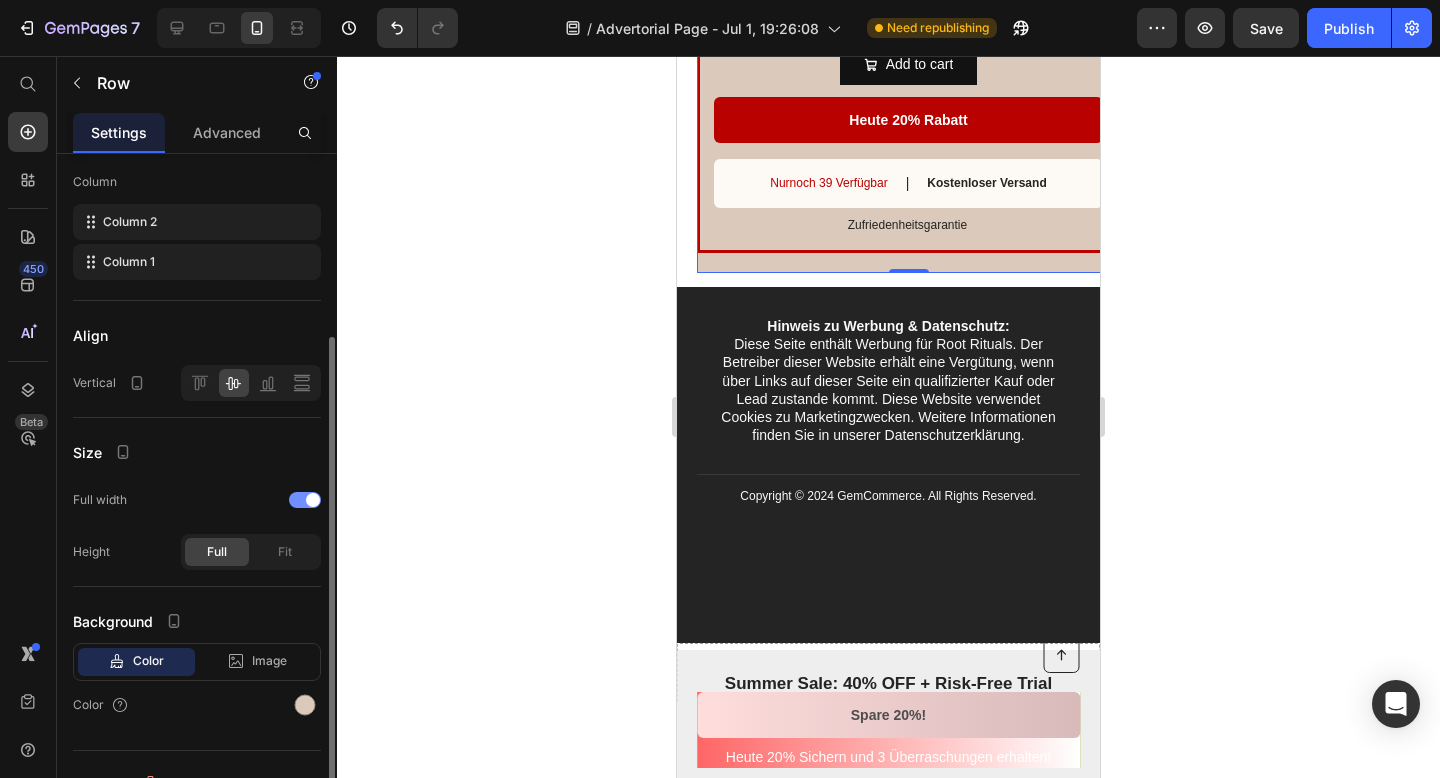 click at bounding box center [305, 500] 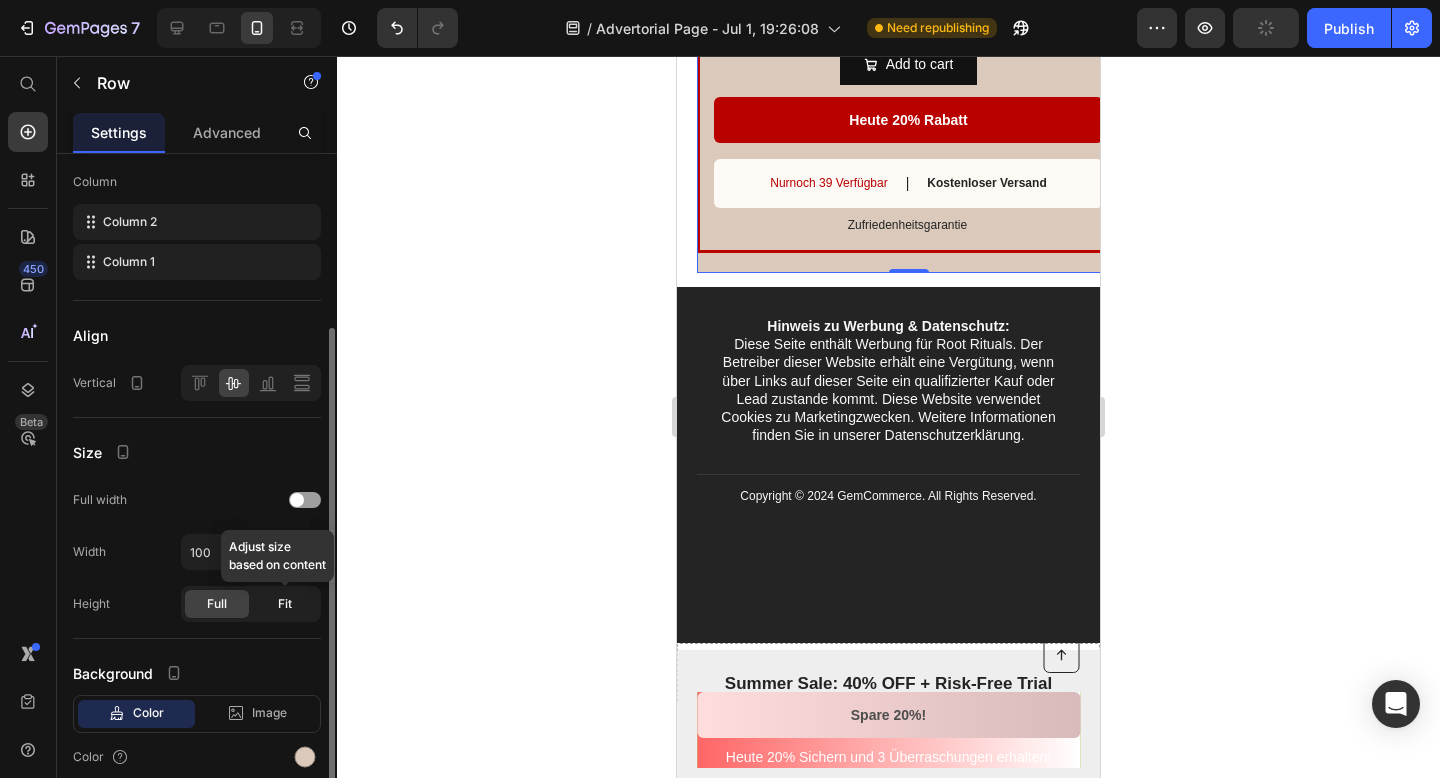 click on "Fit" 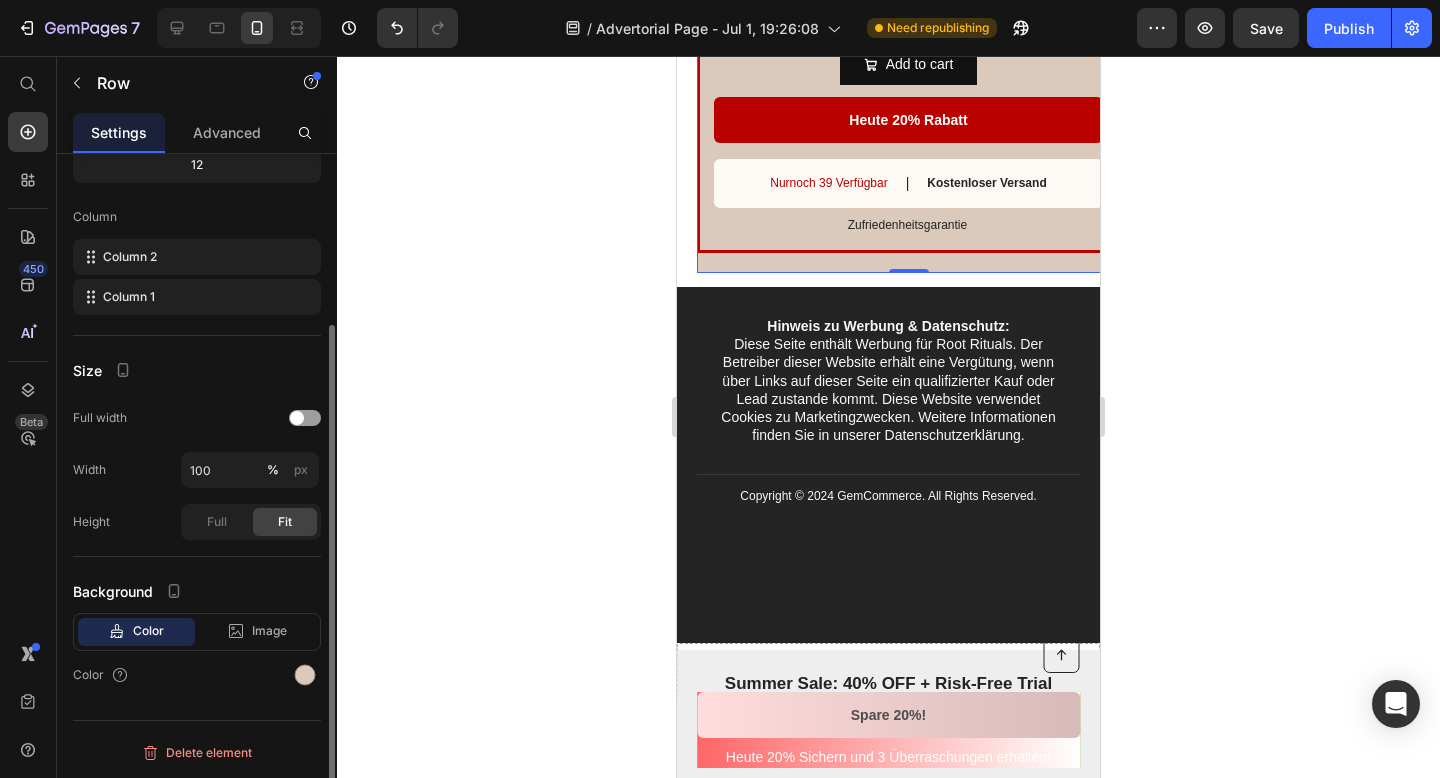 scroll, scrollTop: 227, scrollLeft: 0, axis: vertical 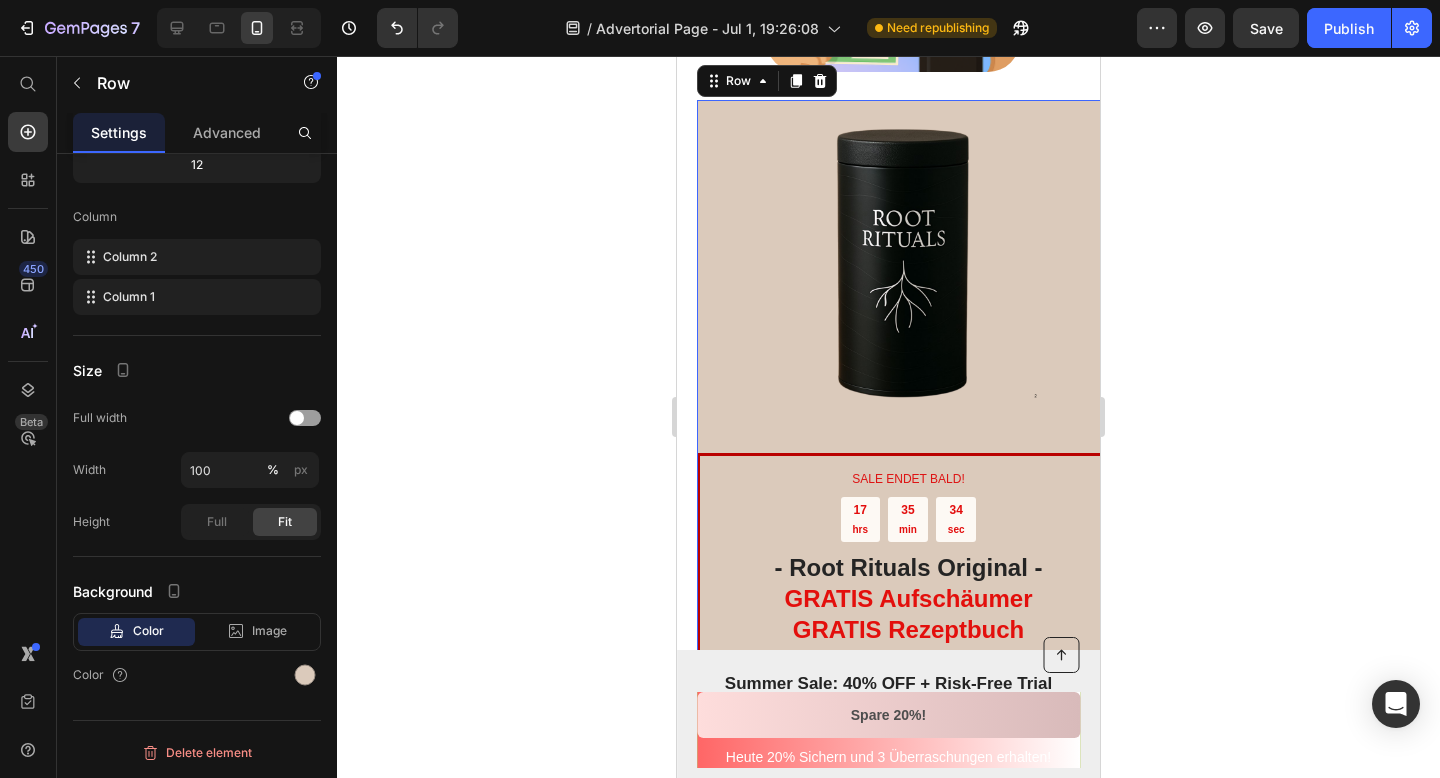 click at bounding box center (908, 267) 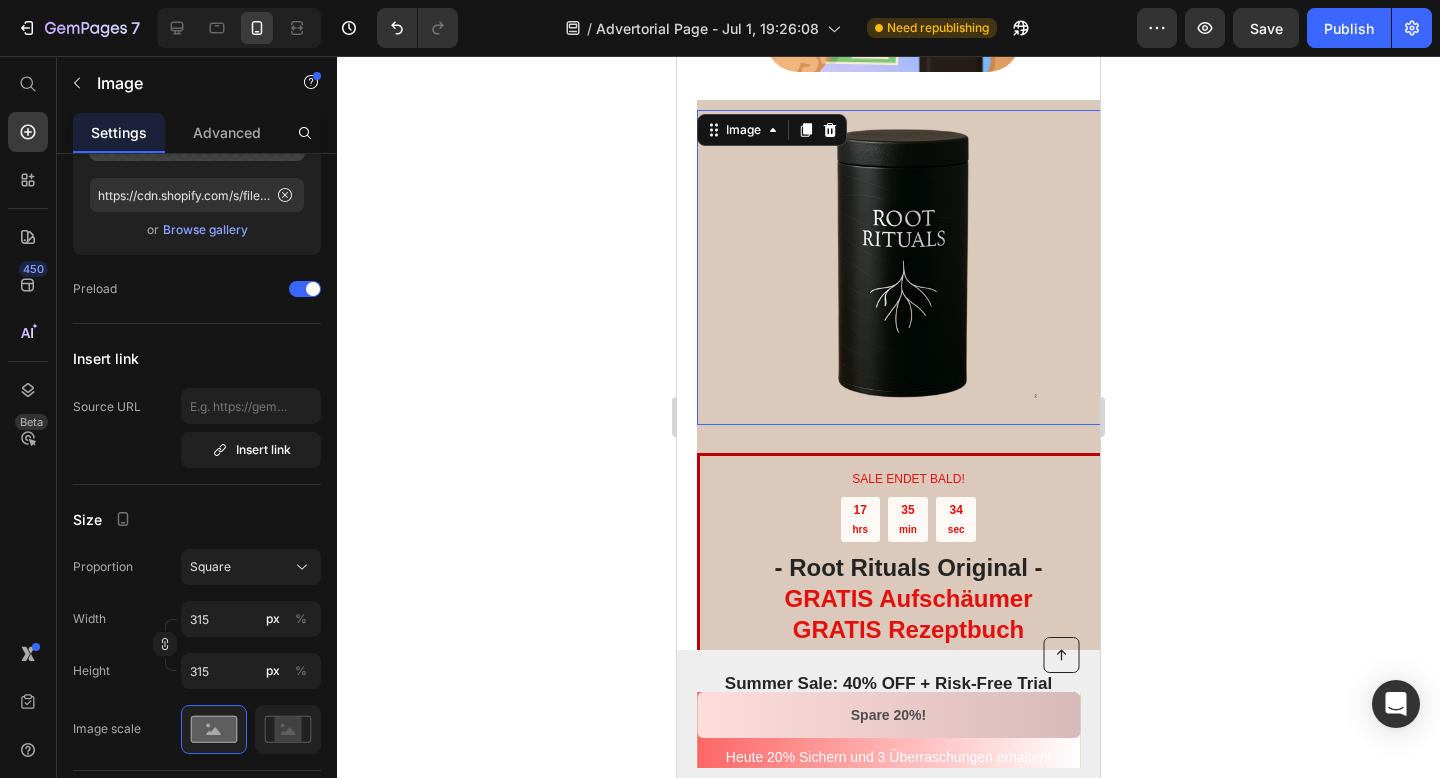 scroll, scrollTop: 0, scrollLeft: 0, axis: both 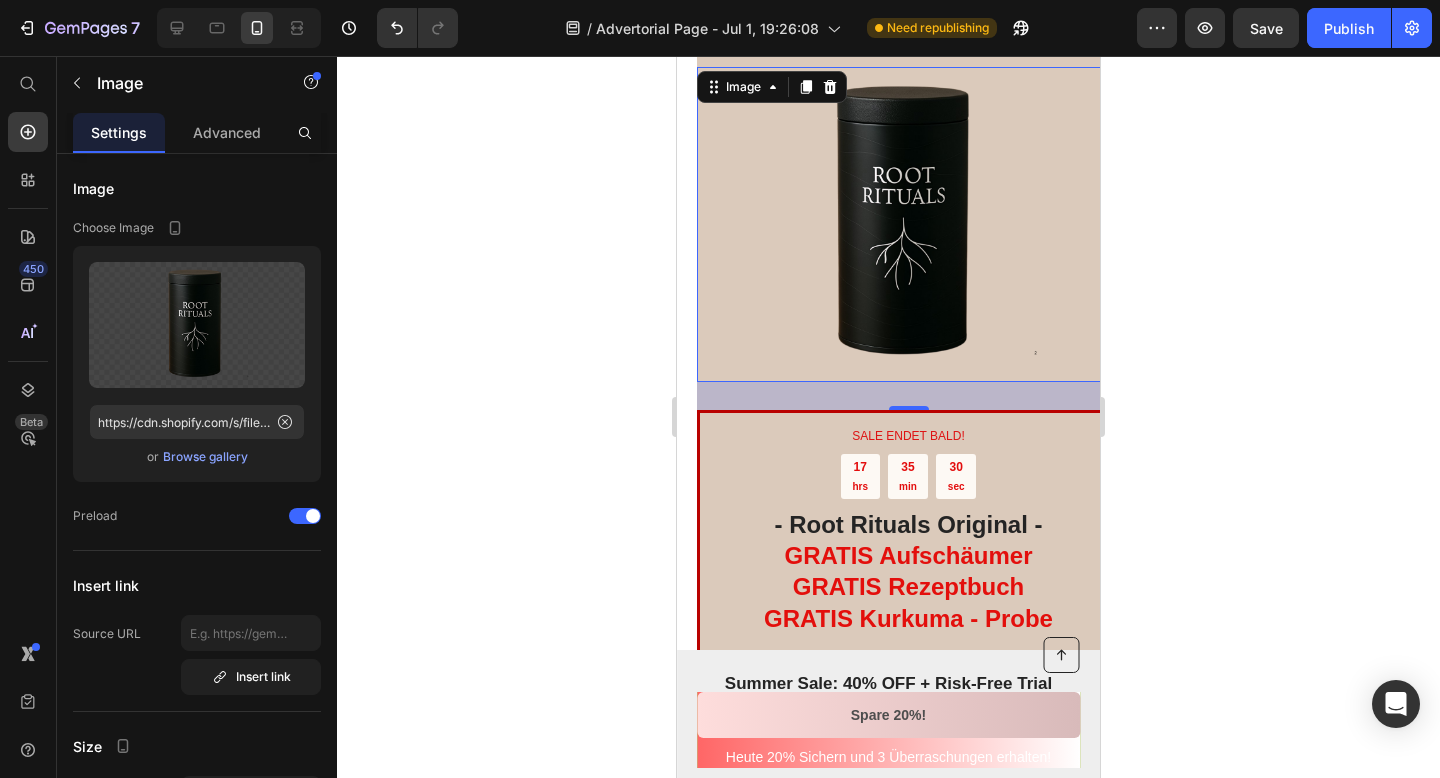 drag, startPoint x: 906, startPoint y: 406, endPoint x: 906, endPoint y: 257, distance: 149 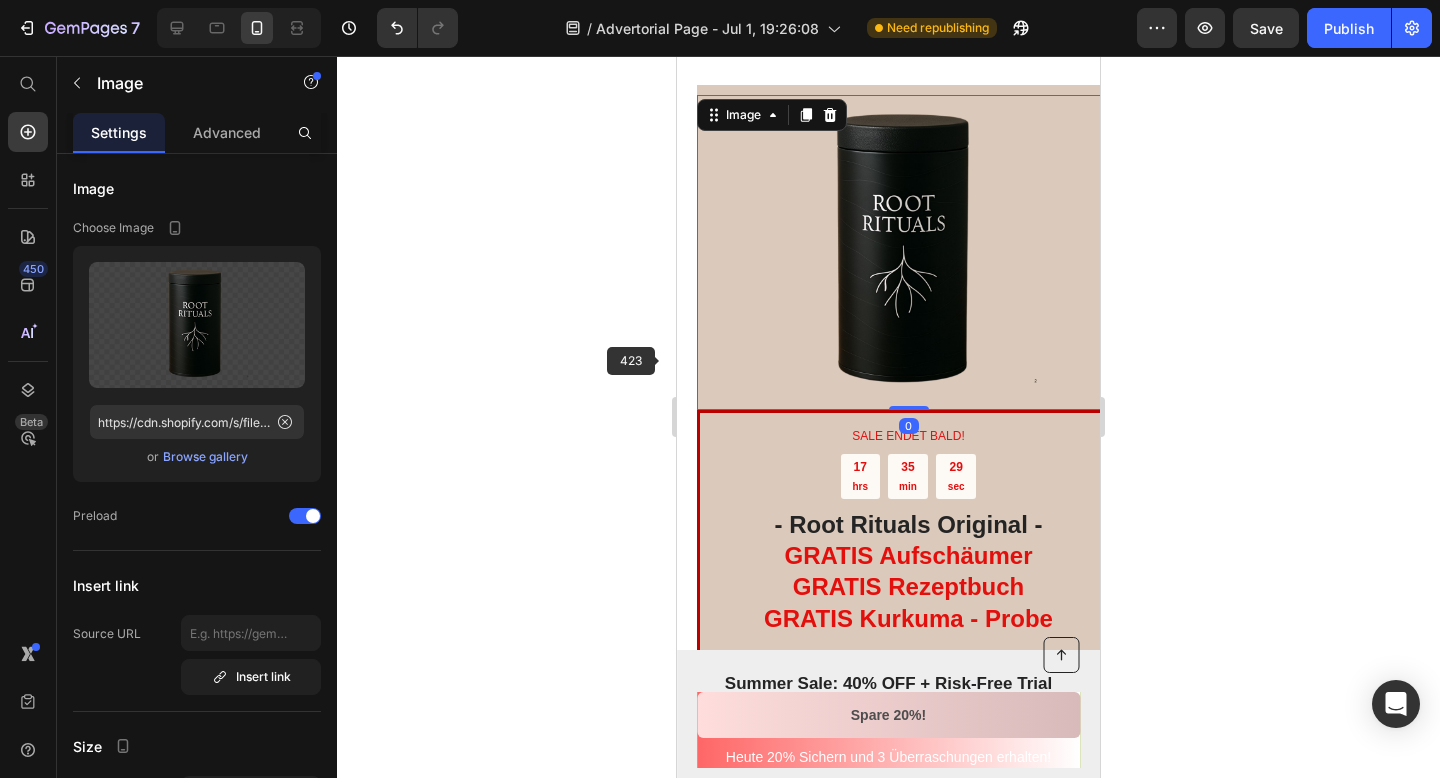 click 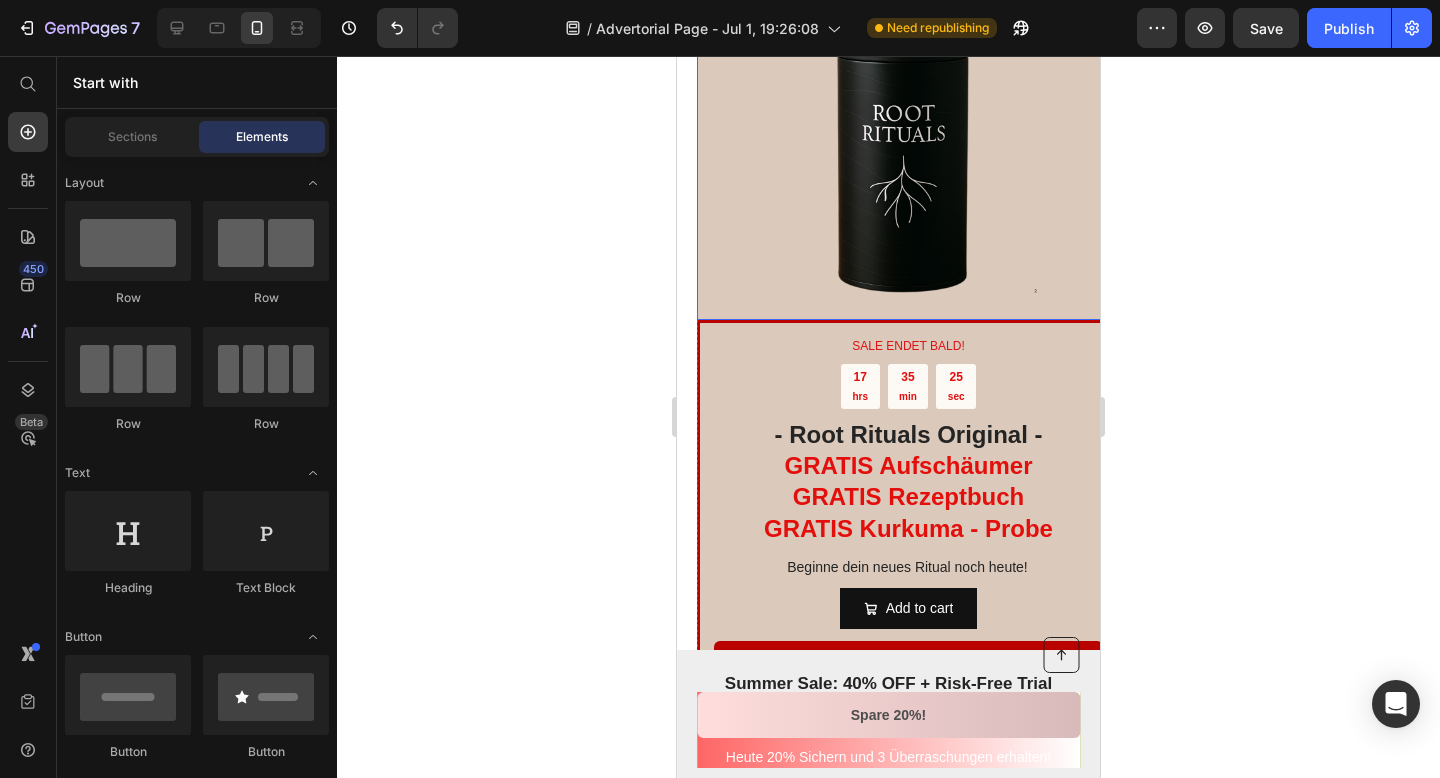 scroll, scrollTop: 5023, scrollLeft: 0, axis: vertical 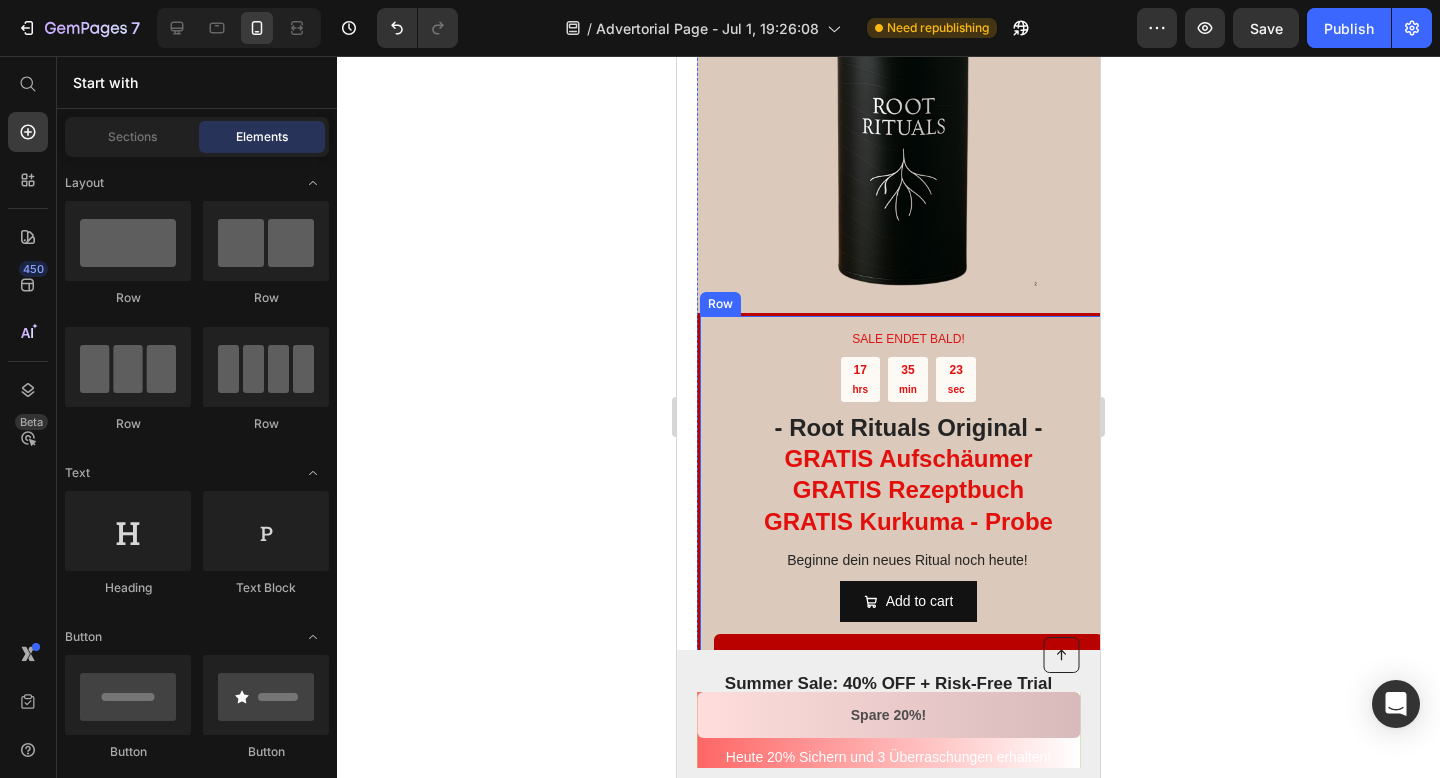 click on "SALE ENDET BALD! Text Block 17 hrs 35 min 23 sec Countdown Timer - Root Rituals Original -  GRATIS Aufschäumer GRATIS Rezeptbuch GRATIS Kurkuma - Probe Heading Beginne dein neues Ritual noch heute! Text Block
Add to cart Add to Cart Product Heute 20% Rabatt Button Nurnoch 39 Verfügbar Text Block | Text Block Kostenloser Versand Text Block Row Zufriedenheitsgarantie Text Block Row" at bounding box center [908, 551] 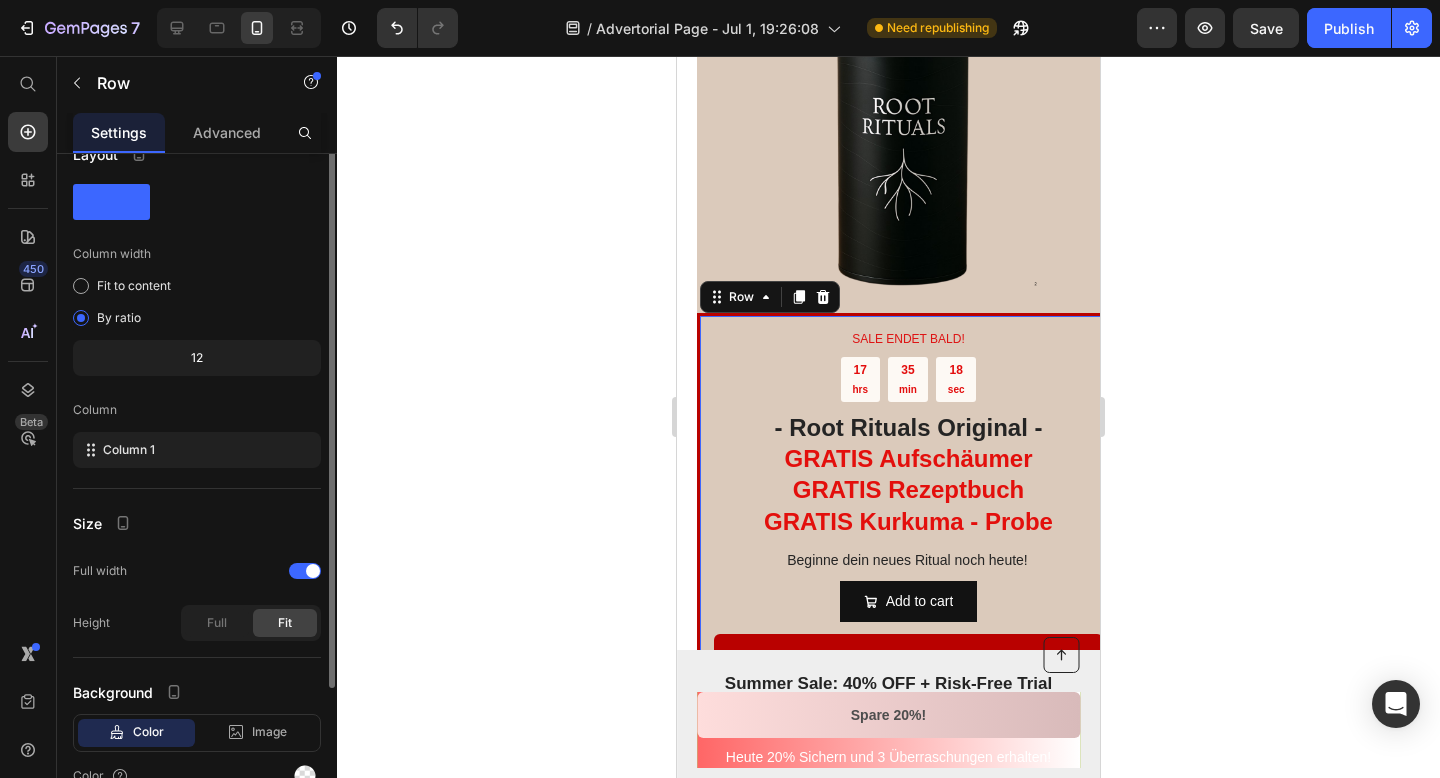 scroll, scrollTop: 0, scrollLeft: 0, axis: both 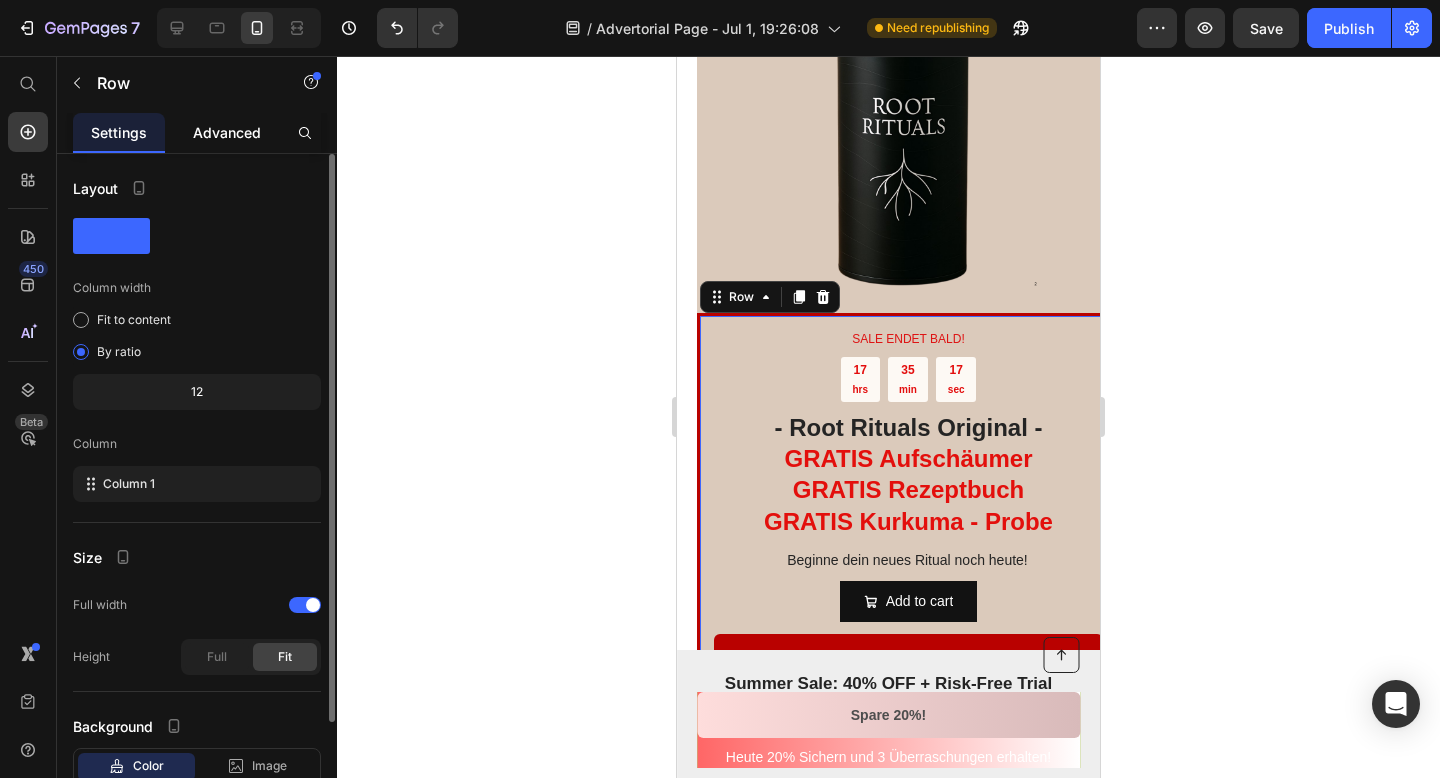 click on "Advanced" at bounding box center (227, 132) 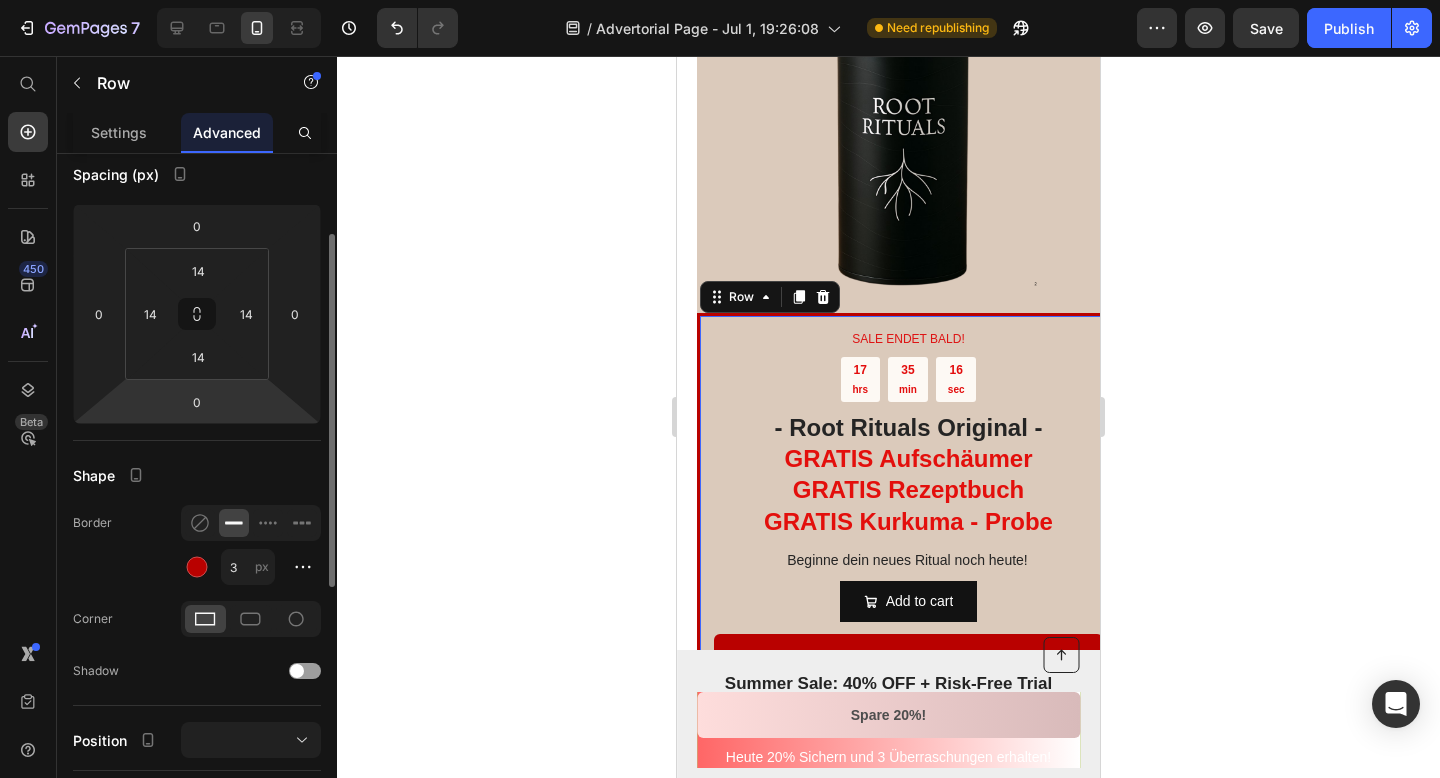 scroll, scrollTop: 214, scrollLeft: 0, axis: vertical 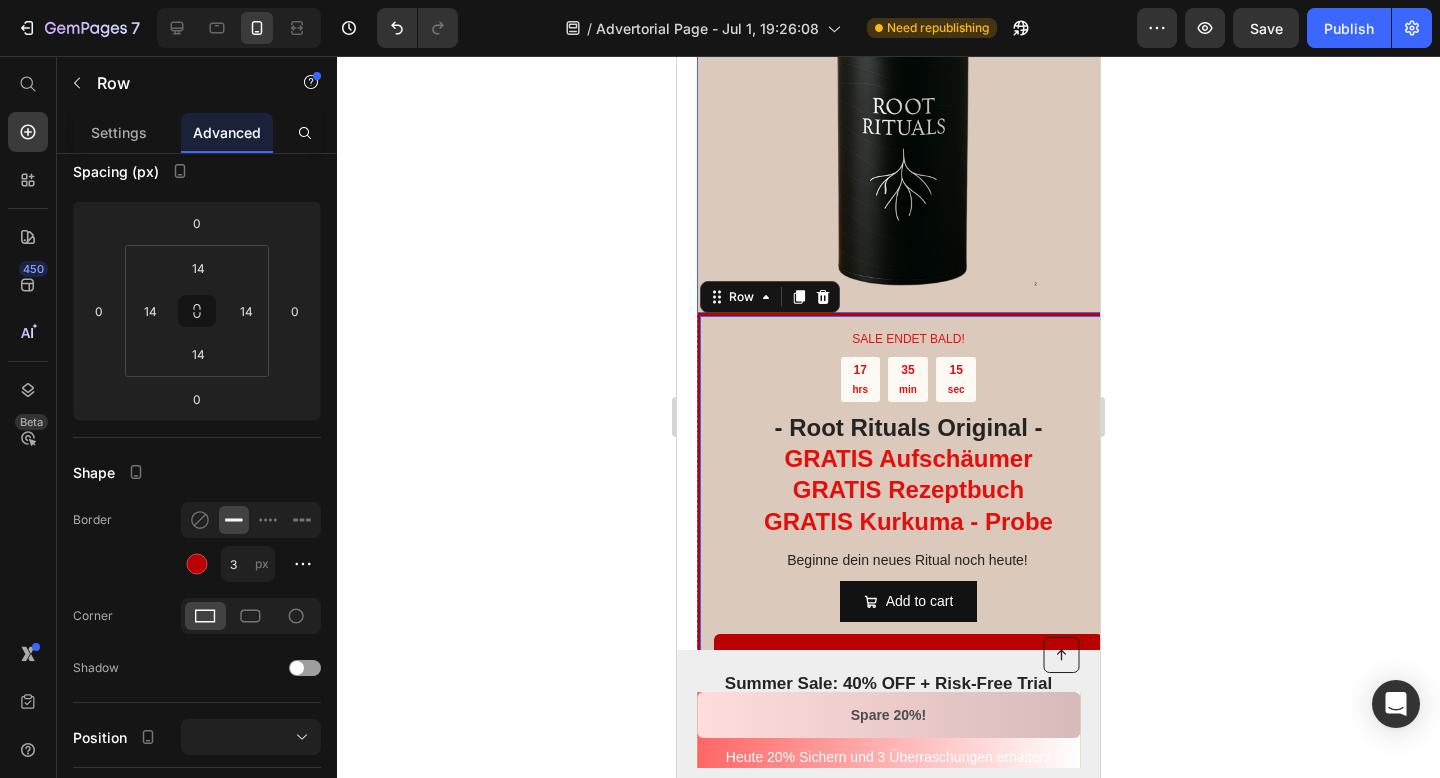 click at bounding box center (908, 155) 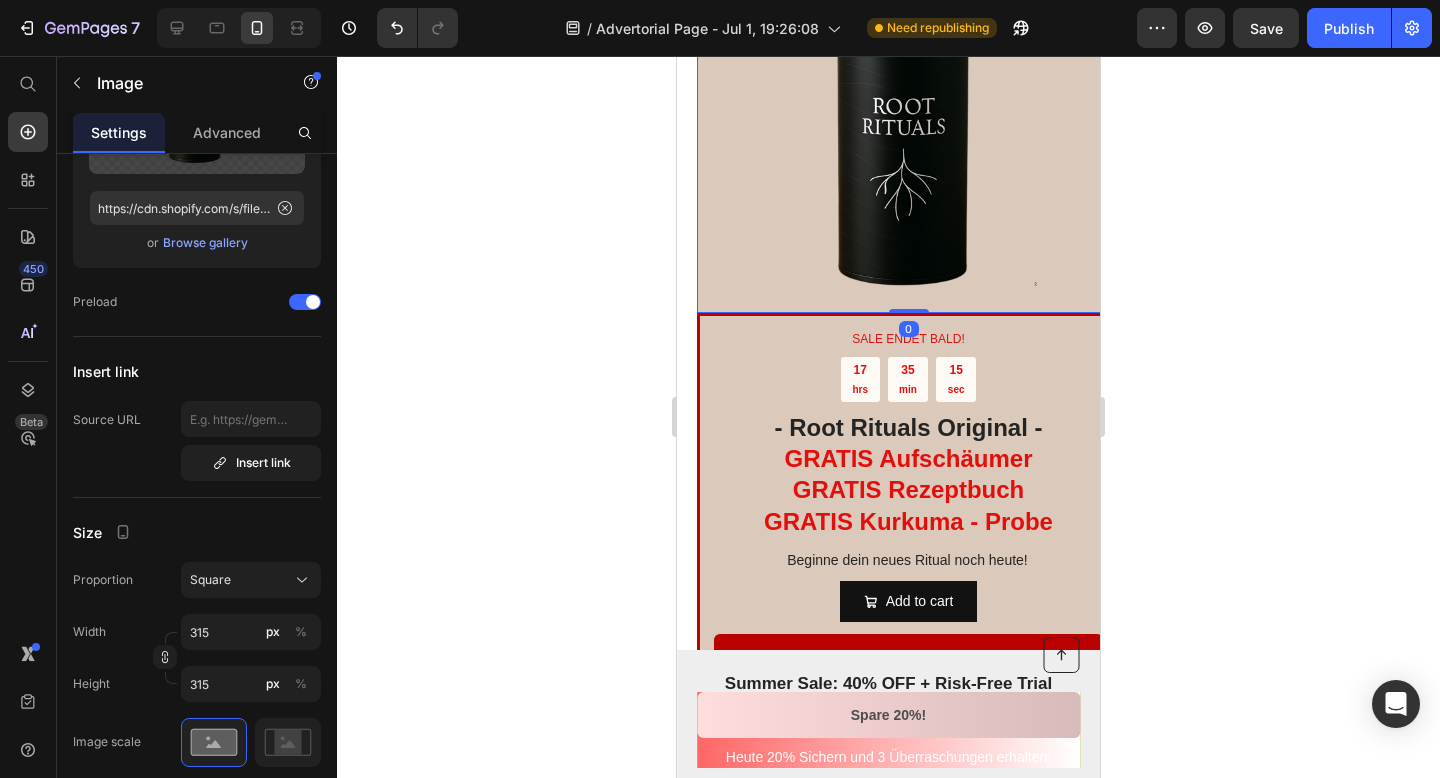scroll, scrollTop: 0, scrollLeft: 0, axis: both 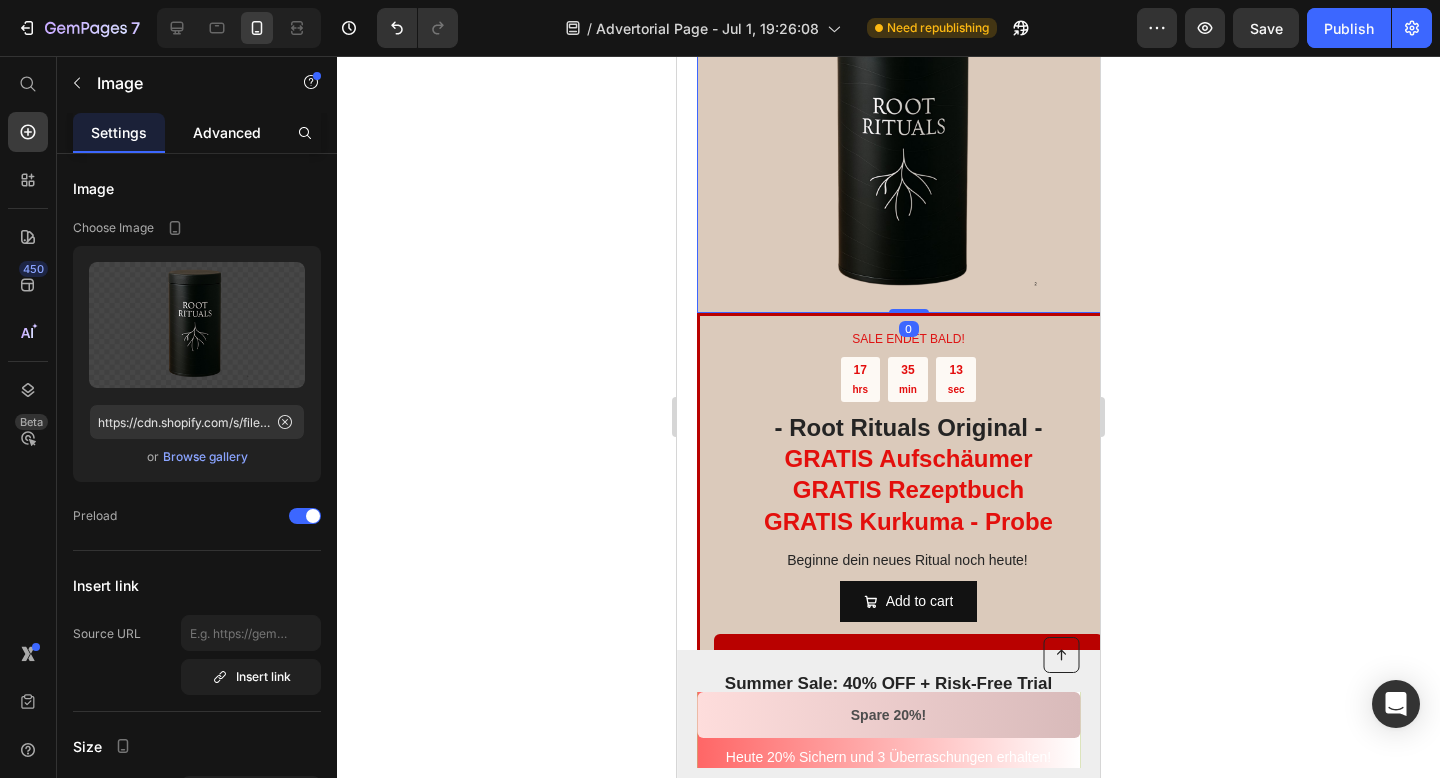 click on "Advanced" at bounding box center (227, 132) 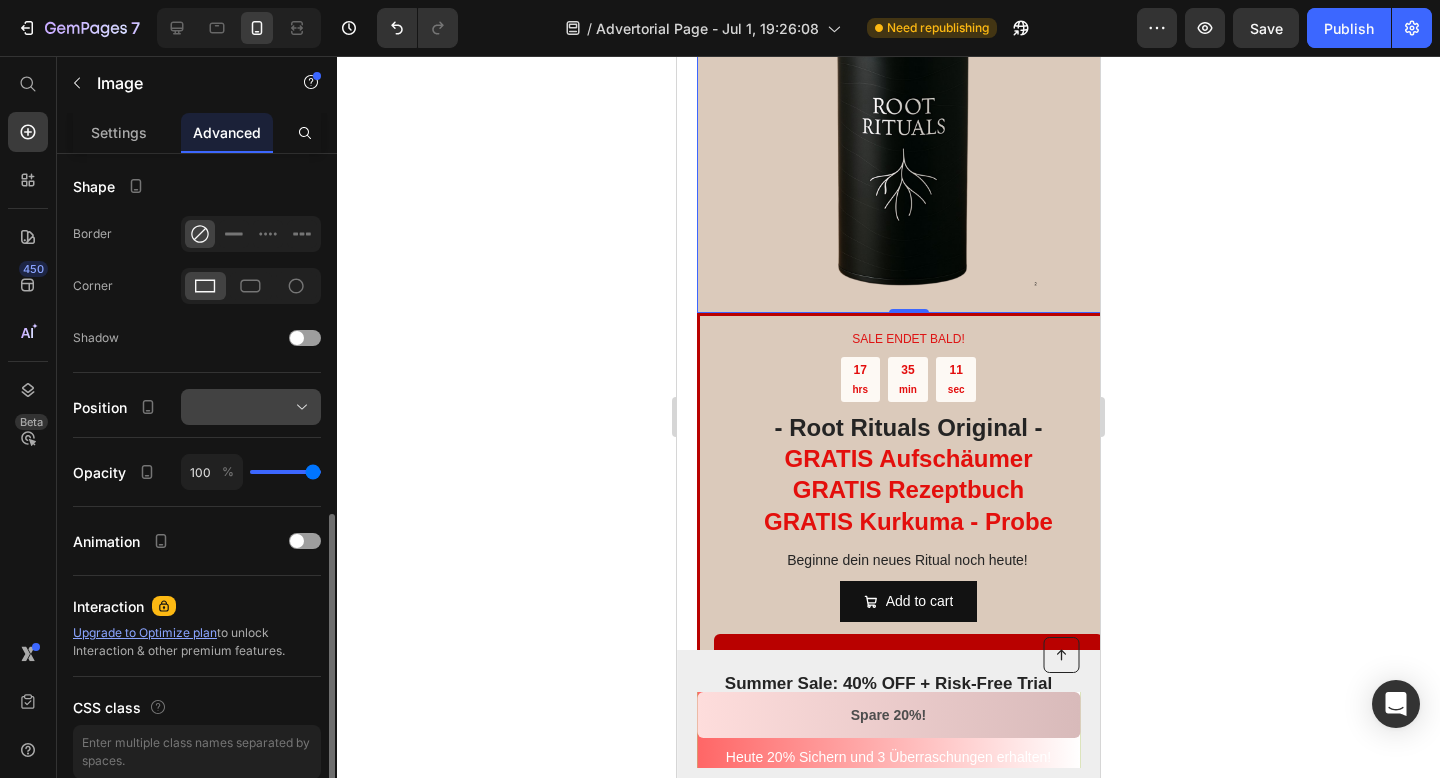 scroll, scrollTop: 476, scrollLeft: 0, axis: vertical 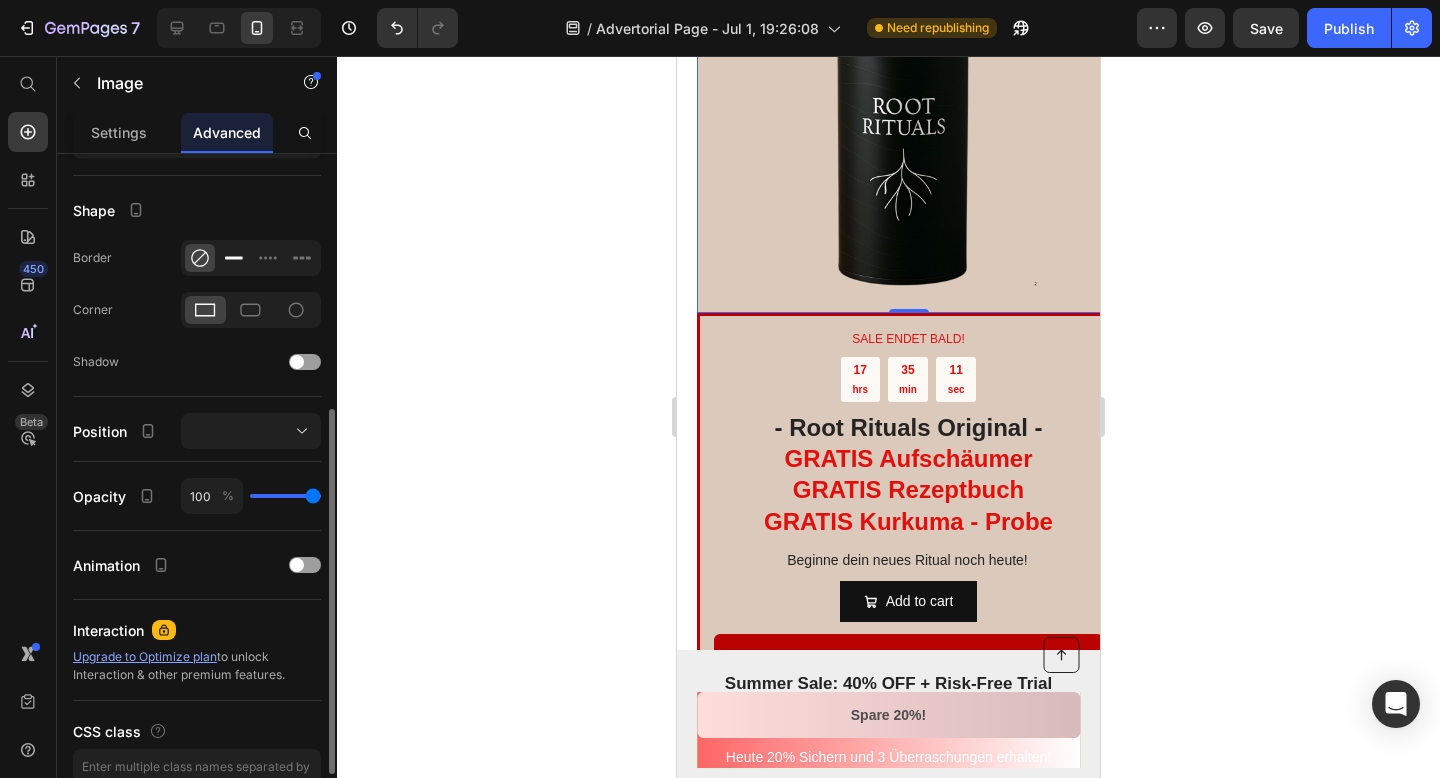 click 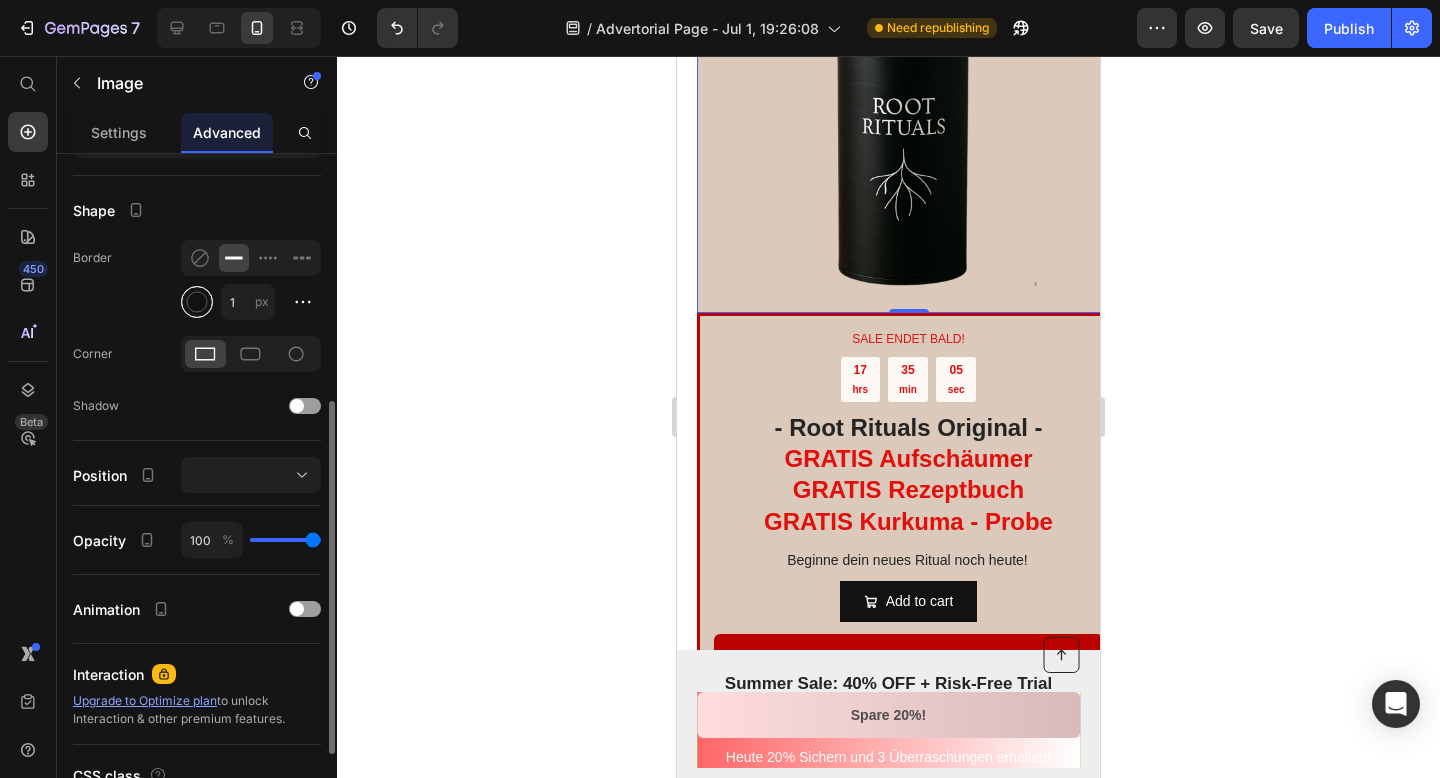 click at bounding box center (197, 302) 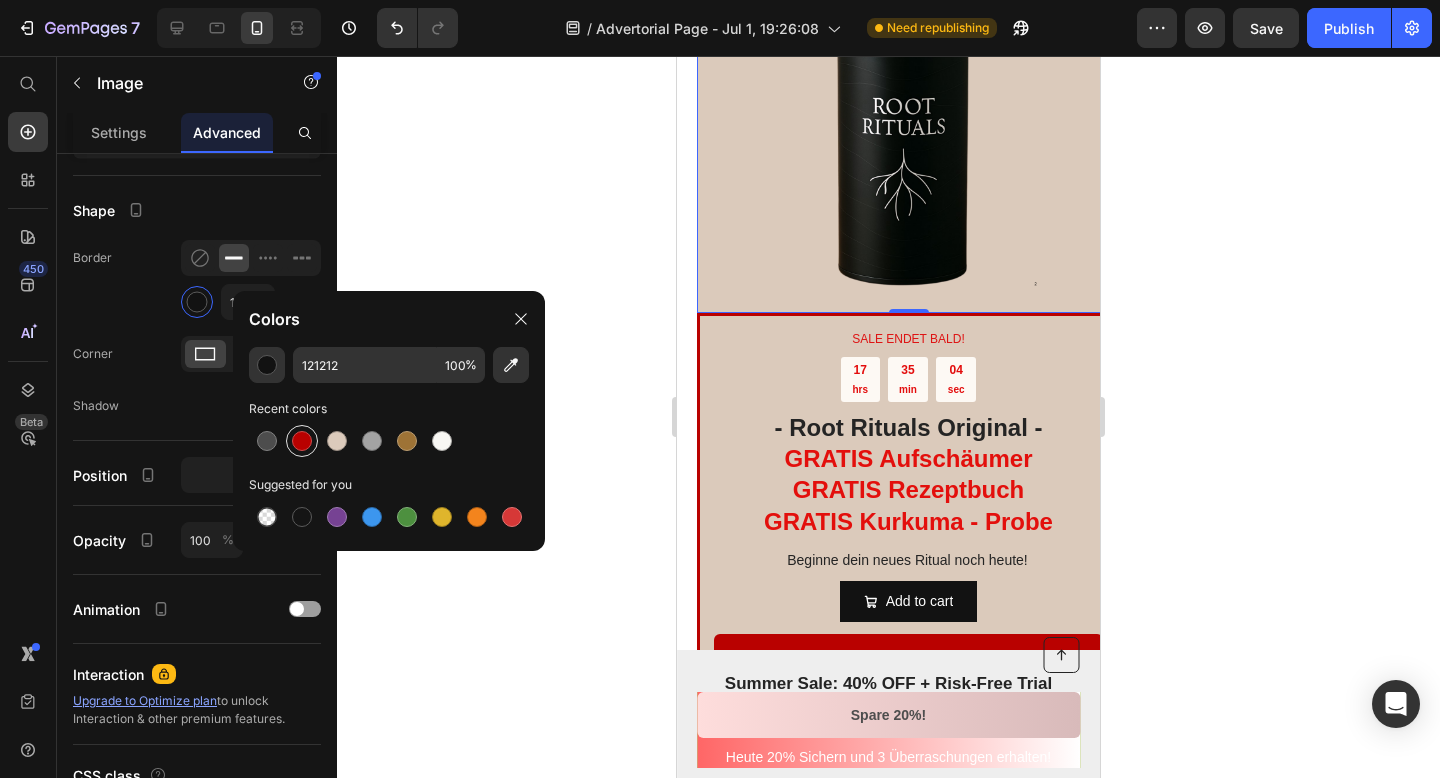click at bounding box center (302, 441) 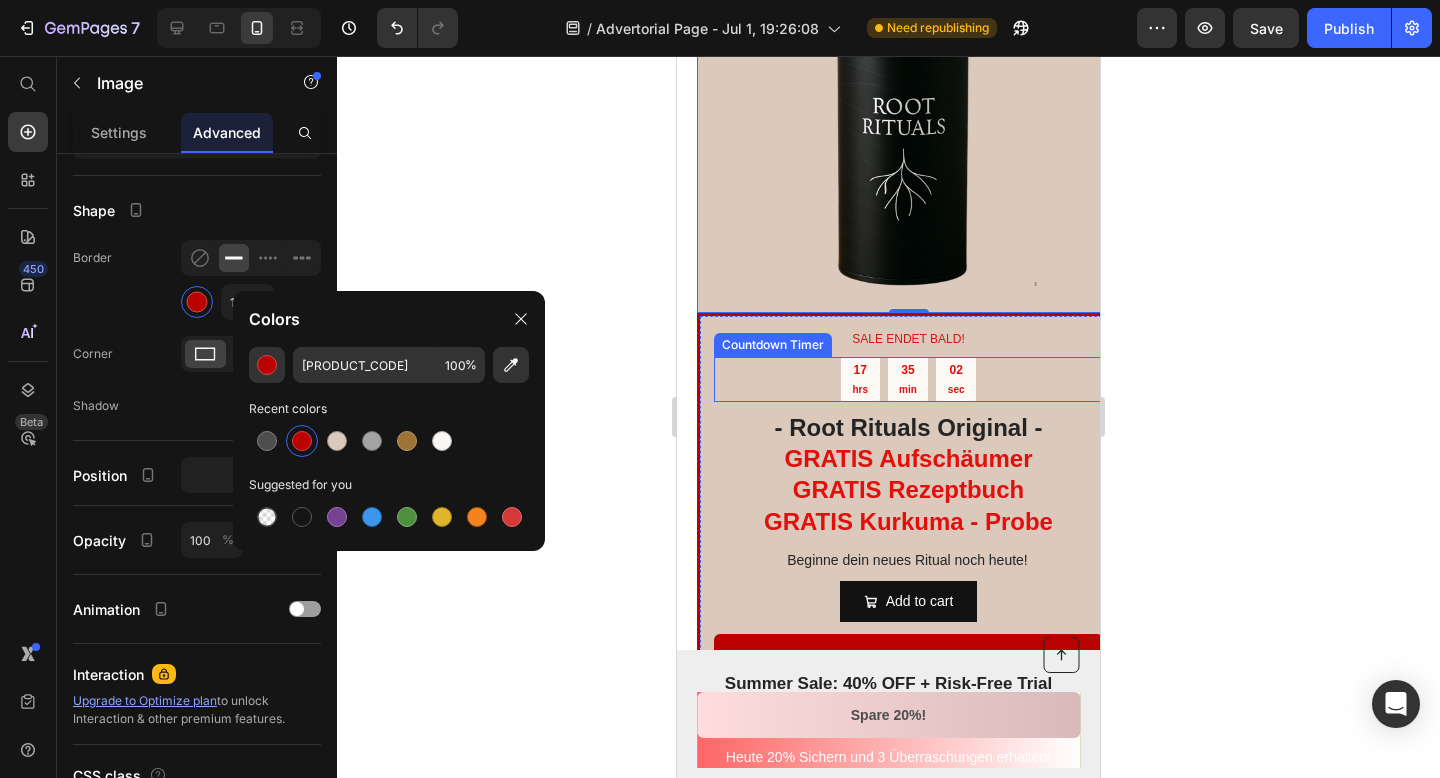 click on "17 hrs 35 min 02 sec" at bounding box center [908, 379] 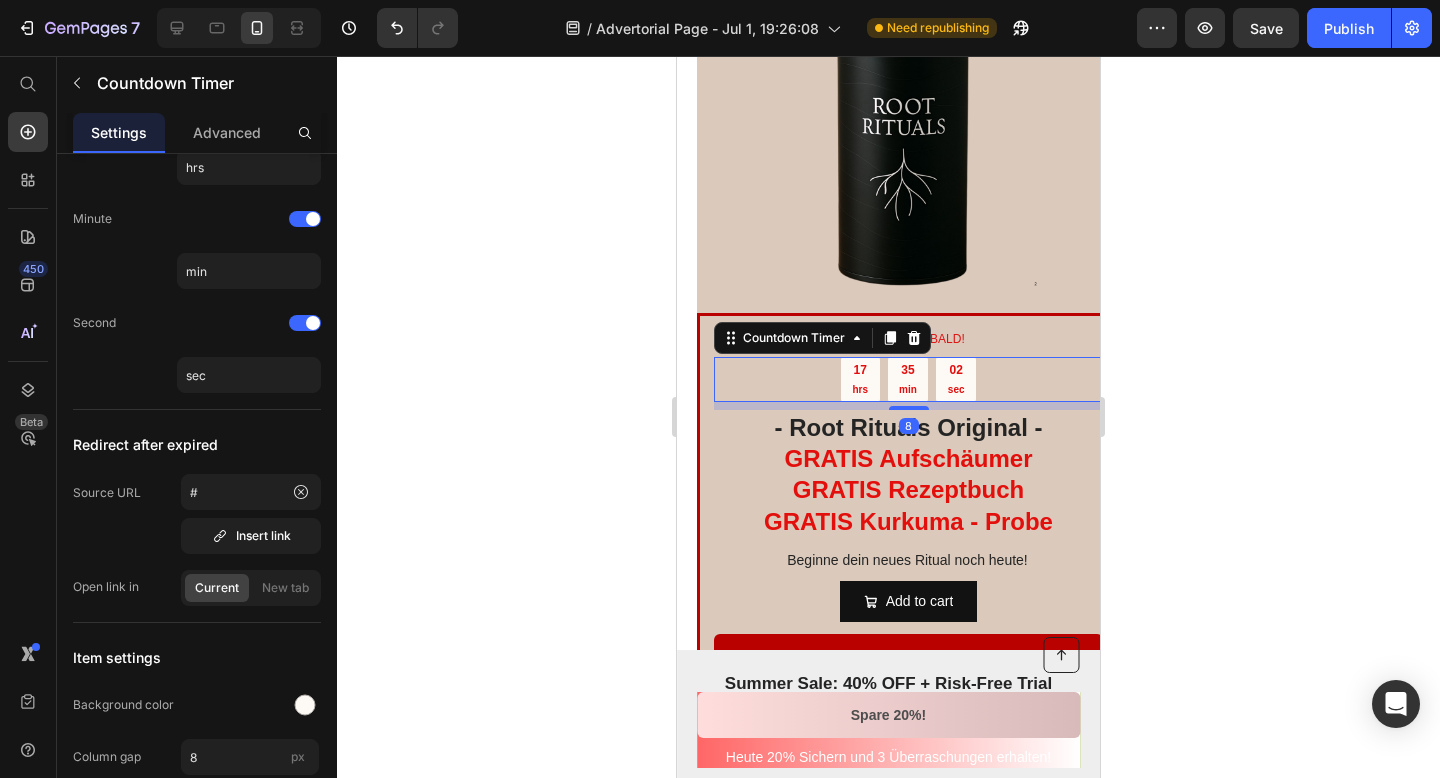 scroll, scrollTop: 0, scrollLeft: 0, axis: both 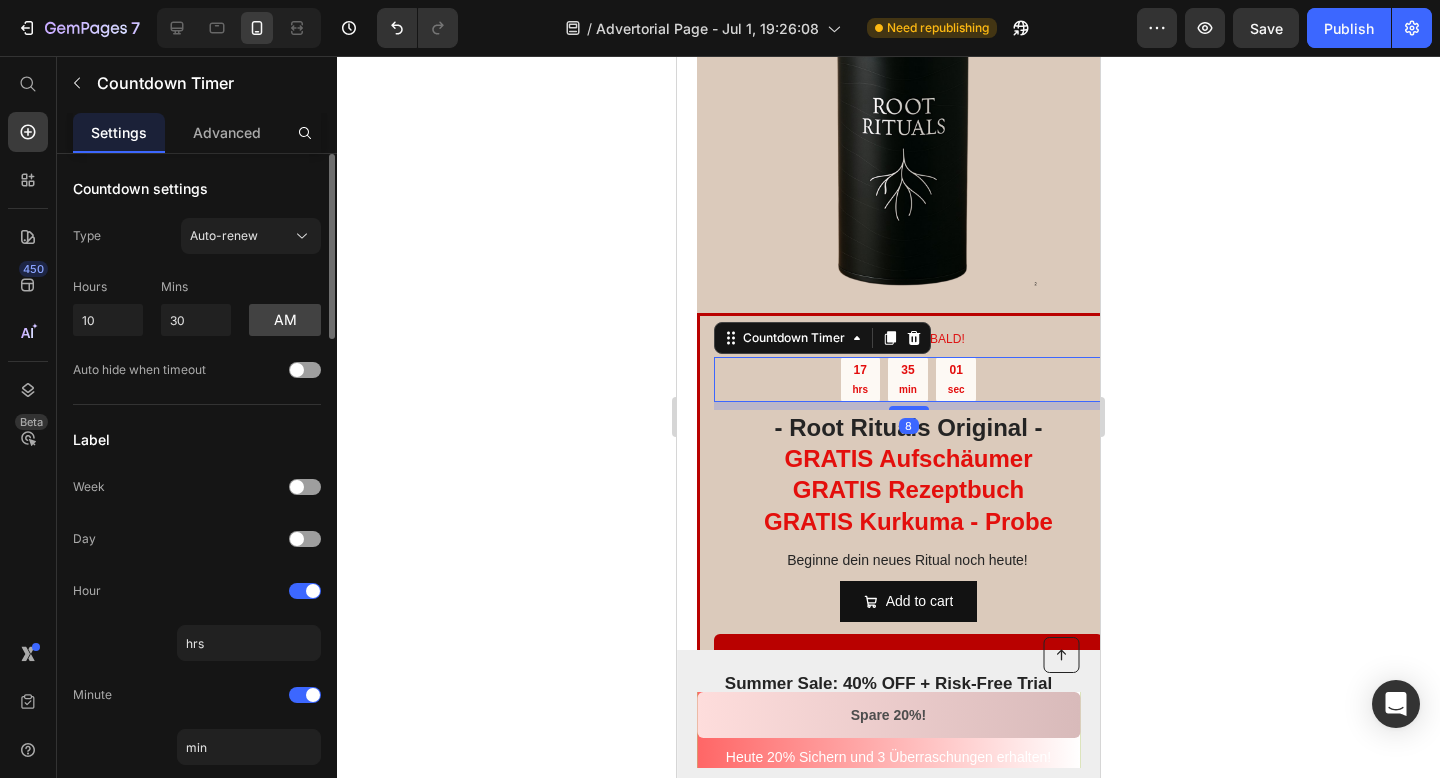 click 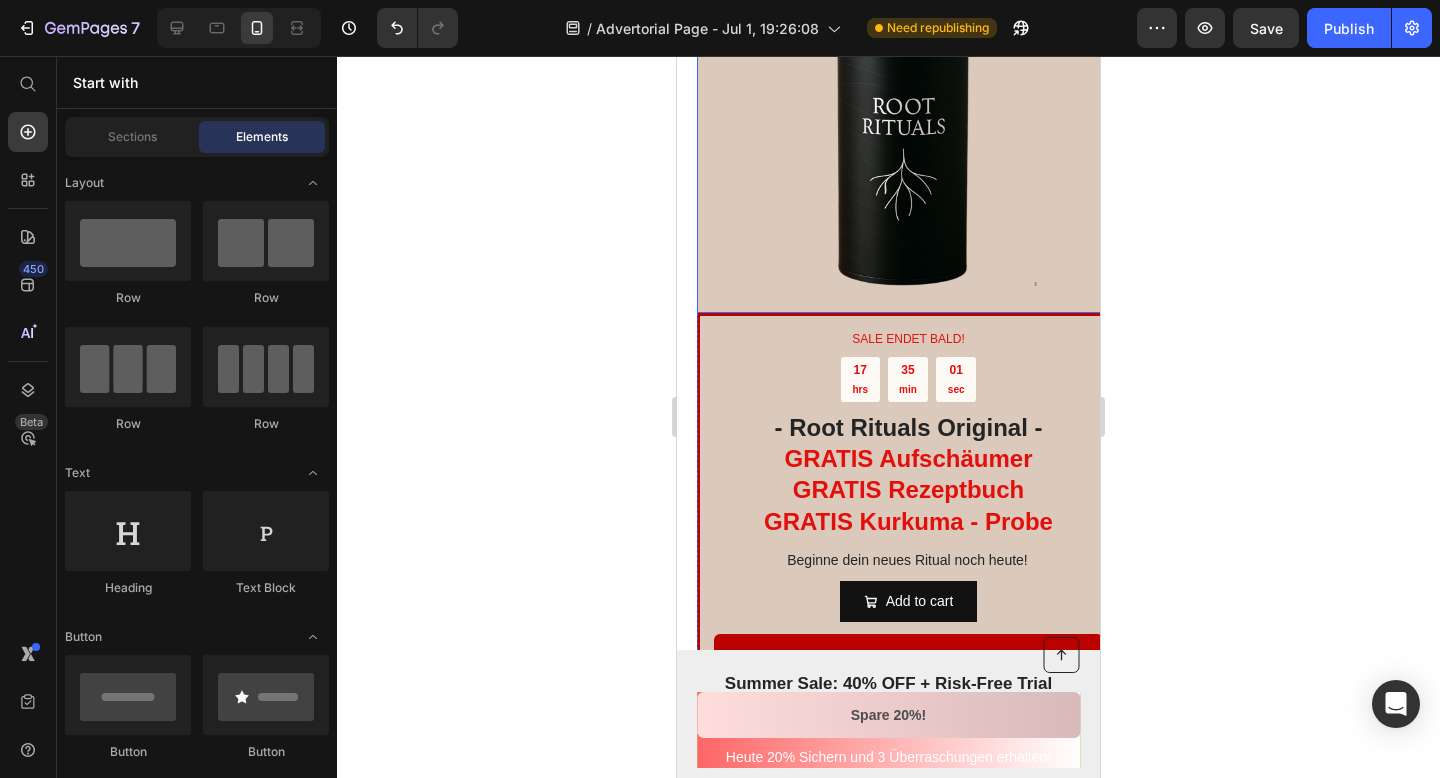 click at bounding box center [908, 155] 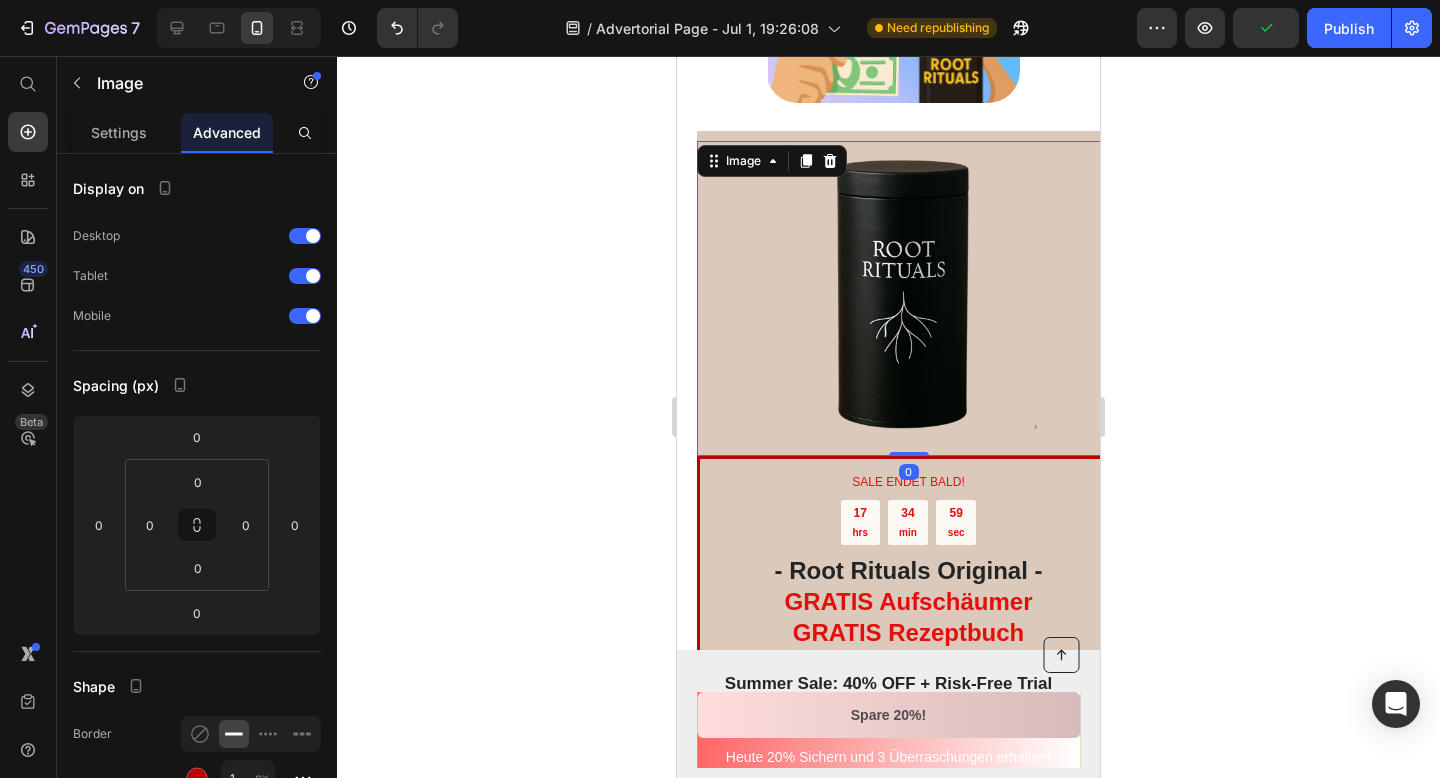 scroll, scrollTop: 4881, scrollLeft: 0, axis: vertical 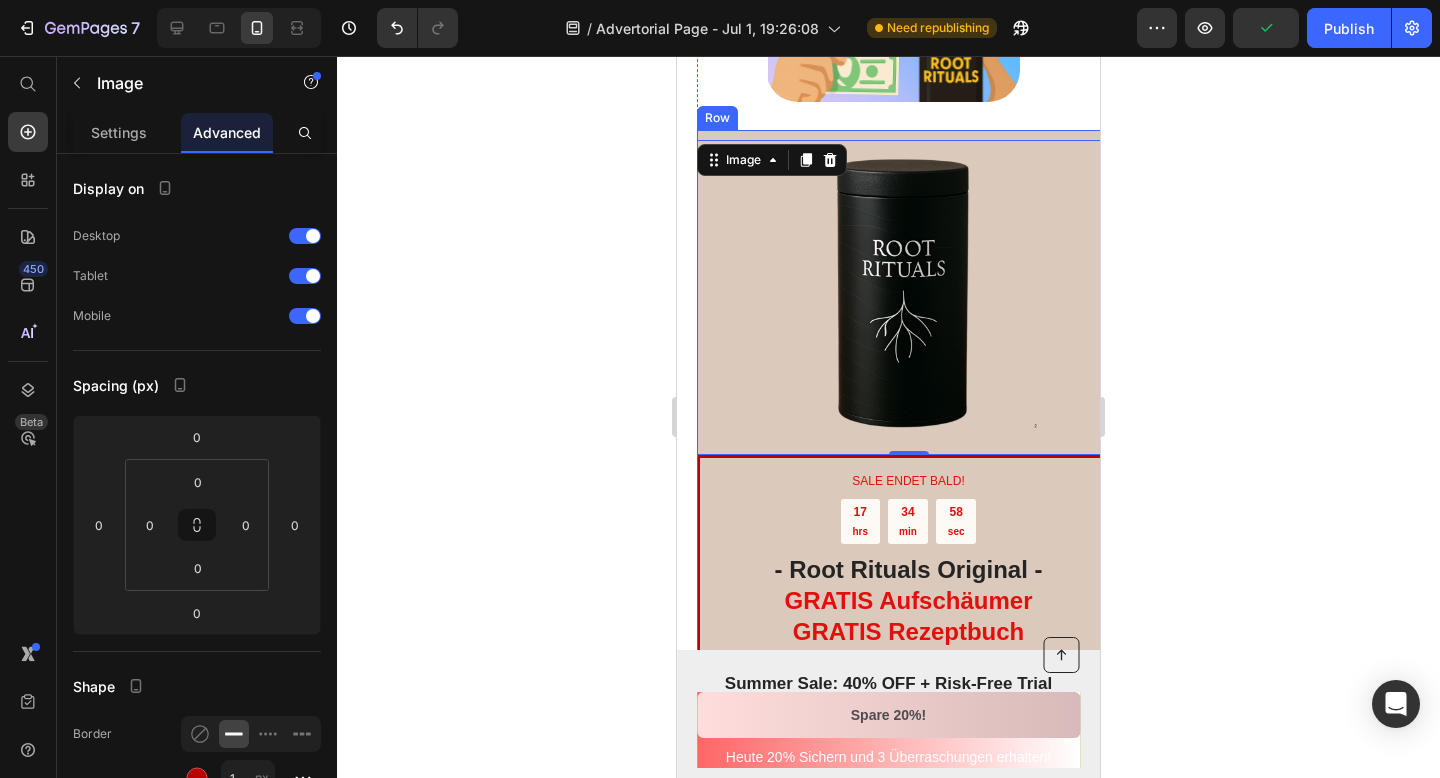 click on "SALE ENDET BALD! Text Block 17 hrs 34 min 58 sec Countdown Timer - Root Rituals Original -  GRATIS Aufschäumer GRATIS Rezeptbuch GRATIS Kurkuma - Probe Heading Beginne dein neues Ritual noch heute! Text Block
Add to cart Add to Cart Product Heute 20% Rabatt Button Nurnoch 39 Verfügbar Text Block | Text Block Kostenloser Versand Text Block Row Zufriedenheitsgarantie Text Block Row Image   0 Row" at bounding box center [908, 541] 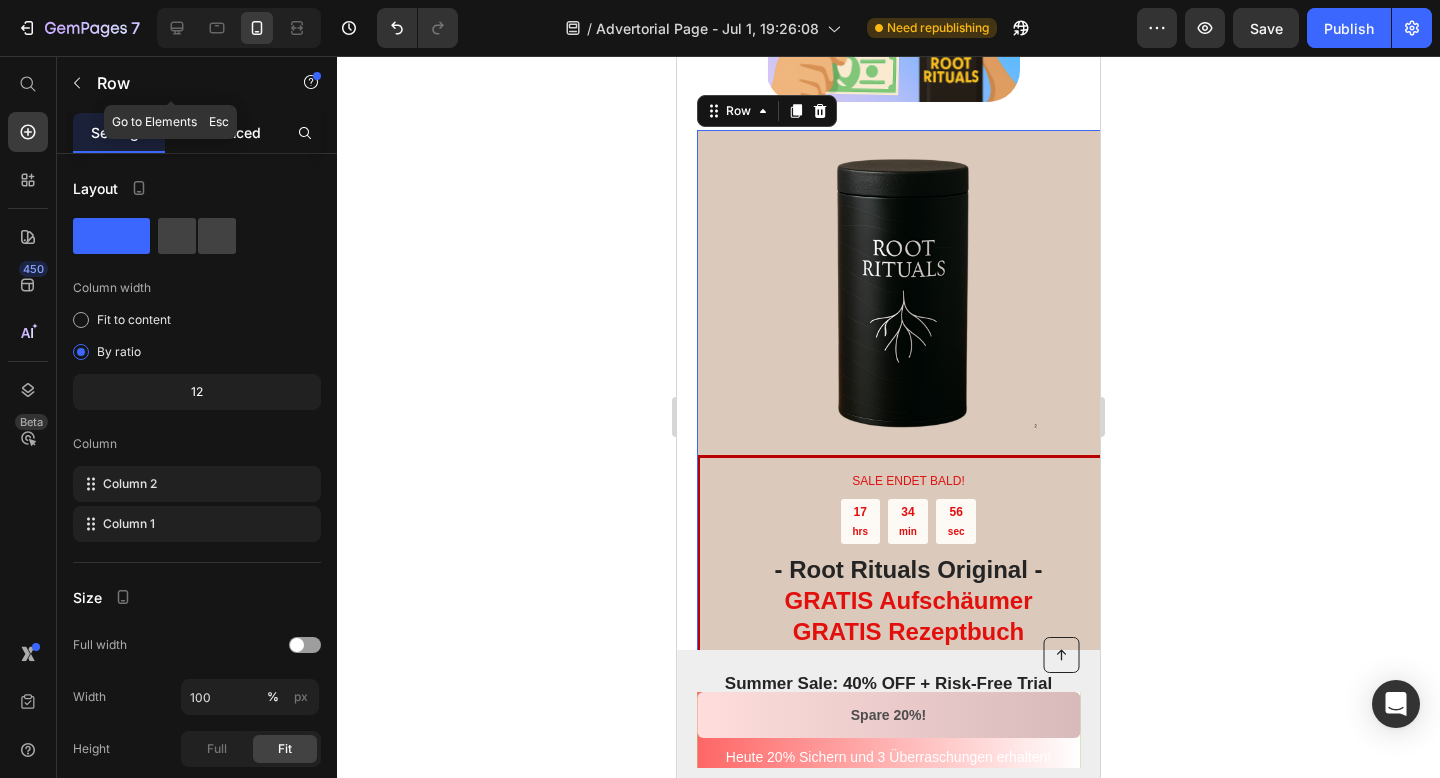 click on "Advanced" 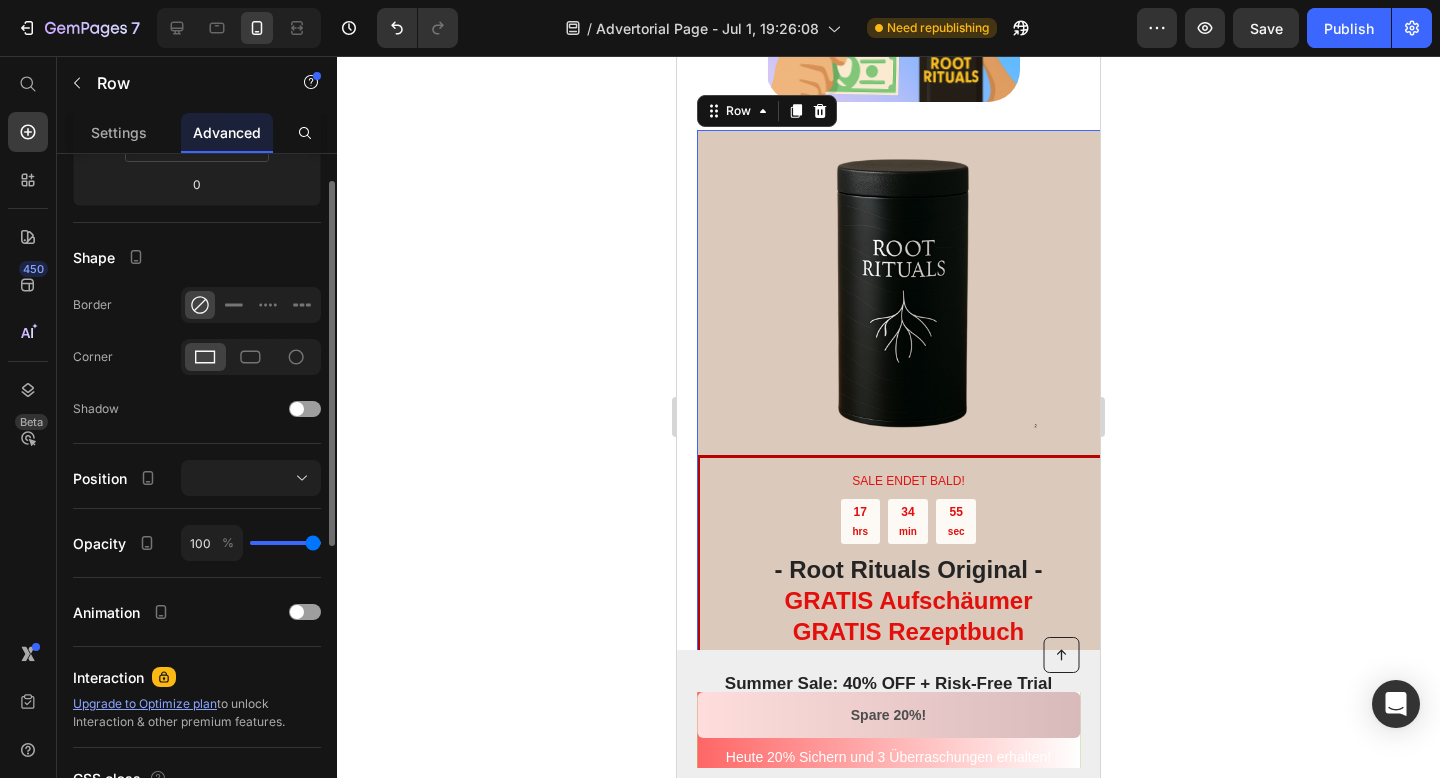 scroll, scrollTop: 508, scrollLeft: 0, axis: vertical 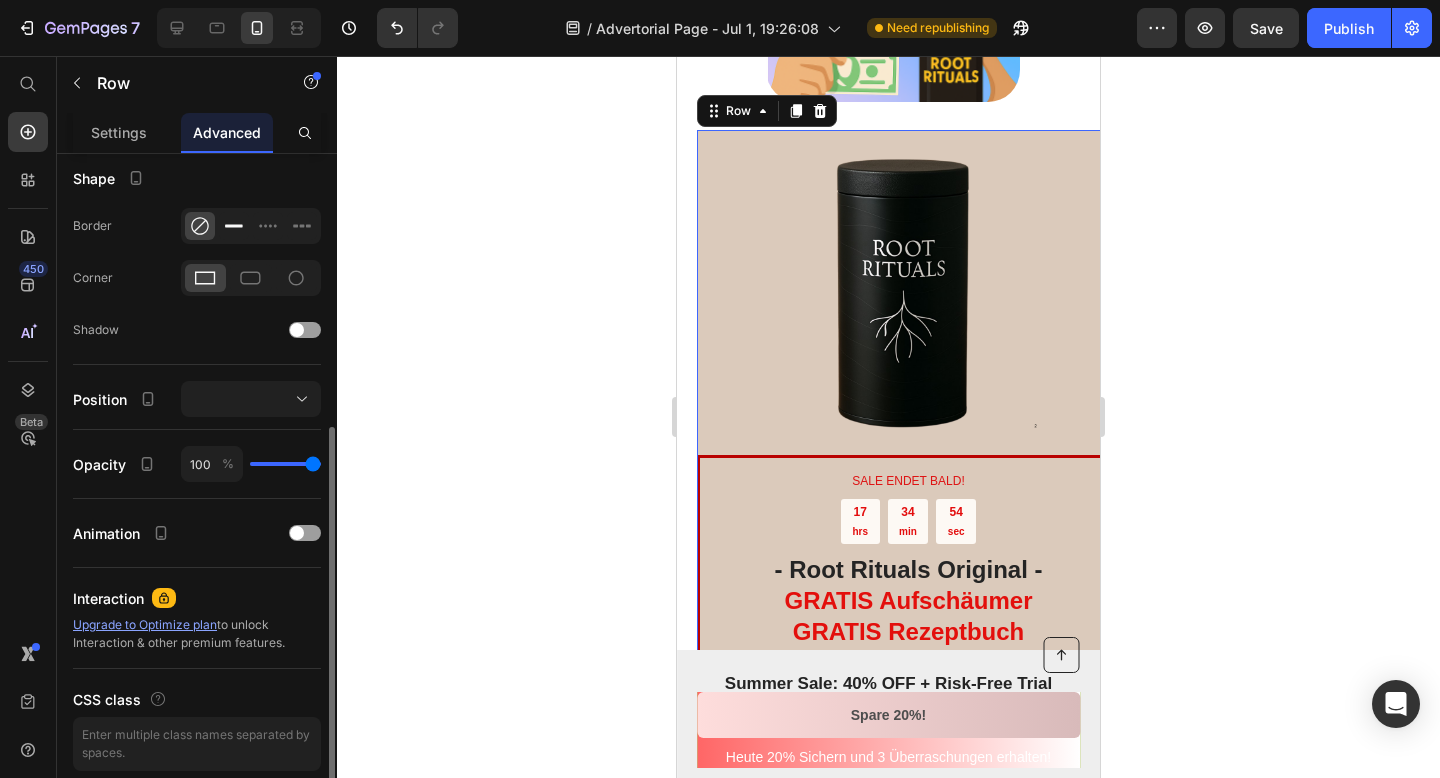 click 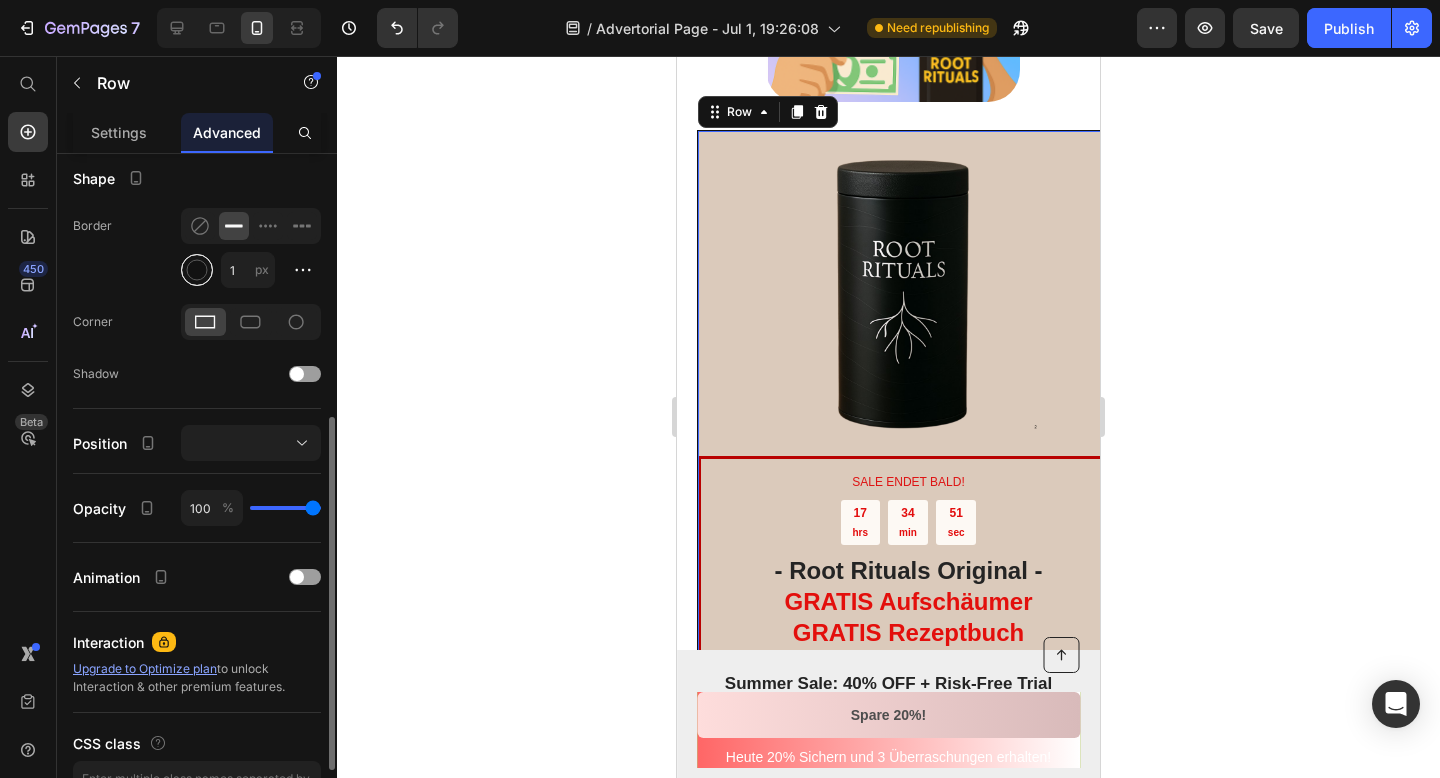 click at bounding box center (197, 270) 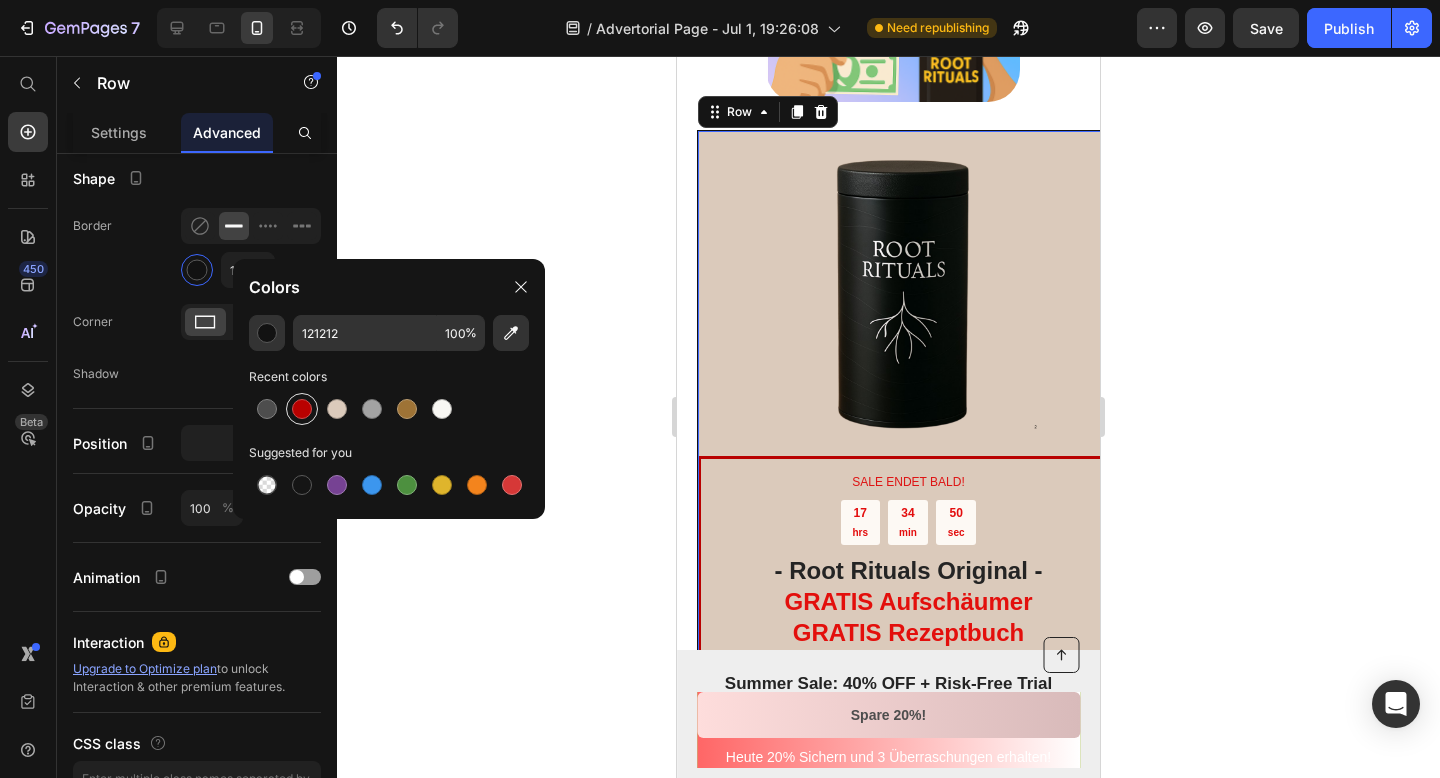 click at bounding box center [302, 409] 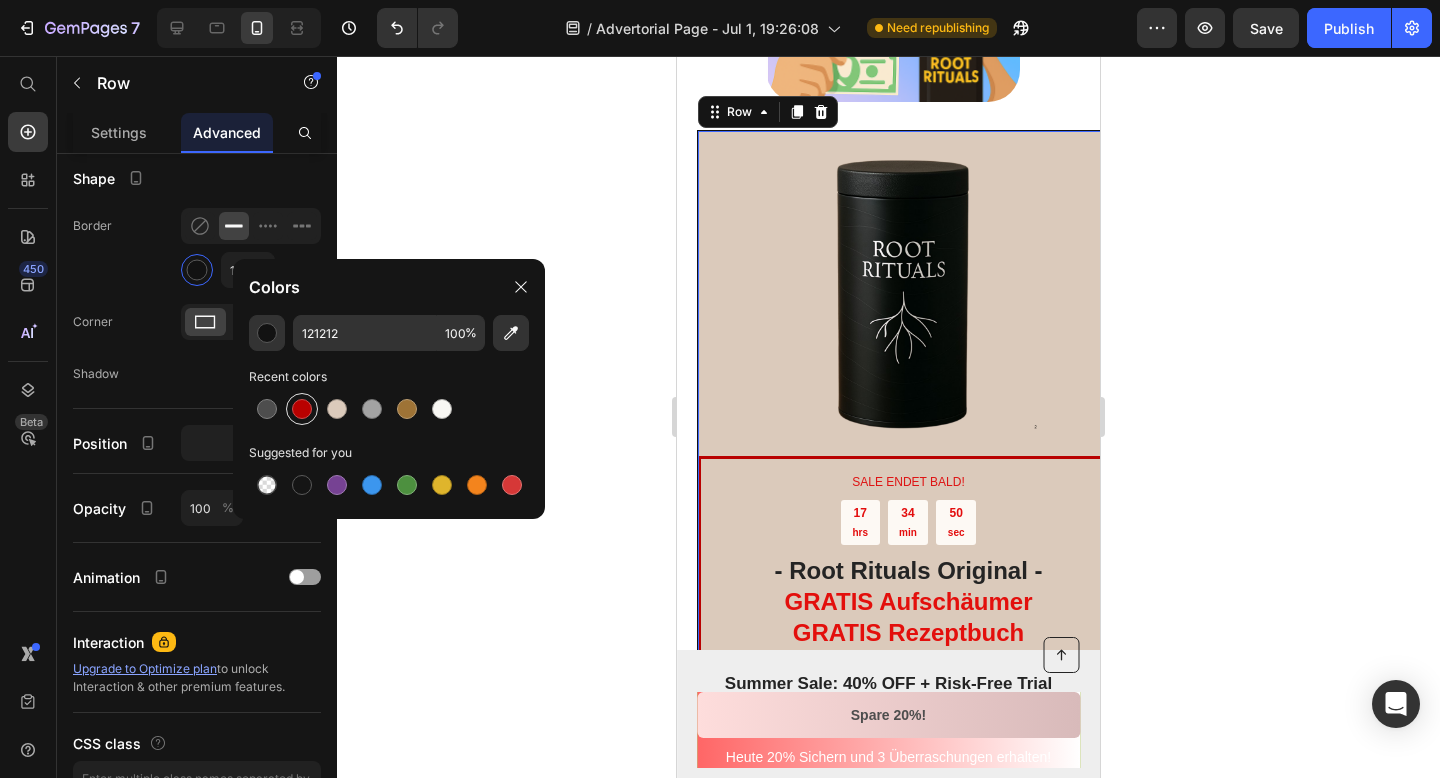 type on "[PRODUCT_CODE]" 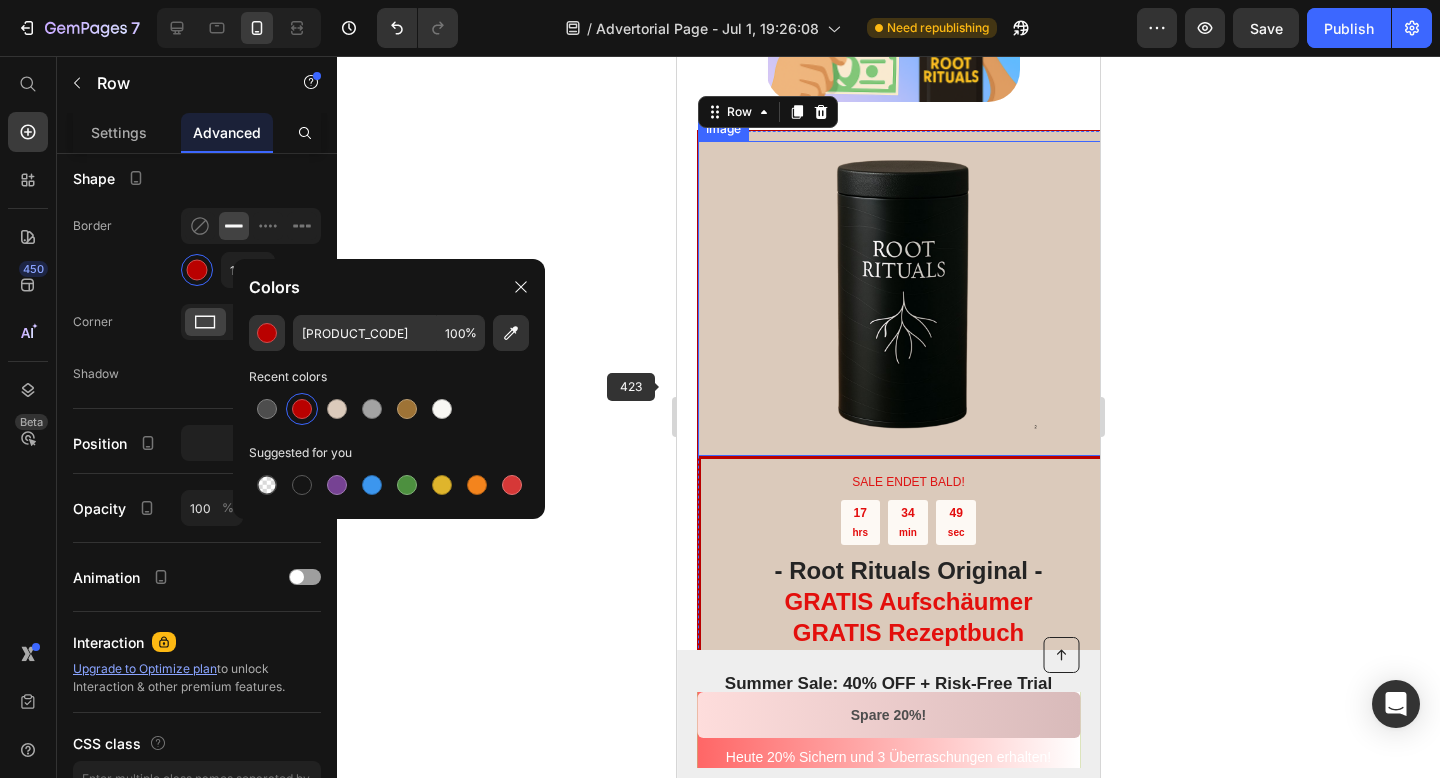 click at bounding box center (908, 298) 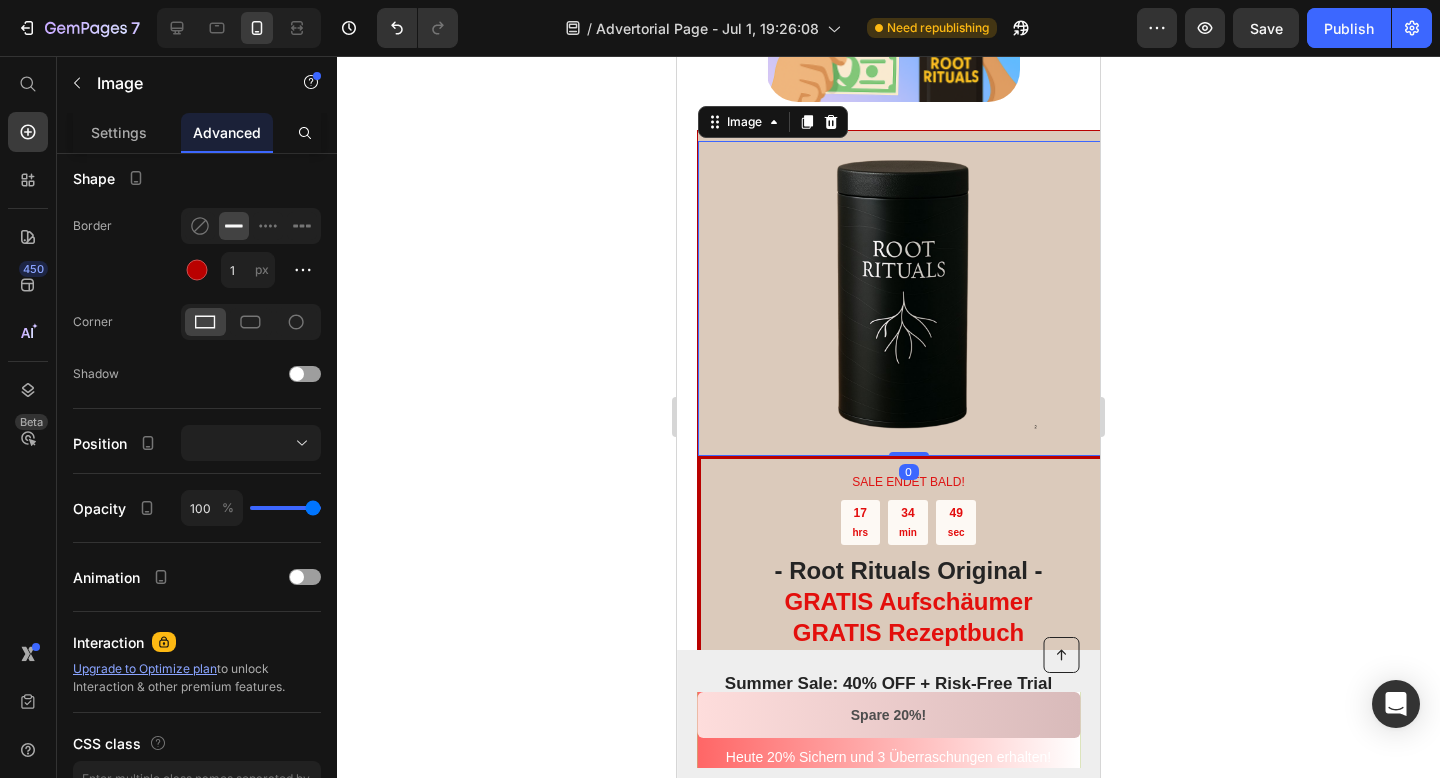 scroll, scrollTop: 0, scrollLeft: 0, axis: both 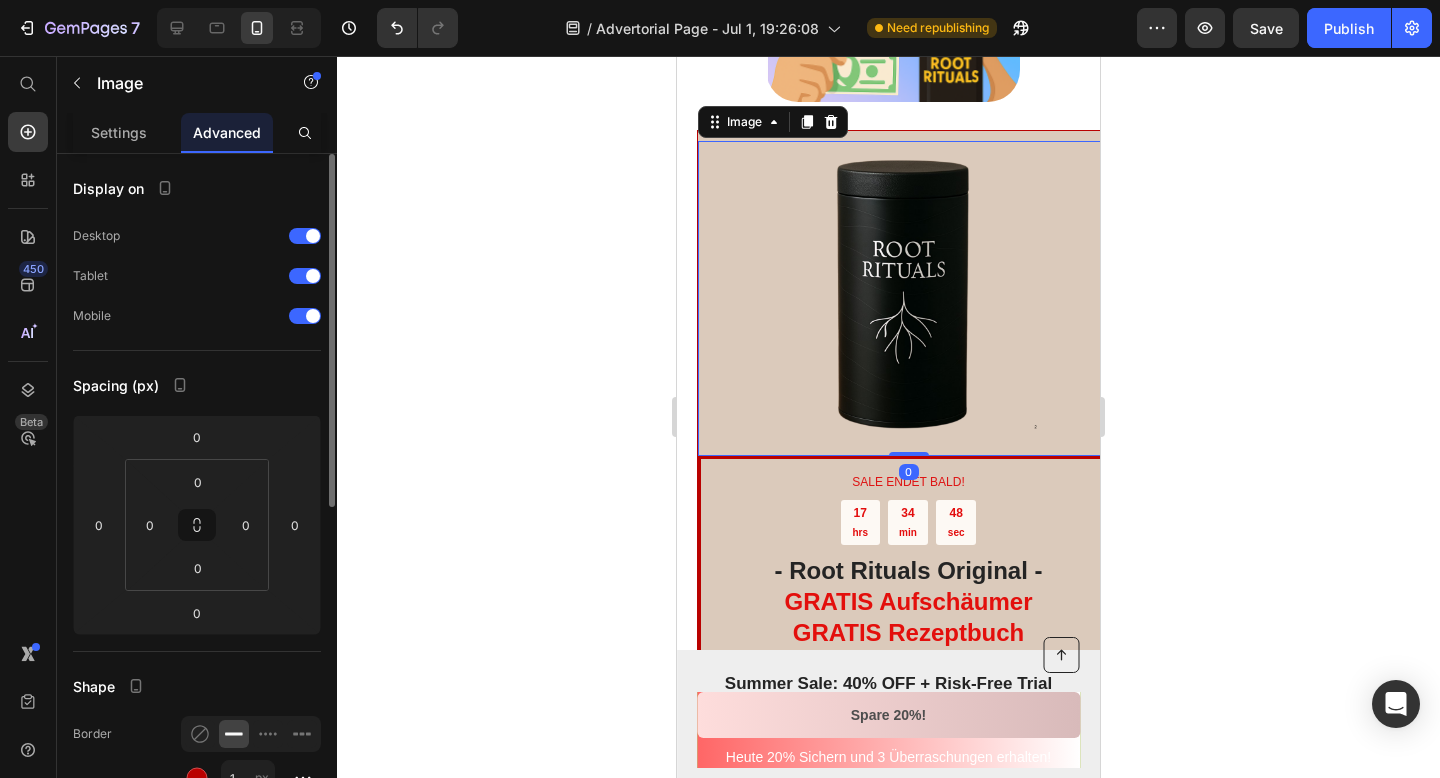 click 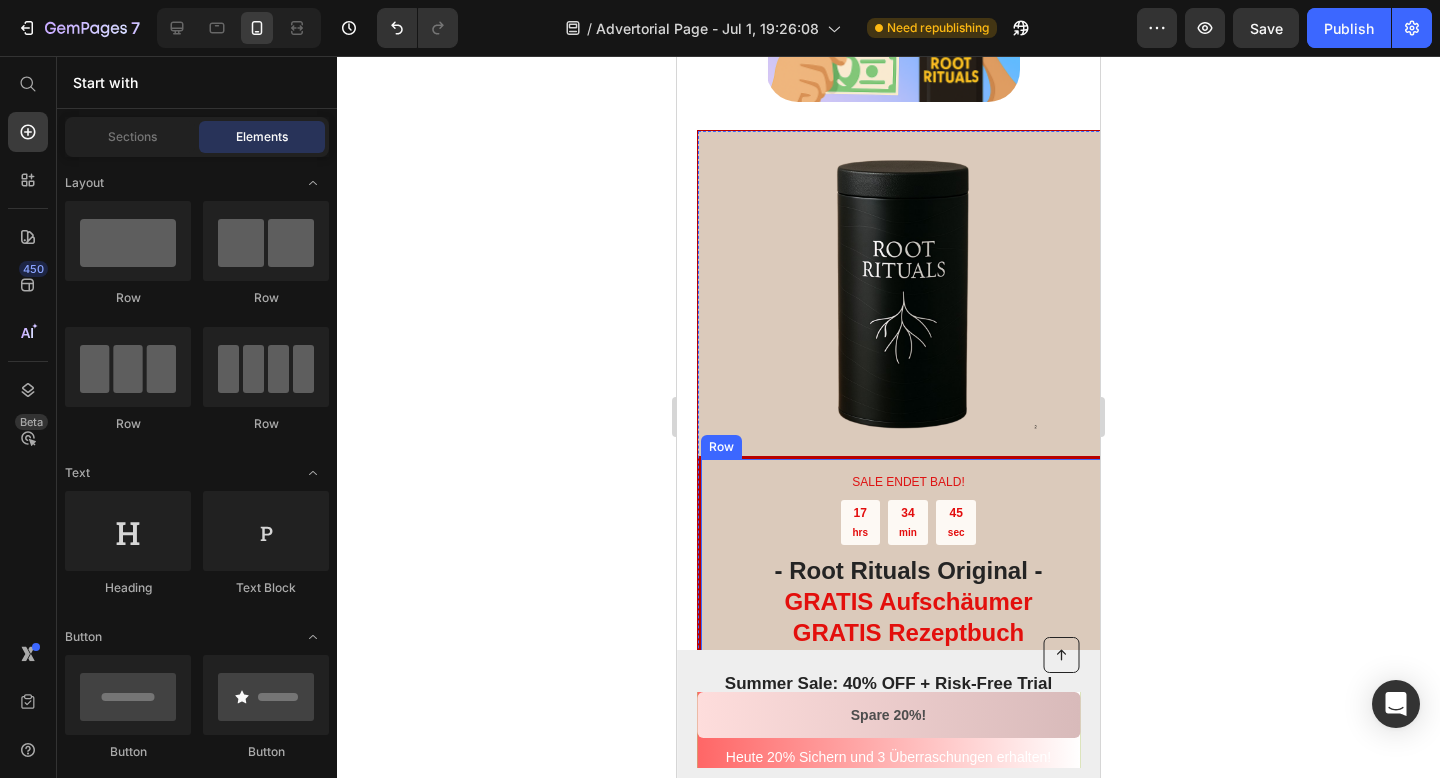 click on "SALE ENDET BALD! Text Block 17 hrs 34 min 45 sec Countdown Timer - Root Rituals Original -  GRATIS Aufschäumer GRATIS Rezeptbuch GRATIS Kurkuma - Probe Heading Beginne dein neues Ritual noch heute! Text Block
Add to cart Add to Cart Product Heute 20% Rabatt Button Nurnoch 39 Verfügbar Text Block | Text Block Kostenloser Versand Text Block Row Zufriedenheitsgarantie Text Block Row" at bounding box center [908, 694] 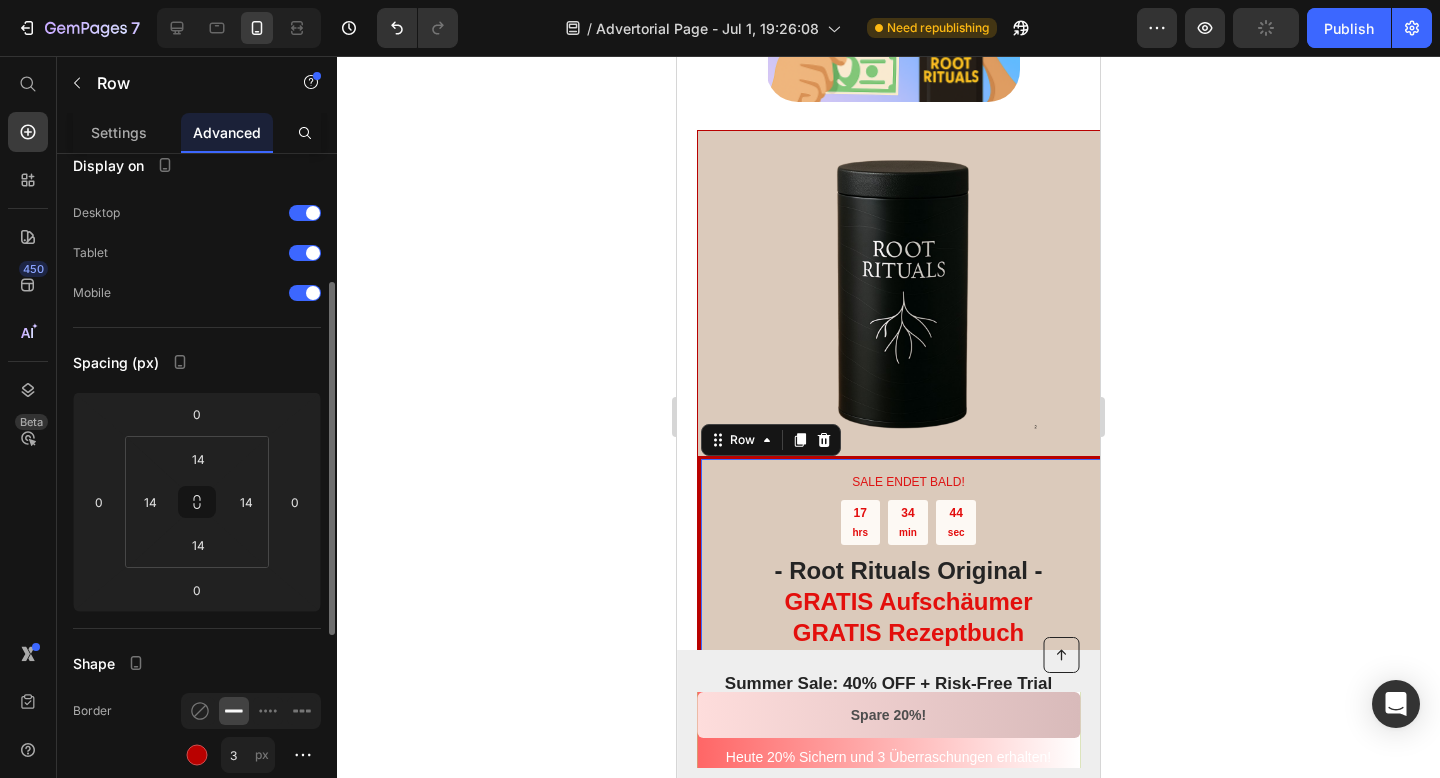 scroll, scrollTop: 102, scrollLeft: 0, axis: vertical 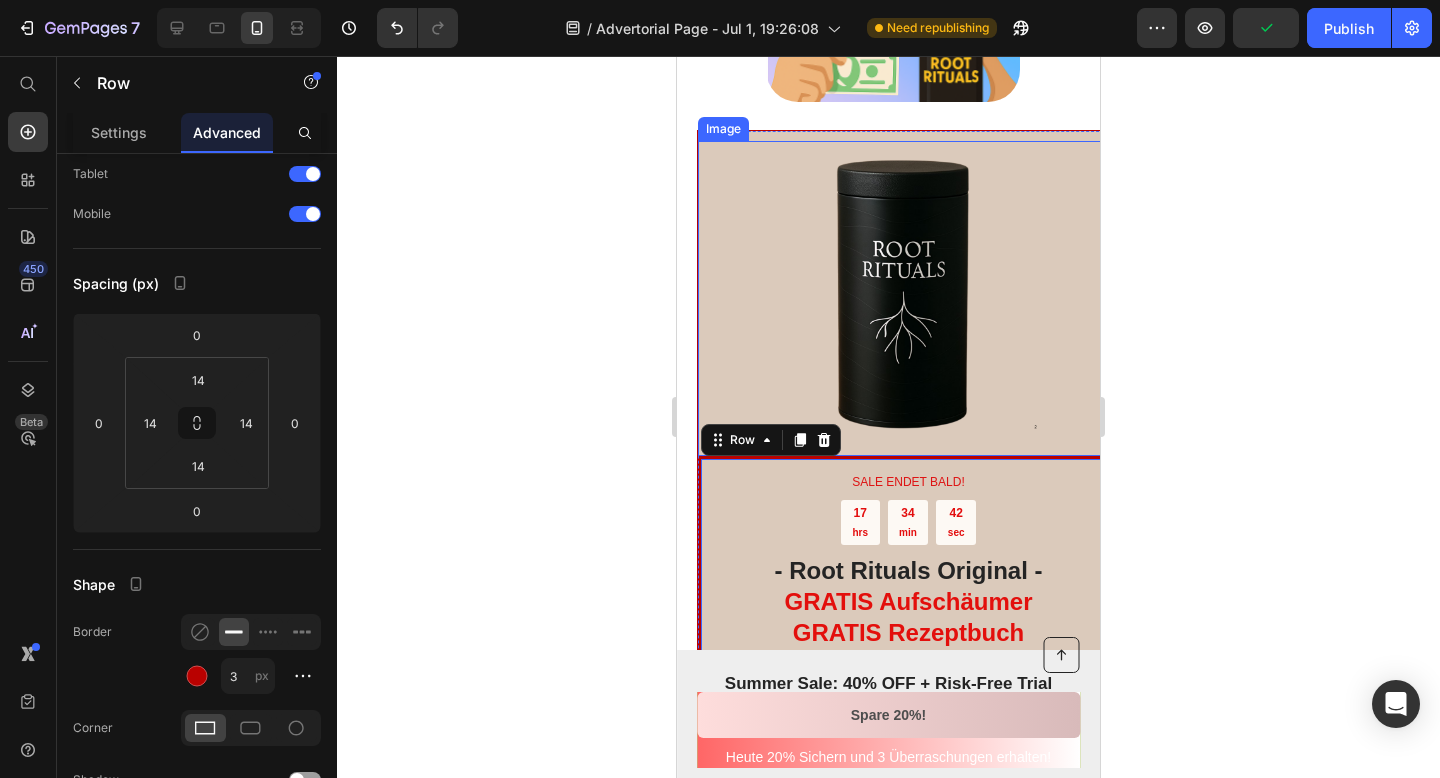 click at bounding box center (908, 298) 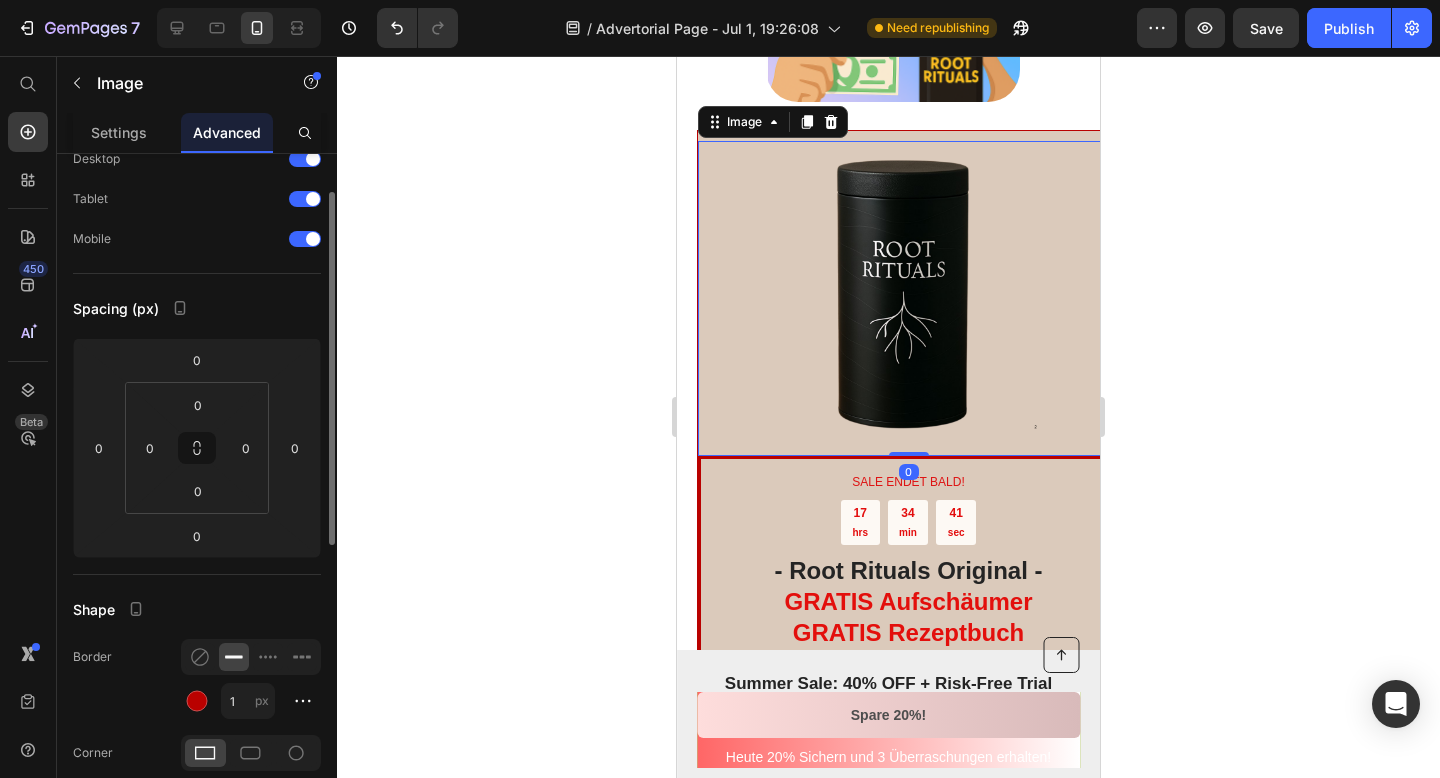 scroll, scrollTop: 79, scrollLeft: 0, axis: vertical 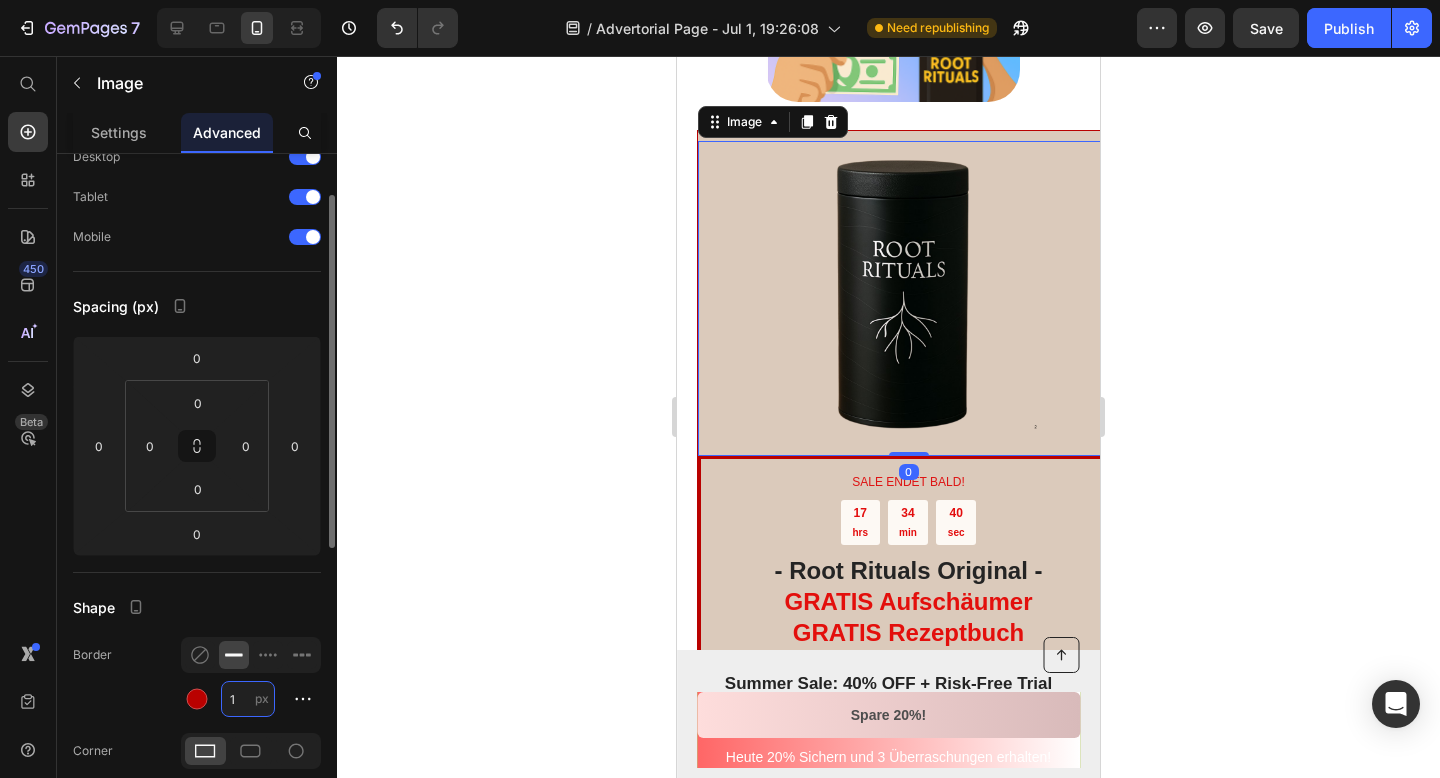 click on "1" at bounding box center [248, 699] 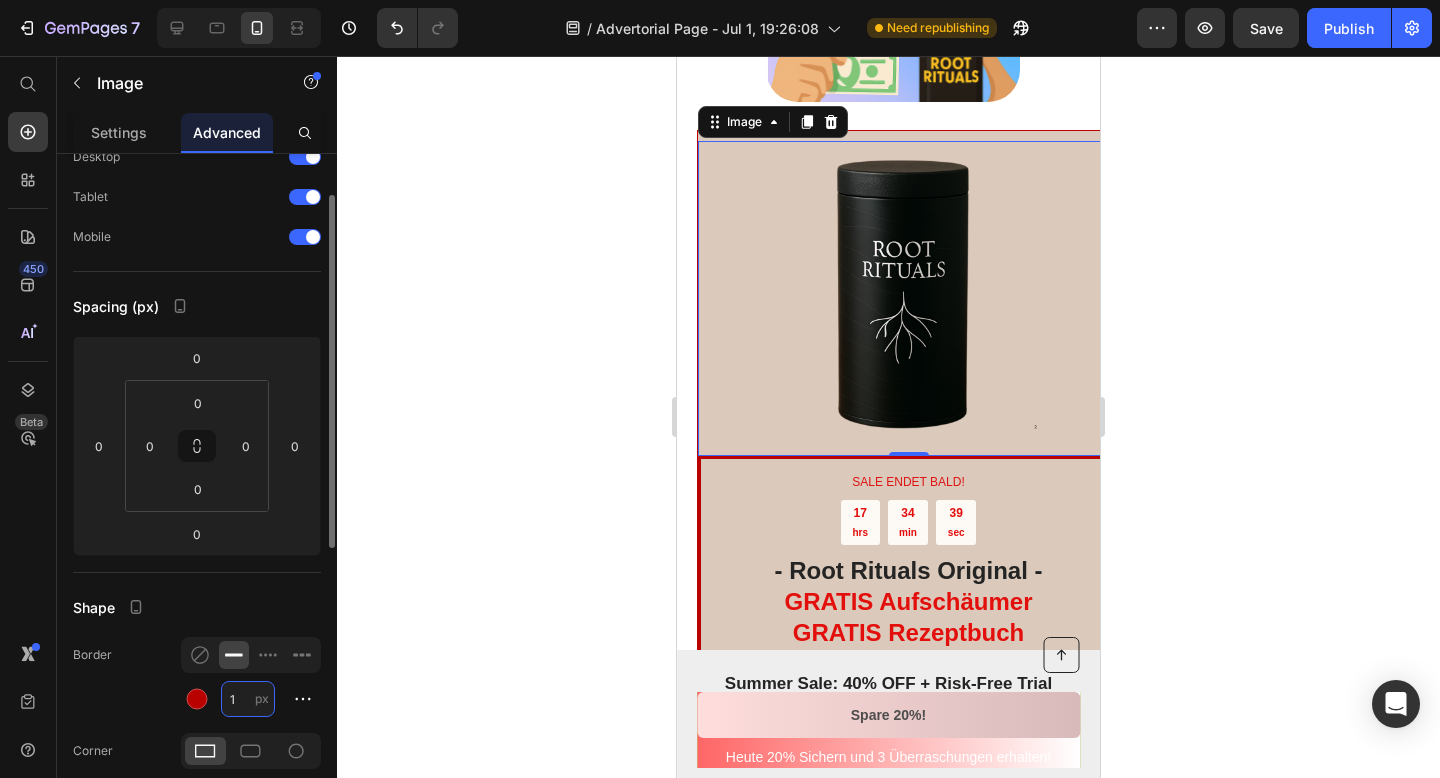type on "3" 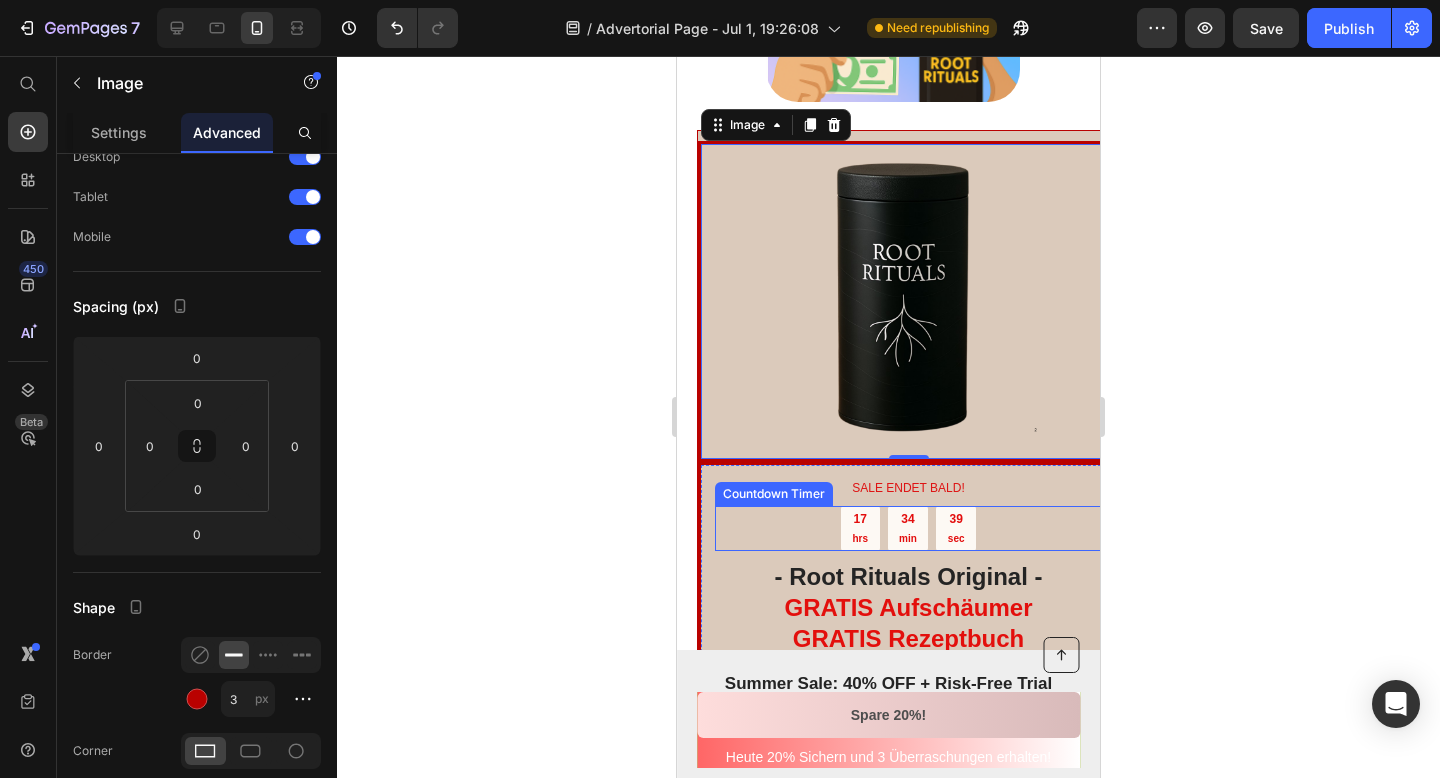 click on "17 hrs 34 min 39 sec" at bounding box center (908, 528) 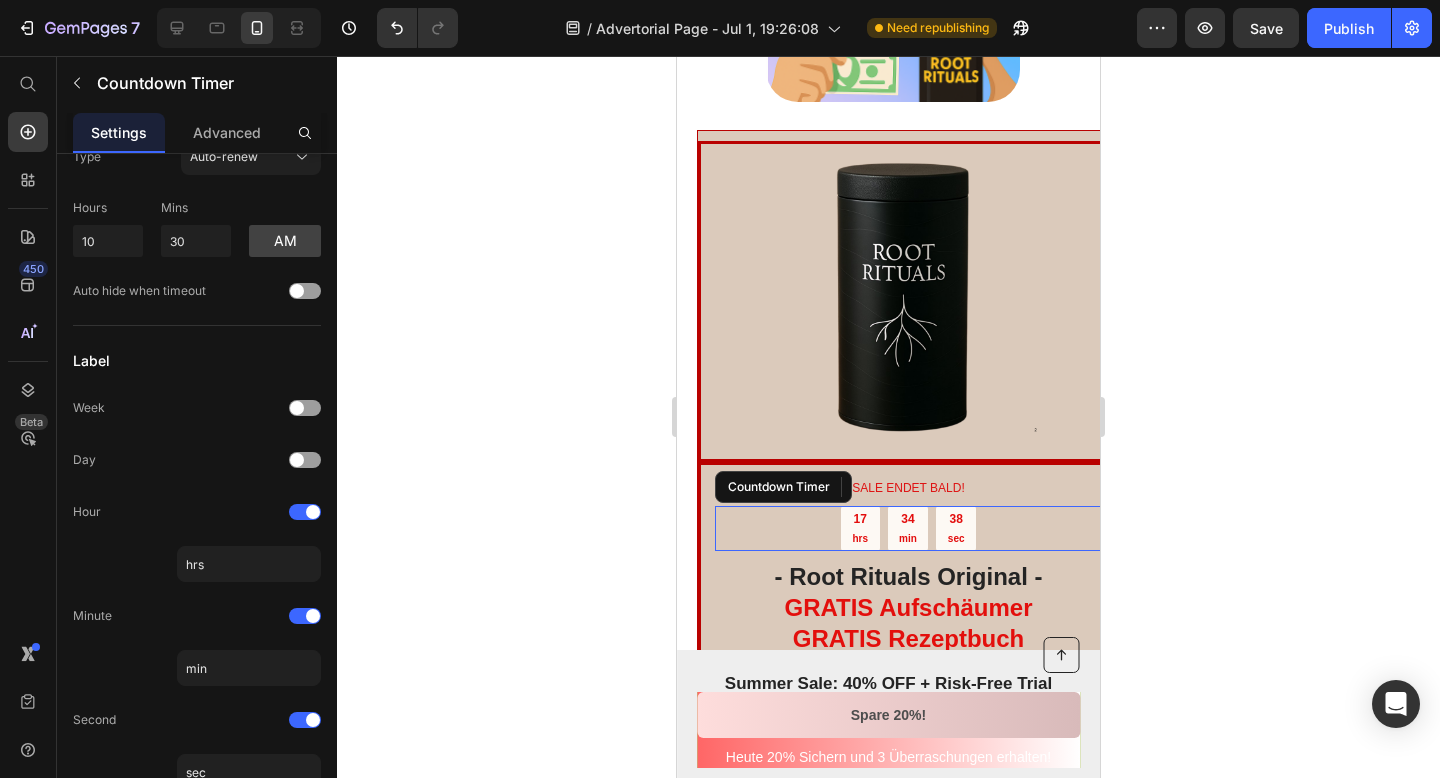 click 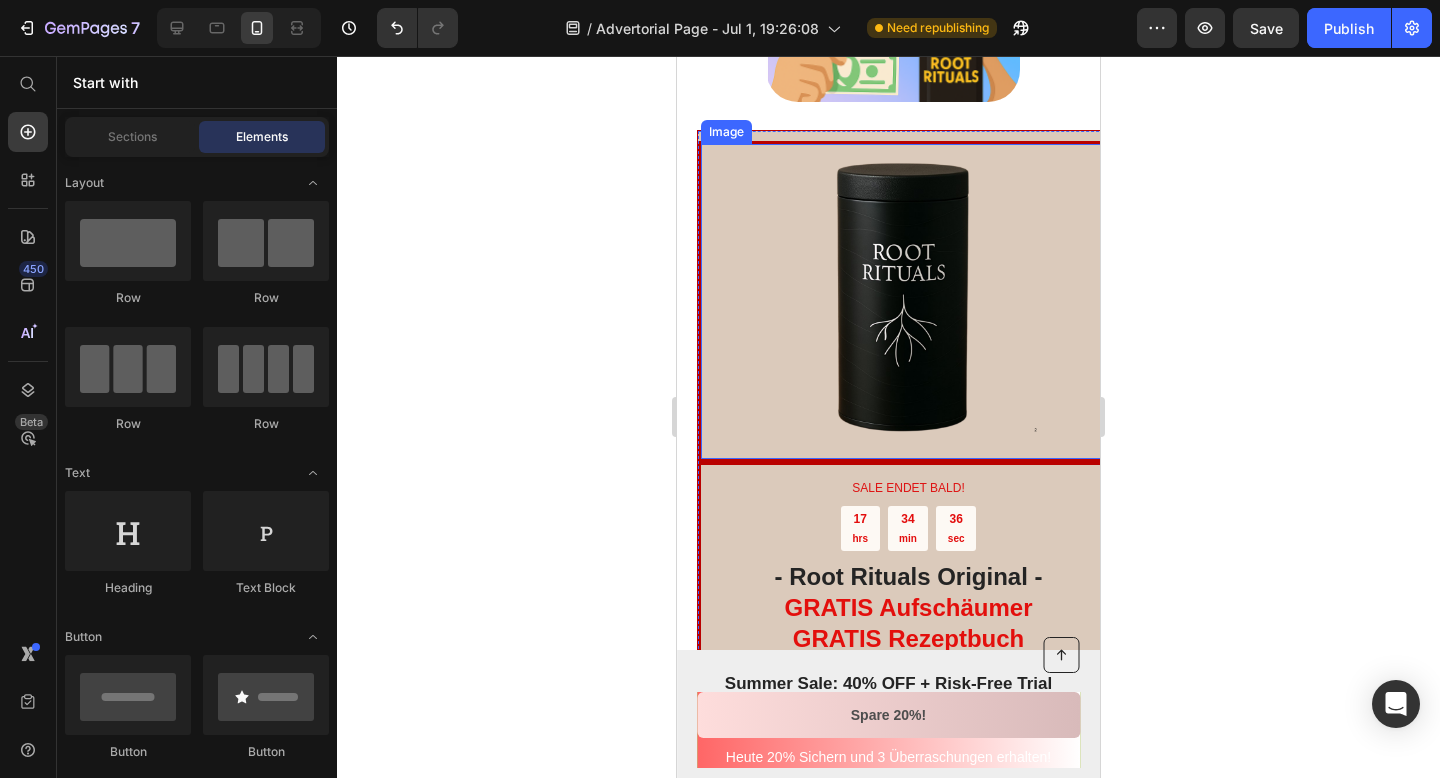 click at bounding box center [908, 301] 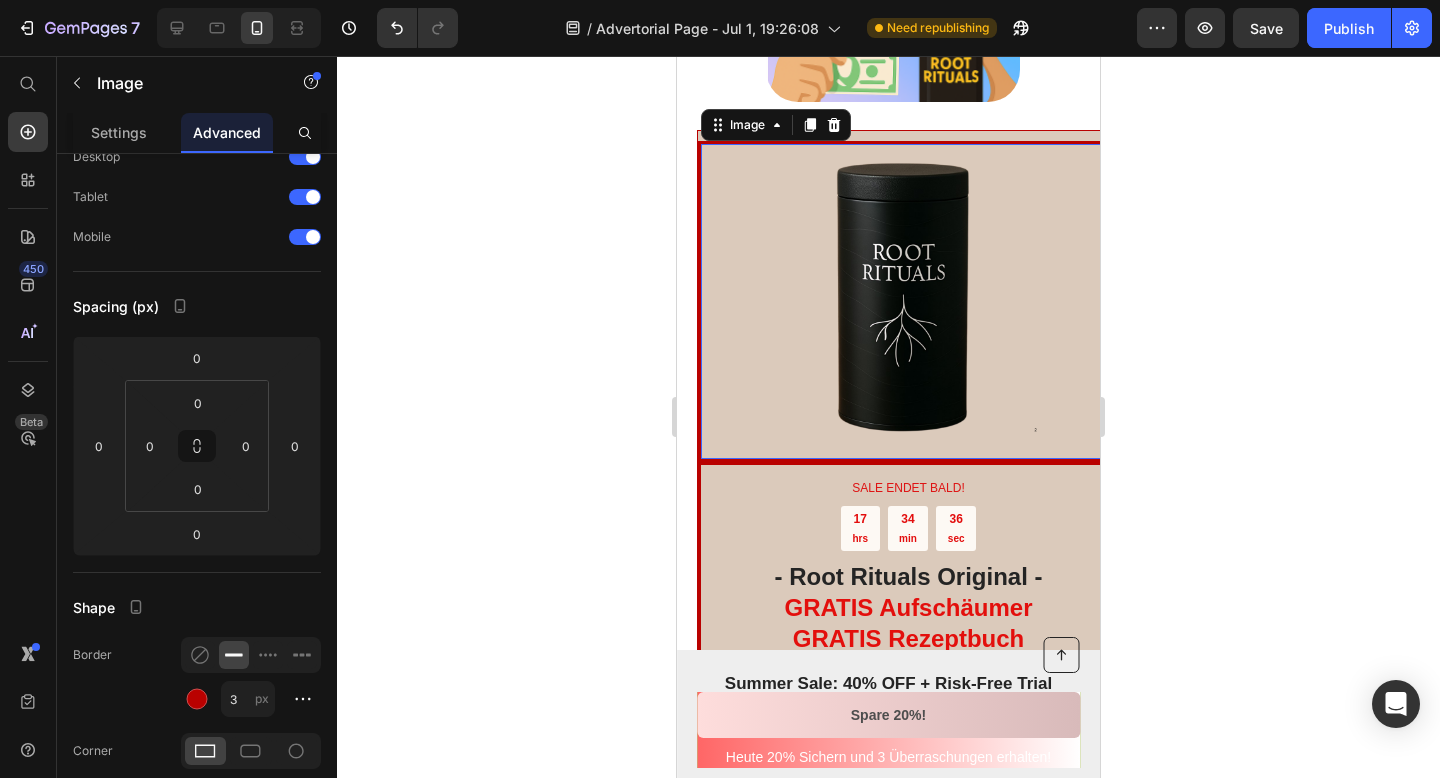 scroll, scrollTop: 0, scrollLeft: 0, axis: both 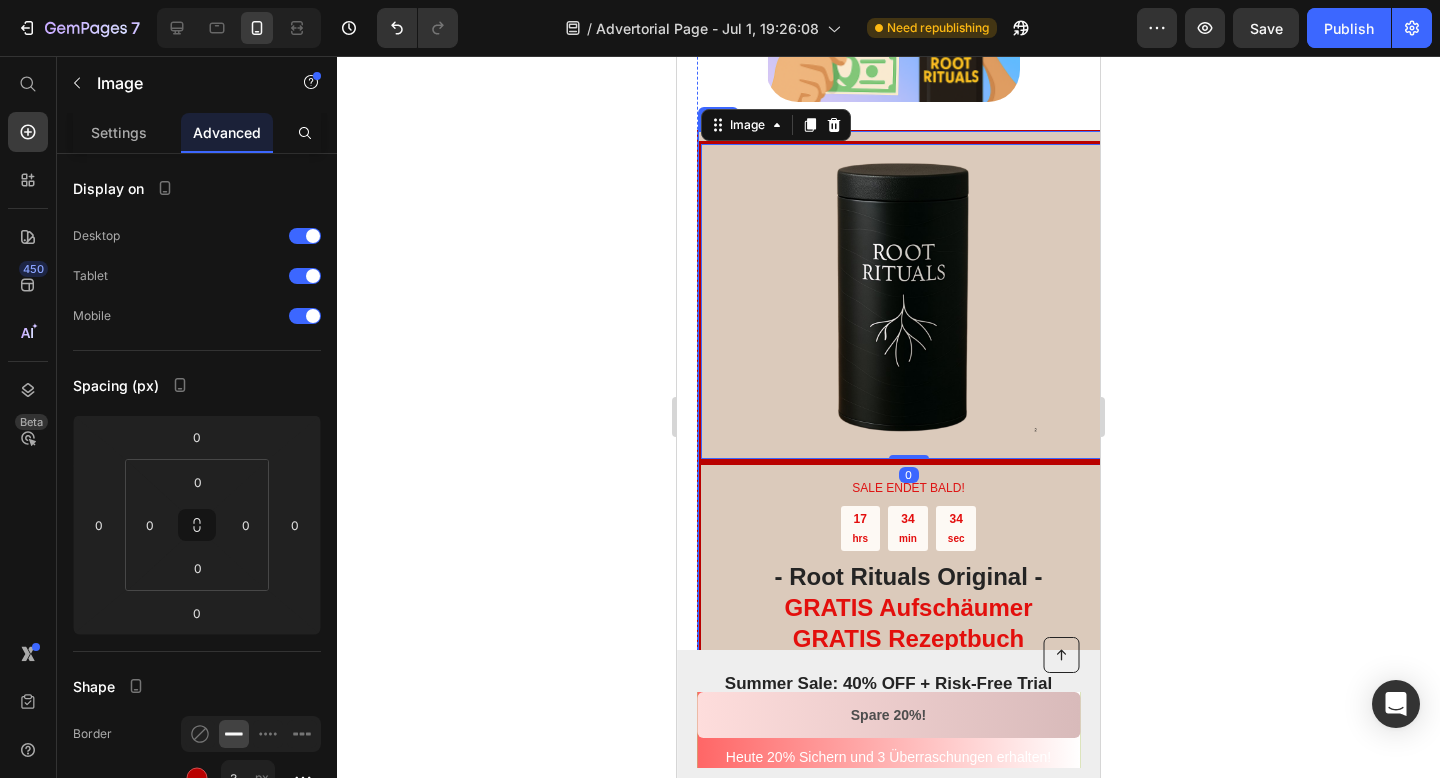 click on "SALE ENDET BALD! Text Block 17 hrs 34 min 34 sec Countdown Timer - Root Rituals Original -  GRATIS Aufschäumer GRATIS Rezeptbuch GRATIS Kurkuma - Probe Heading Beginne dein neues Ritual noch heute! Text Block
Add to cart Add to Cart Product Heute 20% Rabatt Button Nurnoch 39 Verfügbar Text Block | Text Block Kostenloser Versand Text Block Row Zufriedenheitsgarantie Text Block Row Image   0 Row" at bounding box center [908, 545] 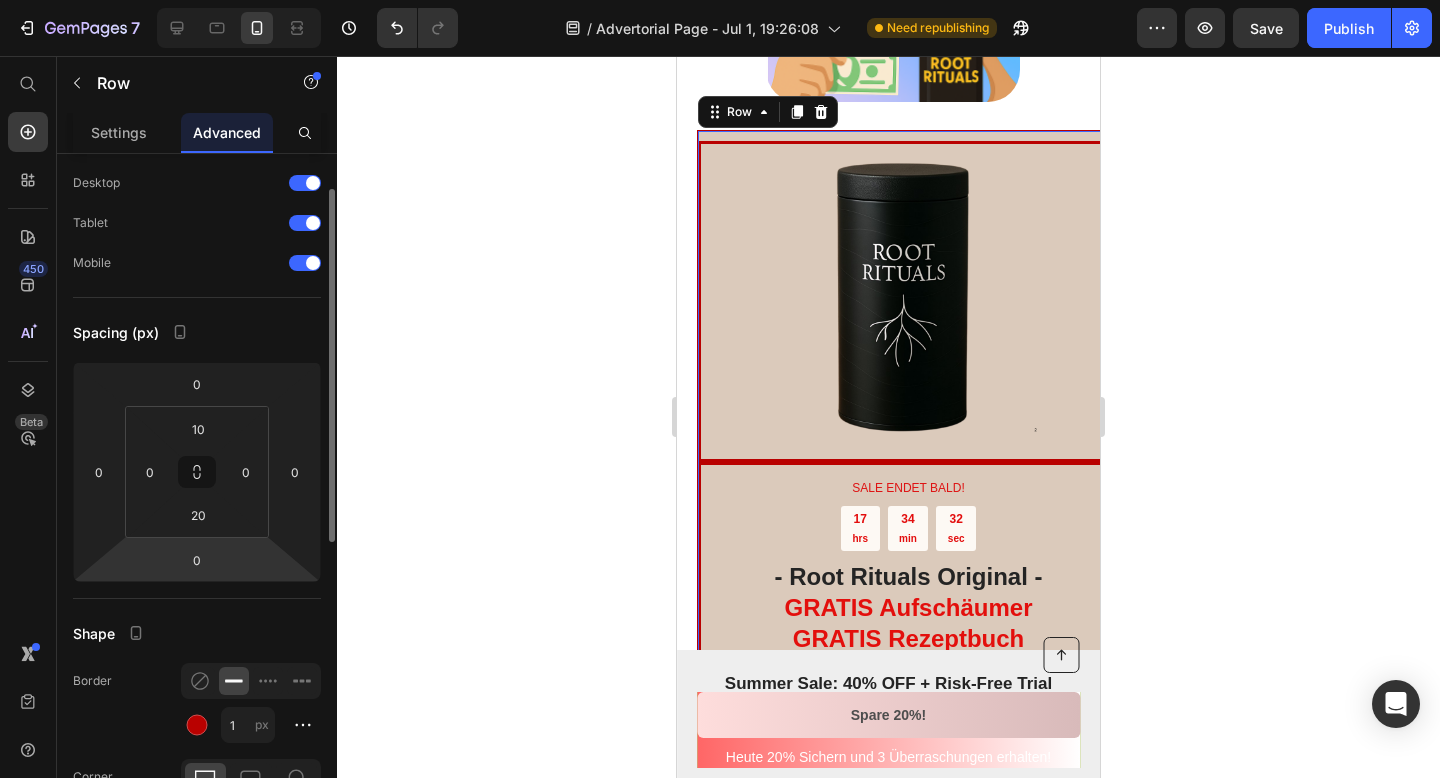 scroll, scrollTop: 58, scrollLeft: 0, axis: vertical 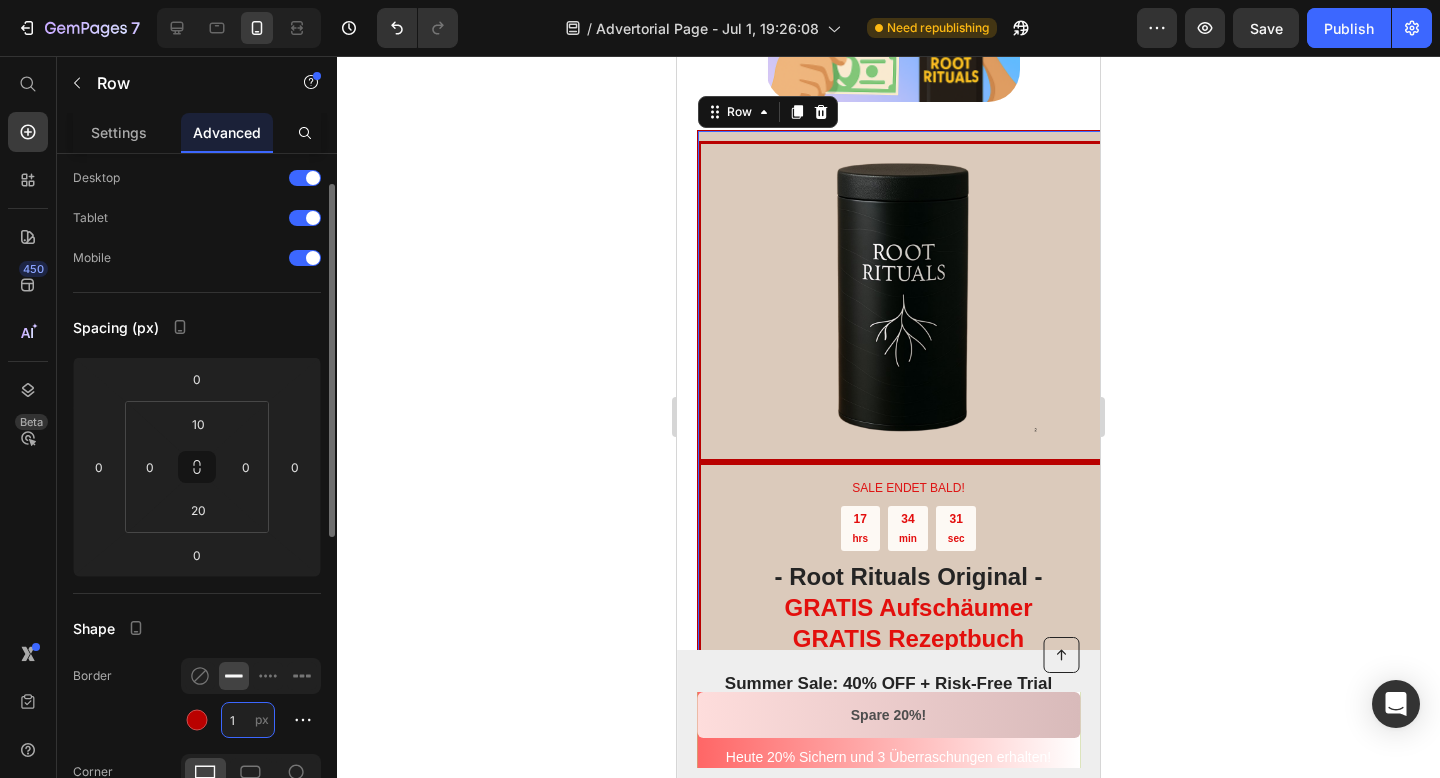 click on "1" at bounding box center [248, 720] 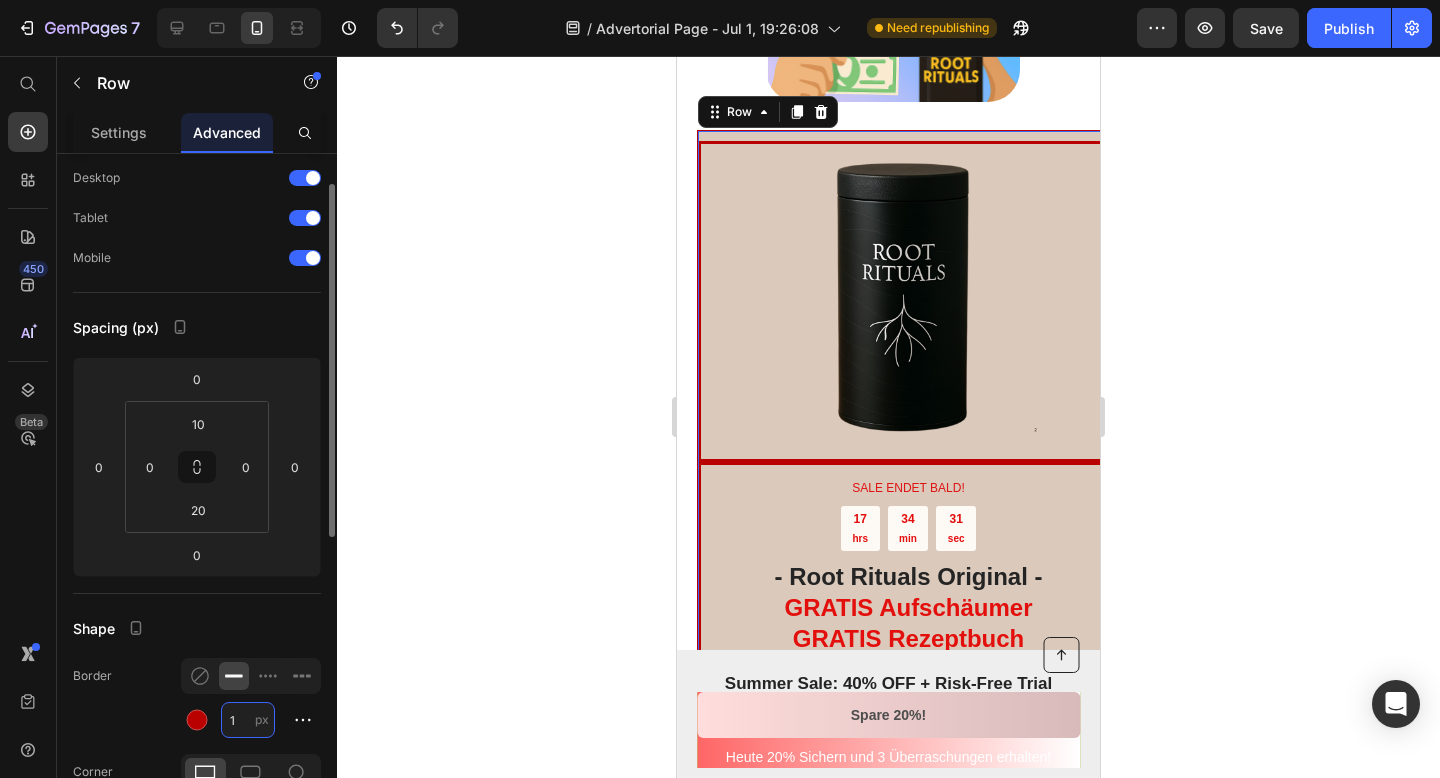 type on "3" 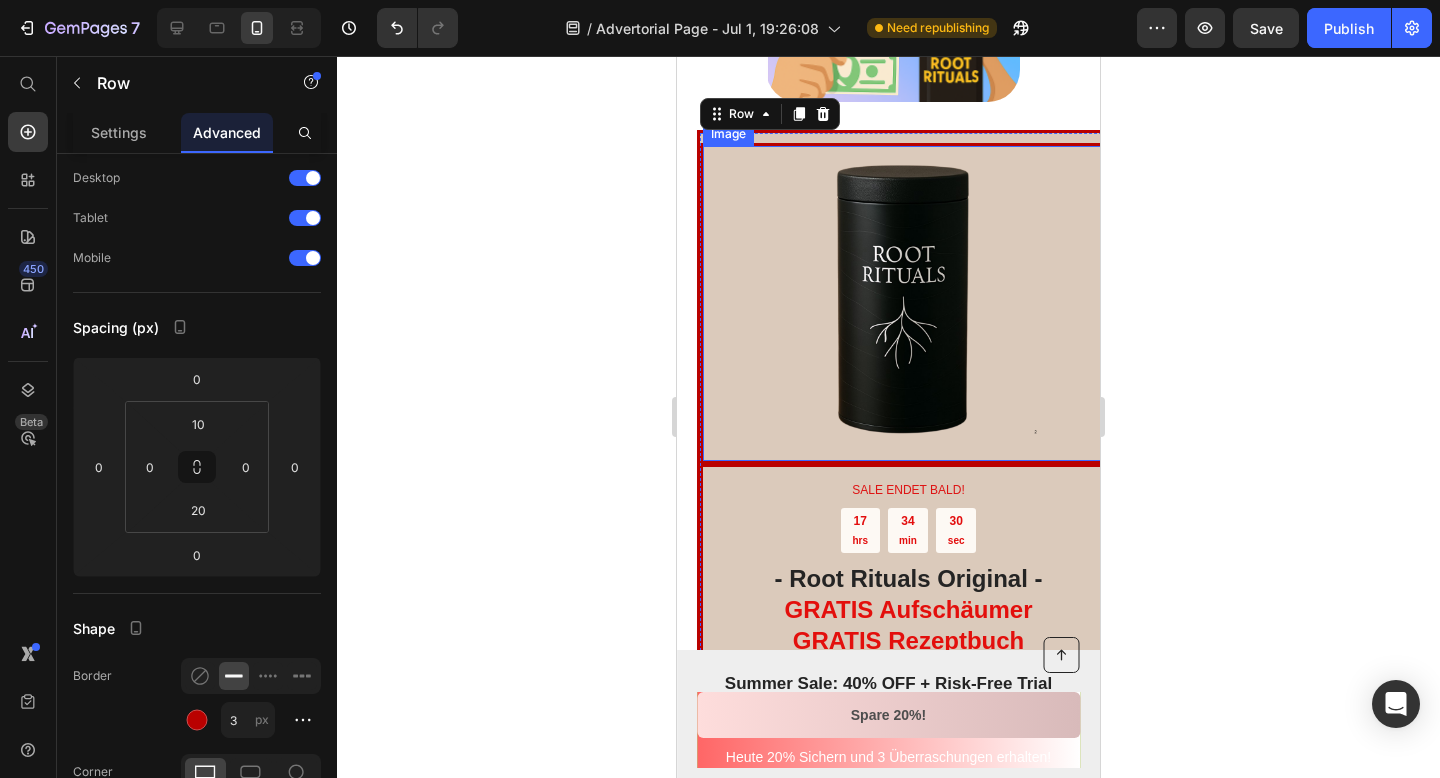 click at bounding box center (908, 303) 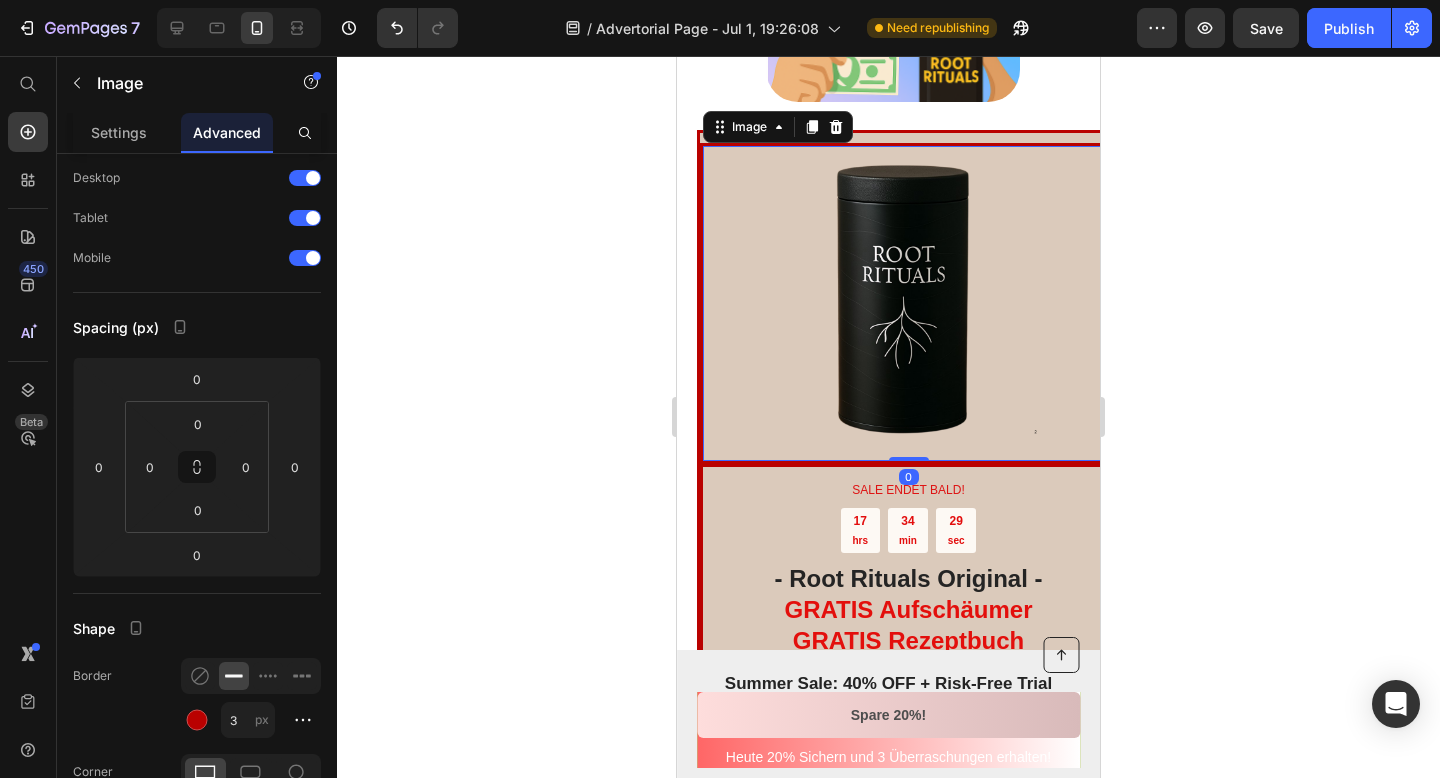 scroll, scrollTop: 0, scrollLeft: 0, axis: both 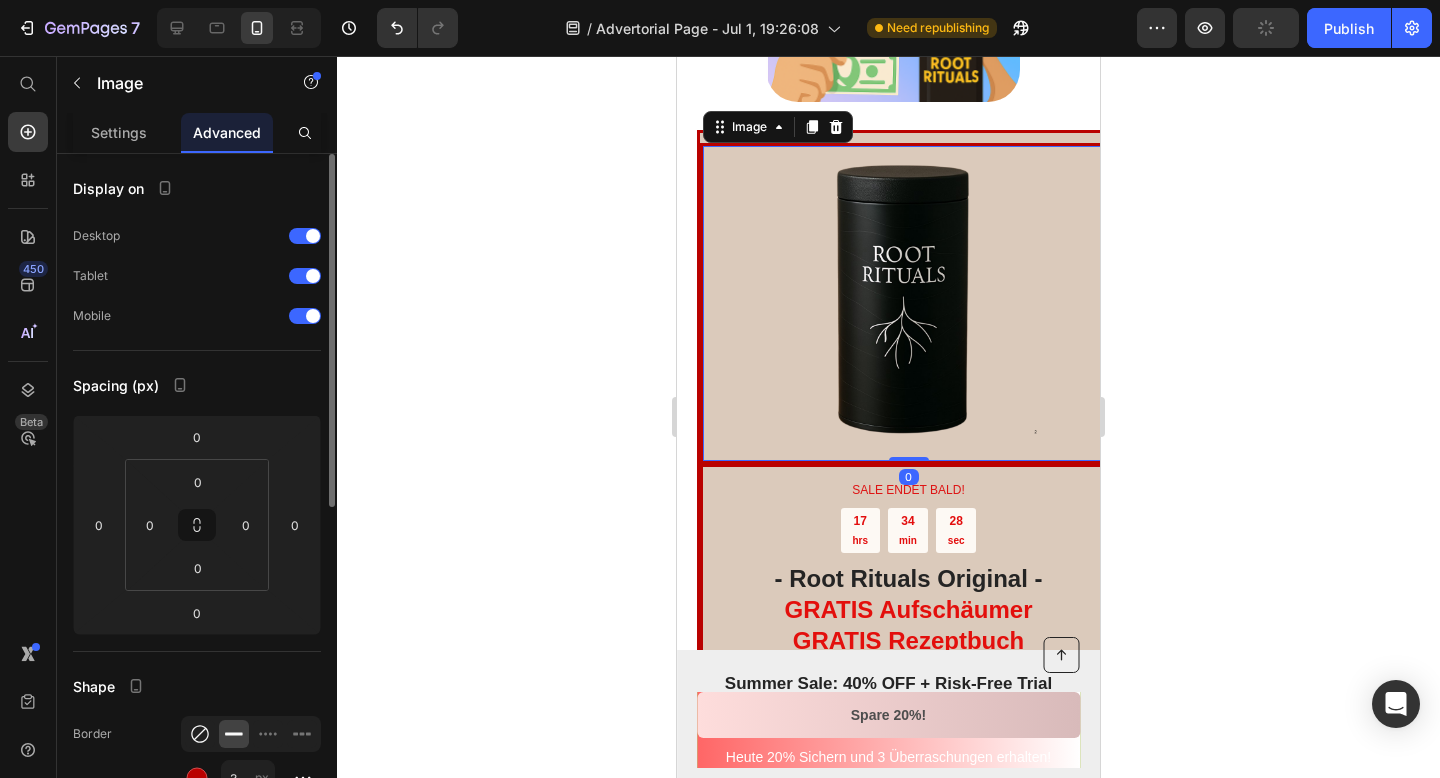 click 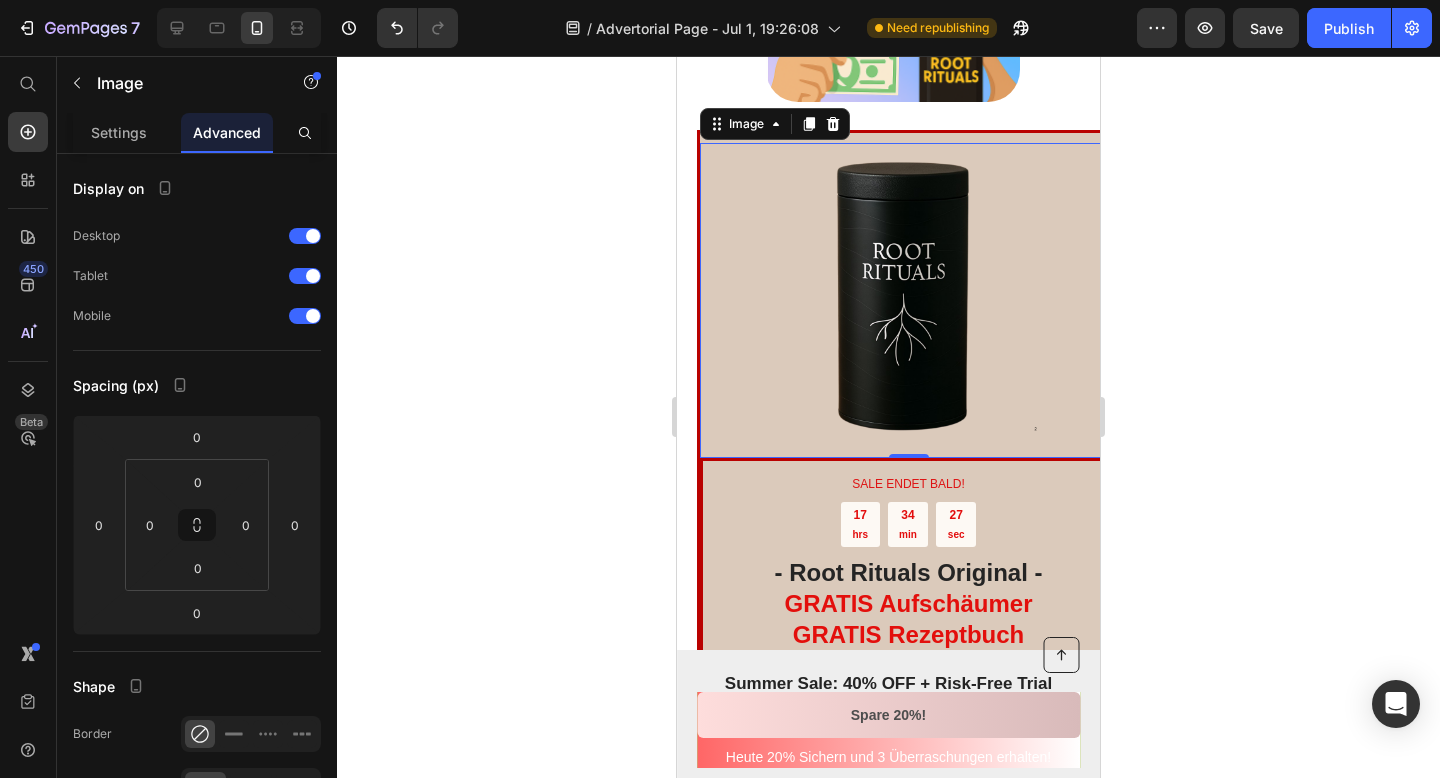 click at bounding box center (908, 300) 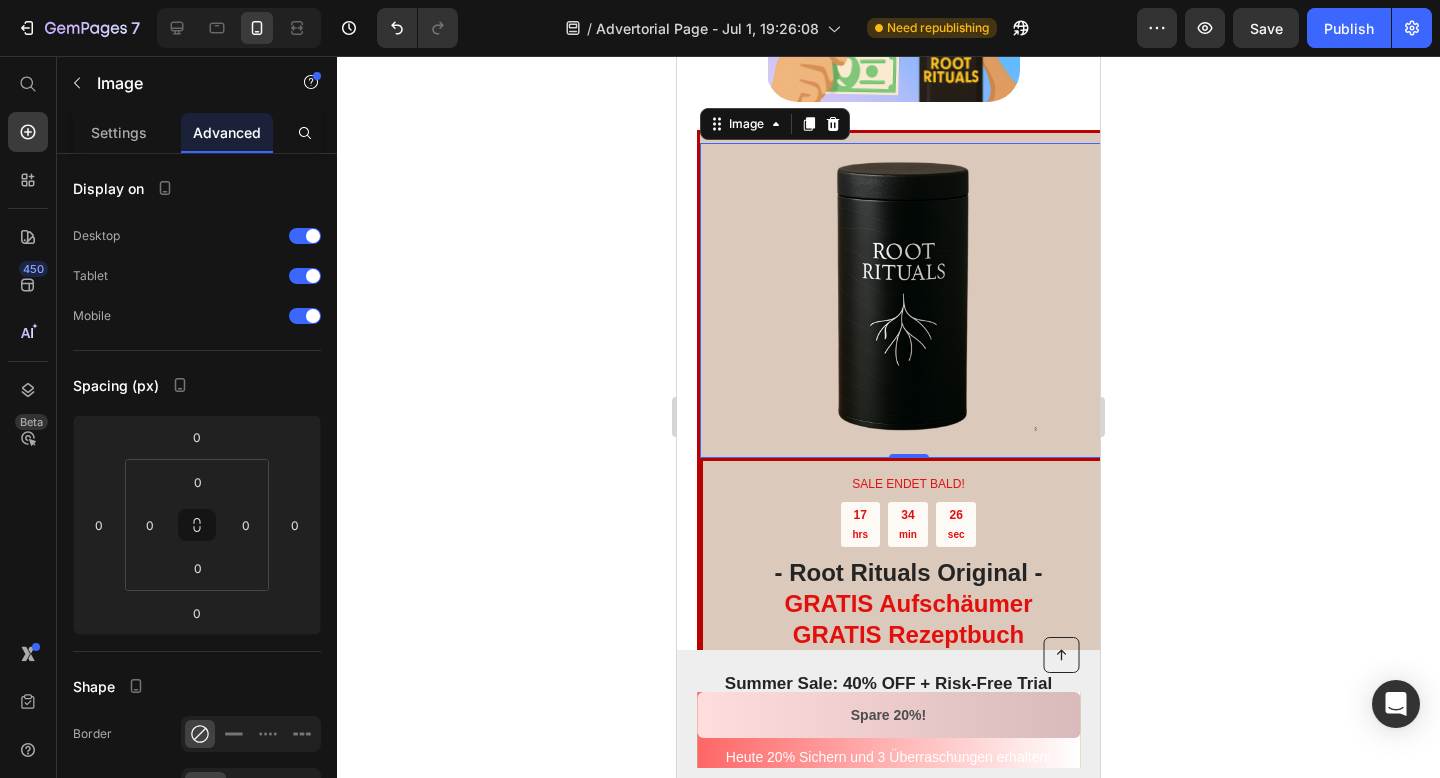 click 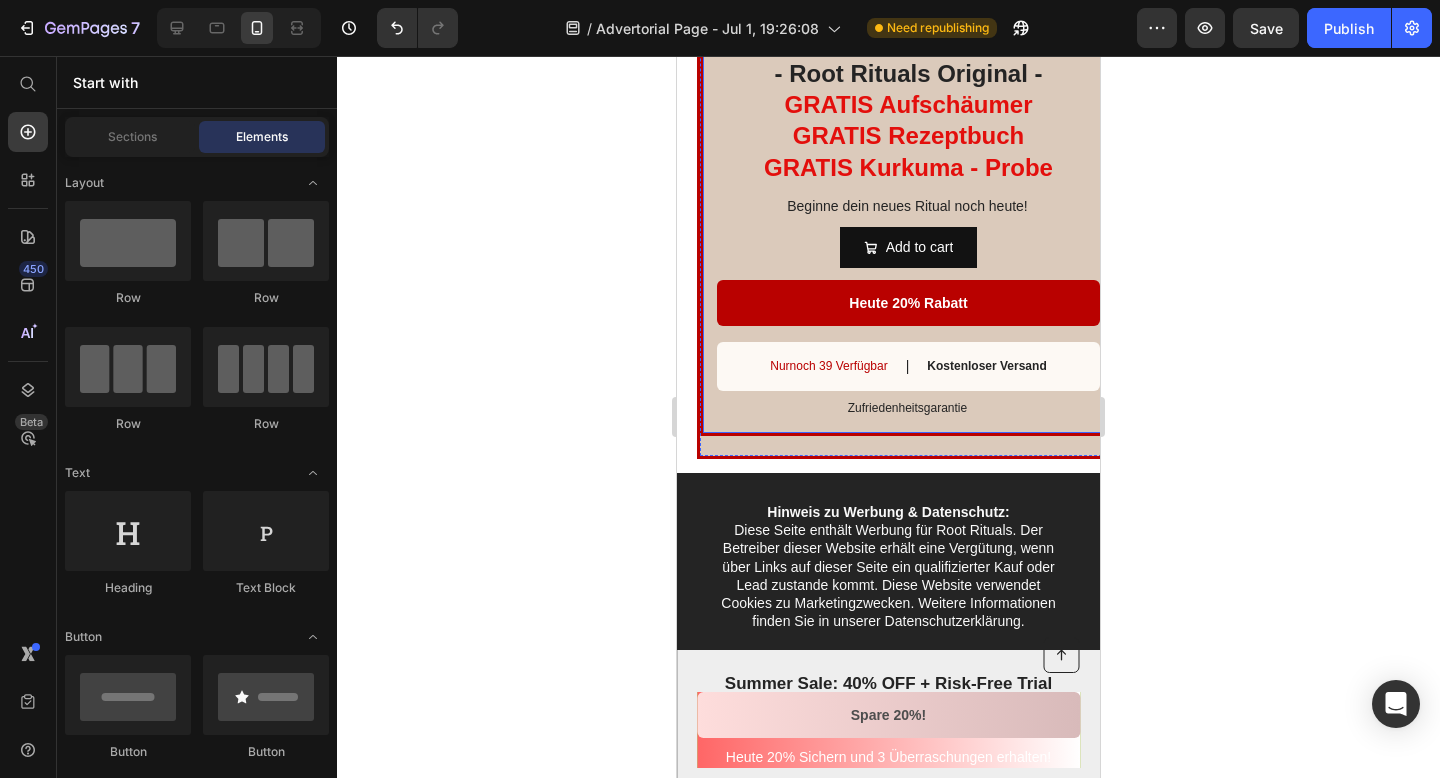 scroll, scrollTop: 5416, scrollLeft: 0, axis: vertical 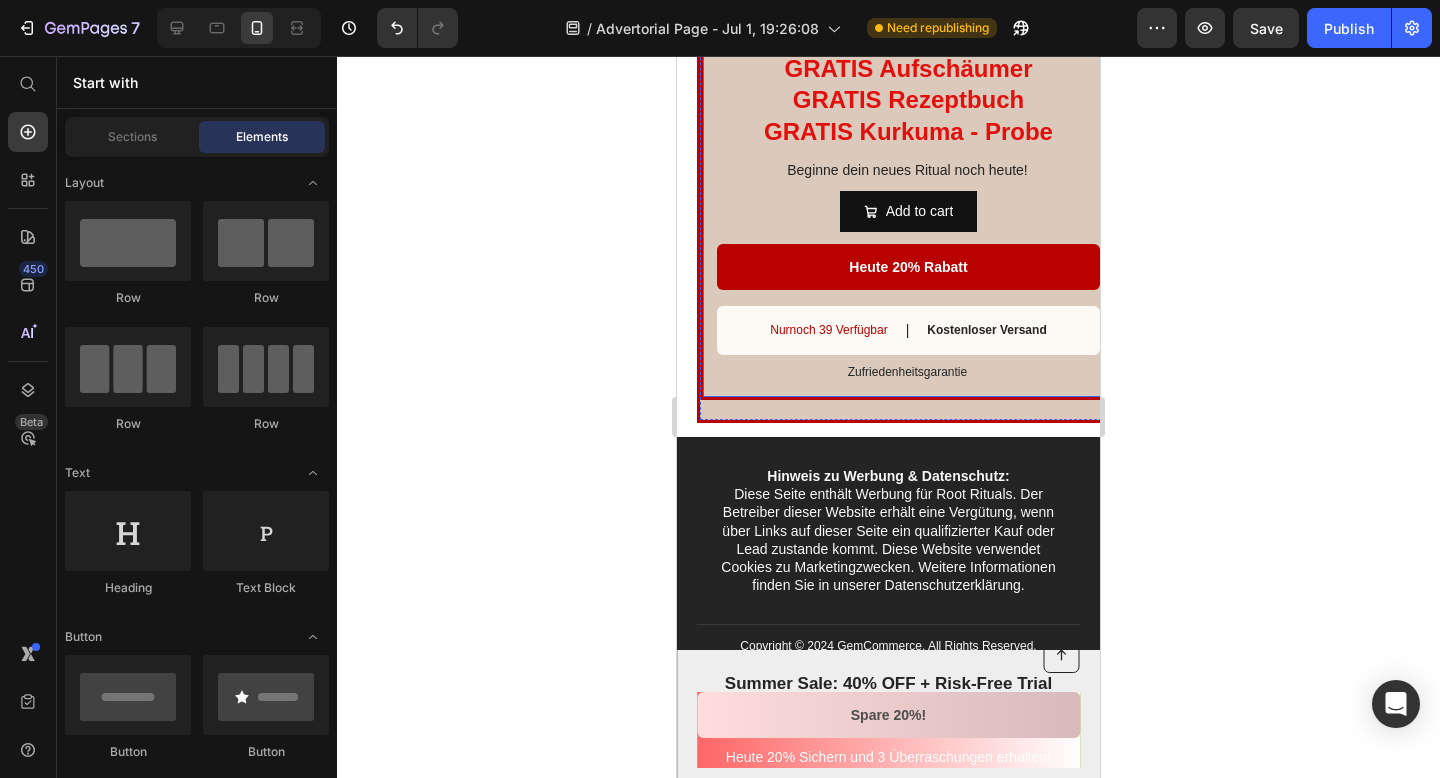 click on "SALE ENDET BALD! Text Block 17 hrs 34 min 21 sec Countdown Timer - Root Rituals Original -  GRATIS Aufschäumer GRATIS Rezeptbuch GRATIS Kurkuma - Probe Heading Beginne dein neues Ritual noch heute! Text Block
Add to cart Add to Cart Product Heute 20% Rabatt Button Nurnoch 39 Verfügbar Text Block | Text Block Kostenloser Versand Text Block Row Zufriedenheitsgarantie Text Block Row" at bounding box center [908, 161] 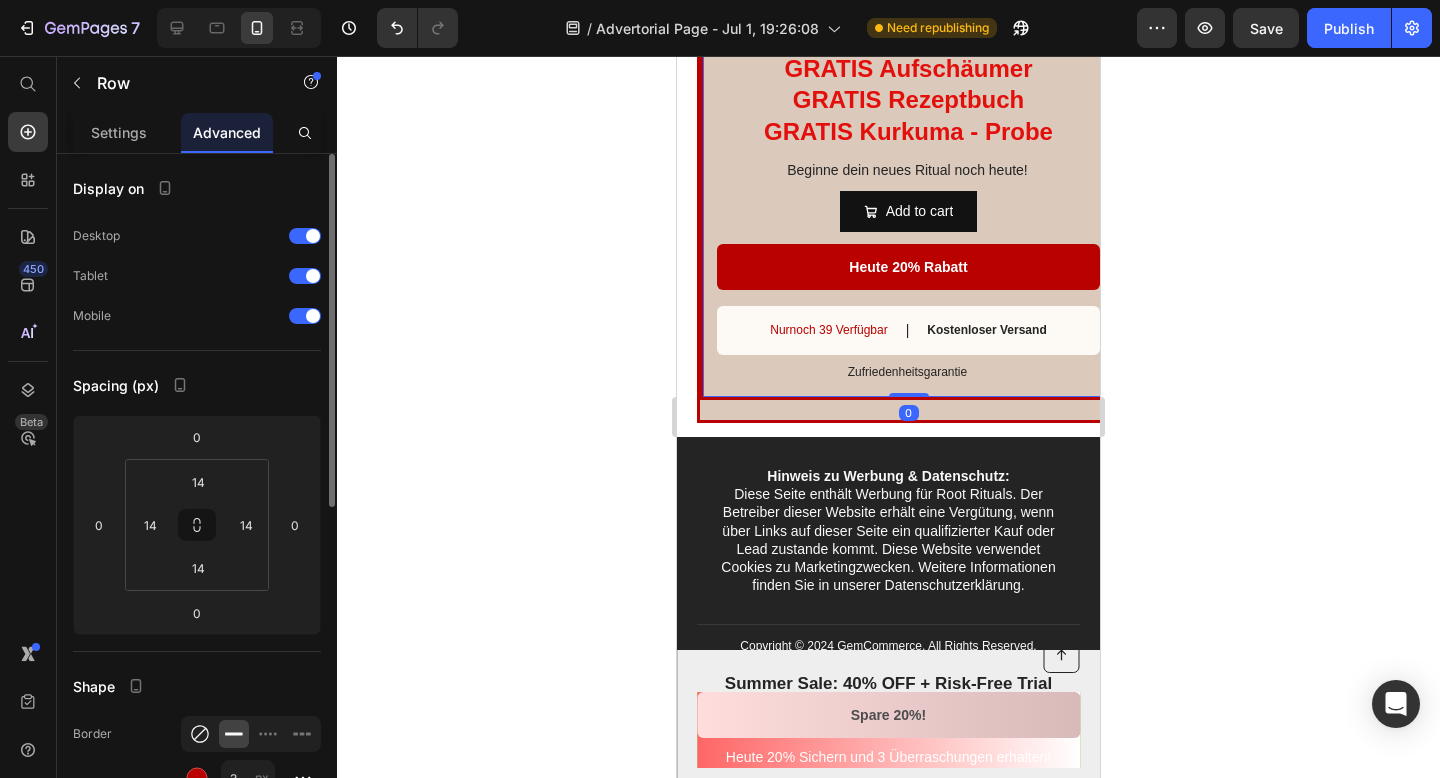 click 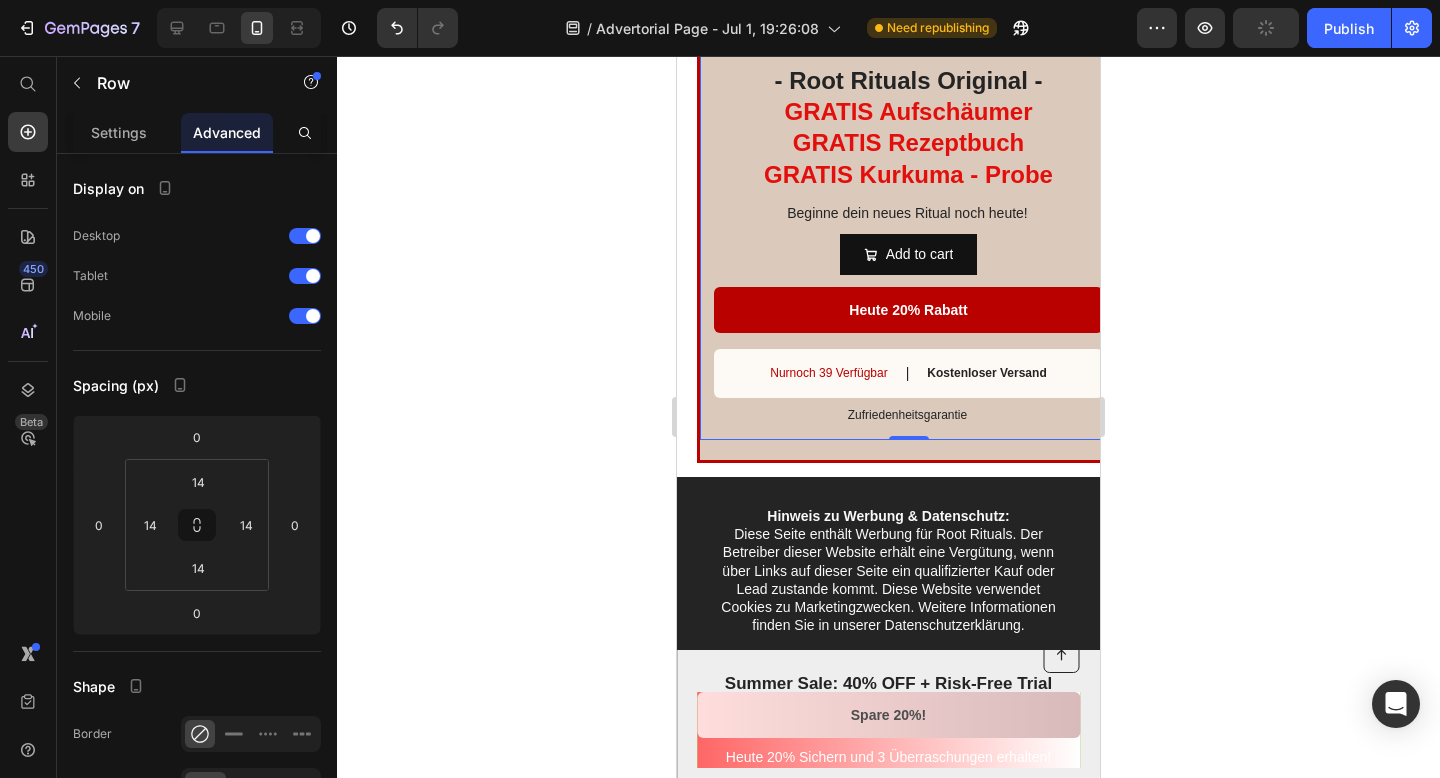 scroll, scrollTop: 5224, scrollLeft: 0, axis: vertical 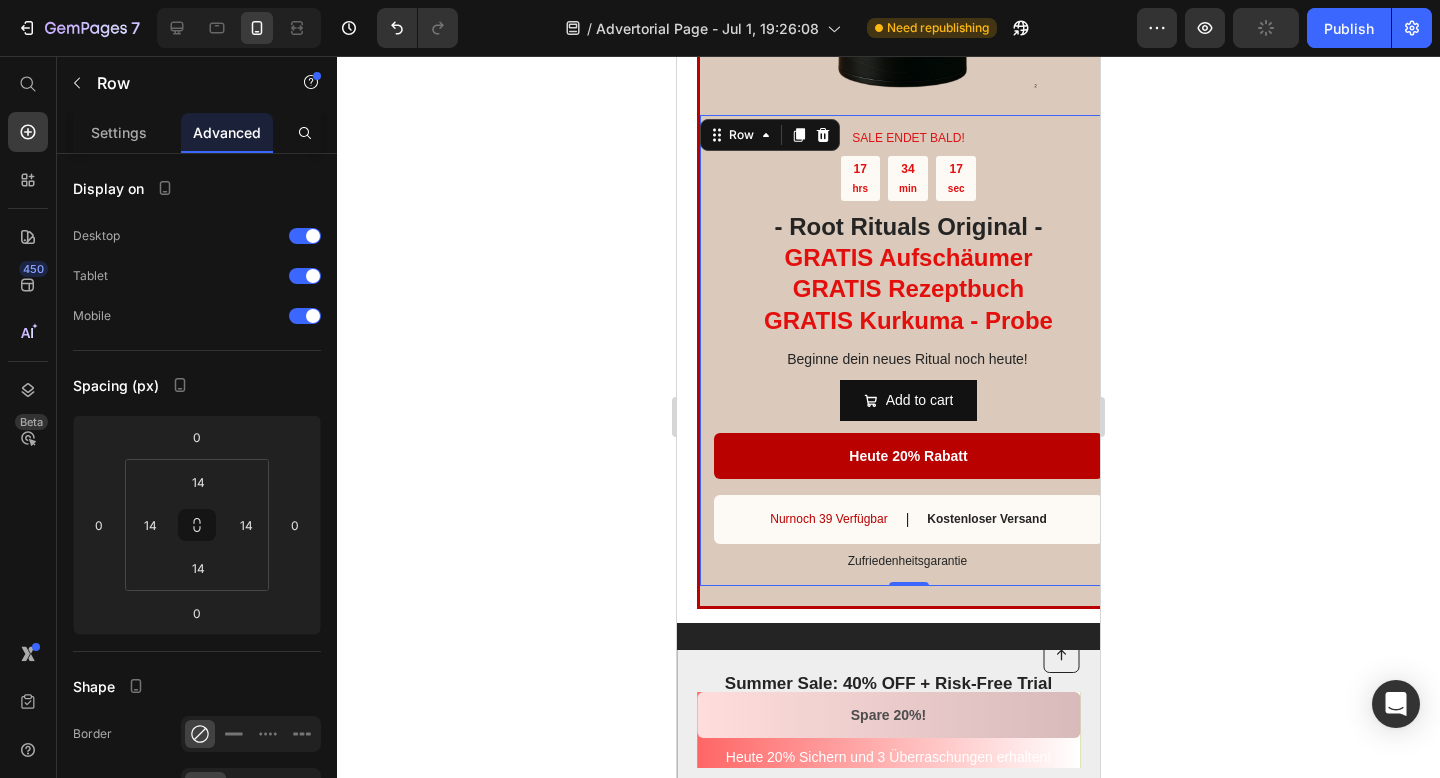 click 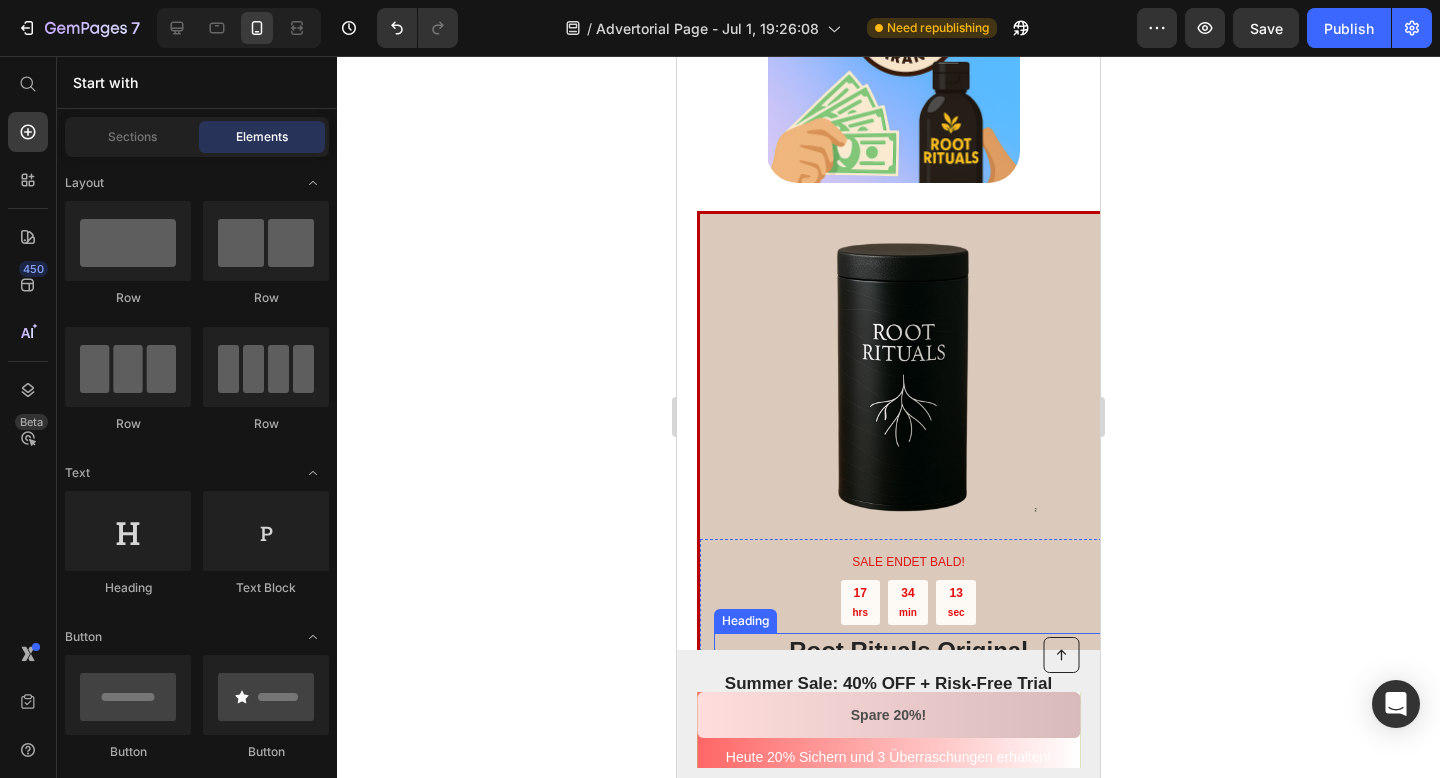 scroll, scrollTop: 4806, scrollLeft: 0, axis: vertical 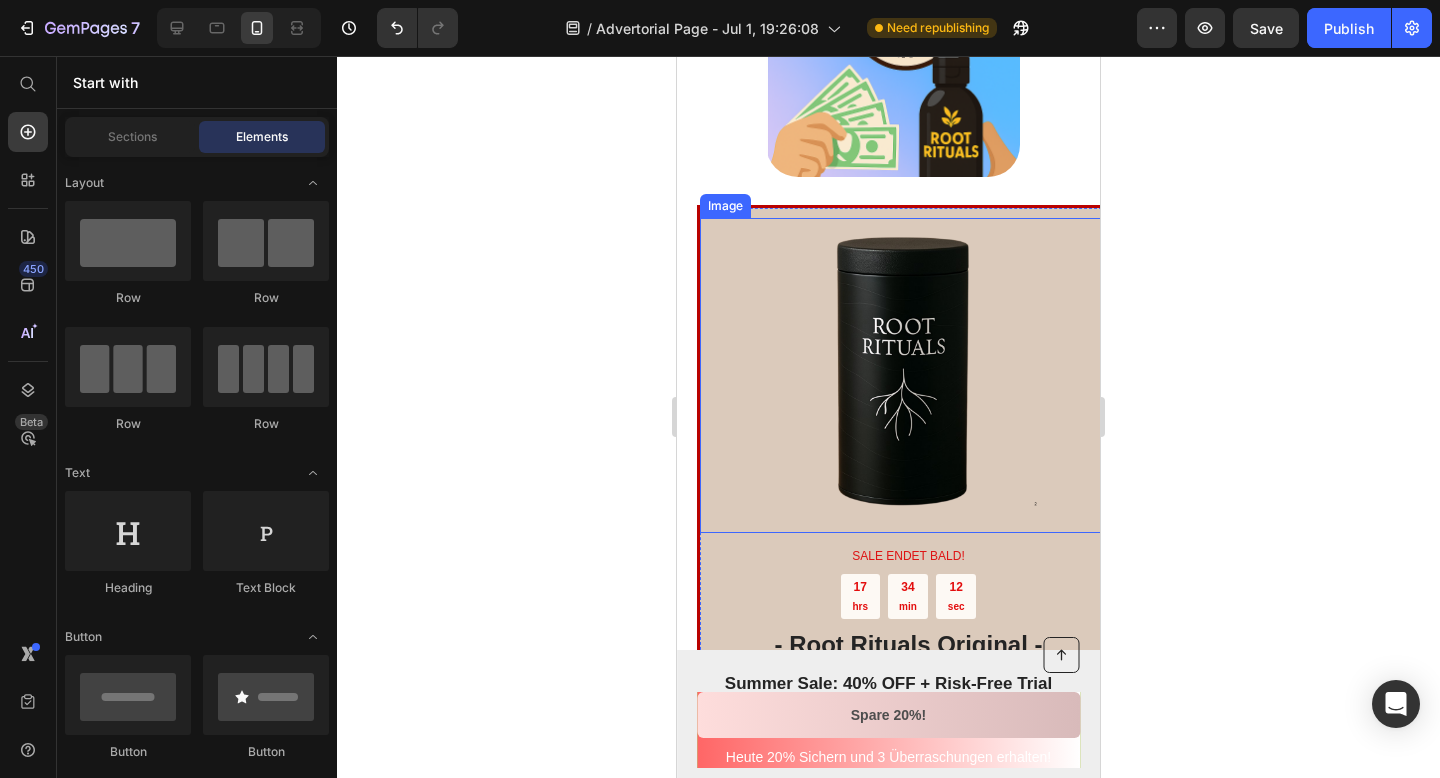 click at bounding box center (908, 375) 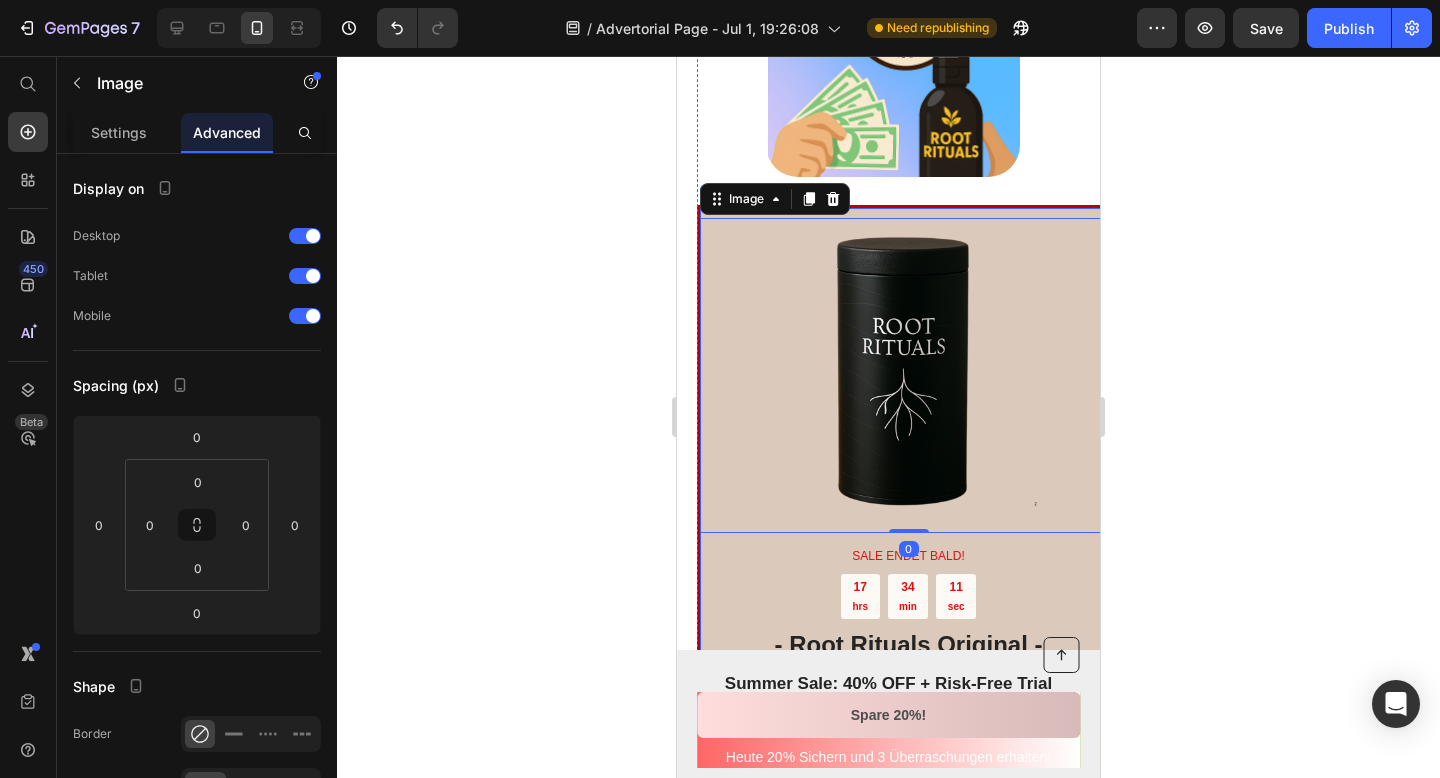 click on "SALE ENDET BALD! Text Block 17 hrs 34 min 11 sec Countdown Timer - Root Rituals Original -  GRATIS Aufschäumer GRATIS Rezeptbuch GRATIS Kurkuma - Probe Heading Beginne dein neues Ritual noch heute! Text Block
Add to cart Add to Cart Product Heute 20% Rabatt Button Nurnoch 39 Verfügbar Text Block | Text Block Kostenloser Versand Text Block Row Zufriedenheitsgarantie Text Block Row Image   0 Row" at bounding box center (908, 616) 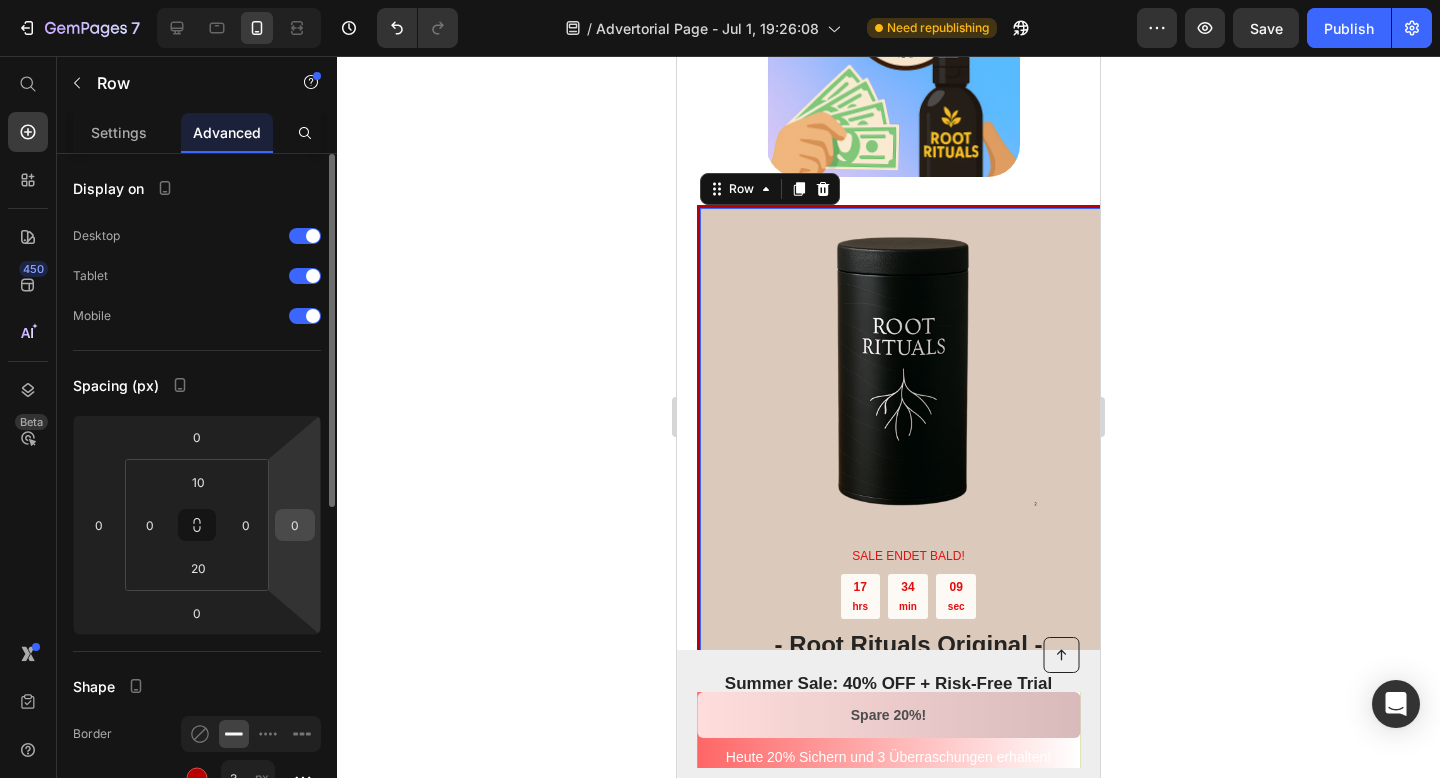 click on "0" at bounding box center (295, 525) 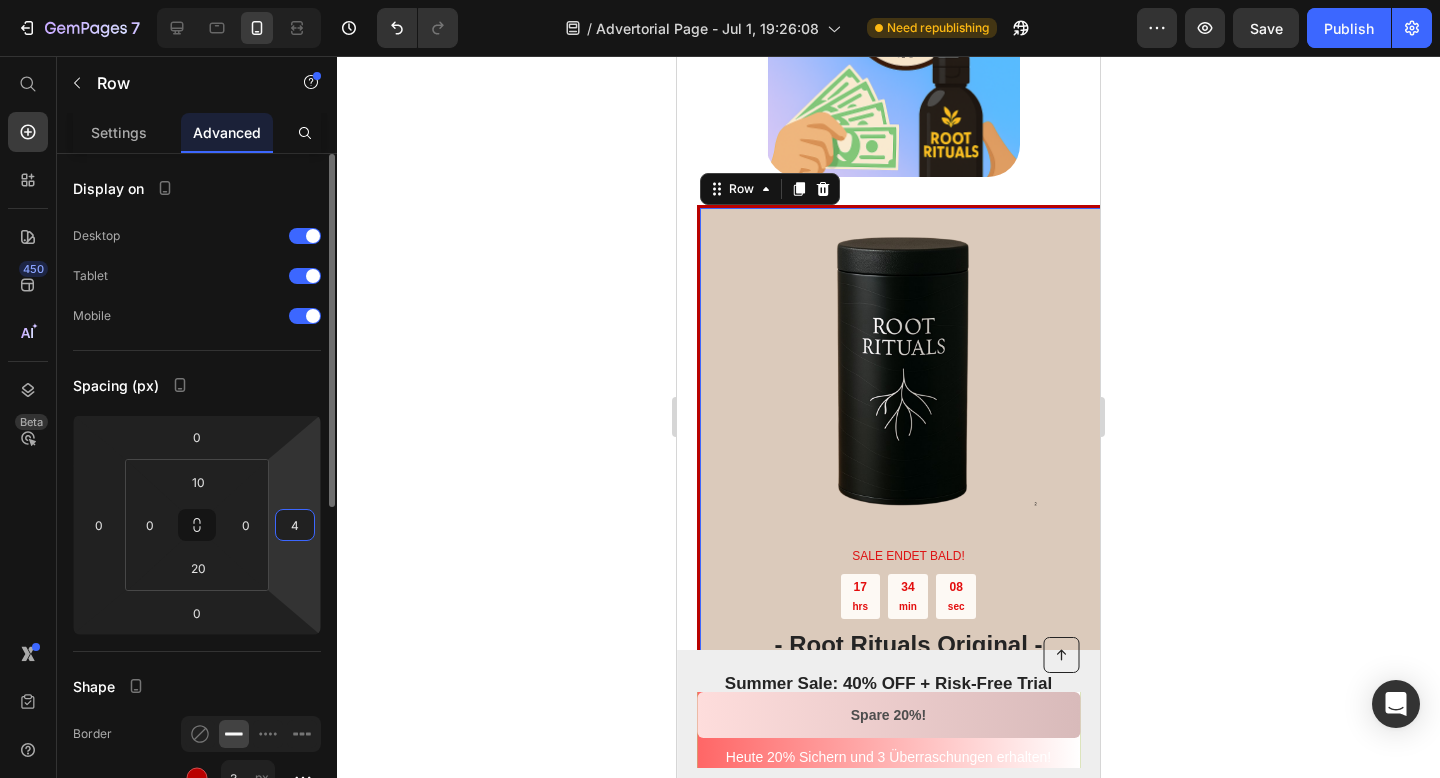 type on "40" 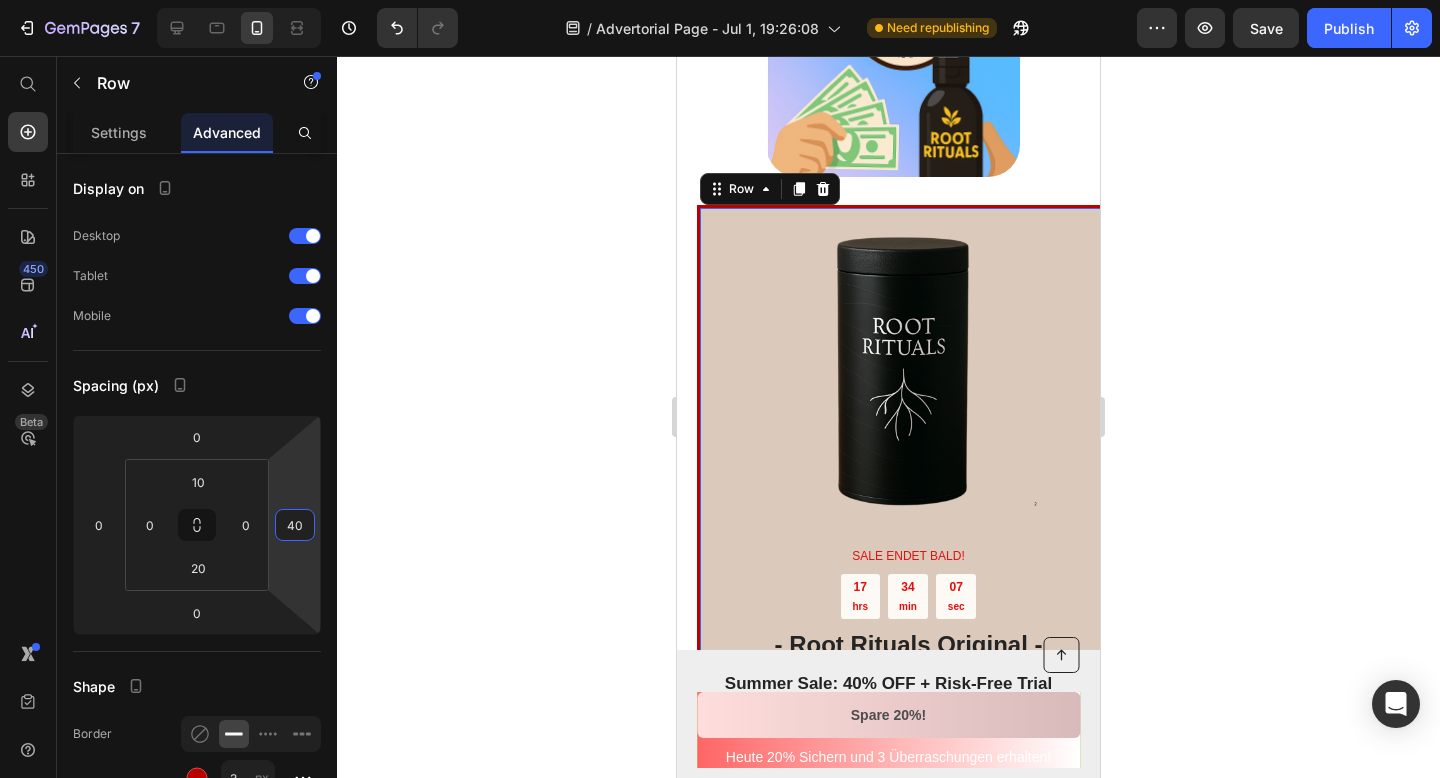 click 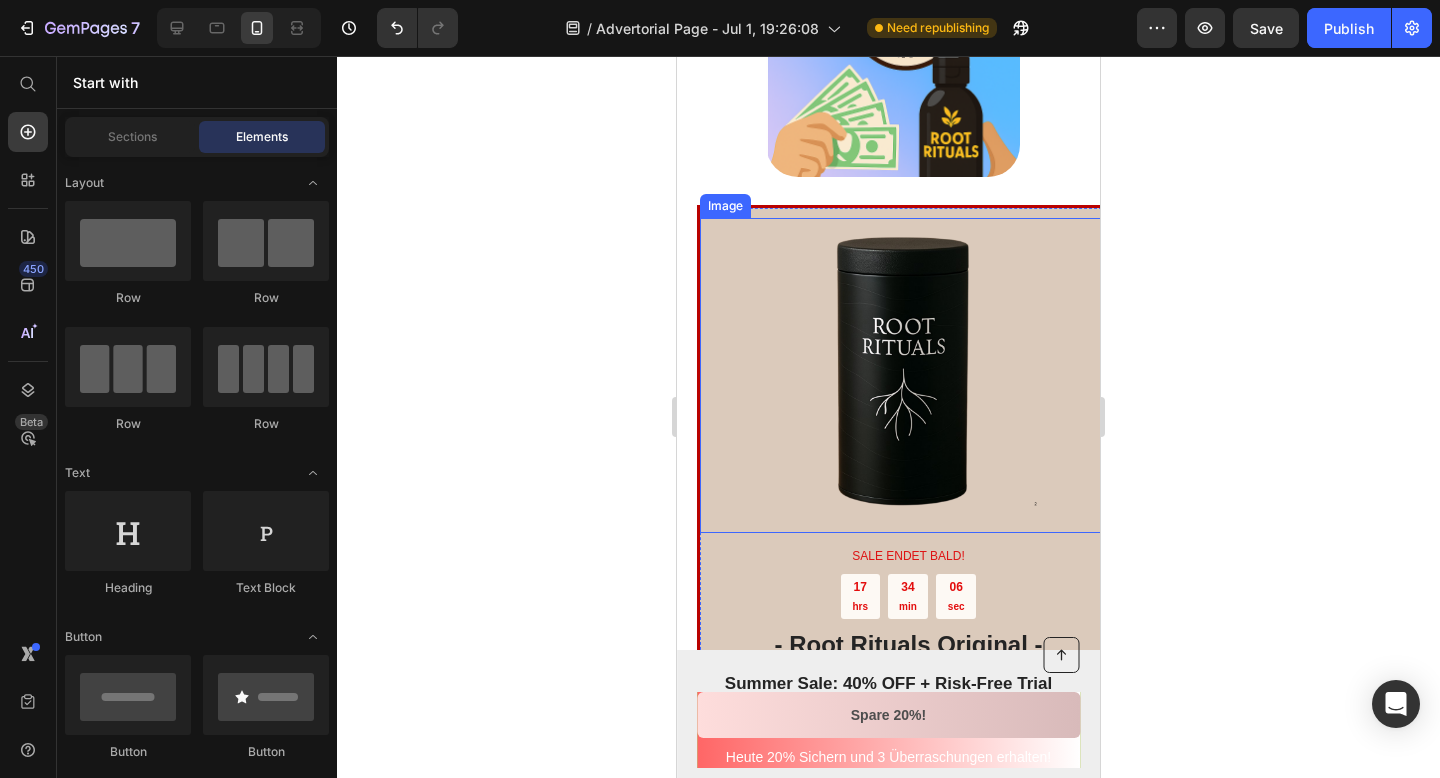 click at bounding box center [908, 375] 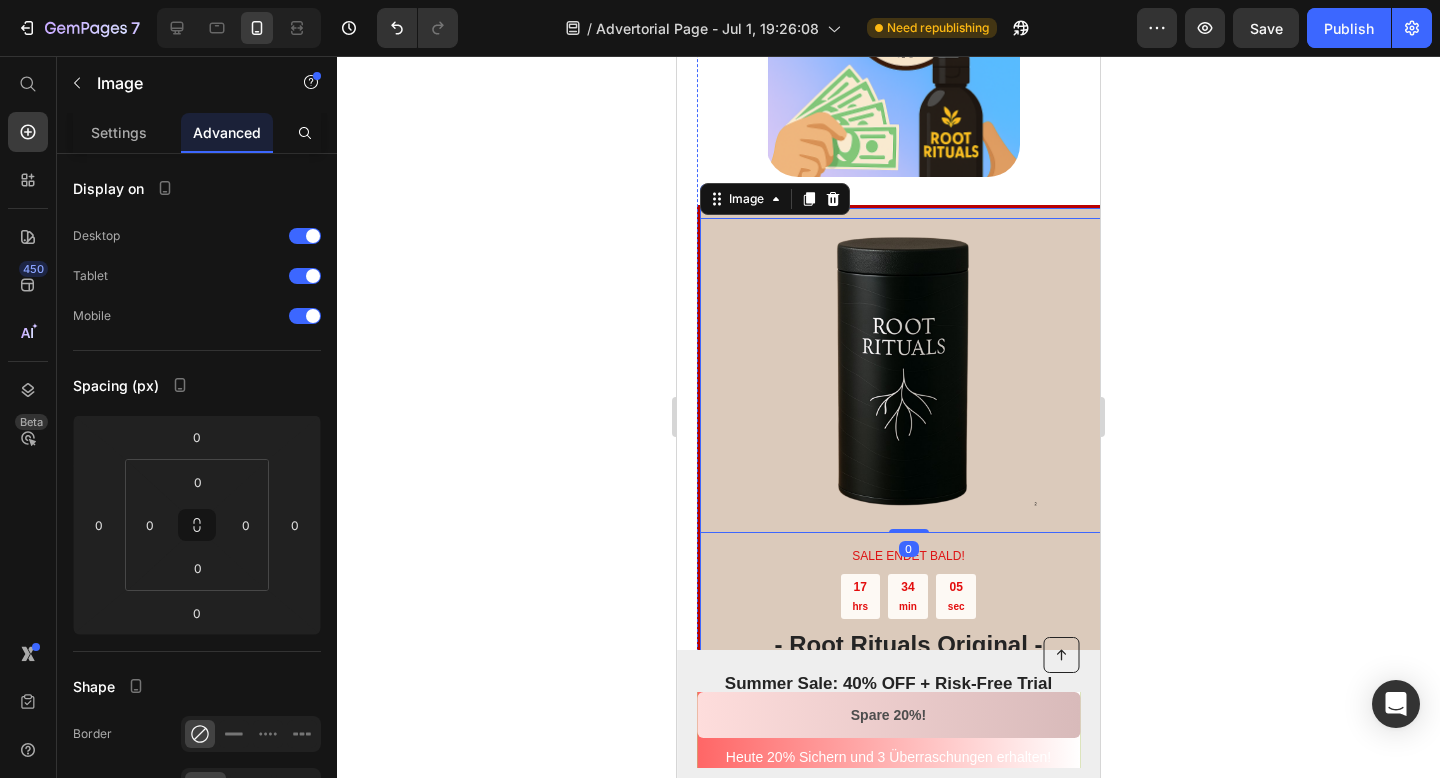 click on "SALE ENDET BALD! Text Block 17 hrs 34 min 05 sec Countdown Timer - Root Rituals Original -  GRATIS Aufschäumer GRATIS Rezeptbuch GRATIS Kurkuma - Probe Heading Beginne dein neues Ritual noch heute! Text Block
Add to cart Add to Cart Product Heute 20% Rabatt Button Nurnoch 39 Verfügbar Text Block | Text Block Kostenloser Versand Text Block Row Zufriedenheitsgarantie Text Block Row Image   0 Row" at bounding box center [908, 616] 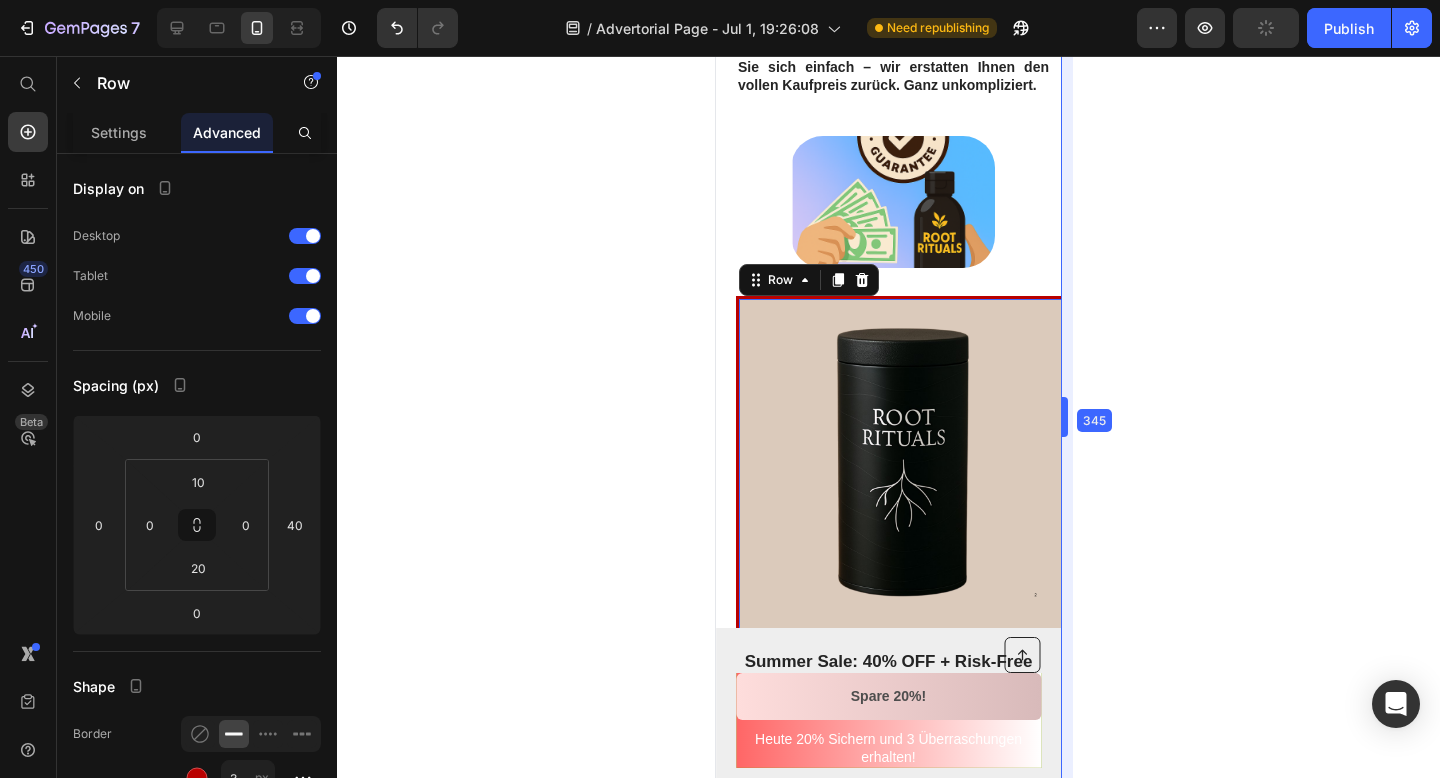 scroll, scrollTop: 5123, scrollLeft: 0, axis: vertical 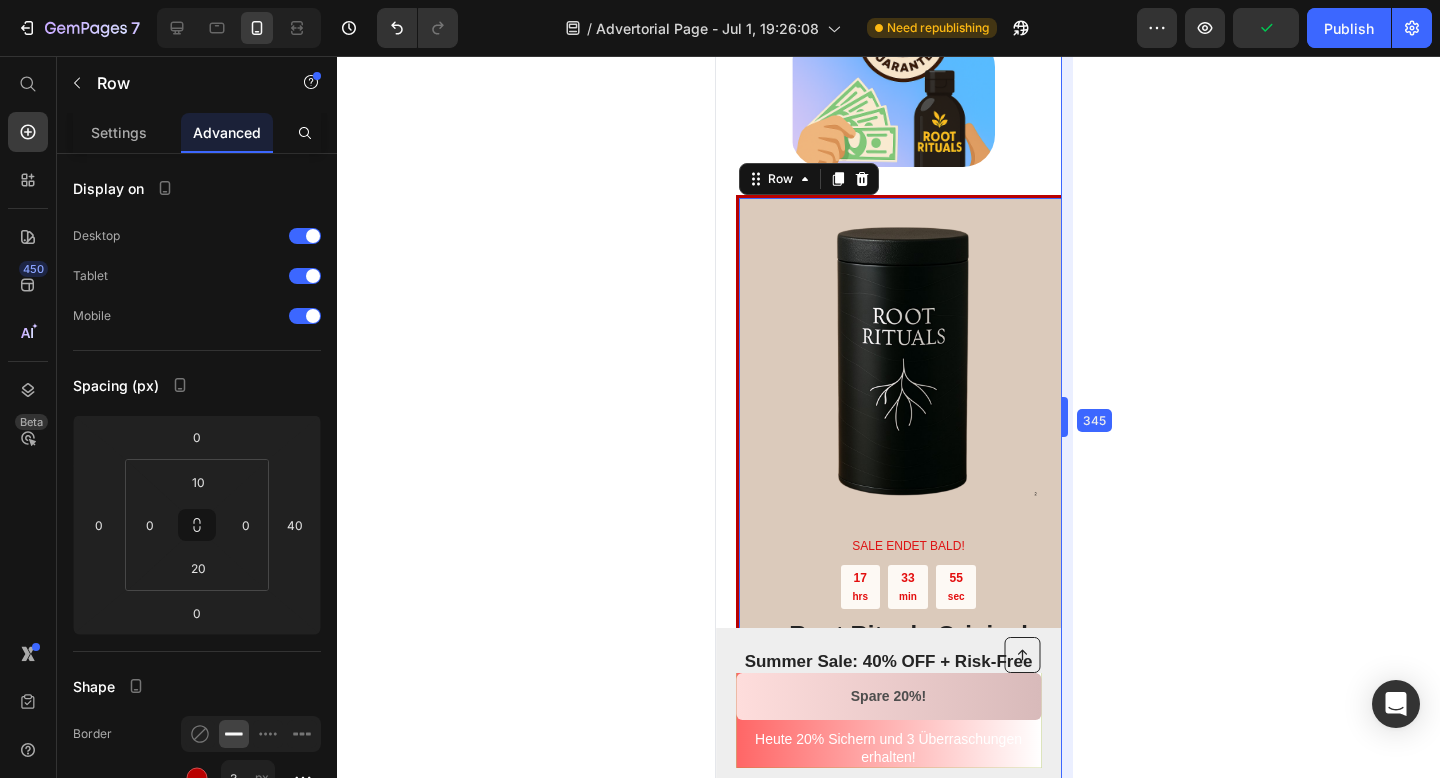 drag, startPoint x: 1103, startPoint y: 410, endPoint x: 307, endPoint y: 335, distance: 799.5255 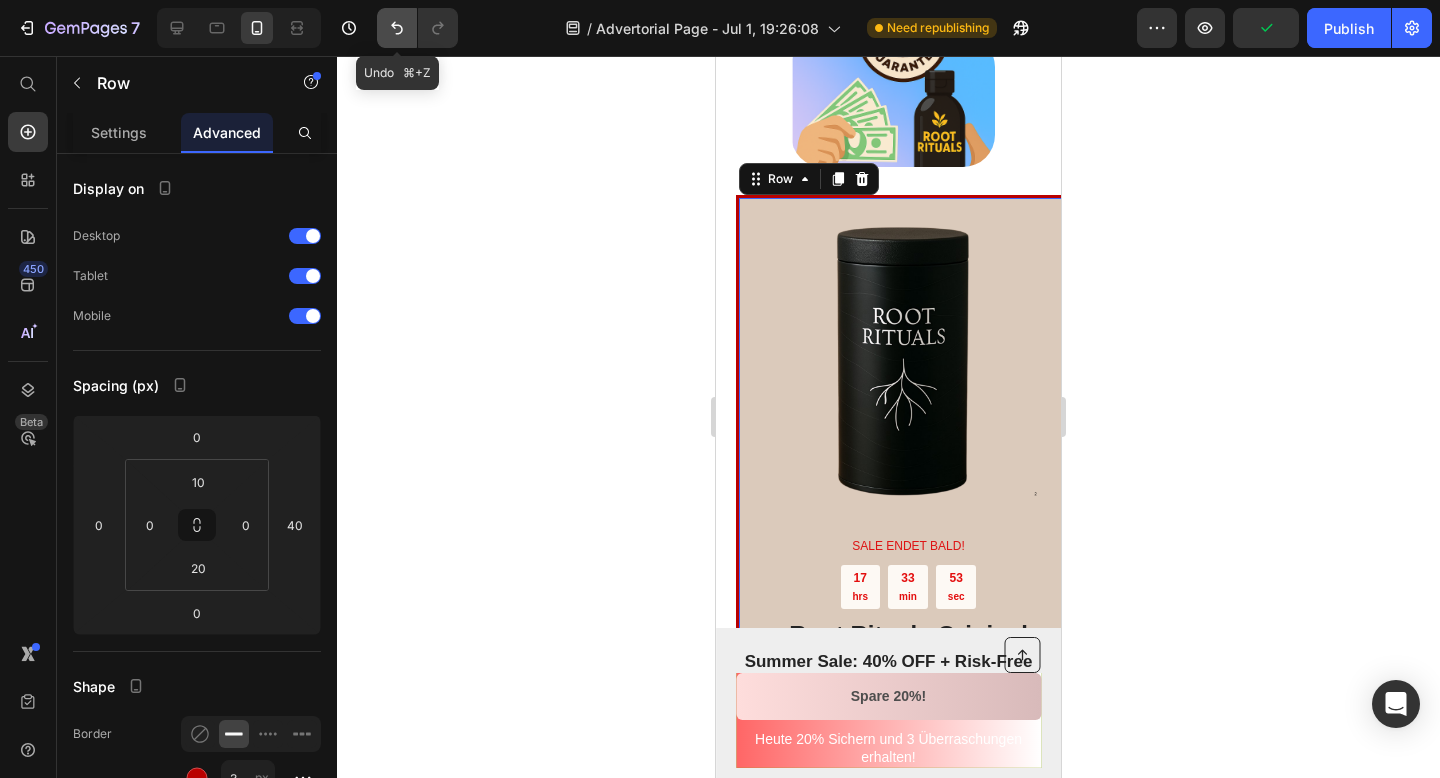 click 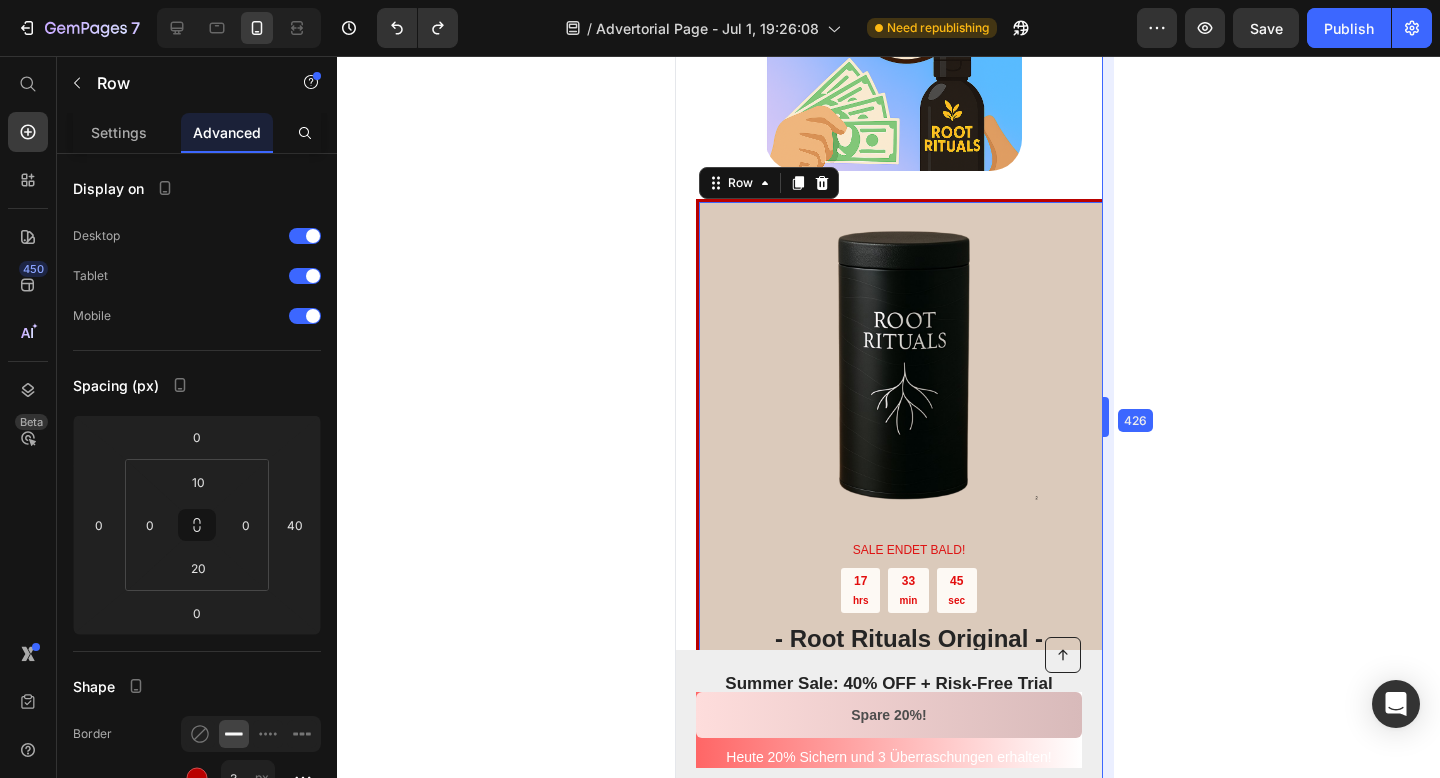 scroll, scrollTop: 4802, scrollLeft: 0, axis: vertical 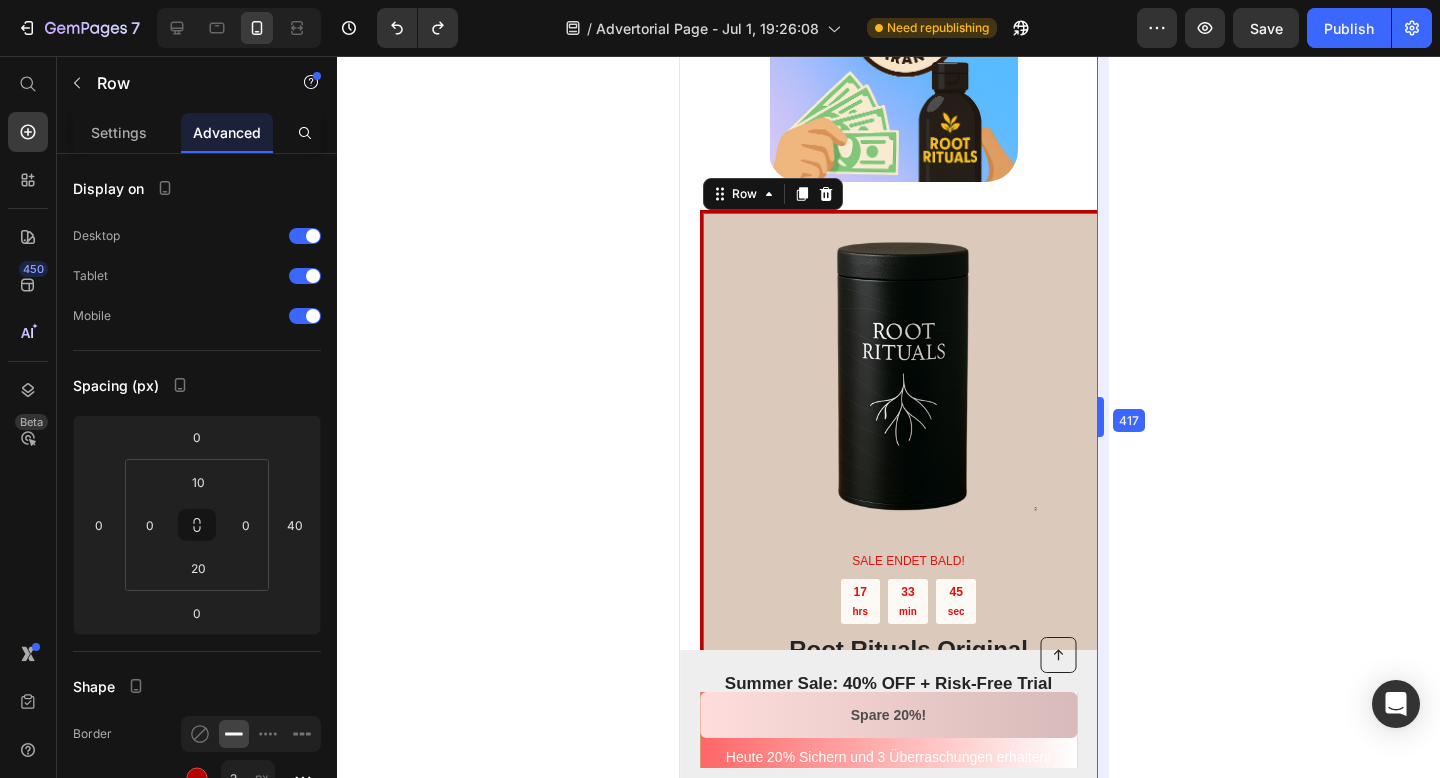 drag, startPoint x: 1068, startPoint y: 411, endPoint x: 1140, endPoint y: 392, distance: 74.46476 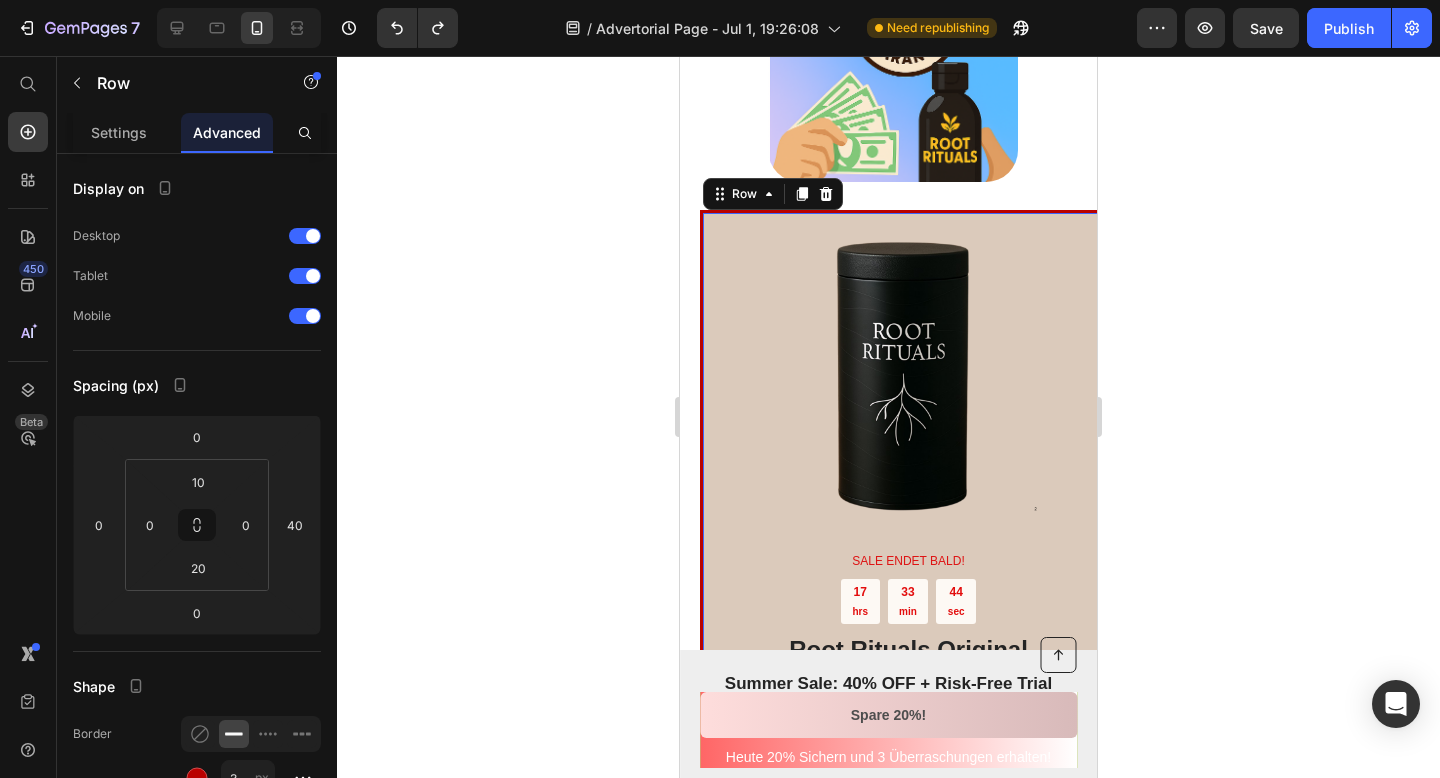 click 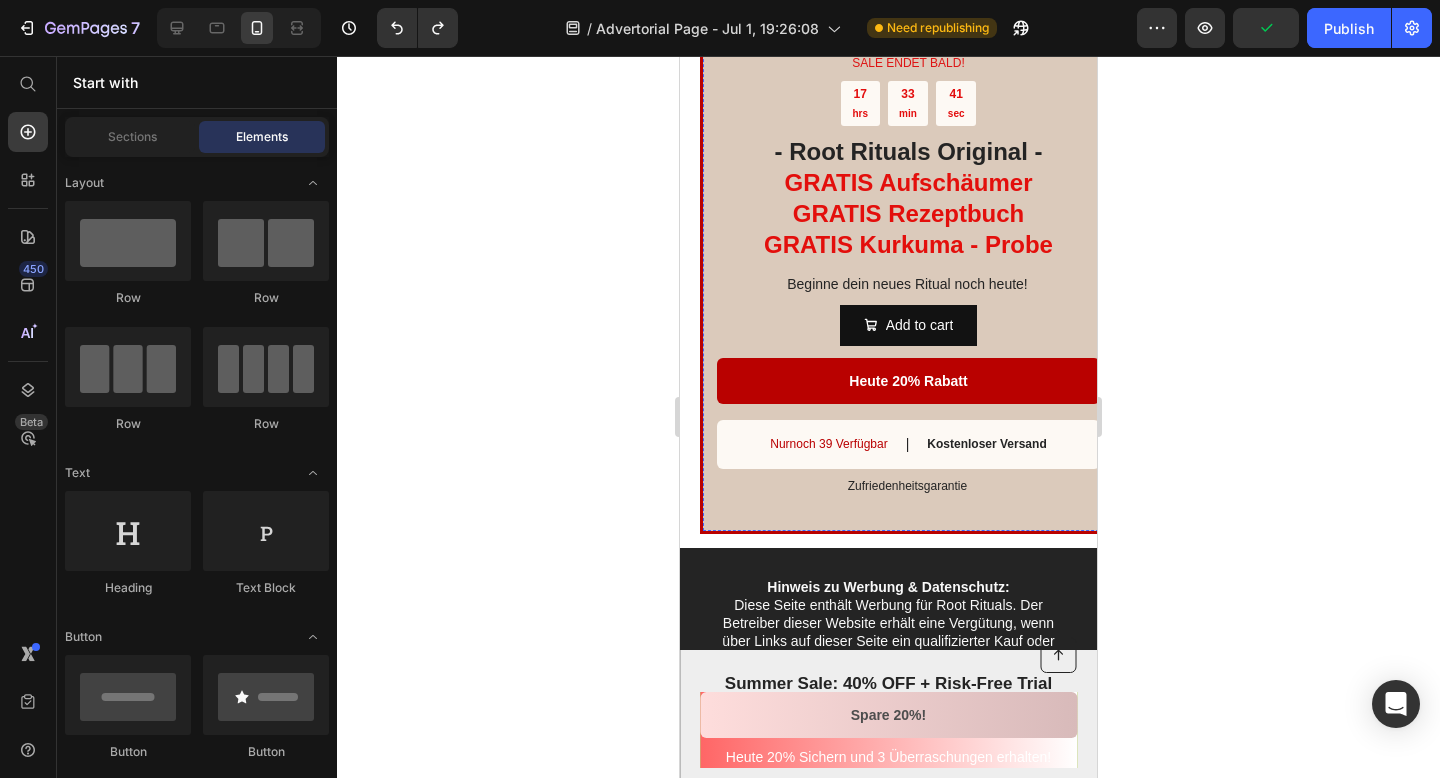 scroll, scrollTop: 5301, scrollLeft: 0, axis: vertical 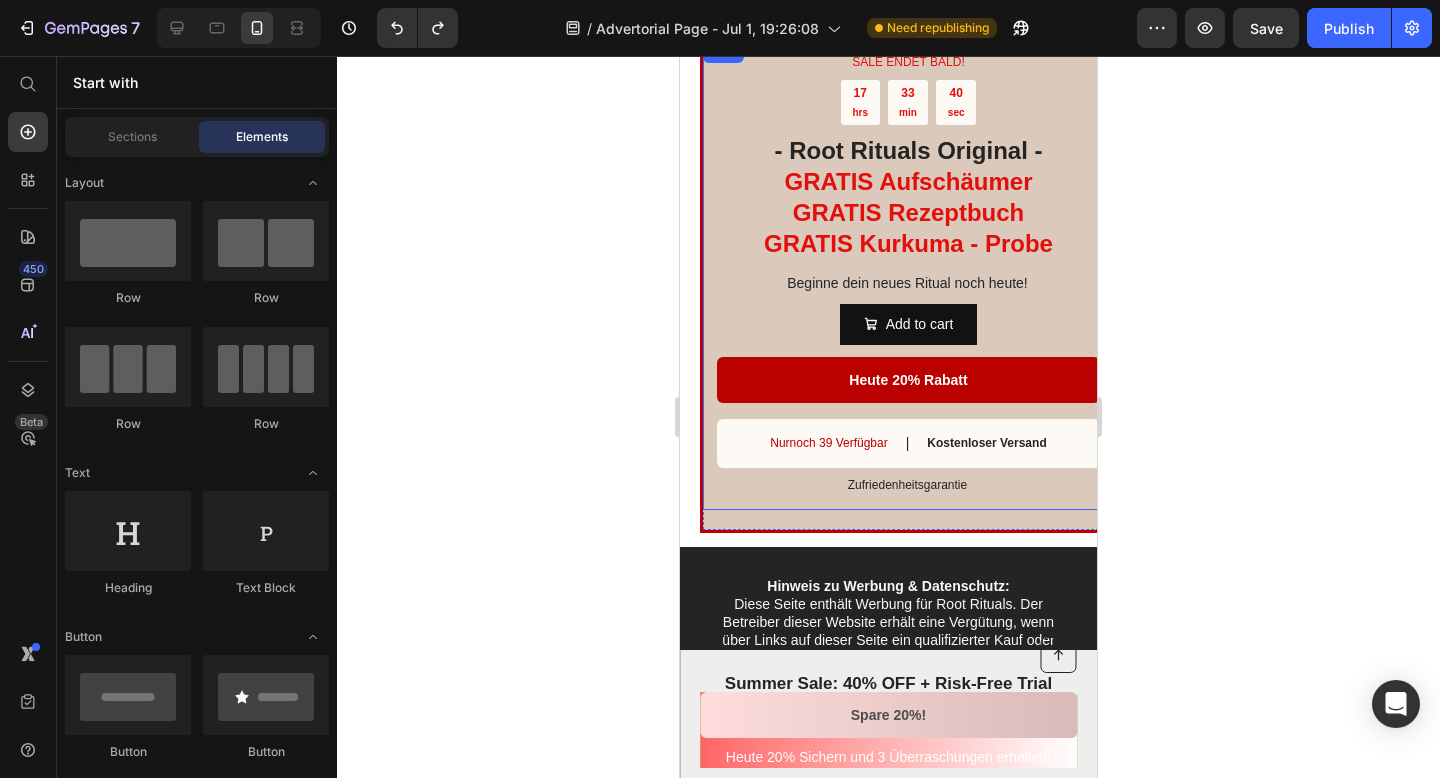 click on "SALE ENDET BALD! Text Block 17 hrs 33 min 40 sec Countdown Timer - Root Rituals Original -  GRATIS Aufschäumer GRATIS Rezeptbuch GRATIS Kurkuma - Probe Heading Beginne dein neues Ritual noch heute! Text Block
Add to cart Add to Cart Product Heute 20% Rabatt Button Nurnoch 39 Verfügbar Text Block | Text Block Kostenloser Versand Text Block Row Zufriedenheitsgarantie Text Block Row" at bounding box center [908, 274] 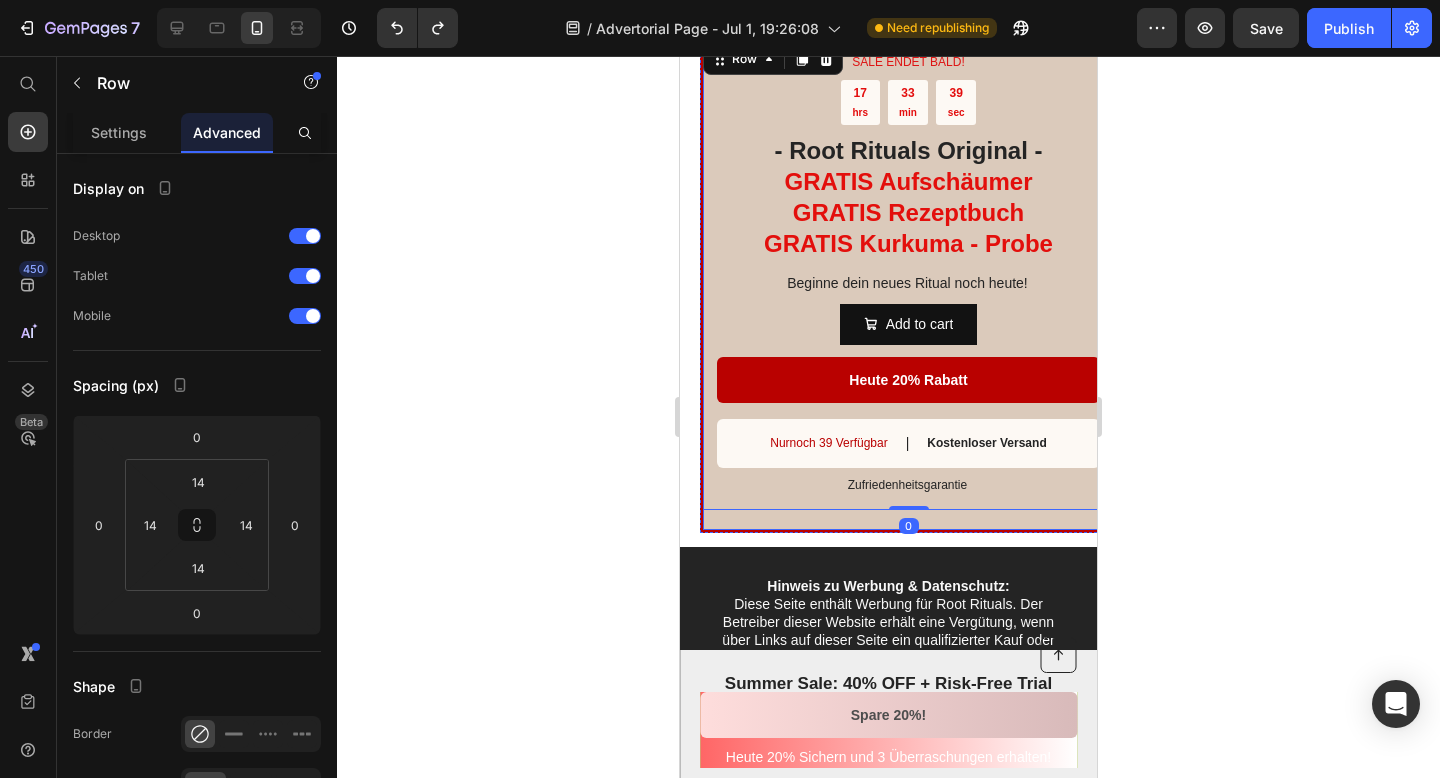click on "SALE ENDET BALD! Text Block 17 hrs 33 min 39 sec Countdown Timer - Root Rituals Original -  GRATIS Aufschäumer GRATIS Rezeptbuch GRATIS Kurkuma - Probe Heading Beginne dein neues Ritual noch heute! Text Block
Add to cart Add to Cart Product Heute 20% Rabatt Button Nurnoch 39 Verfügbar Text Block | Text Block Kostenloser Versand Text Block Row Zufriedenheitsgarantie Text Block Row   0 Image Row" at bounding box center [908, 122] 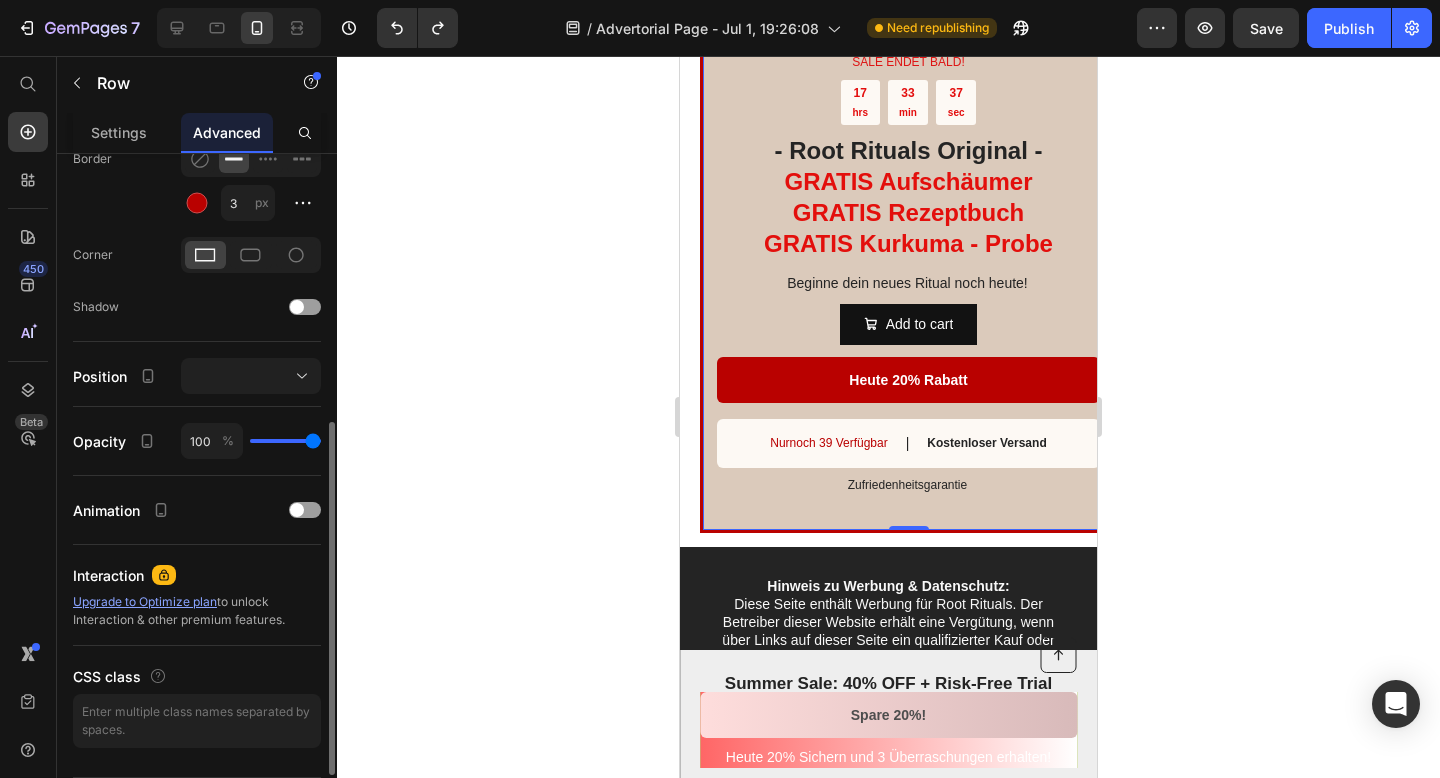 scroll, scrollTop: 632, scrollLeft: 0, axis: vertical 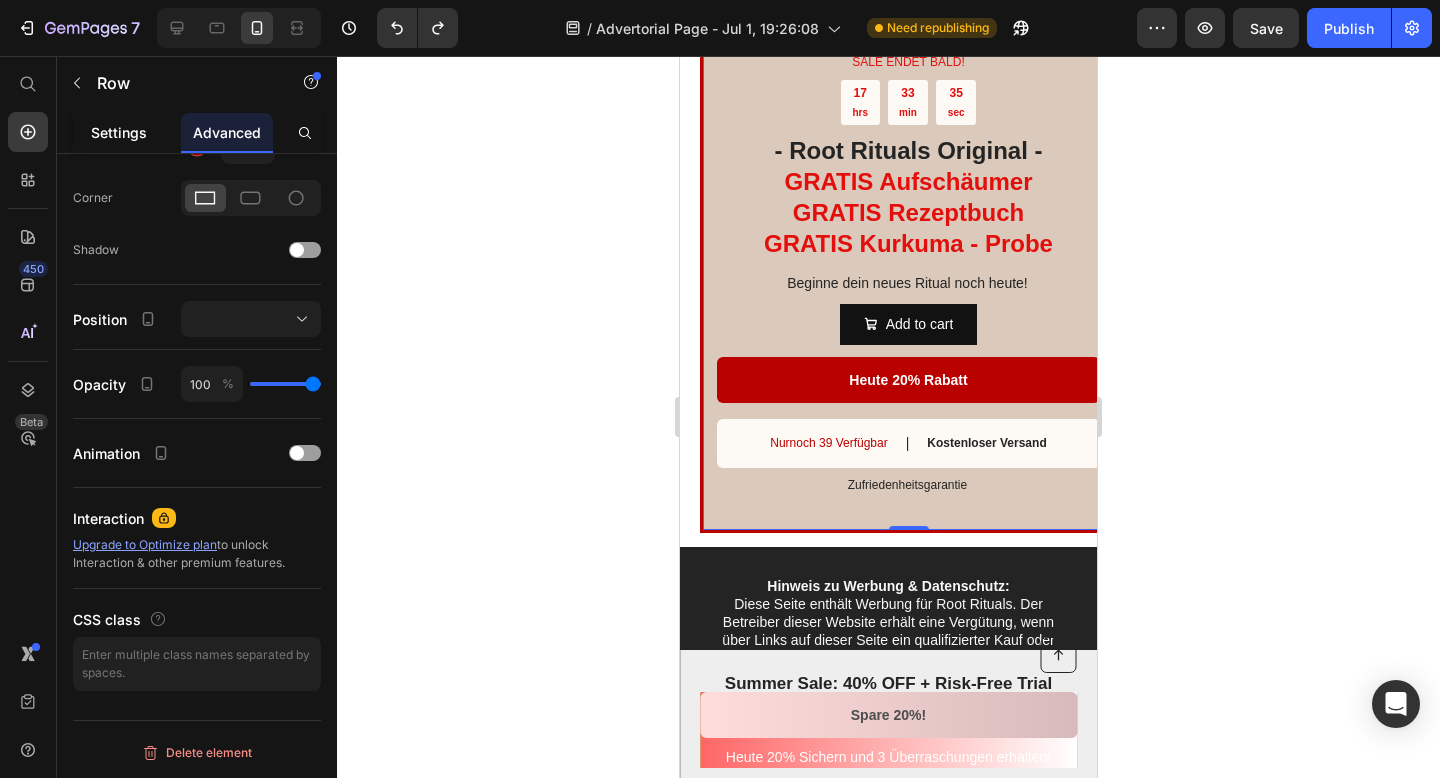 click on "Settings" at bounding box center (119, 132) 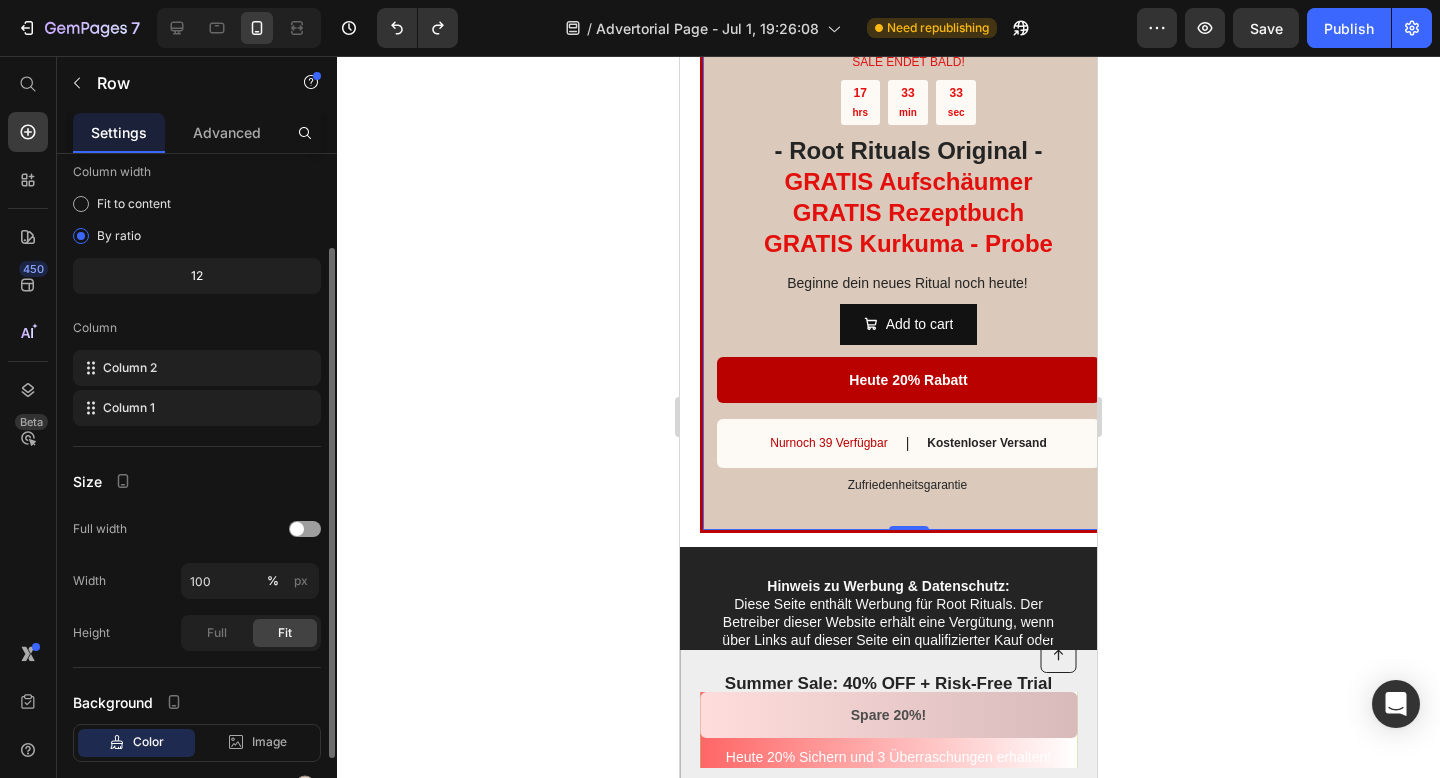 scroll, scrollTop: 123, scrollLeft: 0, axis: vertical 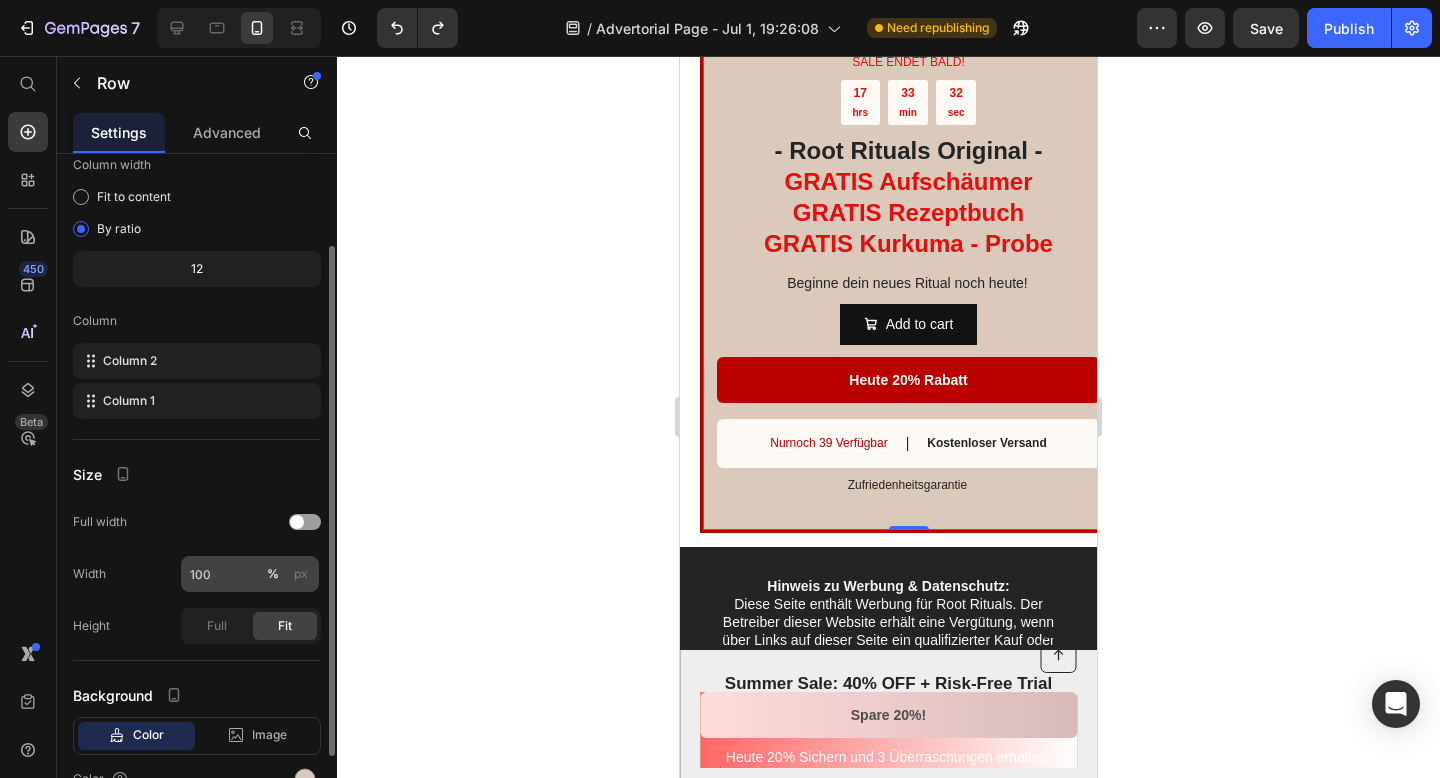 click on "px" at bounding box center [301, 574] 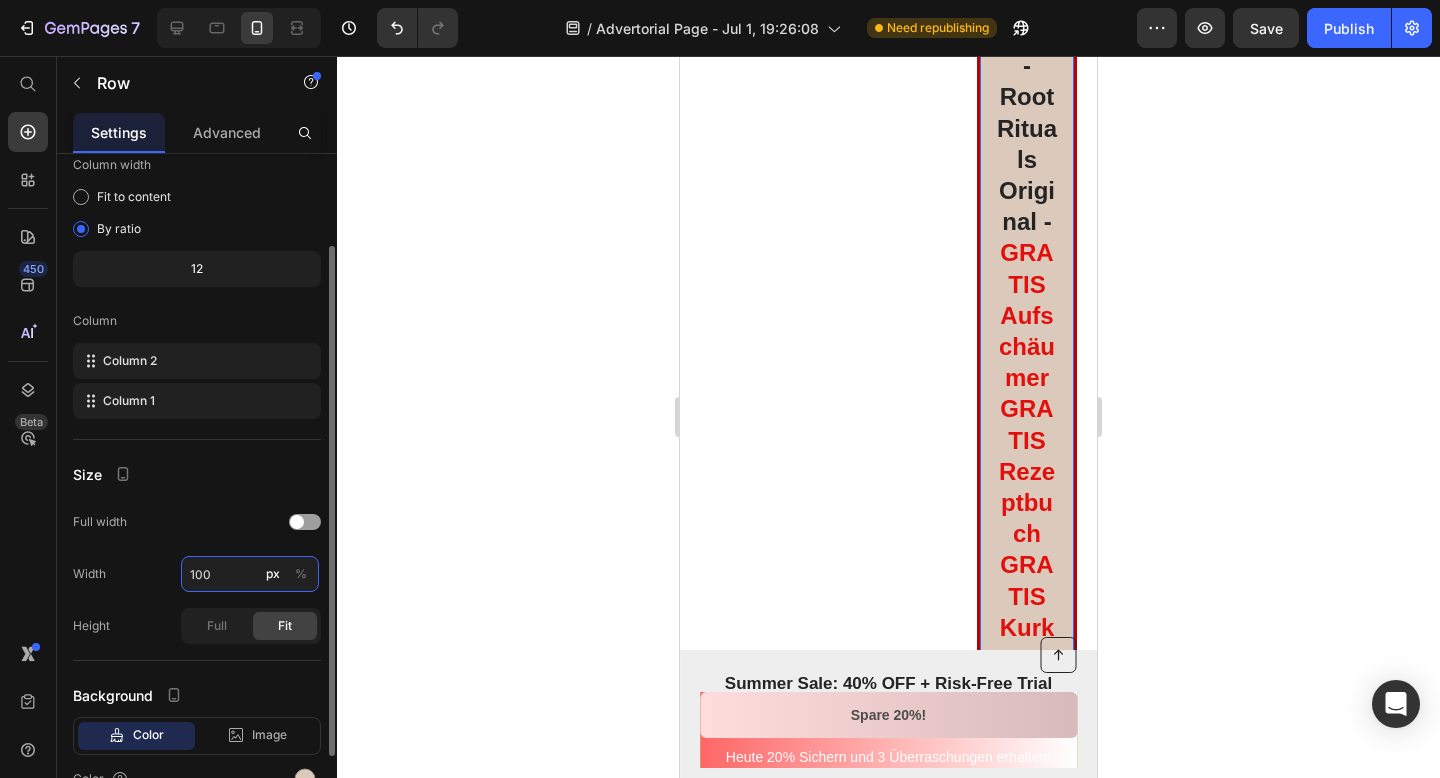 click on "100" at bounding box center (250, 574) 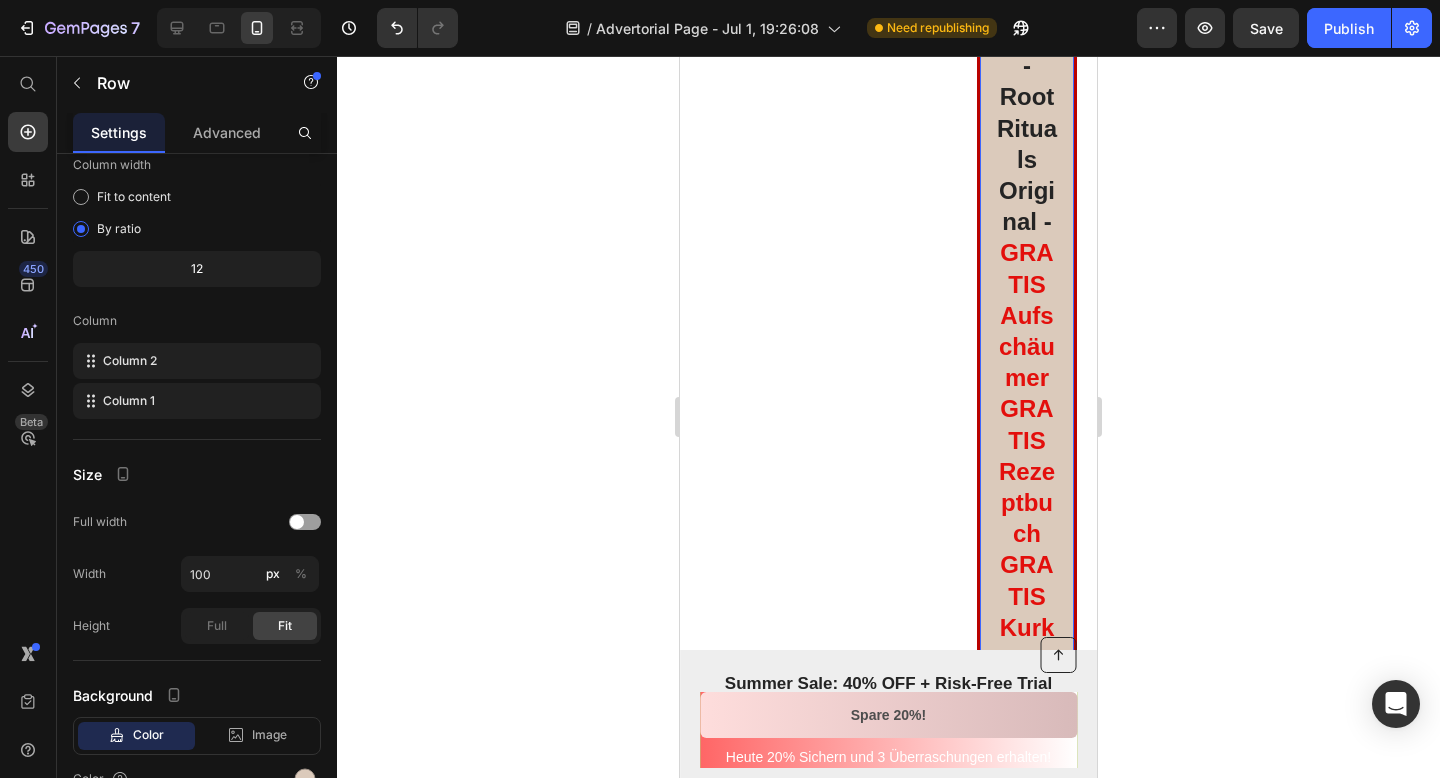 click on "%" at bounding box center [301, 574] 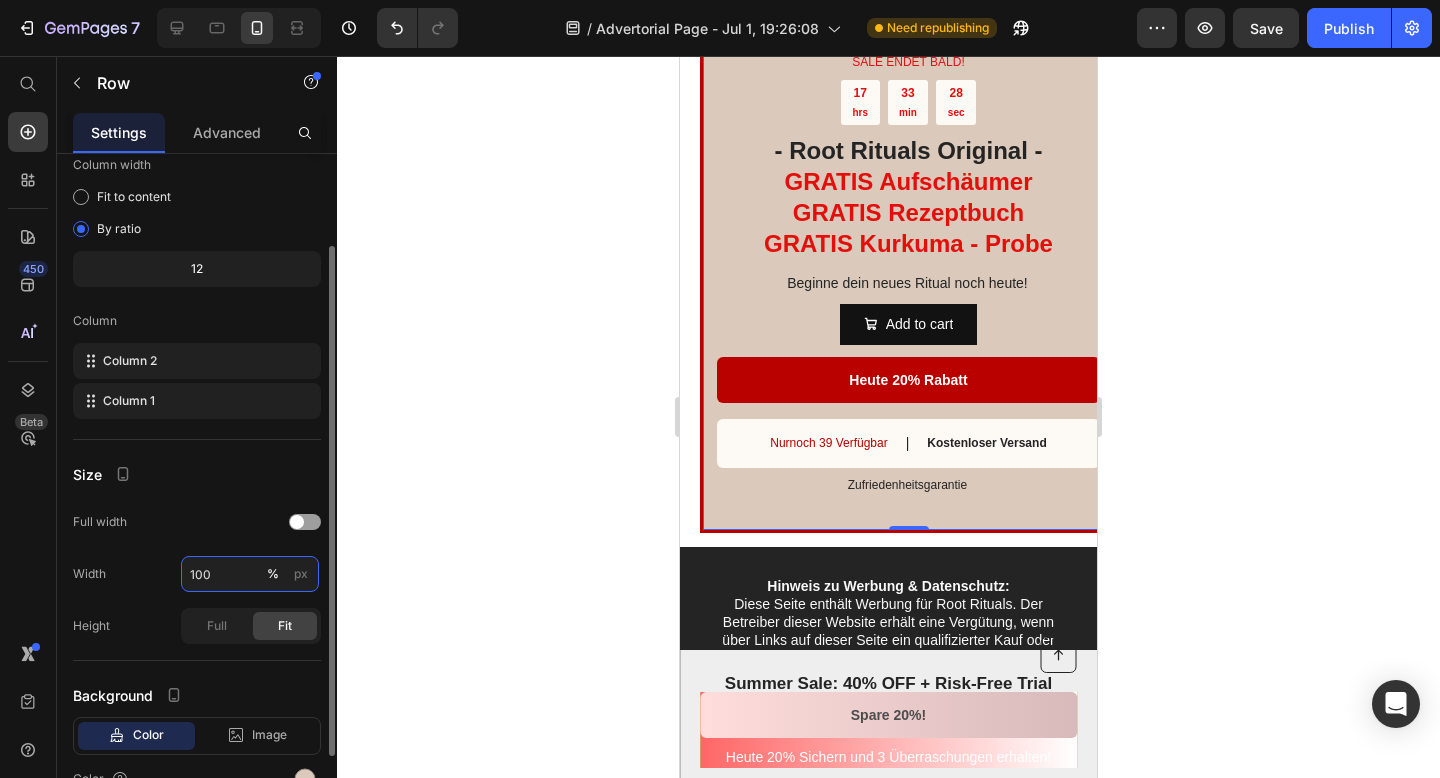 click on "100" at bounding box center [250, 574] 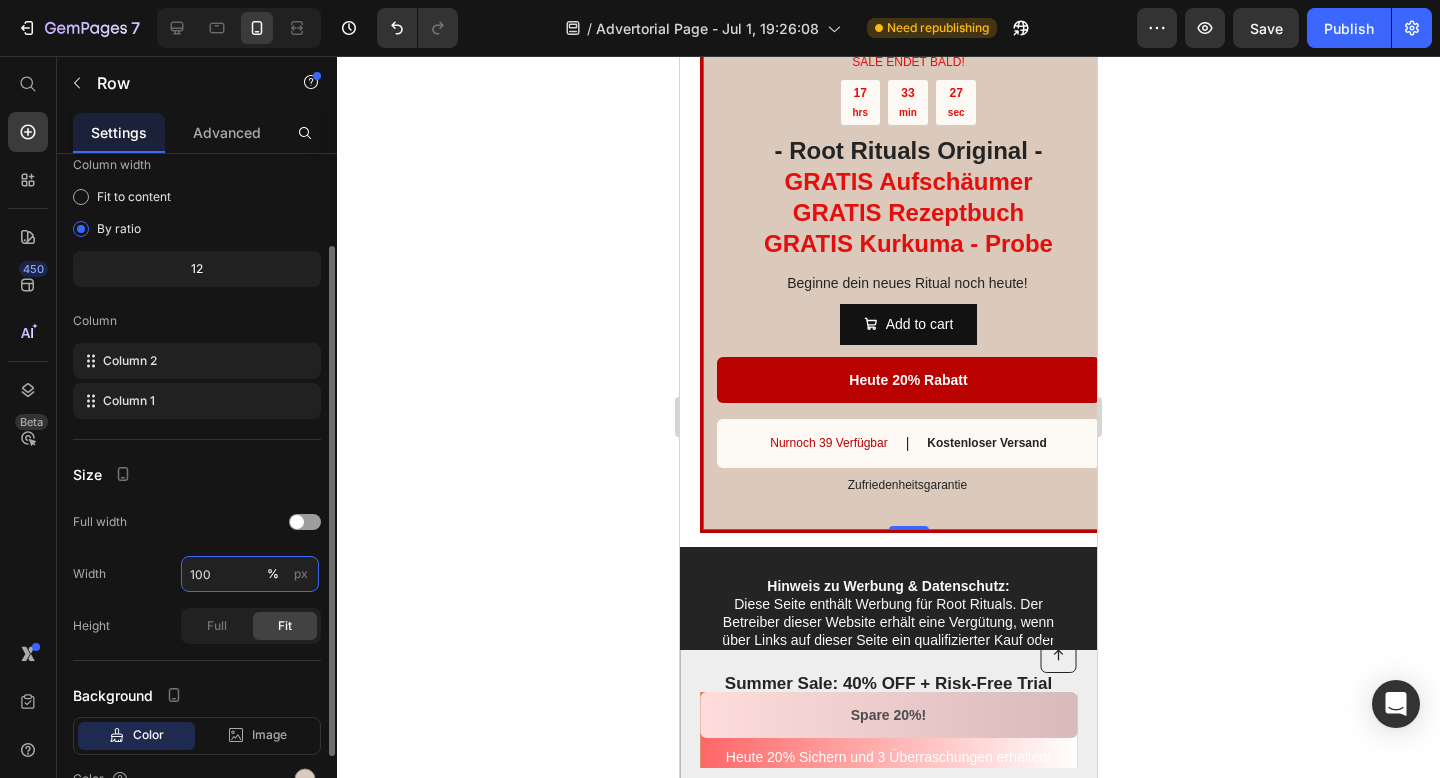 click on "100" at bounding box center [250, 574] 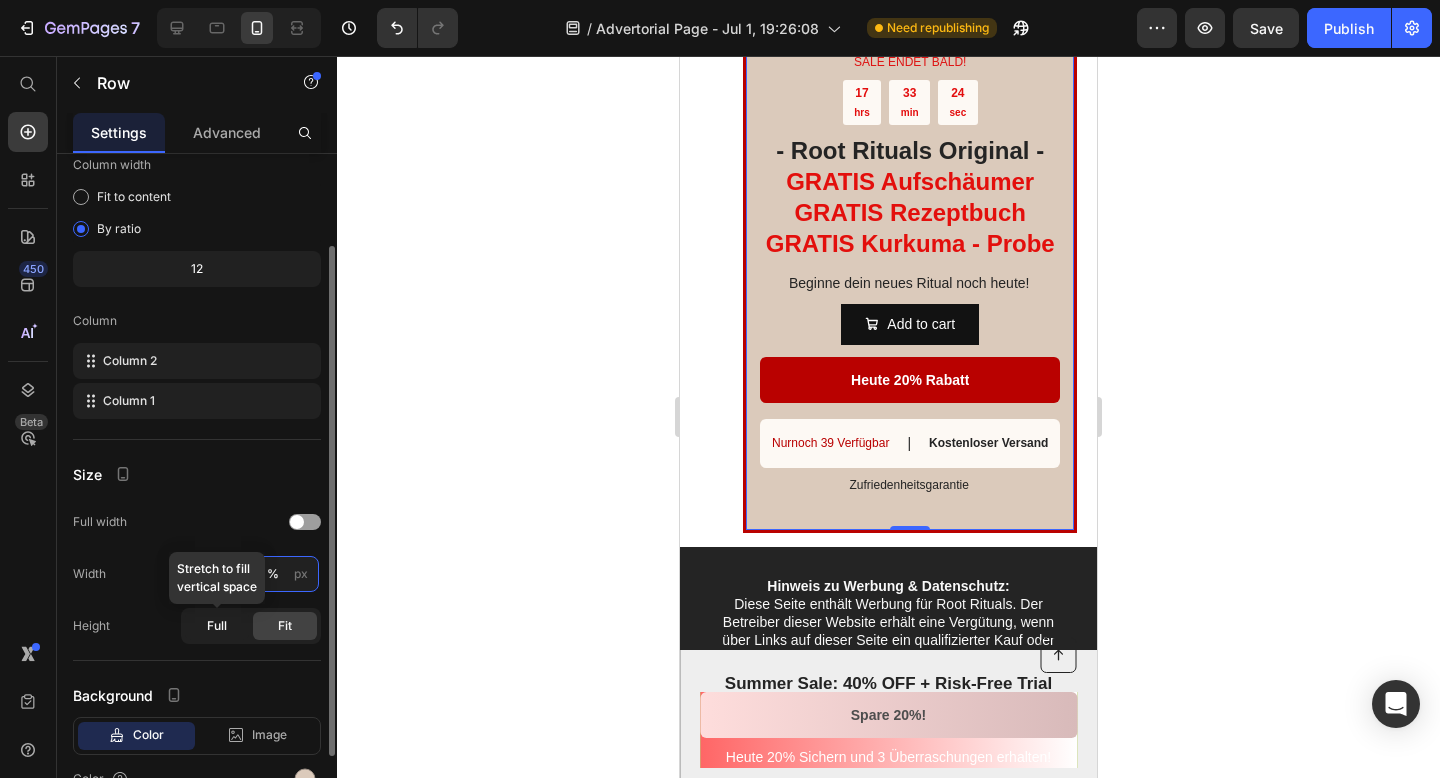 type on "80" 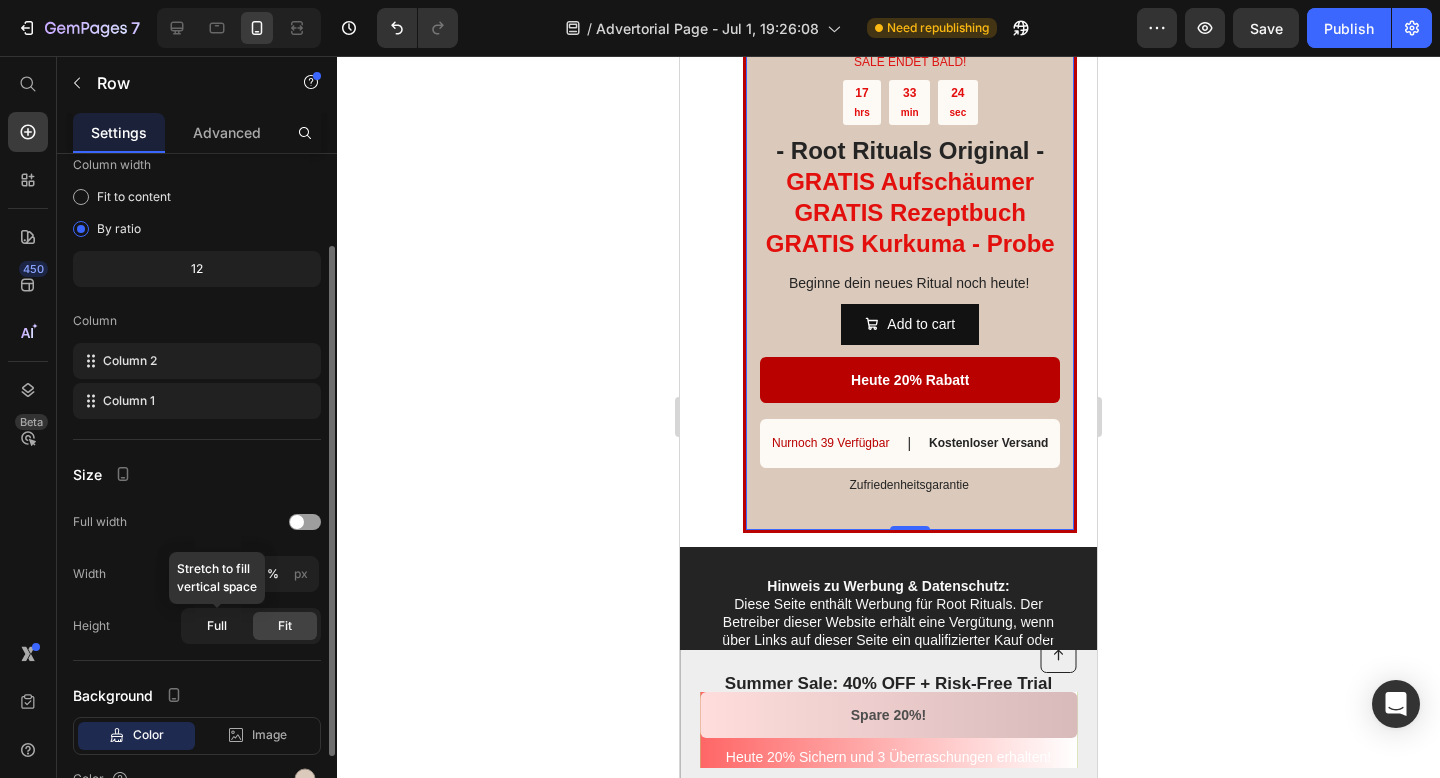 click on "Full" 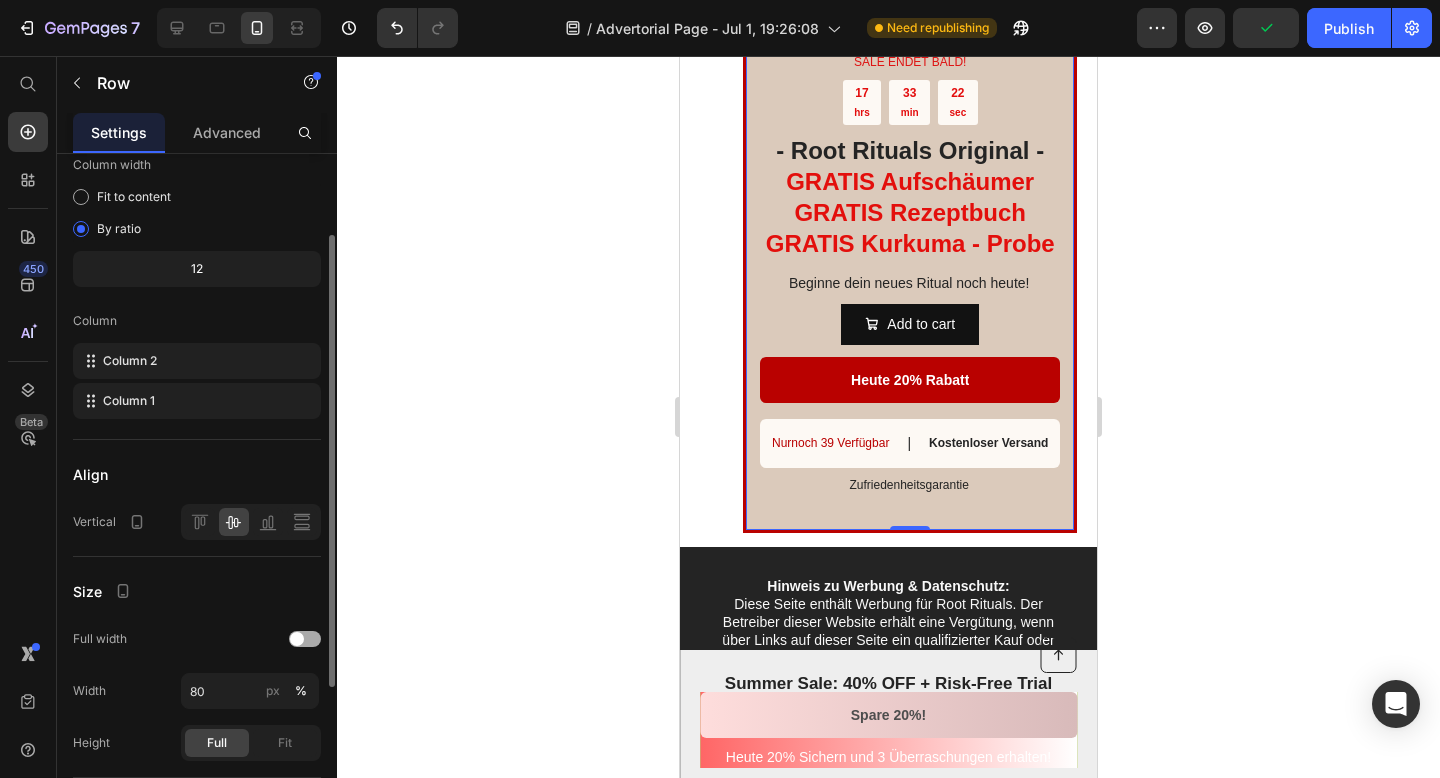click at bounding box center (305, 639) 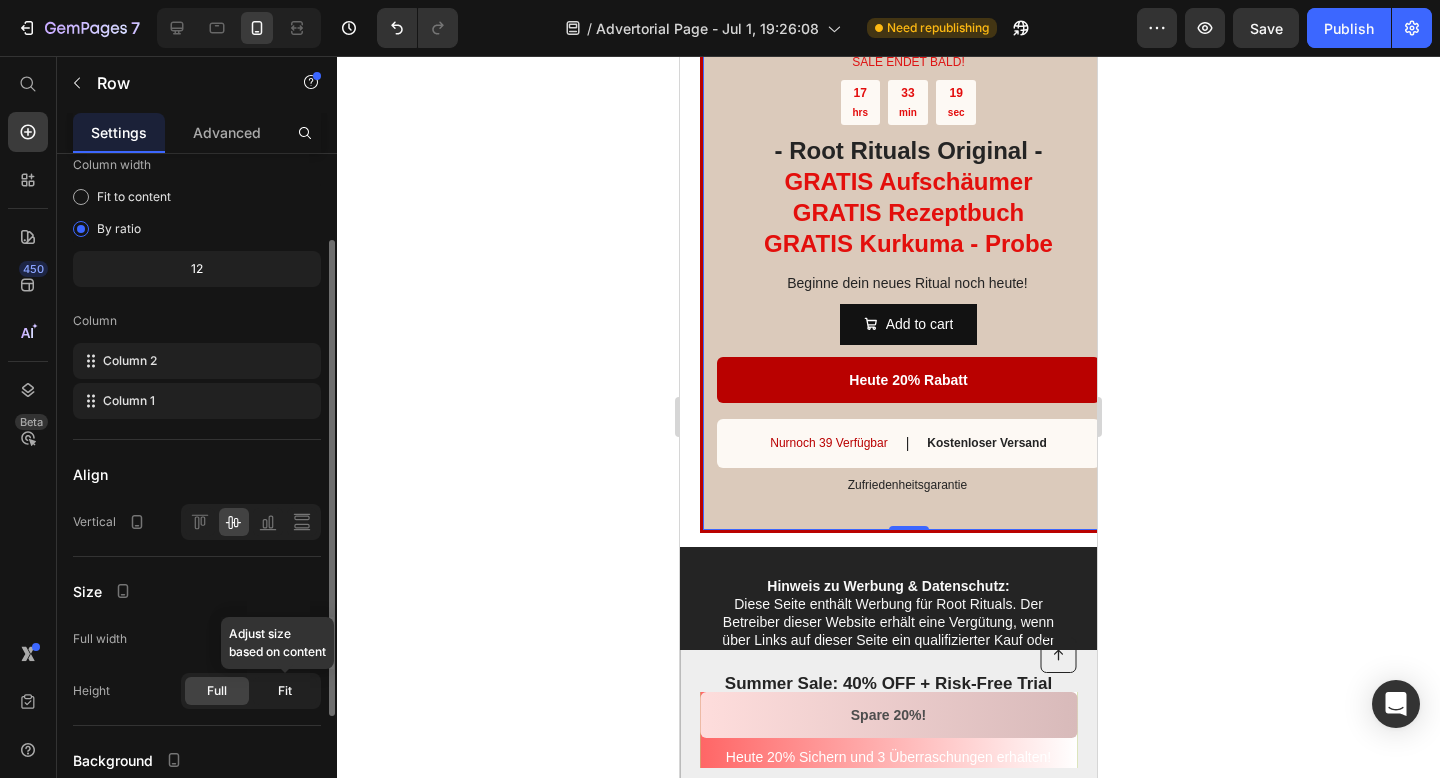 click on "Fit" 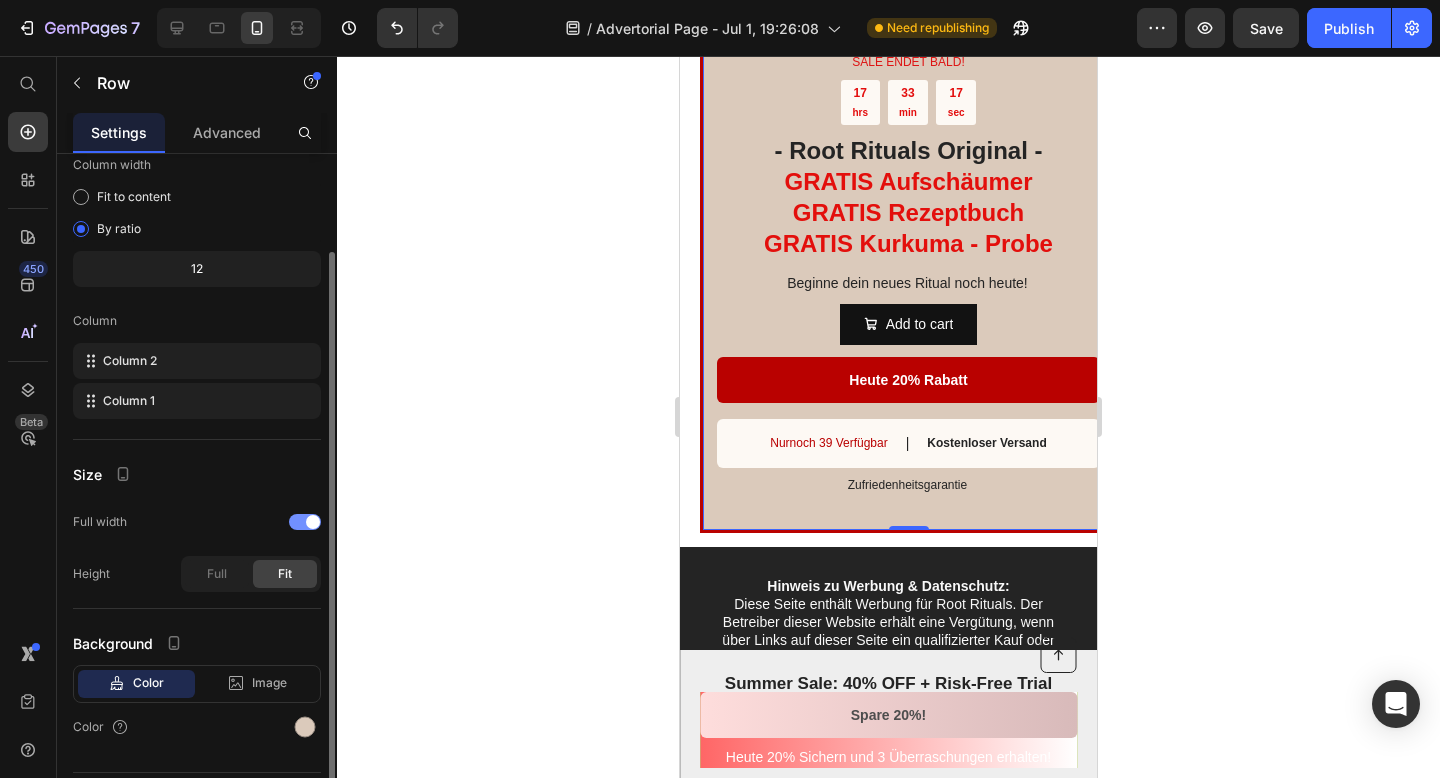 click on "Full width" 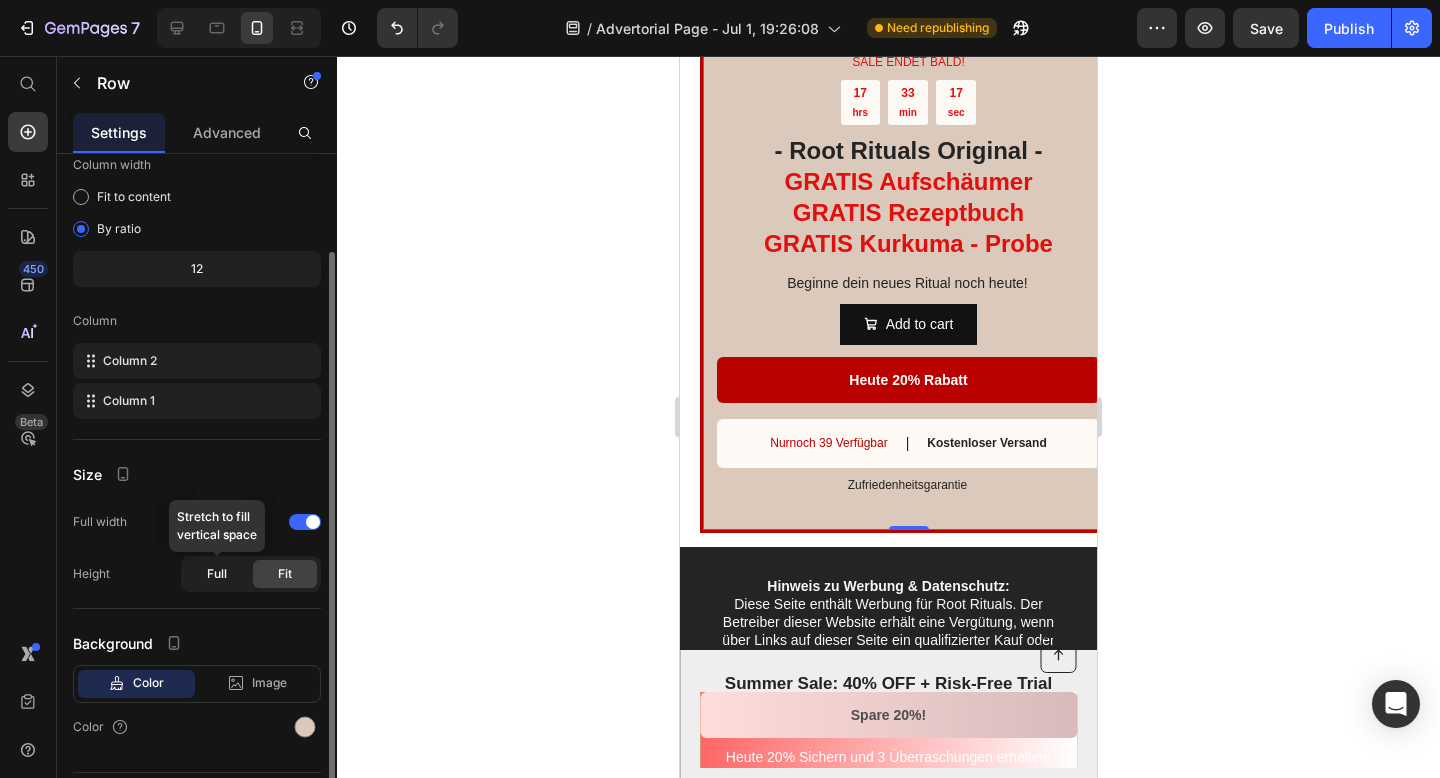 click on "Full" 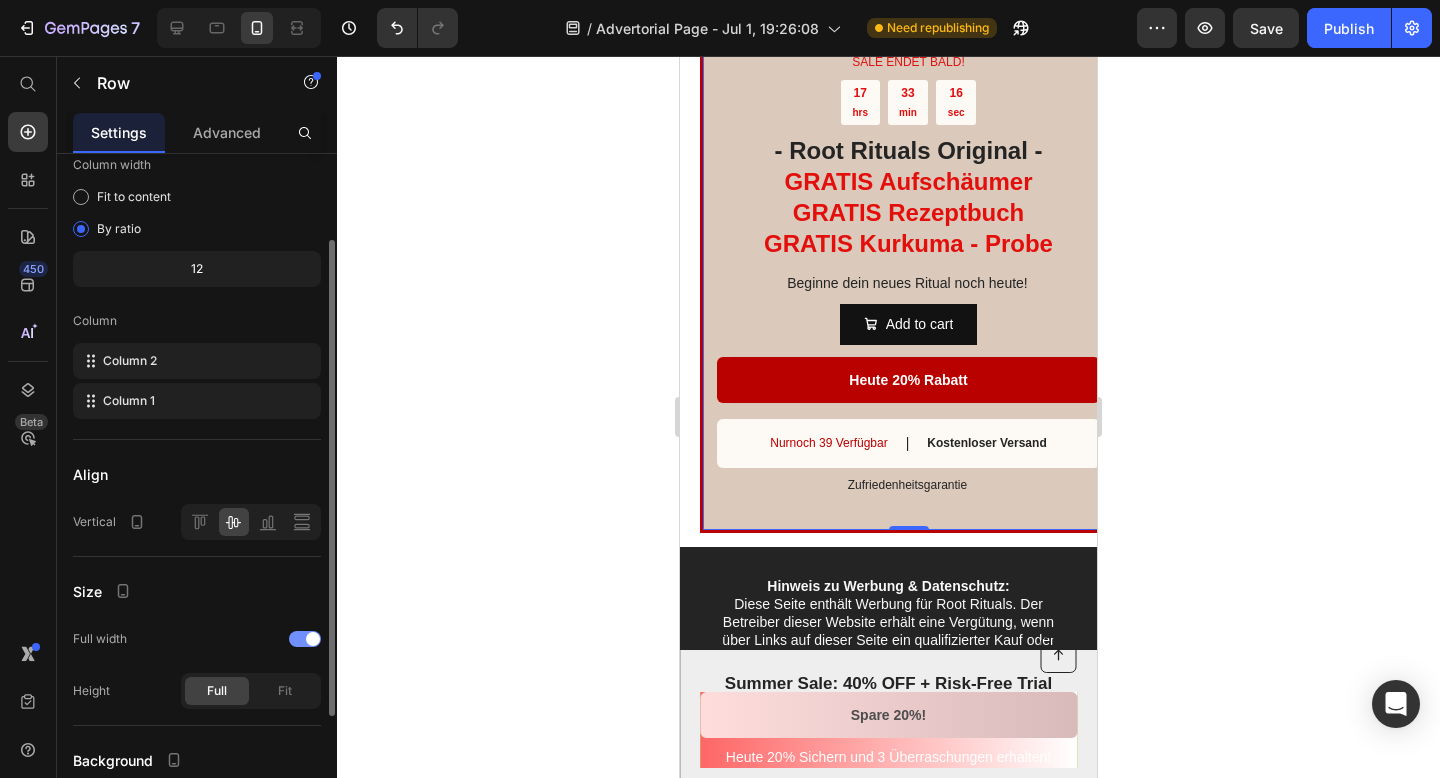 click at bounding box center (313, 639) 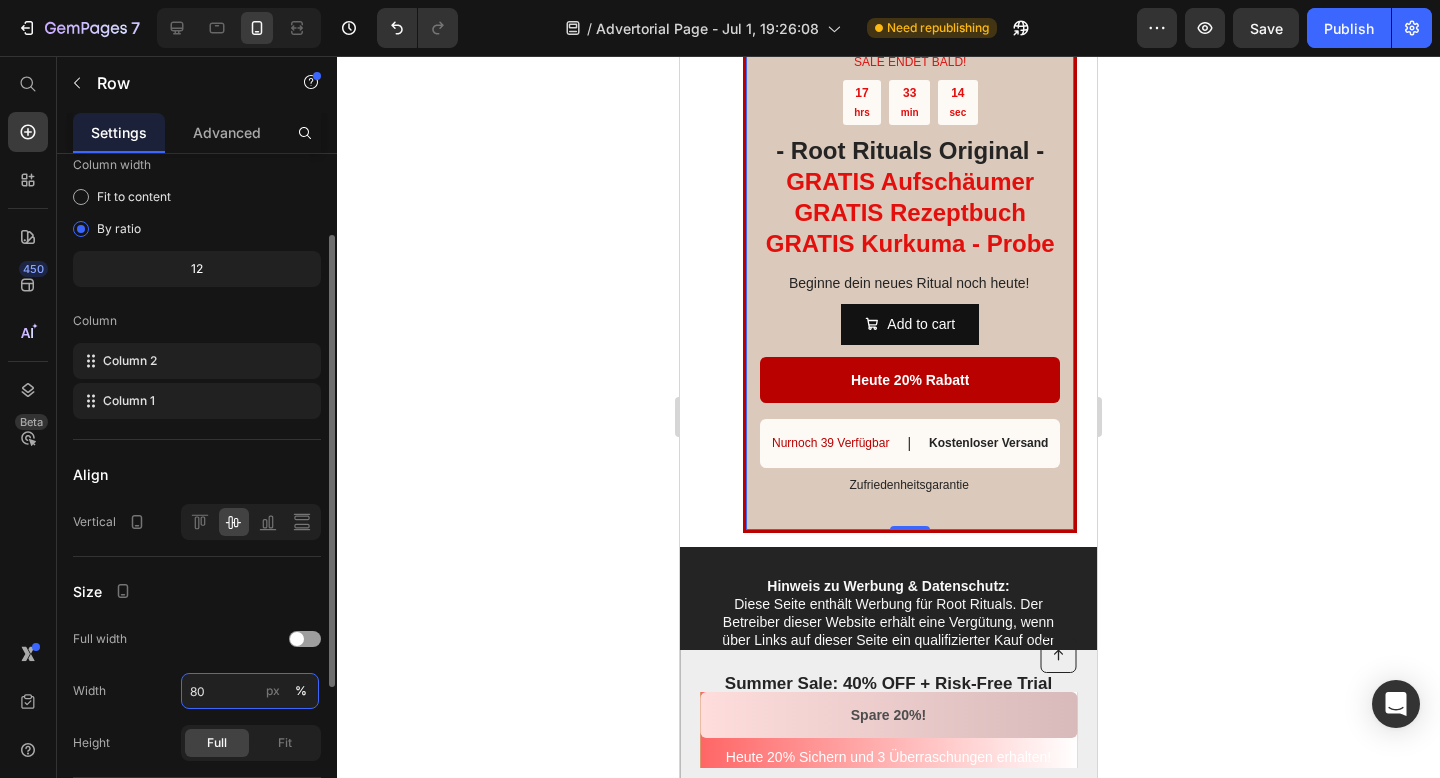 click on "80" at bounding box center [250, 691] 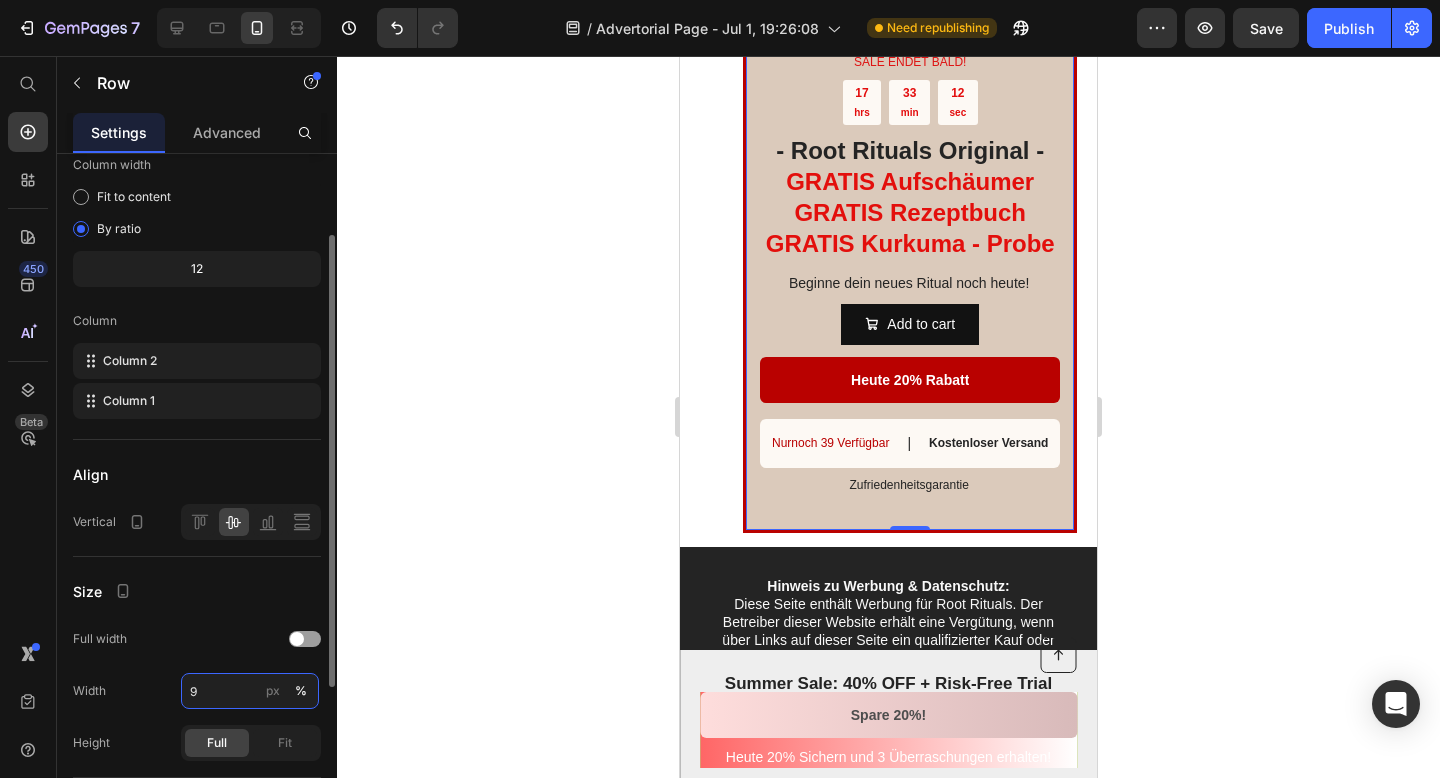 type on "90" 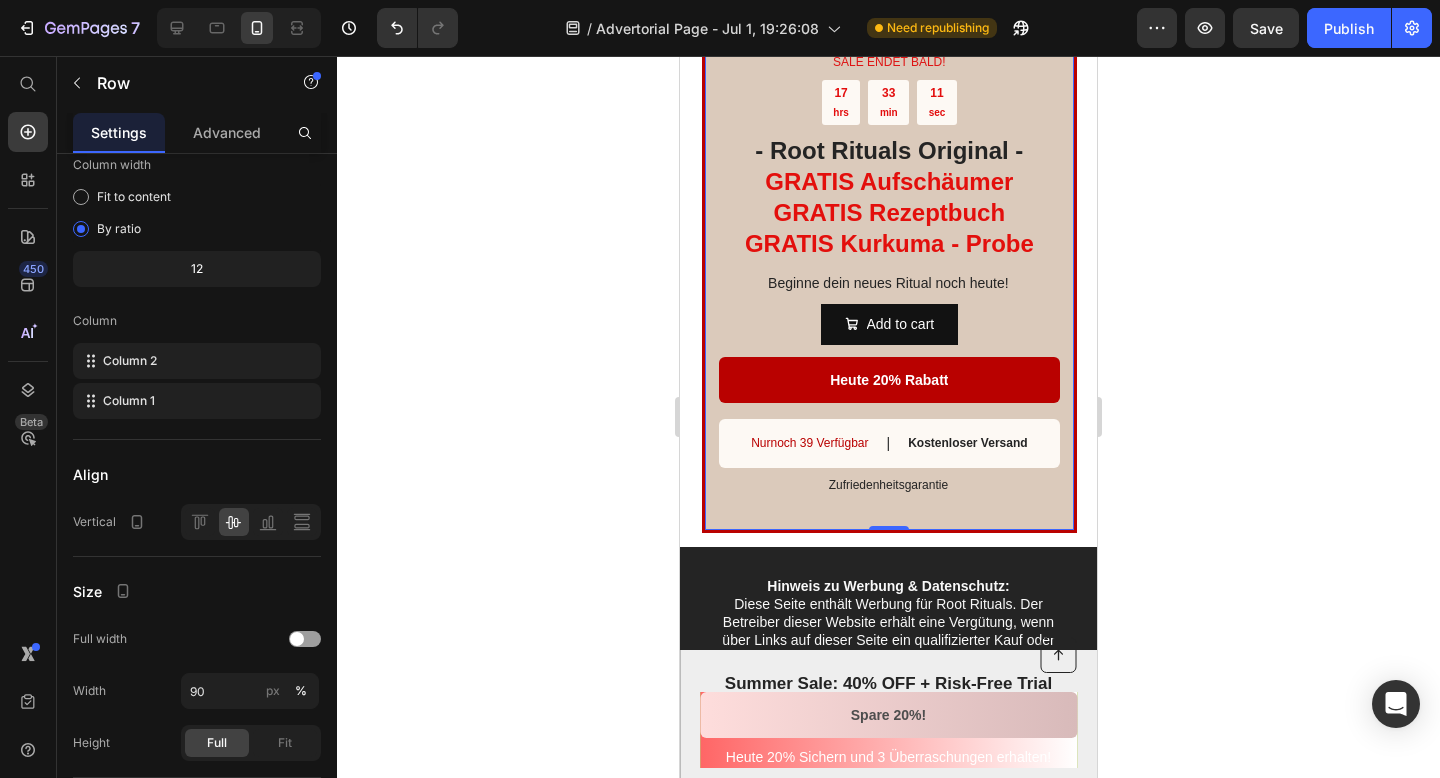 click 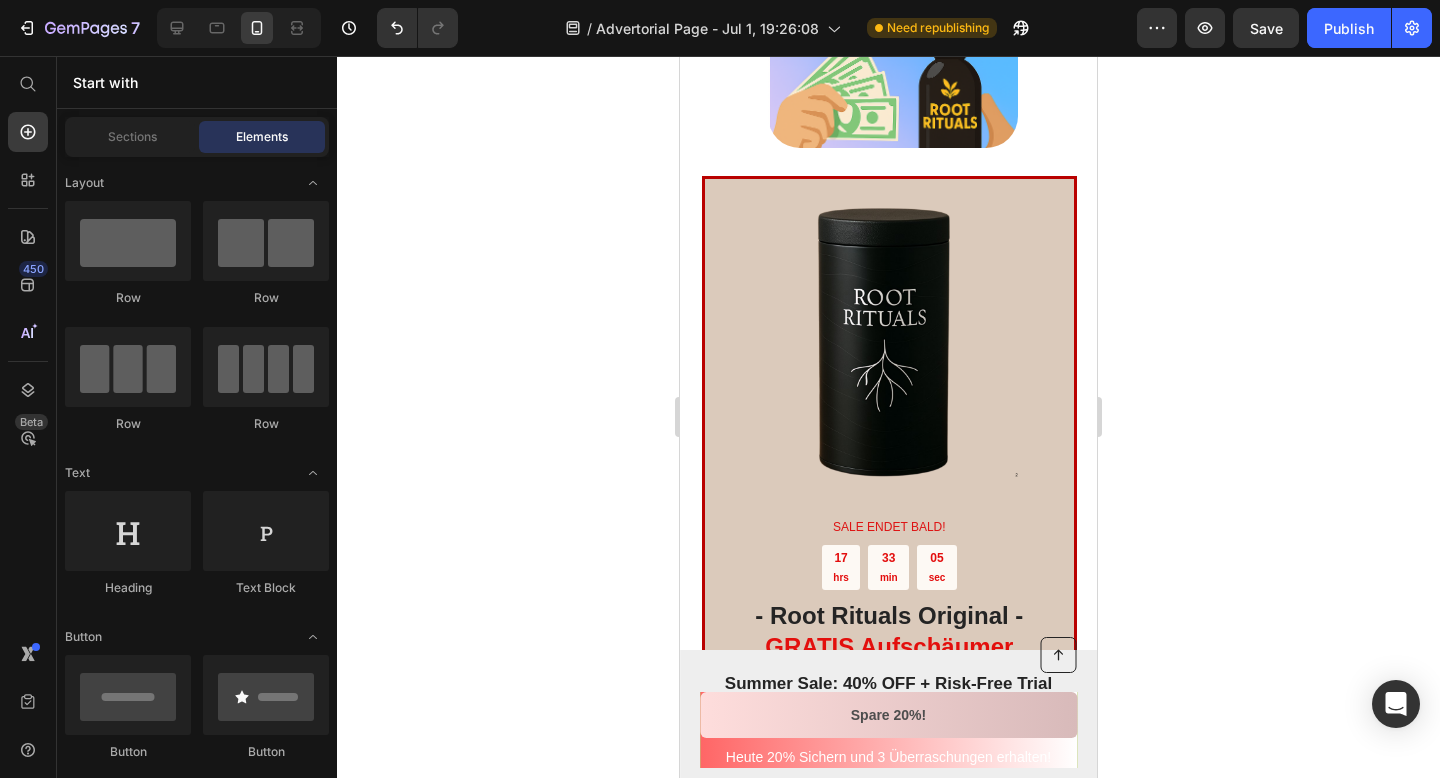 scroll, scrollTop: 4923, scrollLeft: 0, axis: vertical 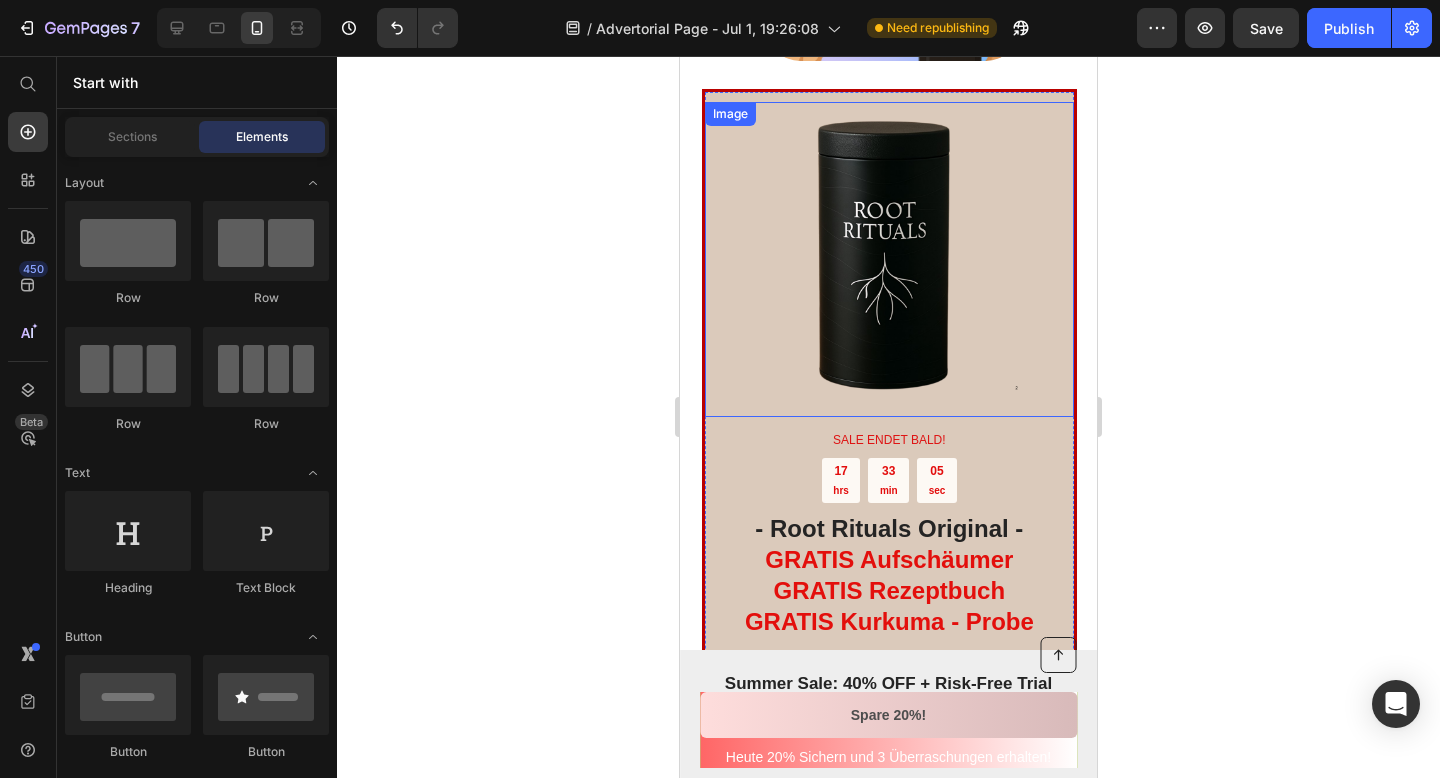 click on "SALE ENDET BALD! Text Block 17 hrs 33 min 05 sec Countdown Timer - Root Rituals Original -  GRATIS Aufschäumer GRATIS Rezeptbuch GRATIS Kurkuma - Probe Heading Beginne dein neues Ritual noch heute! Text Block
Add to cart Add to Cart Product Heute 20% Rabatt Button Nurnoch 39 Verfügbar Text Block | Text Block Kostenloser Versand Text Block Row Zufriedenheitsgarantie Text Block Row" at bounding box center [889, 652] 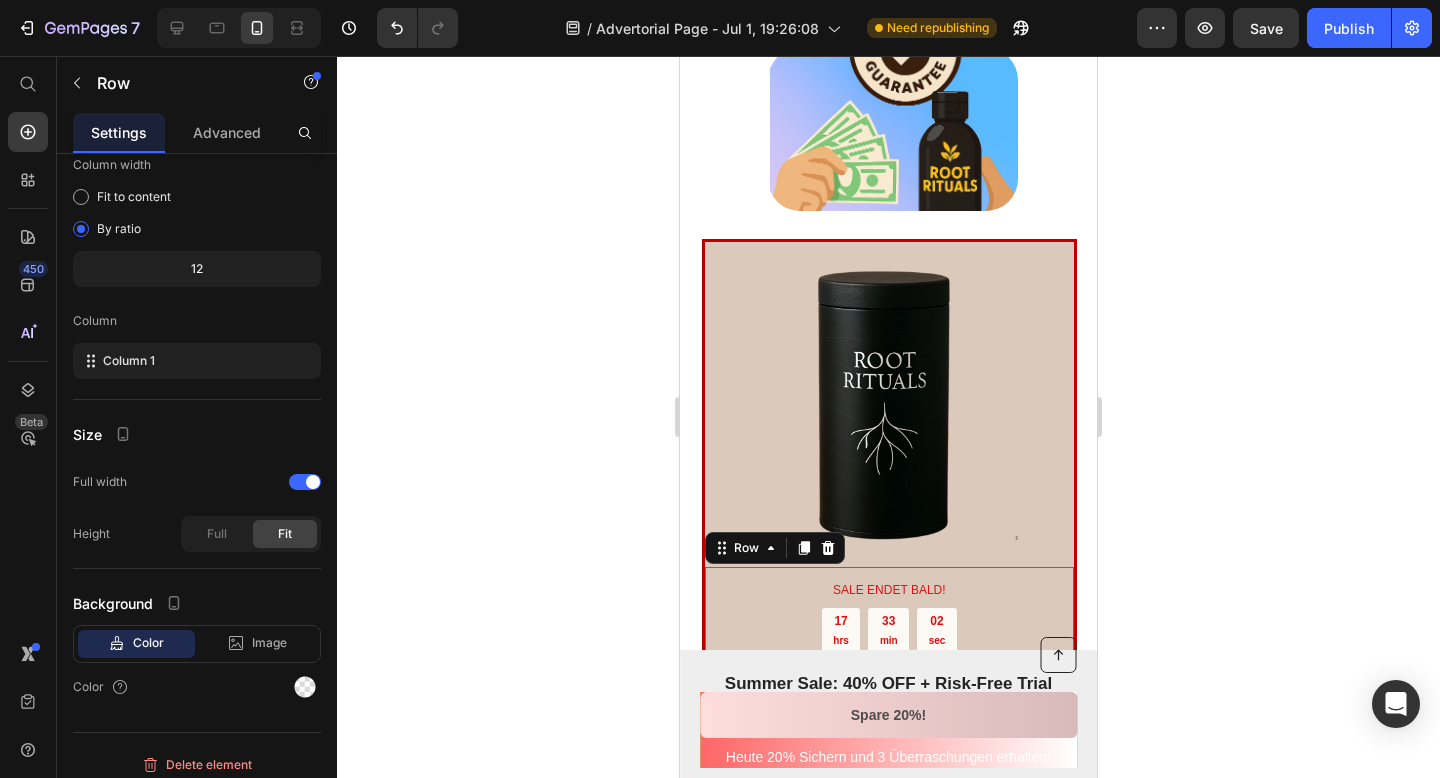 scroll, scrollTop: 4789, scrollLeft: 0, axis: vertical 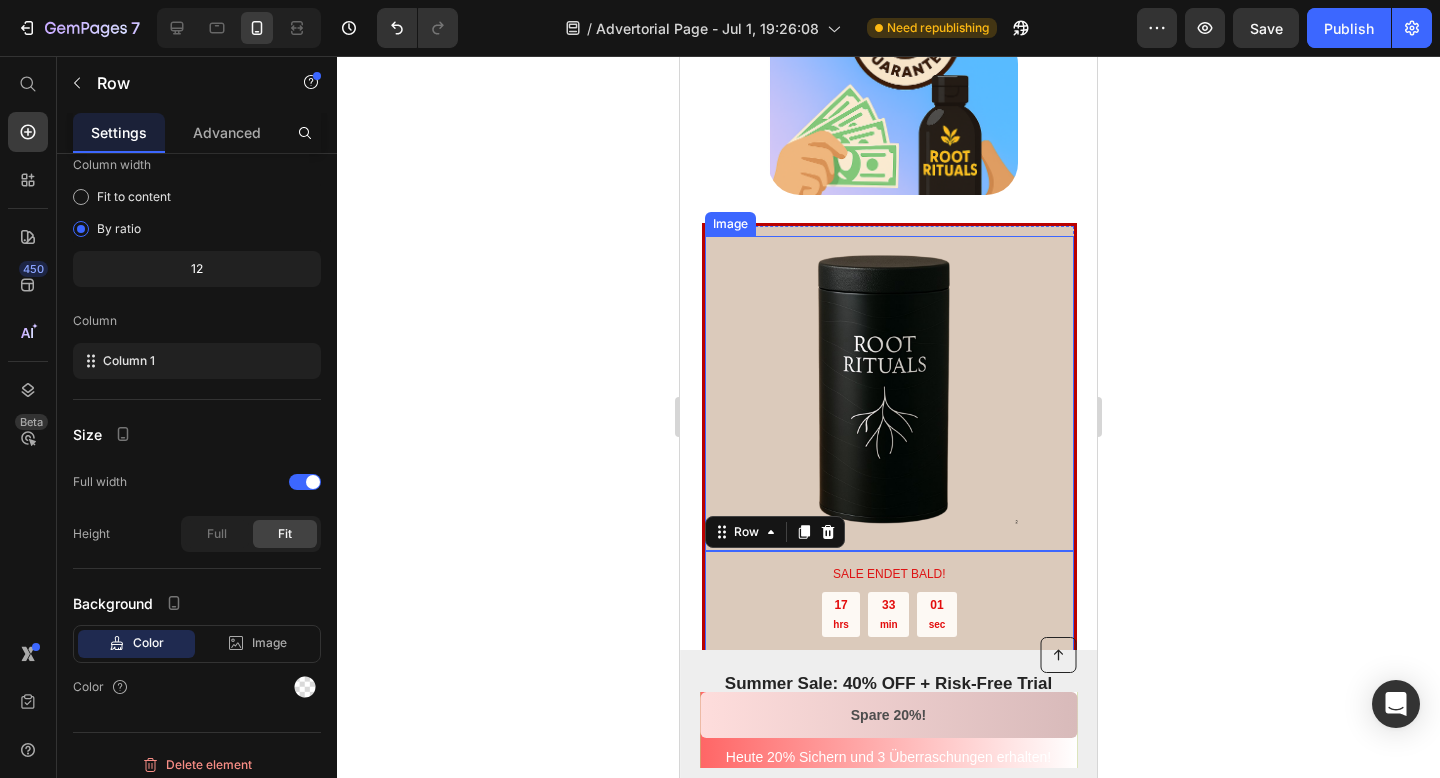 click at bounding box center (889, 393) 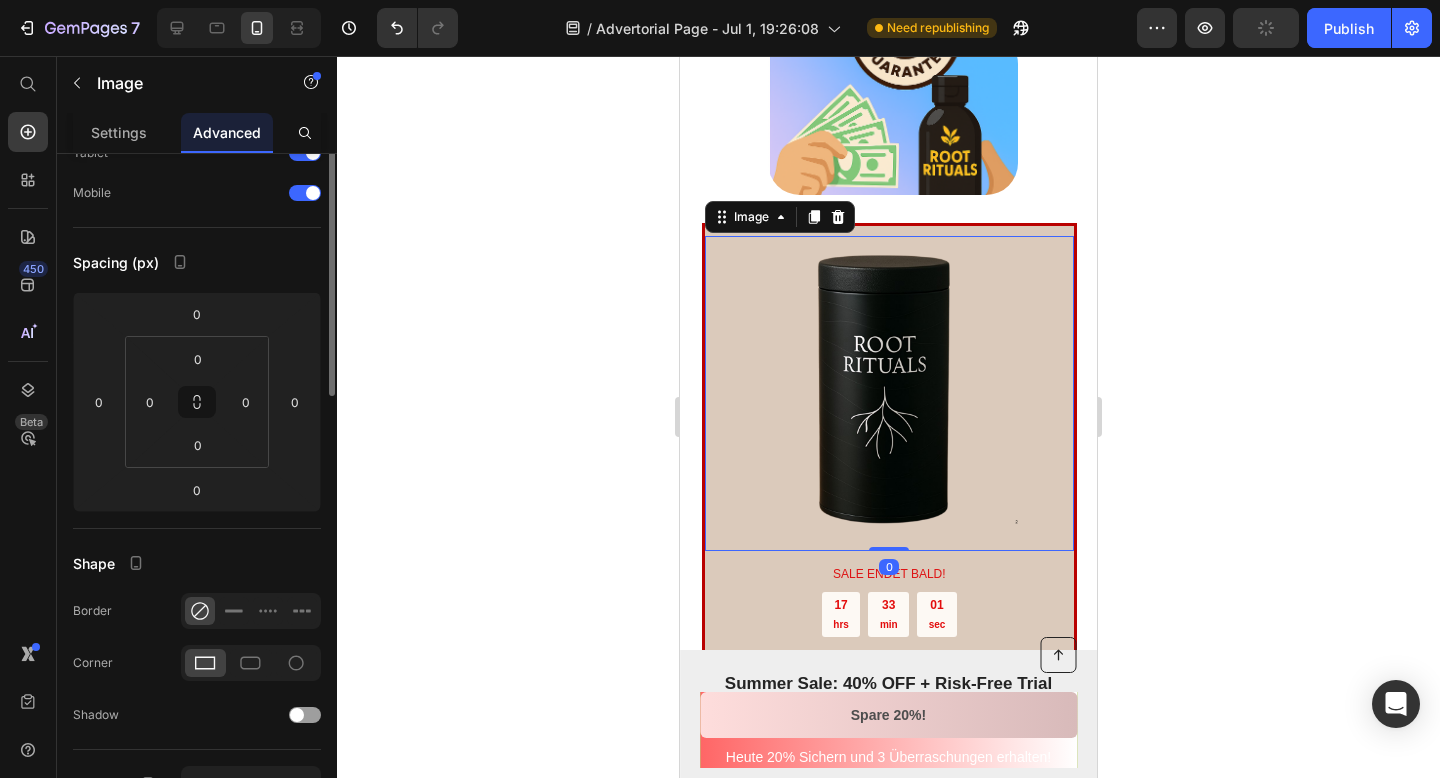 scroll, scrollTop: 0, scrollLeft: 0, axis: both 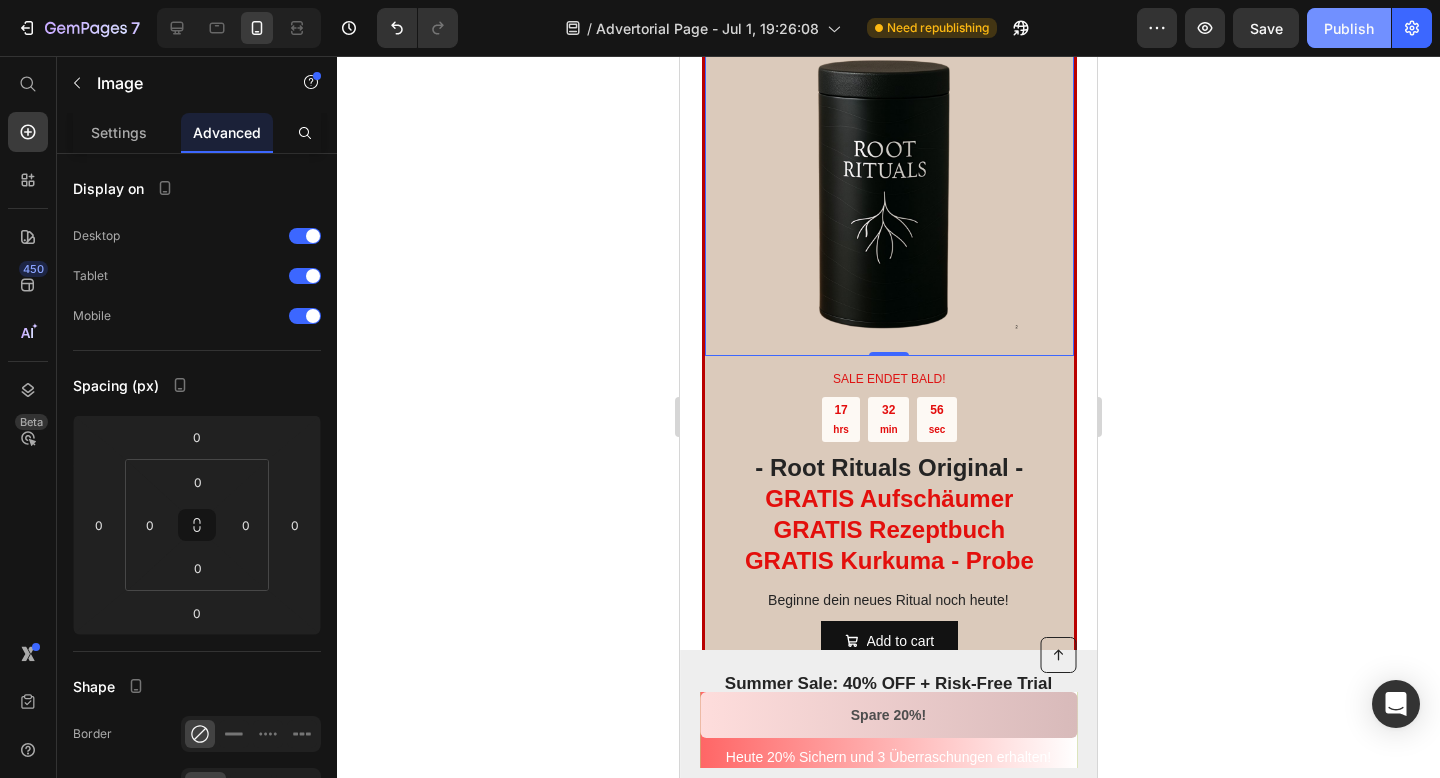 click on "Publish" 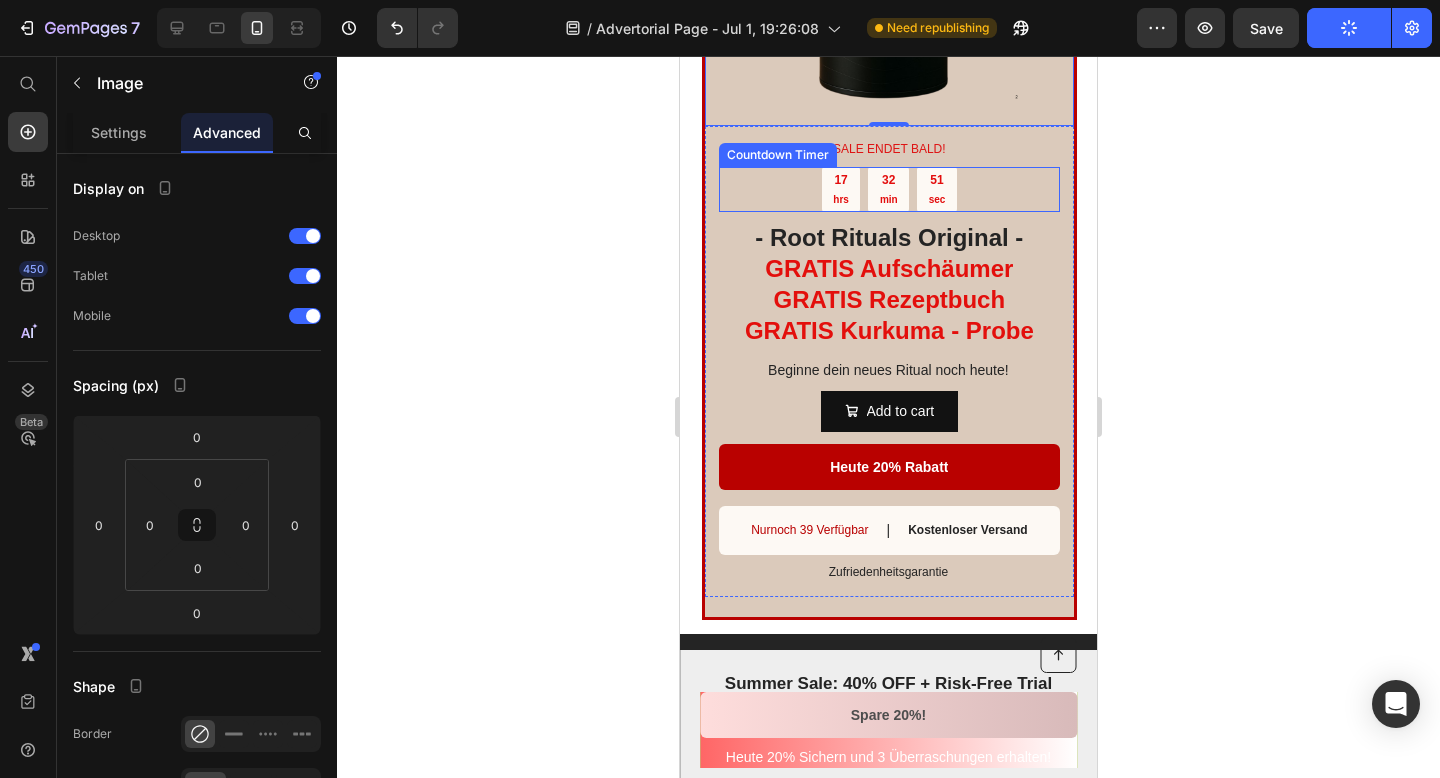 scroll, scrollTop: 5217, scrollLeft: 0, axis: vertical 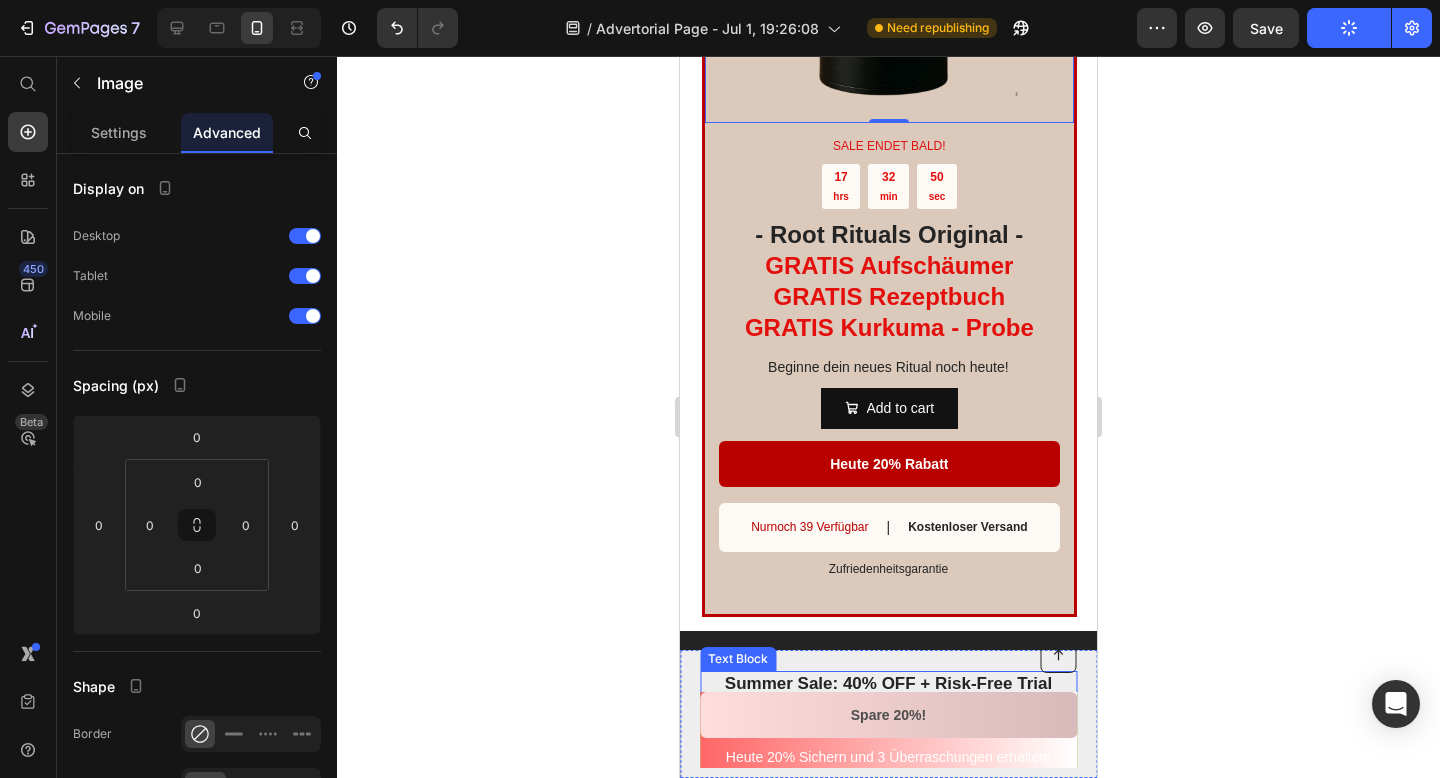 click on "Summer Sale: 40% OFF + Risk-Free Trial" at bounding box center [888, 684] 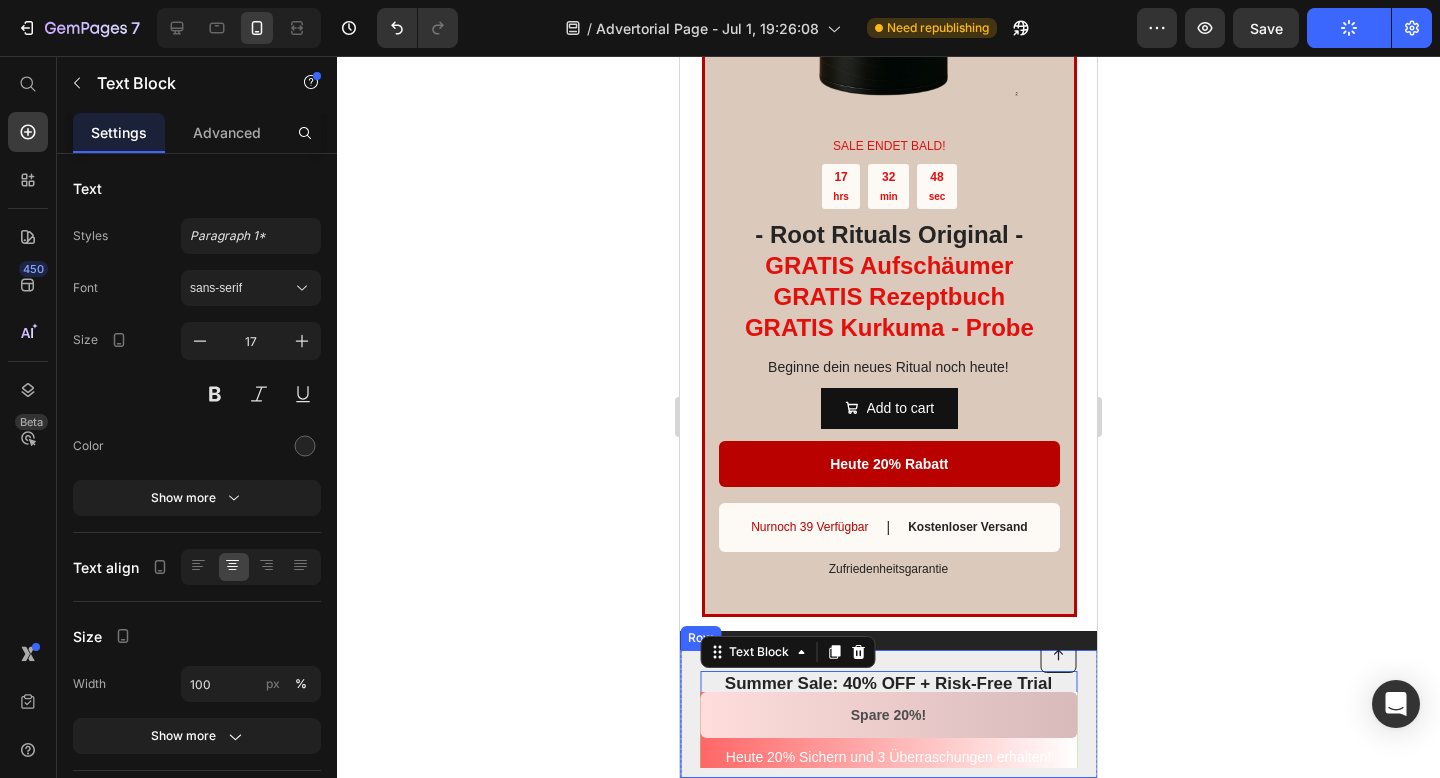 click on "Summer Sale: 40% OFF + Risk-Free Trial Text Block   10
Try GemRun Today Button Row" at bounding box center (888, 714) 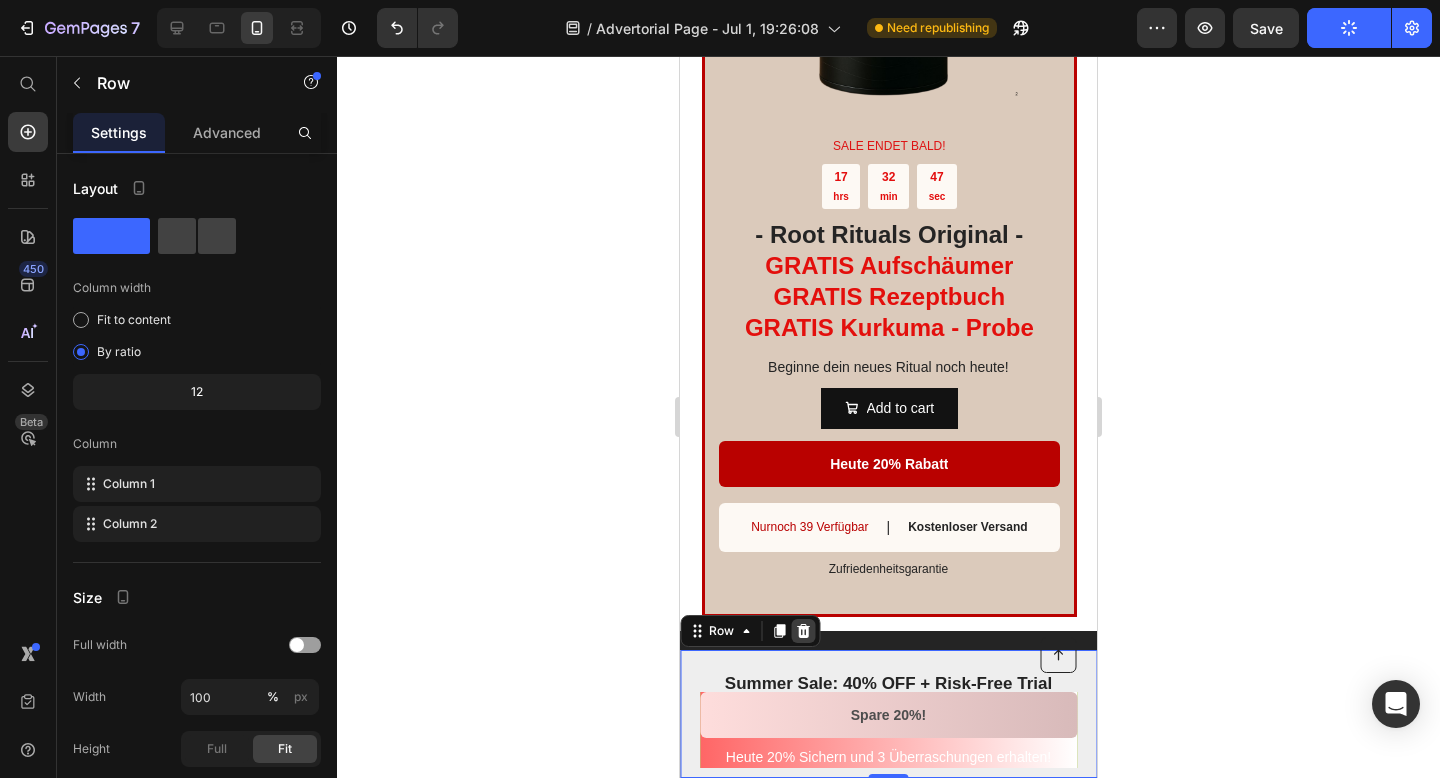 click 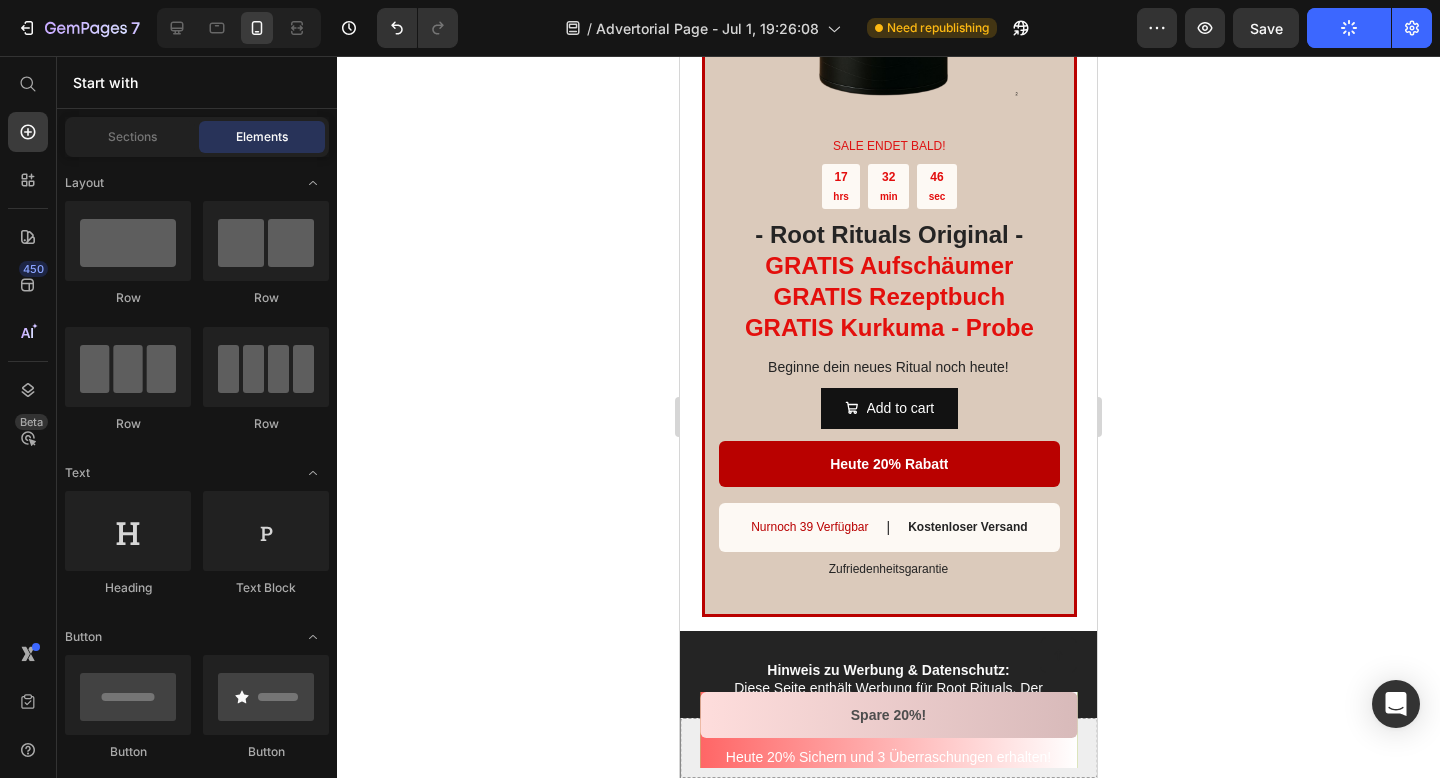 click on "Button Heute 20% Sichern und 3 Überraschungen erhalten! Text Block Spare 20%!   Button Row Sticky" at bounding box center [888, 730] 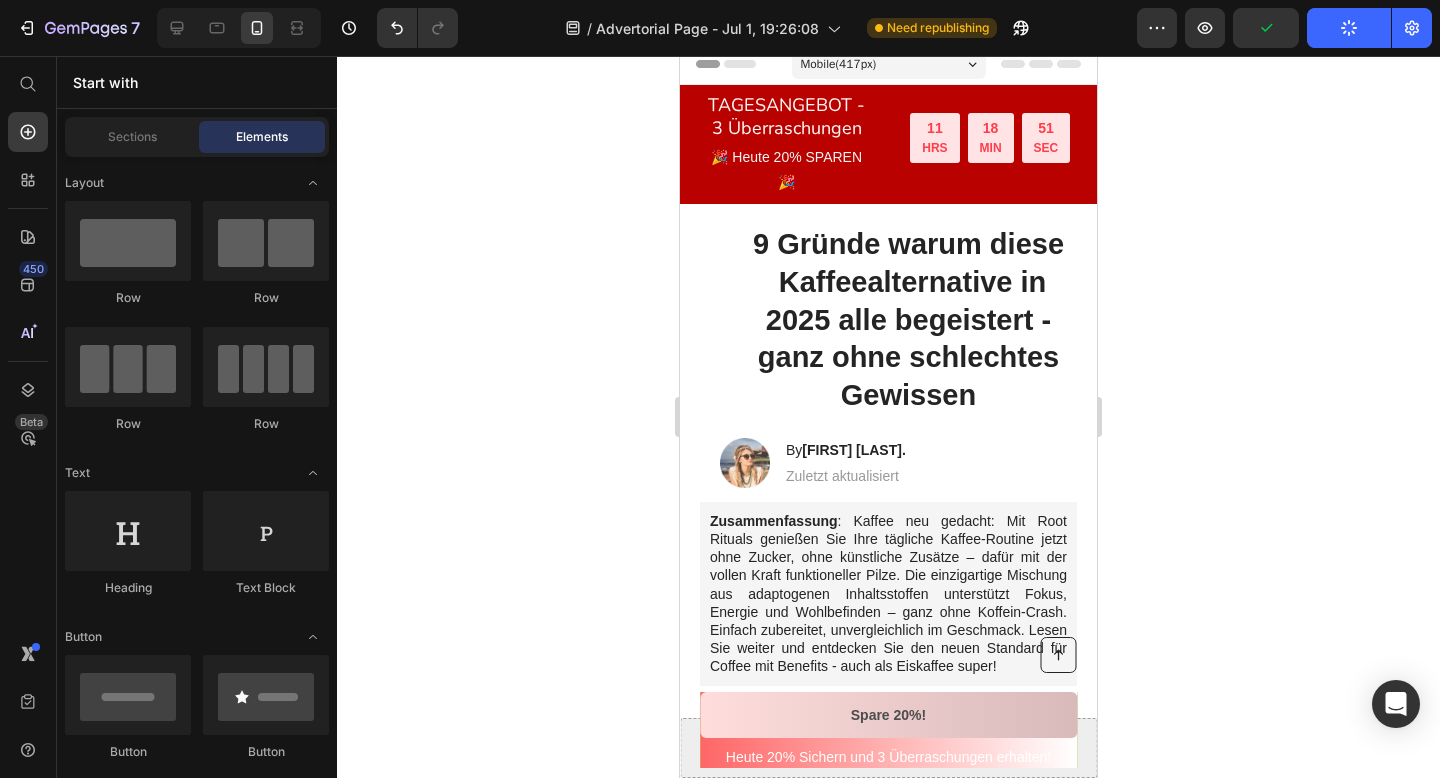scroll, scrollTop: 18, scrollLeft: 0, axis: vertical 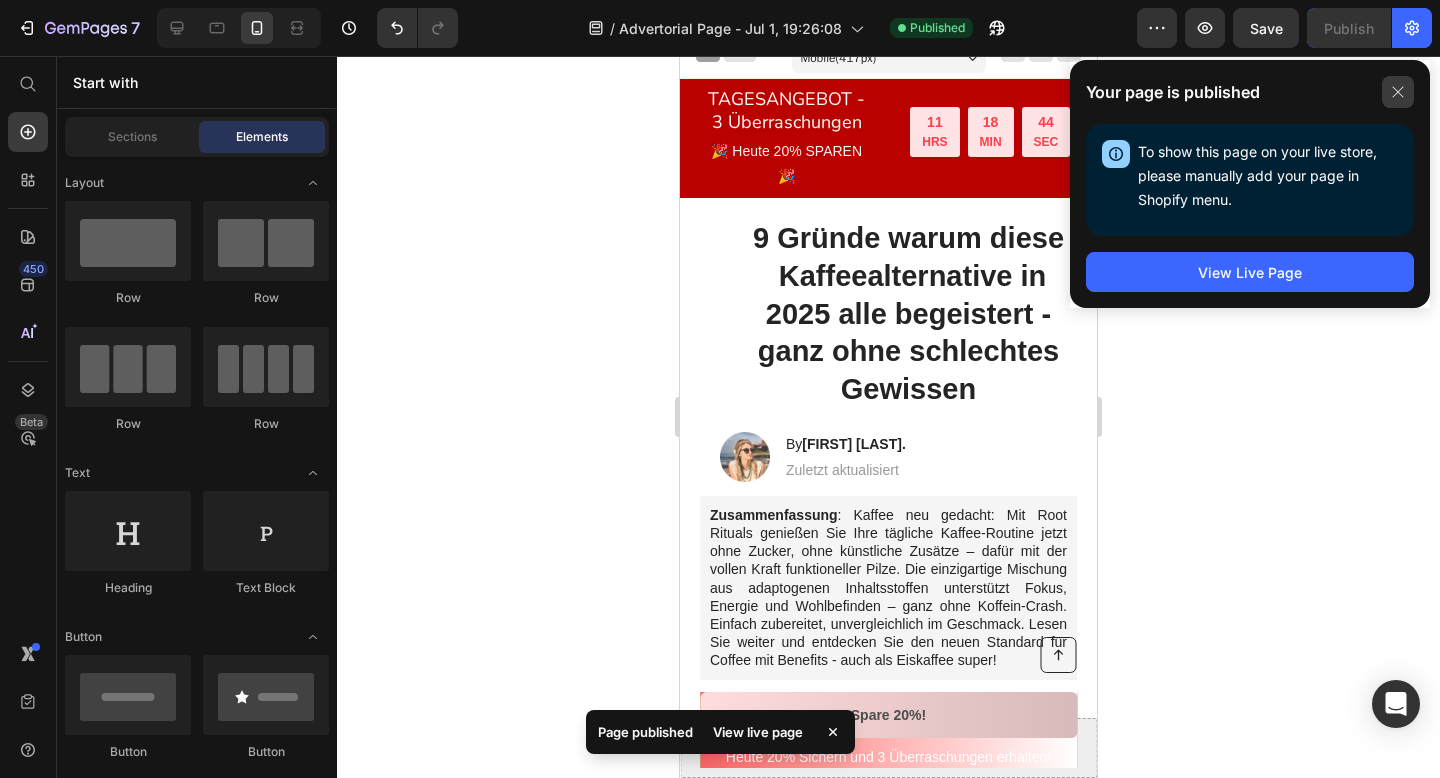 click 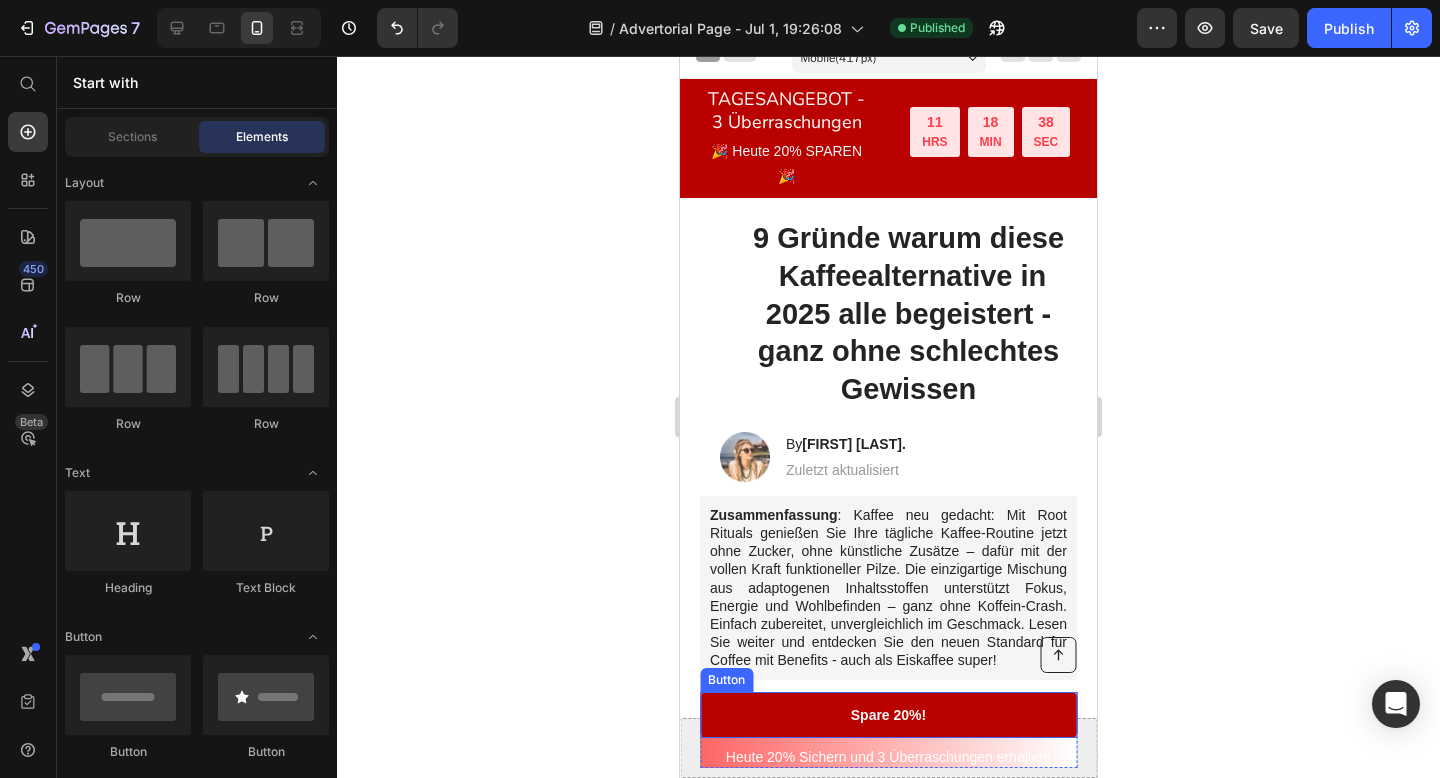 click on "Spare 20%!" at bounding box center (888, 715) 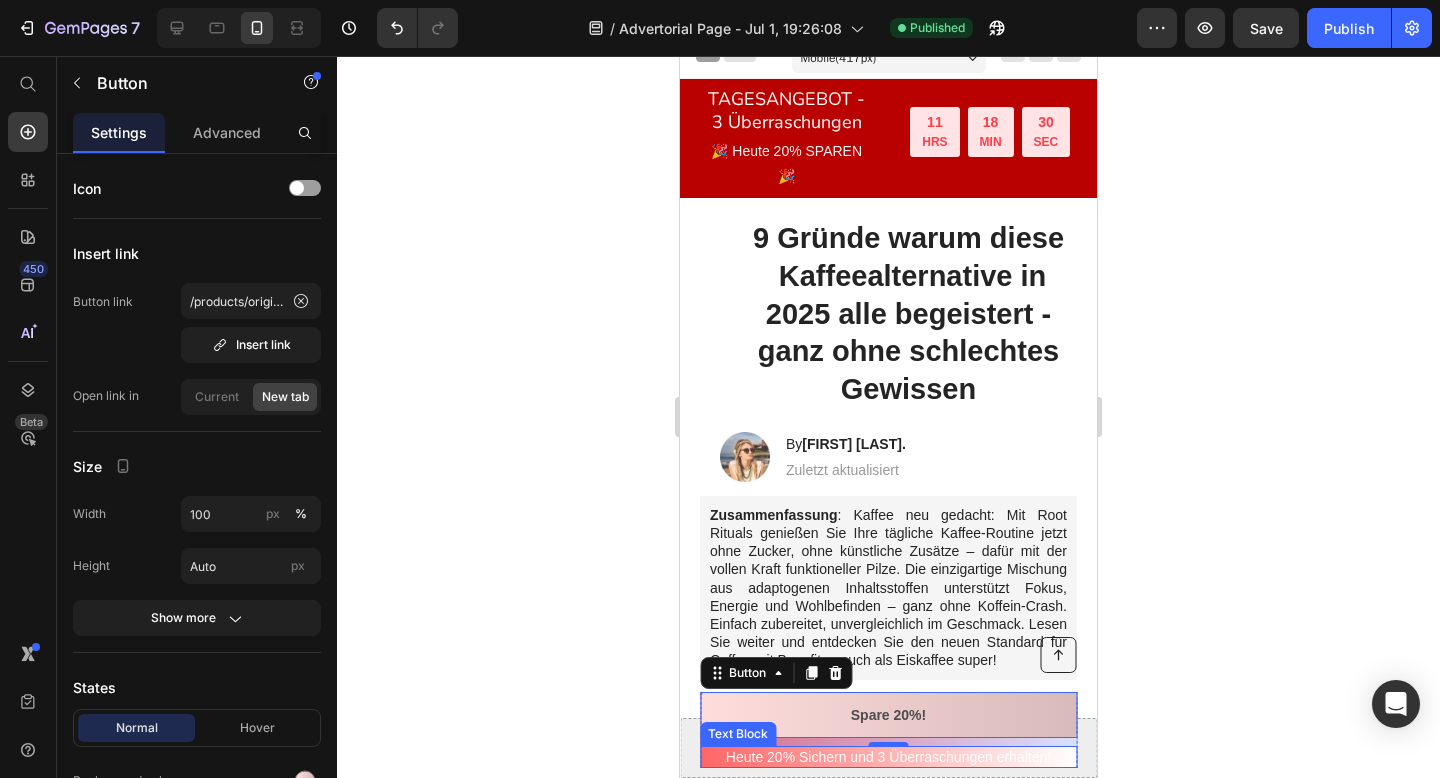 click on "Heute 20% Sichern und 3 Überraschungen erhalten!" at bounding box center [888, 757] 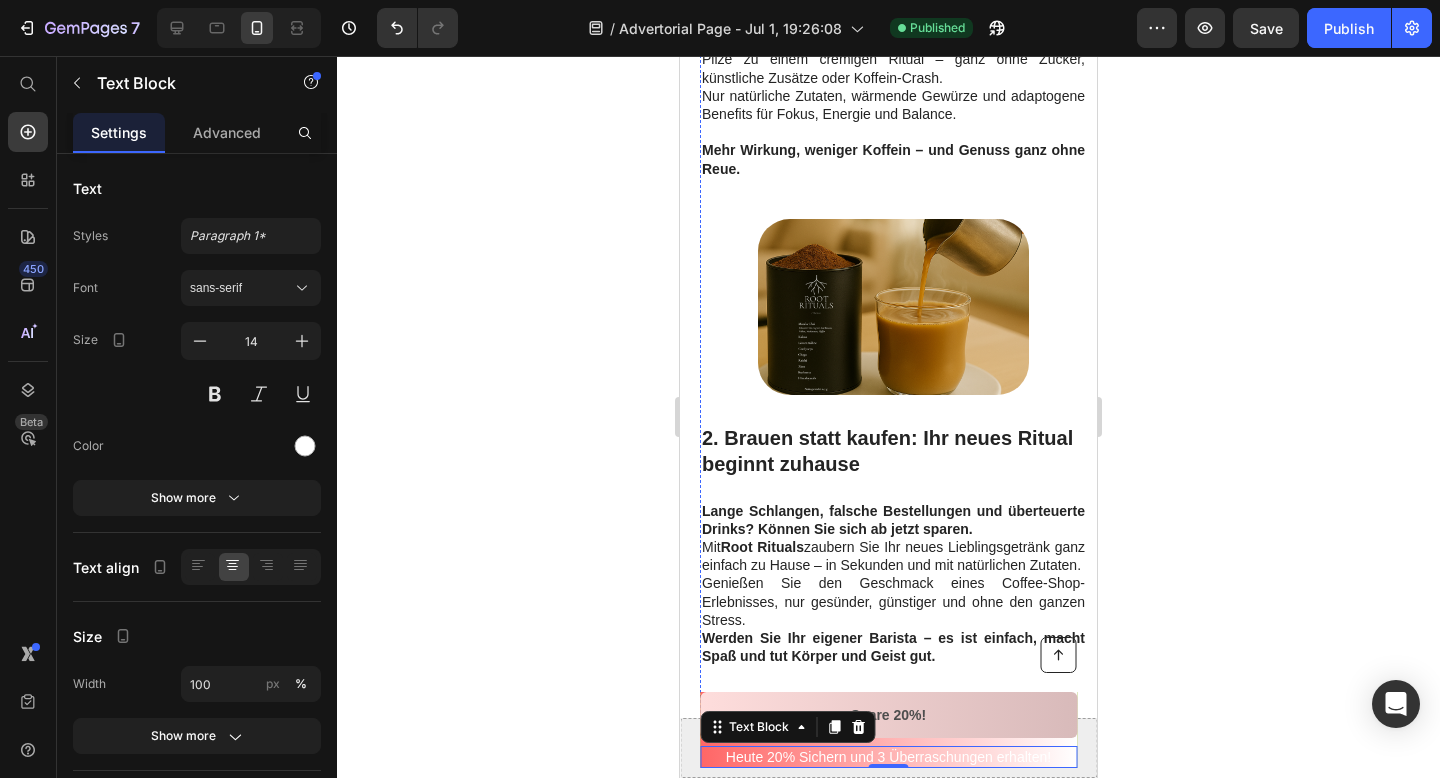 scroll, scrollTop: 874, scrollLeft: 0, axis: vertical 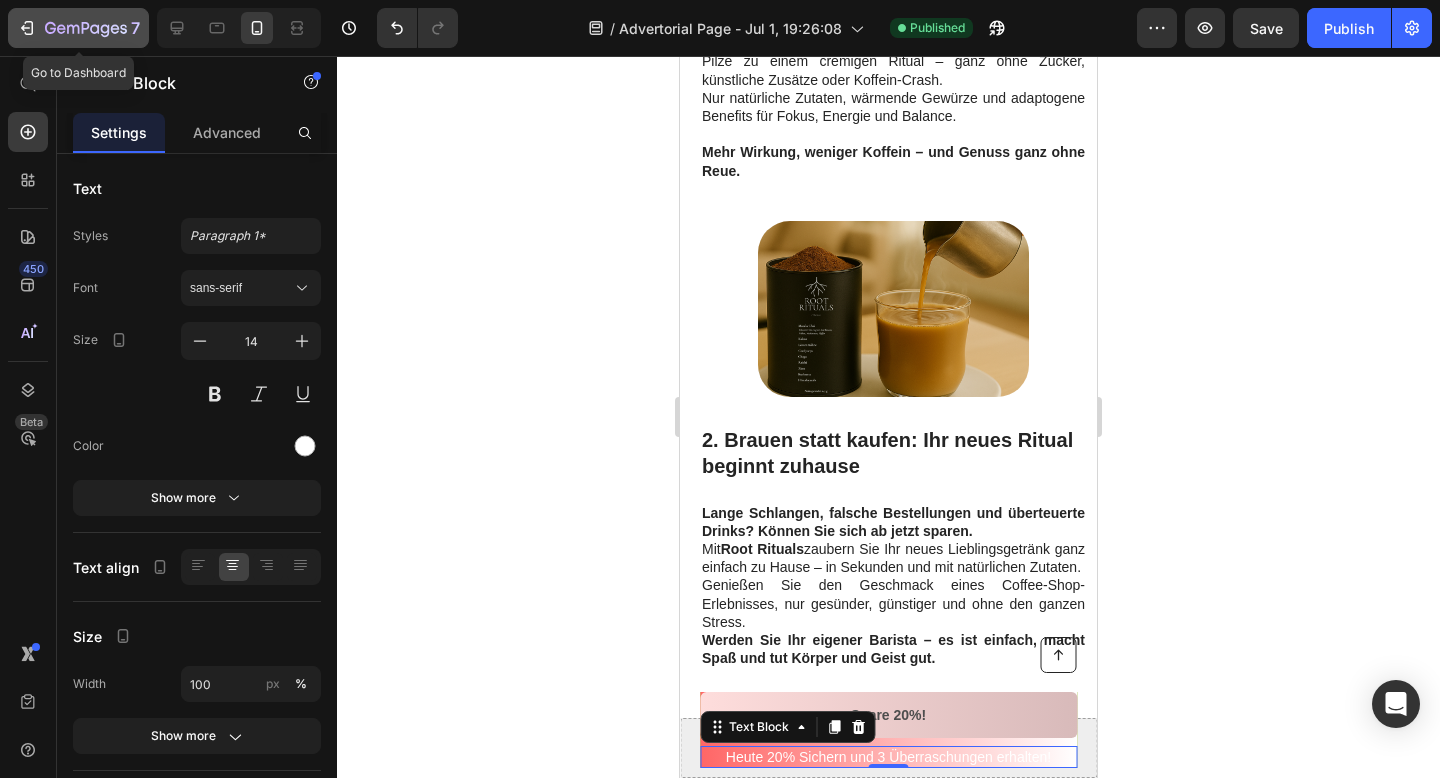 click 